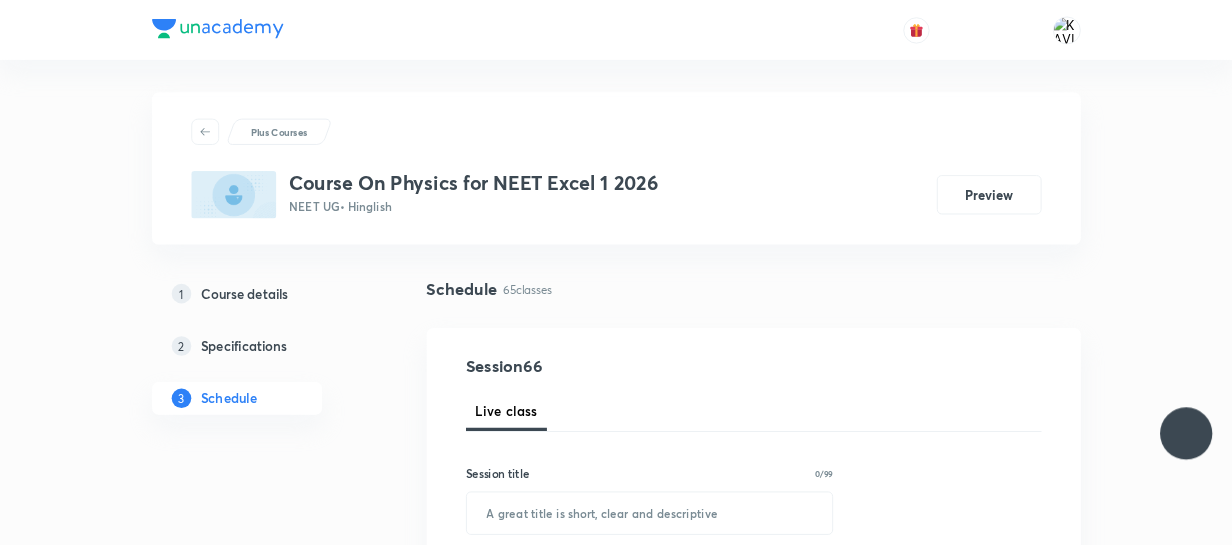 scroll, scrollTop: 0, scrollLeft: 0, axis: both 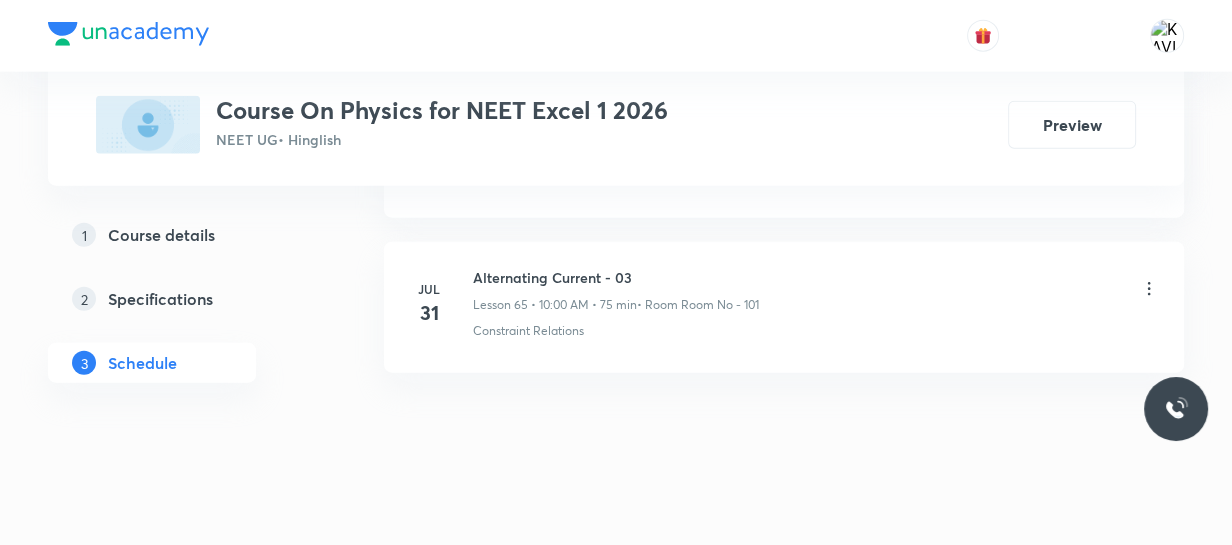click on "Alternating Current - 03" at bounding box center [616, 277] 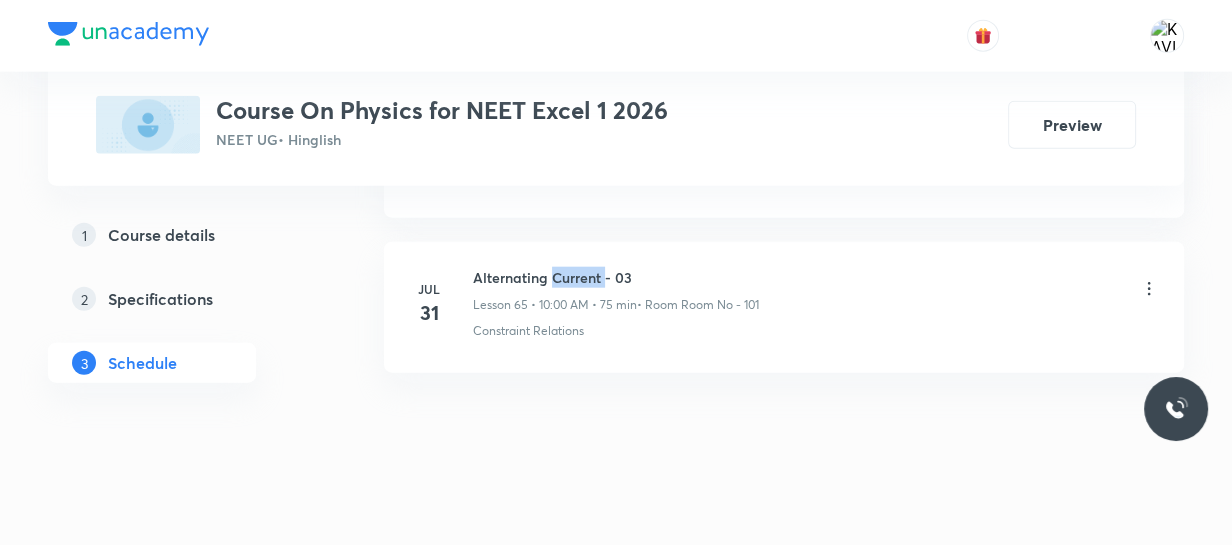 click on "Alternating Current - 03" at bounding box center [616, 277] 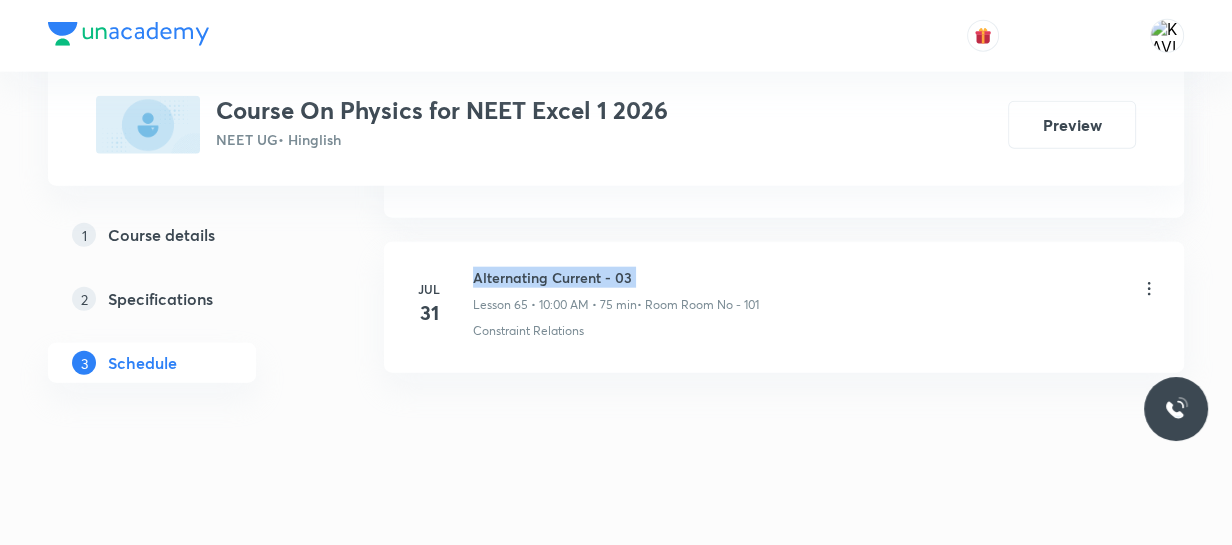 click on "Alternating Current - 03" at bounding box center (616, 277) 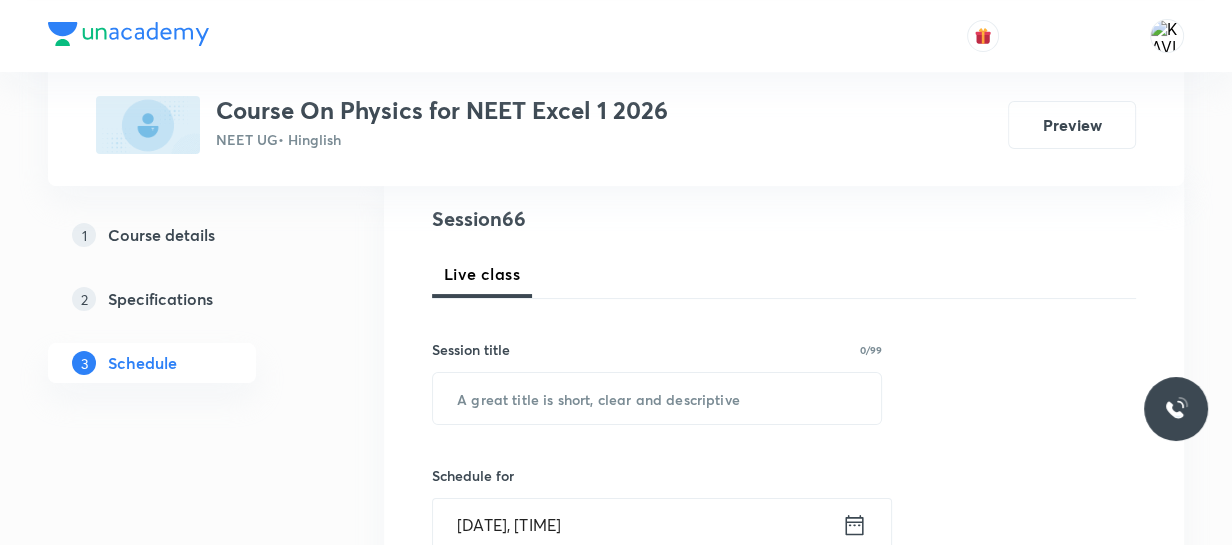 scroll, scrollTop: 241, scrollLeft: 0, axis: vertical 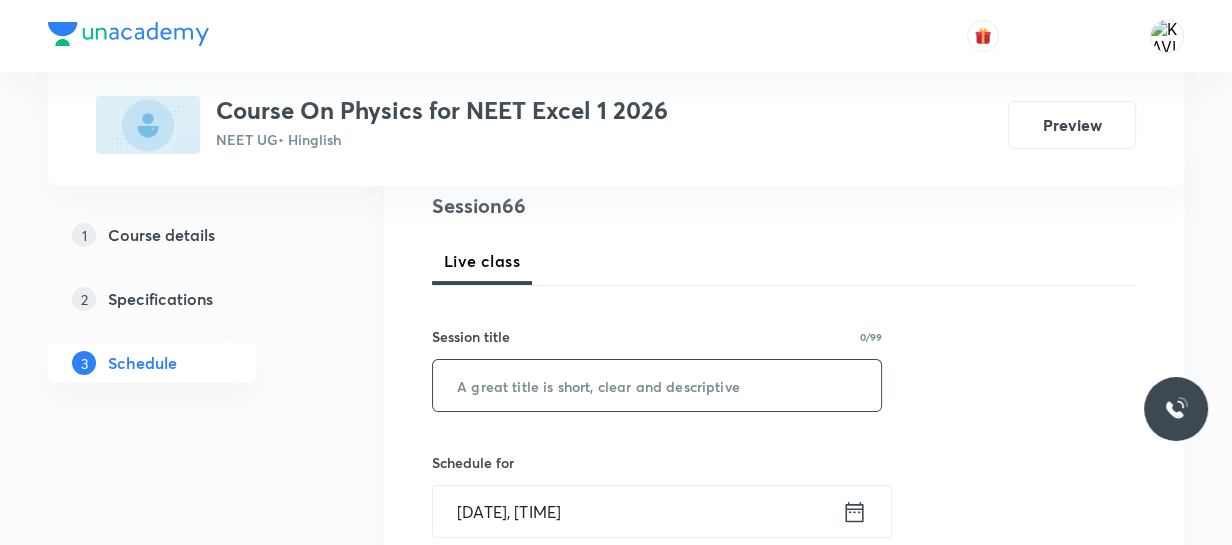click at bounding box center (657, 385) 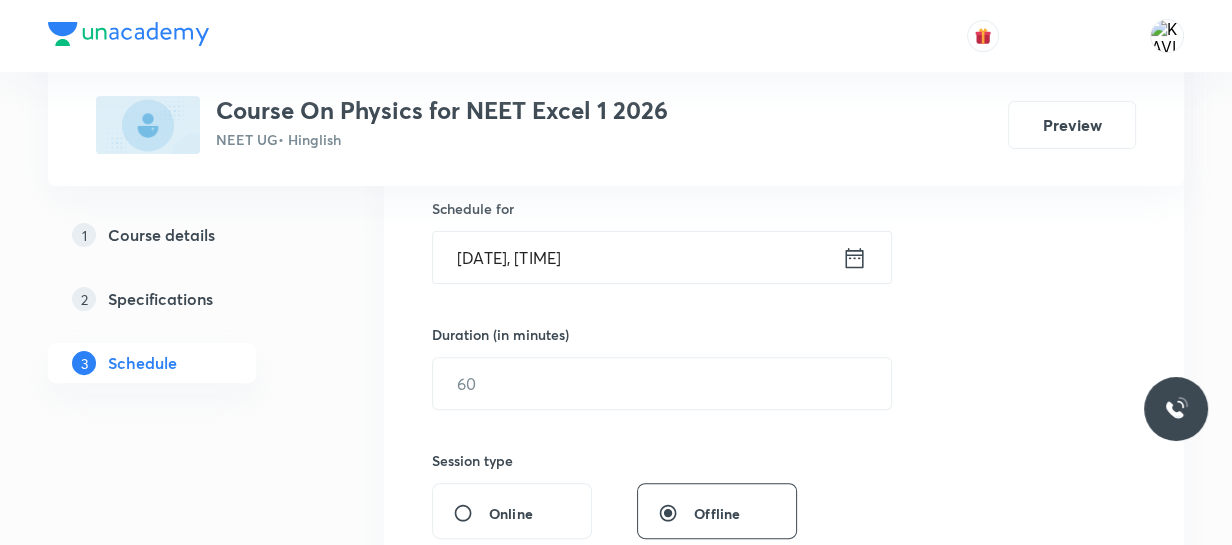 scroll, scrollTop: 496, scrollLeft: 0, axis: vertical 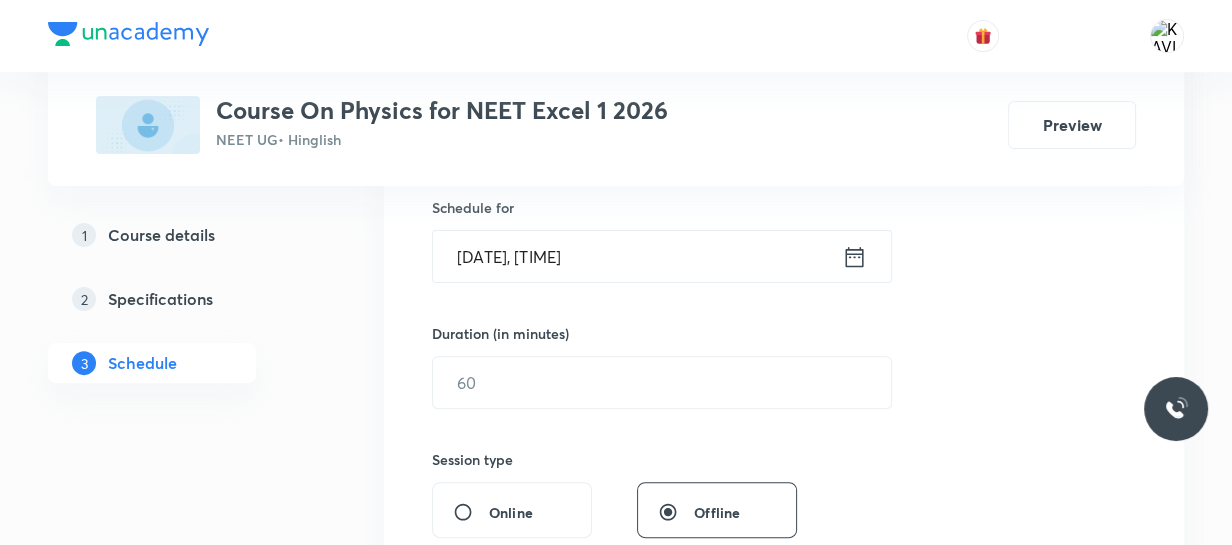 type on "Alternating Current - 04" 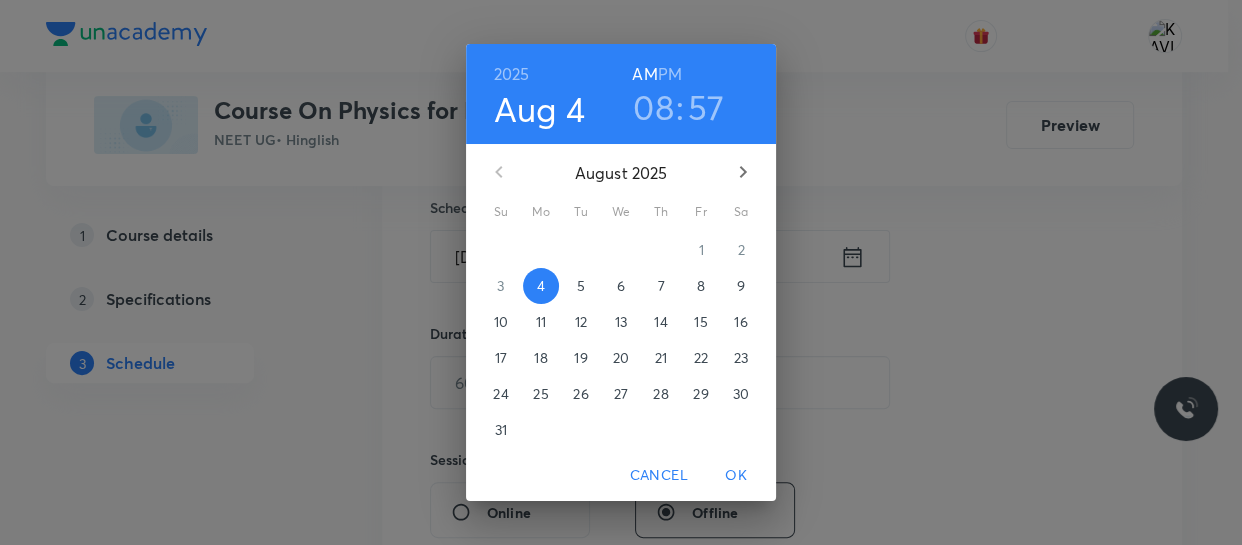 click on "08" at bounding box center [653, 107] 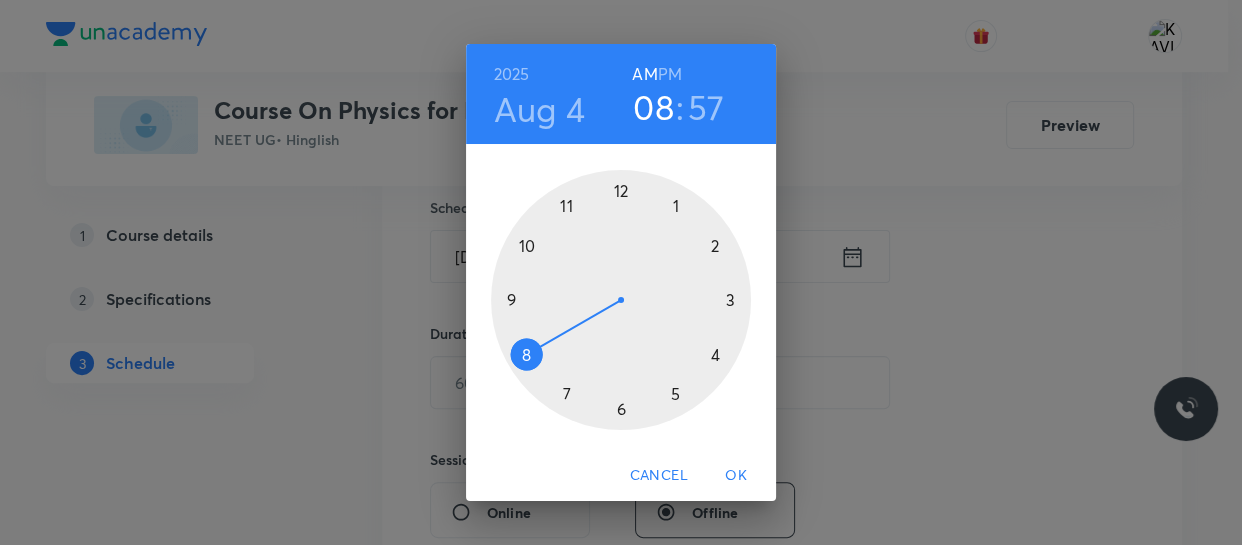 click at bounding box center (621, 300) 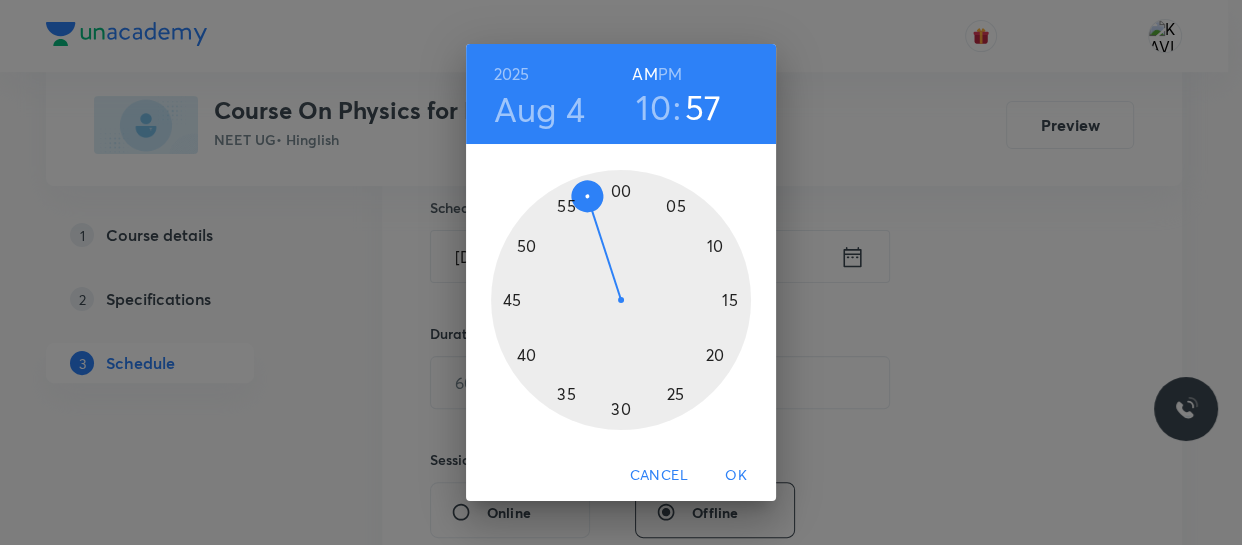 click at bounding box center [621, 300] 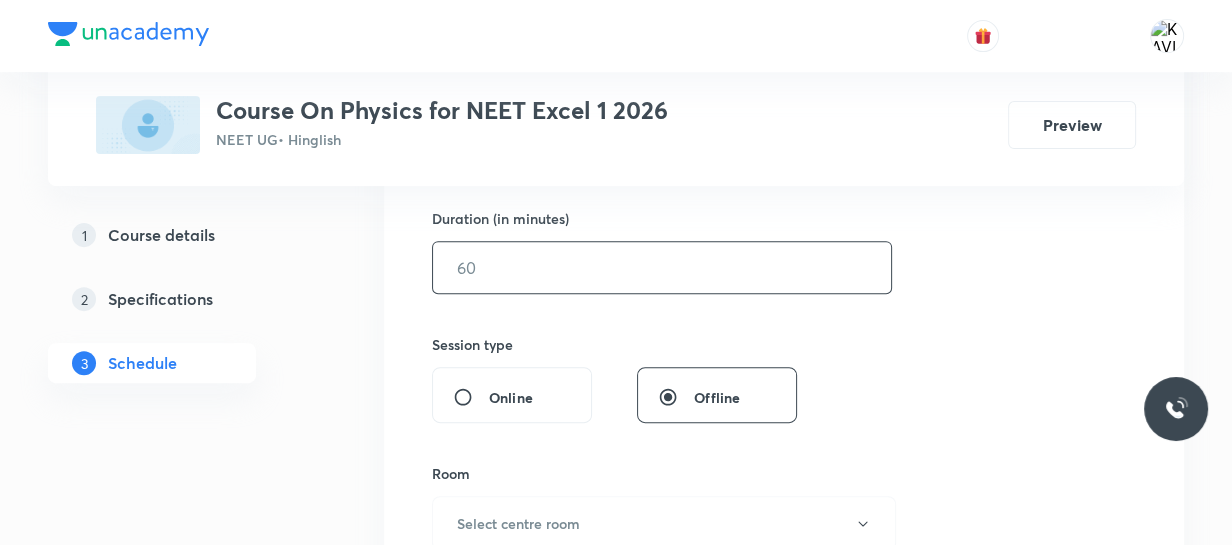 scroll, scrollTop: 614, scrollLeft: 0, axis: vertical 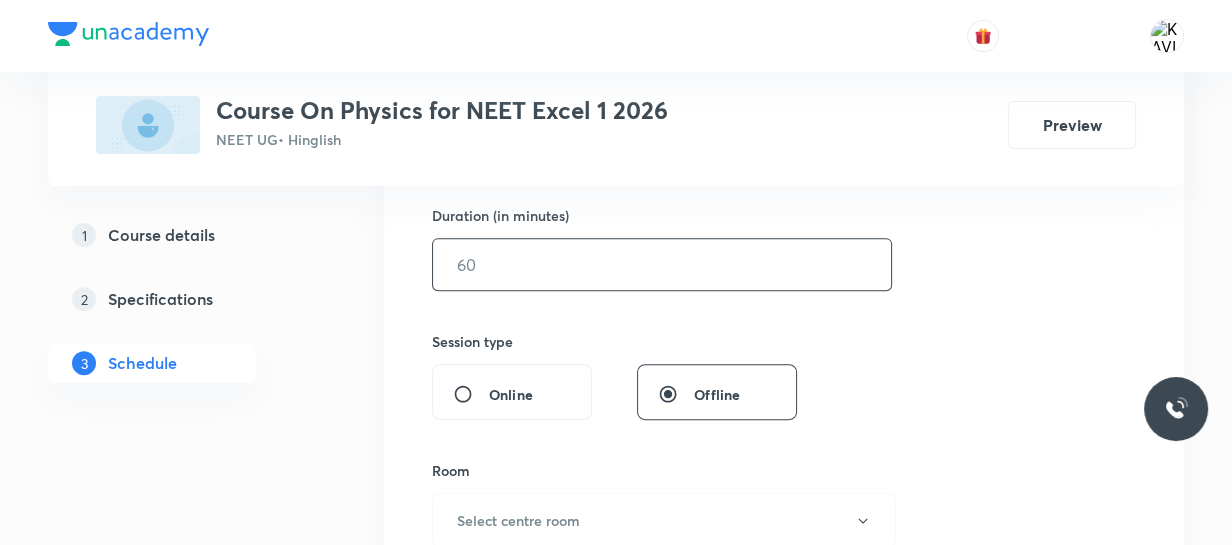 click at bounding box center (662, 264) 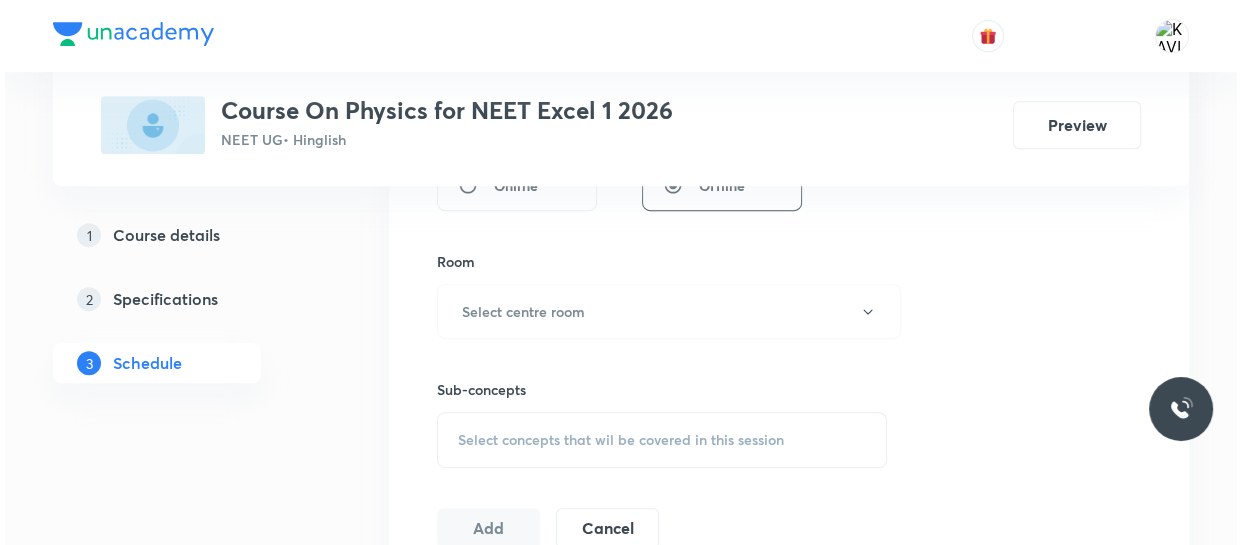 scroll, scrollTop: 824, scrollLeft: 0, axis: vertical 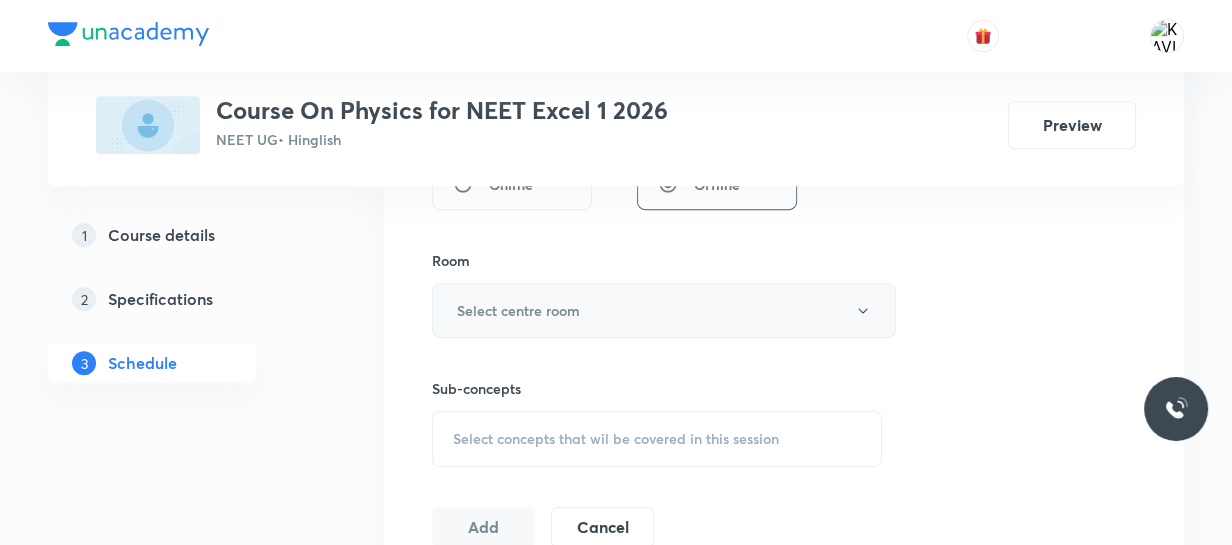 type on "75" 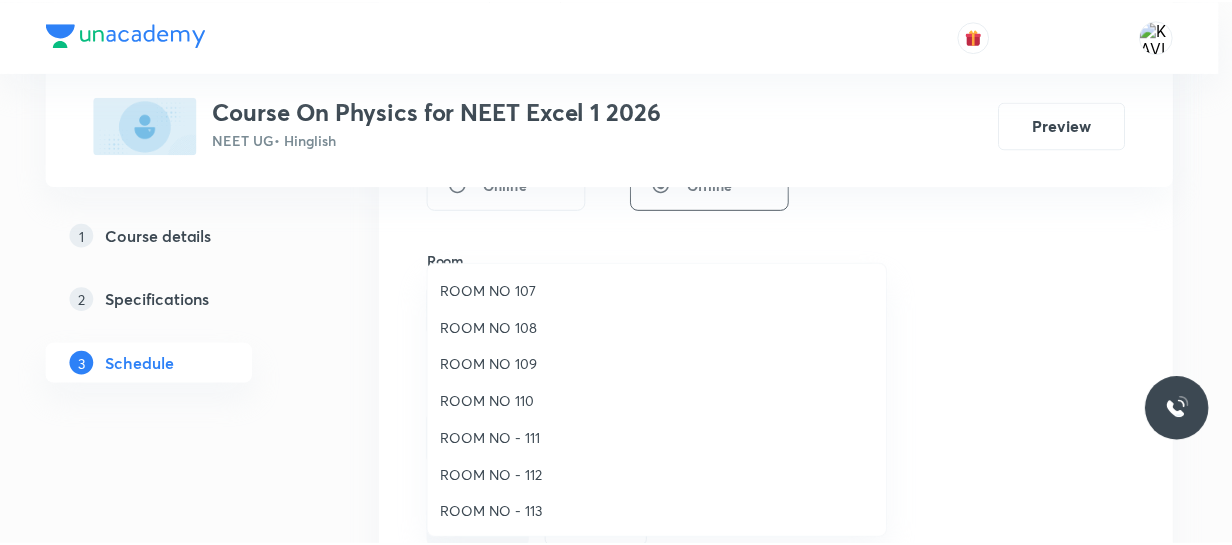 scroll, scrollTop: 0, scrollLeft: 0, axis: both 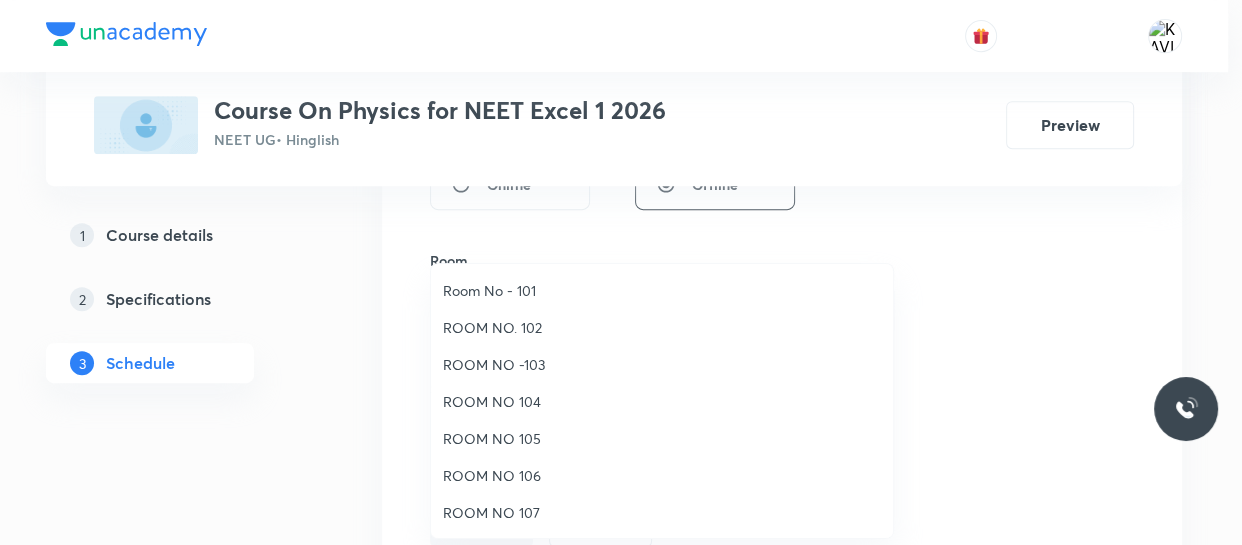 click on "Room No - 101" at bounding box center [662, 290] 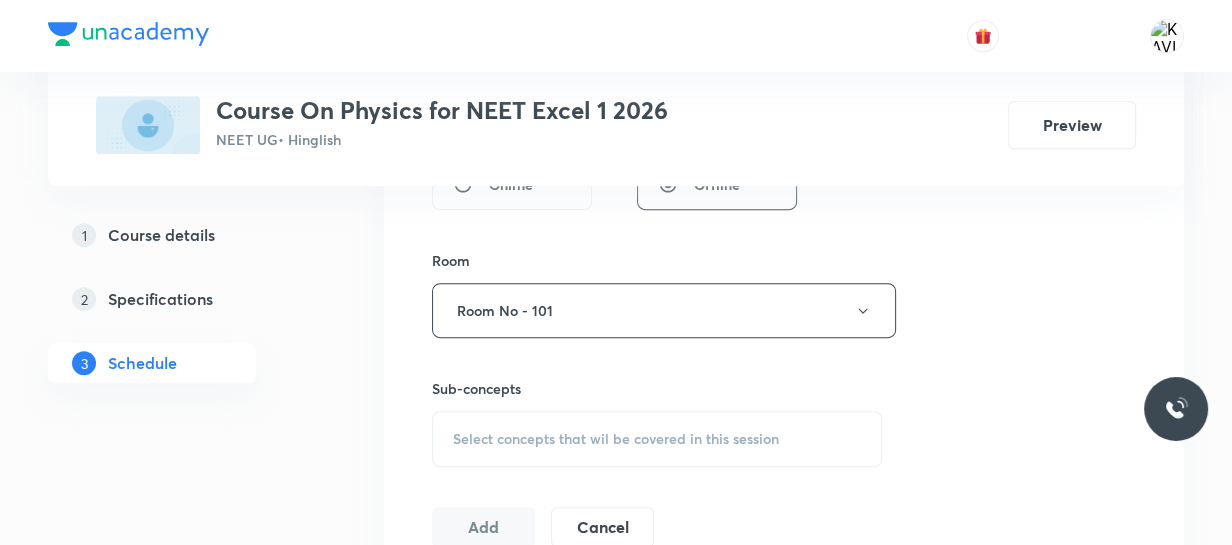 scroll, scrollTop: 998, scrollLeft: 0, axis: vertical 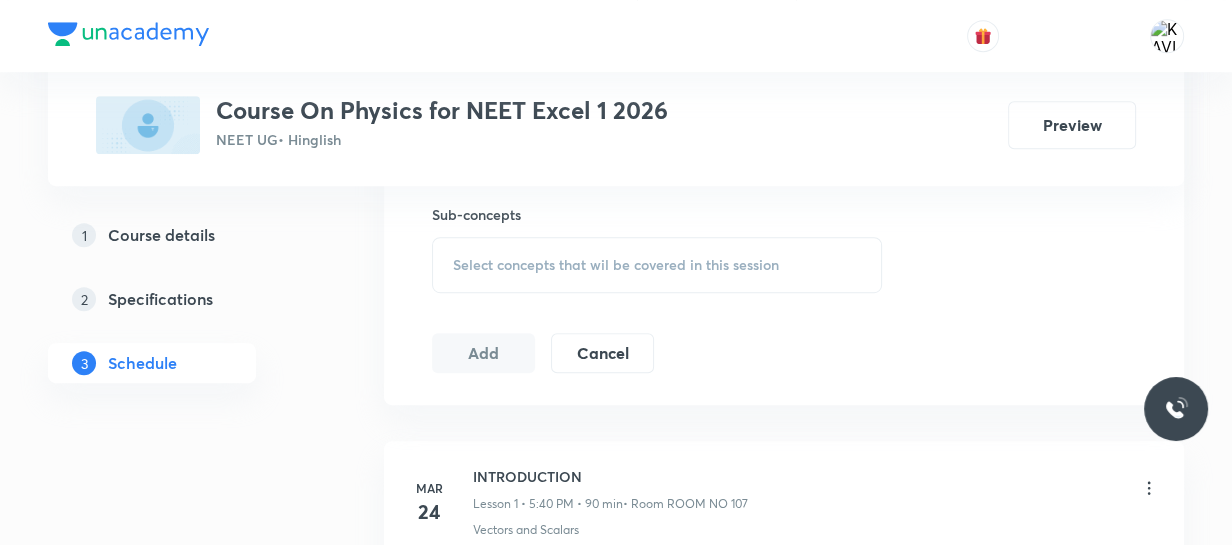 click on "Select concepts that wil be covered in this session" at bounding box center [657, 265] 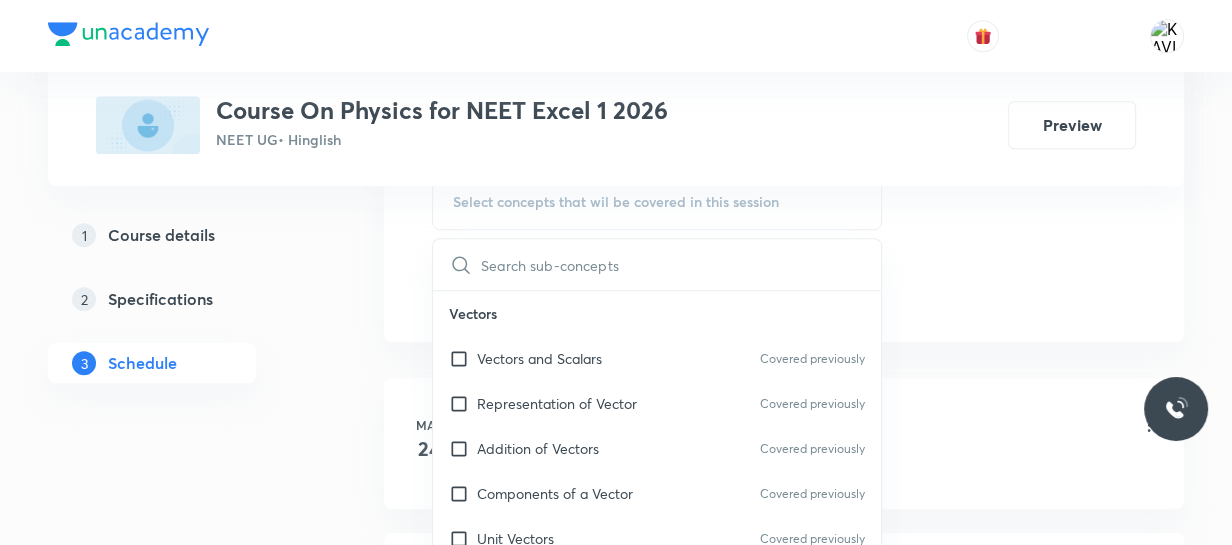 scroll, scrollTop: 1062, scrollLeft: 0, axis: vertical 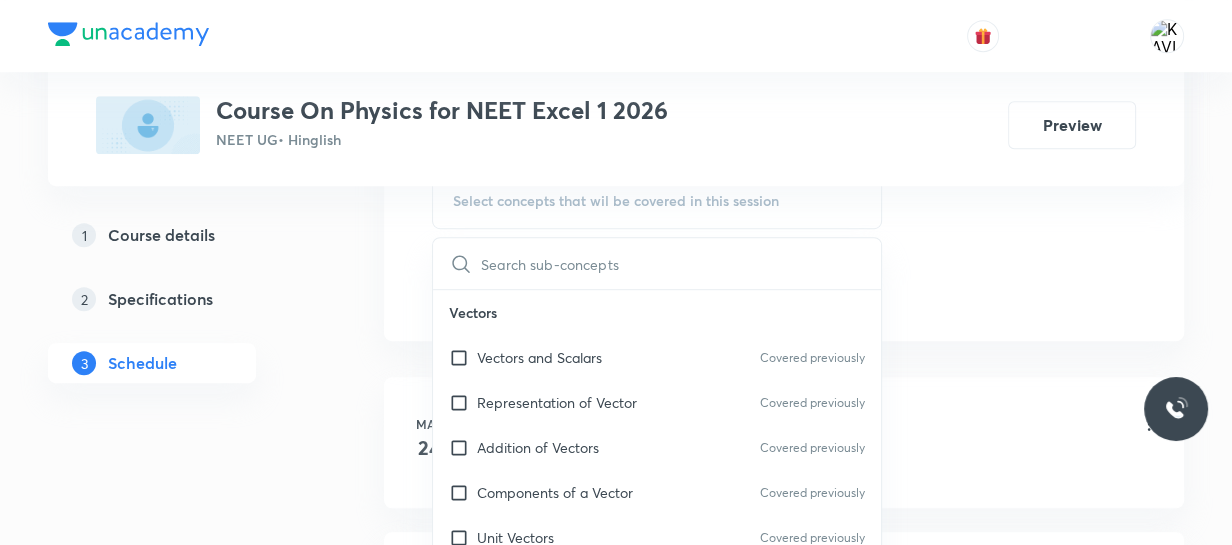 click at bounding box center [681, 263] 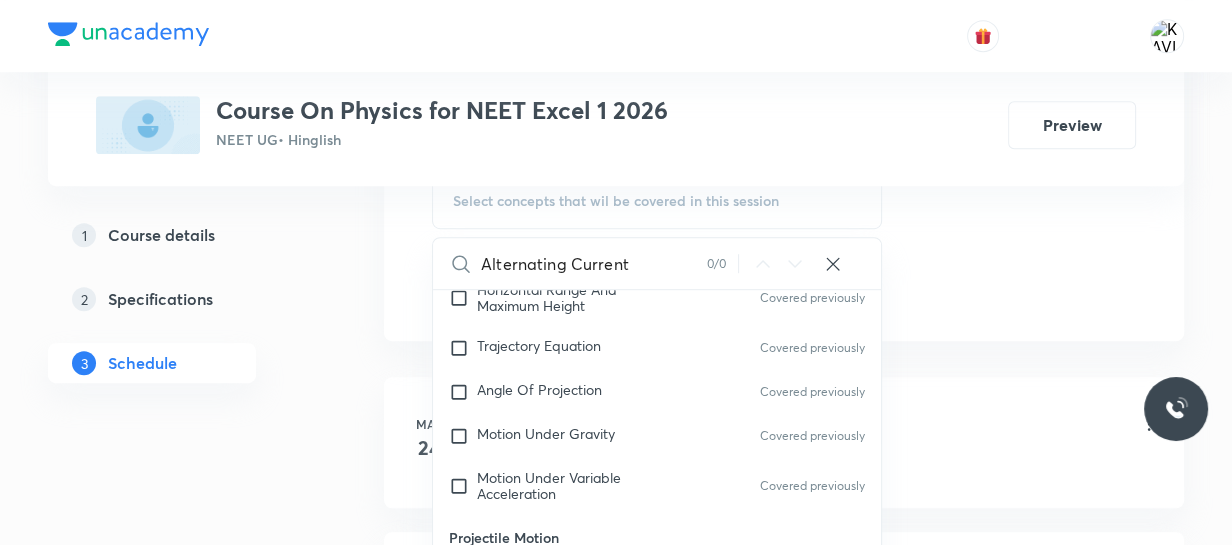 scroll, scrollTop: 1372, scrollLeft: 0, axis: vertical 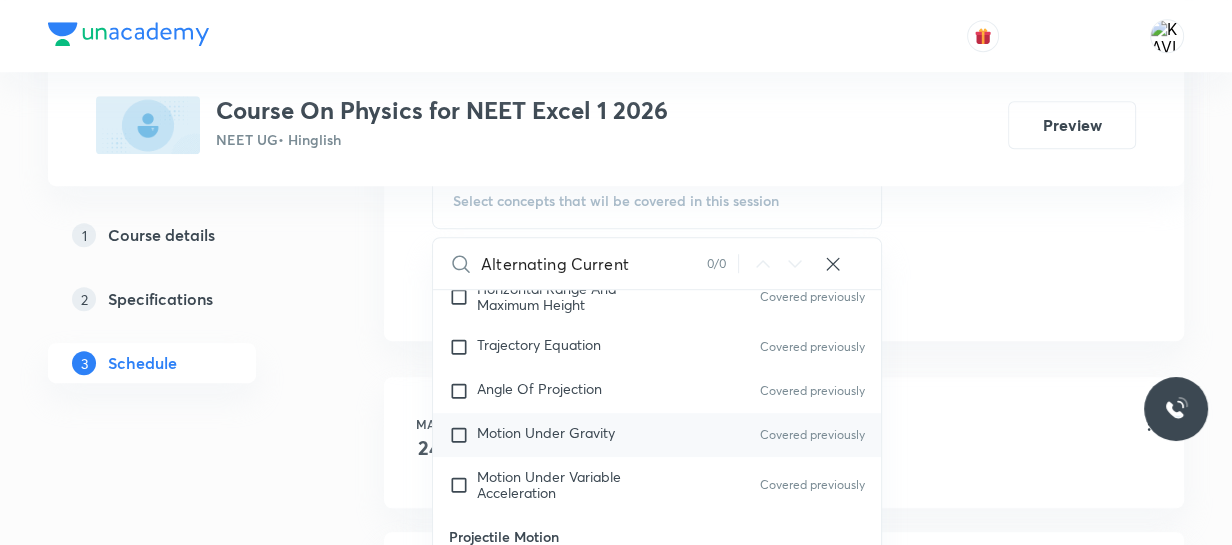 type on "Alternating Current" 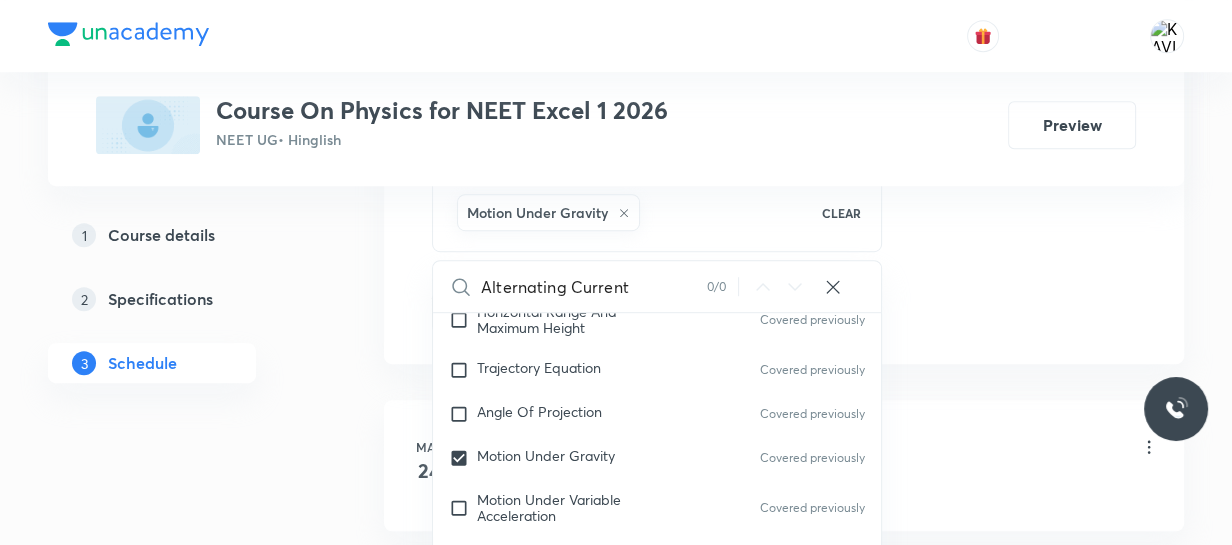 click on "Session  66 Live class Session title 24/99 Alternating Current - 04 ​ Schedule for Aug 4, 2025, 10:00 AM ​ Duration (in minutes) 75 ​   Session type Online Offline Room Room No - 101 Sub-concepts Motion Under Gravity CLEAR Alternating Current 0 / 0 ​ Vectors Vectors and Scalars  Covered previously Representation of Vector  Covered previously Addition of Vectors Covered previously Components of a Vector Covered previously Unit Vectors Covered previously Rectangular Components of a Vector in Three Dimensions  Covered previously Position Vector Covered previously Displacement Vector Covered previously Product of Two Vectors Change in Velocity Projectile Motion Minimum Velocity & Angle to Hit a Given Point Covered previously Motion in a Straight Line Translatory Motion  Frame of Reference  Covered previously Trajectory  Covered previously Displacement and Distance  Velocity and Speed  Covered previously Acceleration  Covered previously Motion in a Straight Line  Covered previously Covered previously Waves" at bounding box center [784, -149] 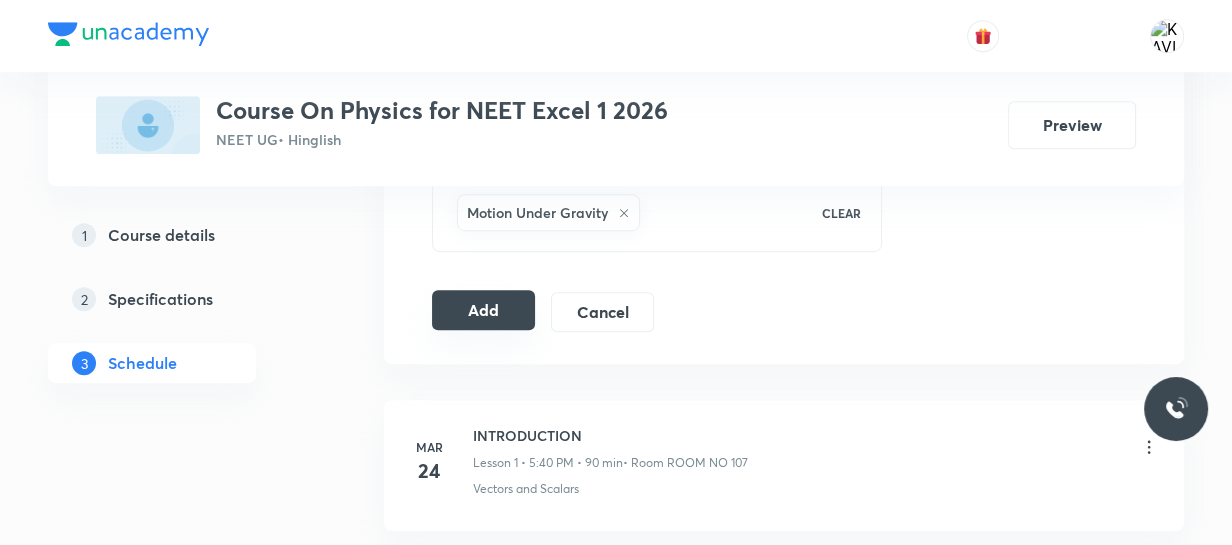 click on "Add" at bounding box center [483, 310] 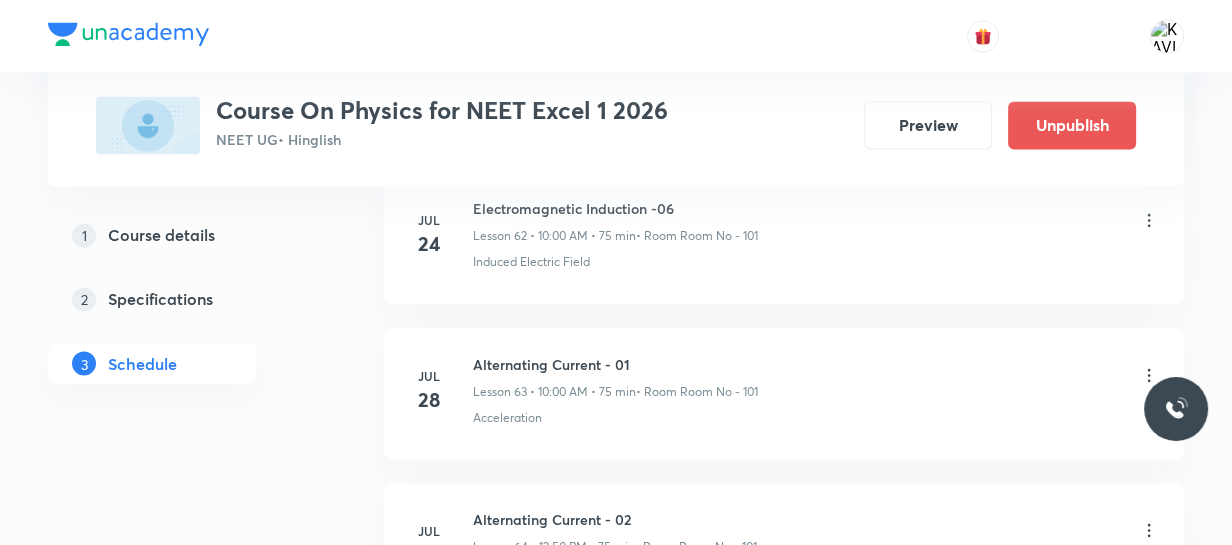 scroll, scrollTop: 10354, scrollLeft: 0, axis: vertical 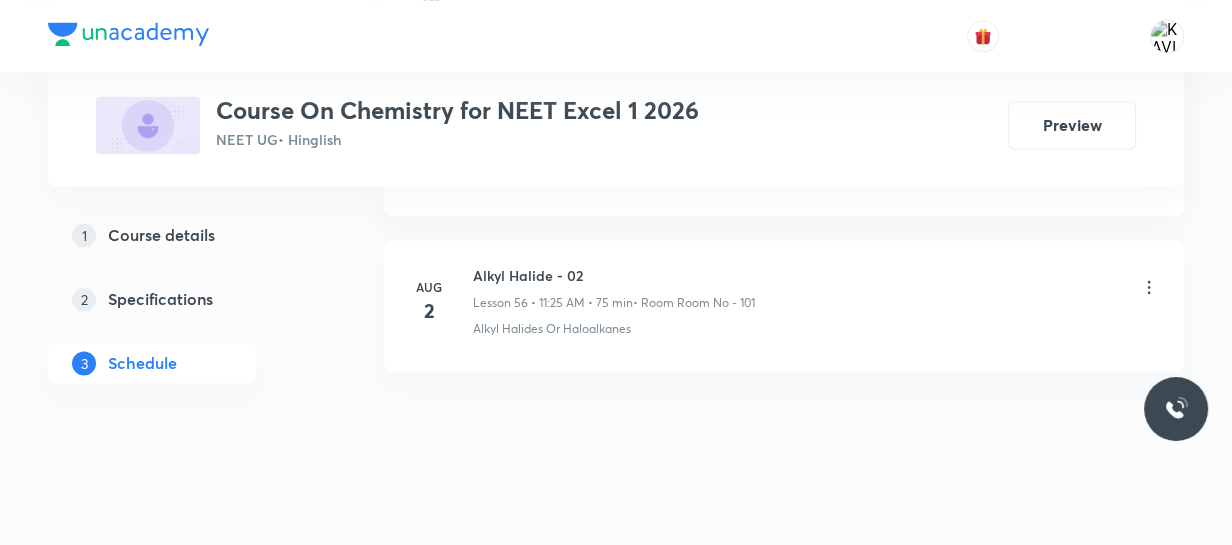 click on "Alkyl Halide - 02" at bounding box center (614, 275) 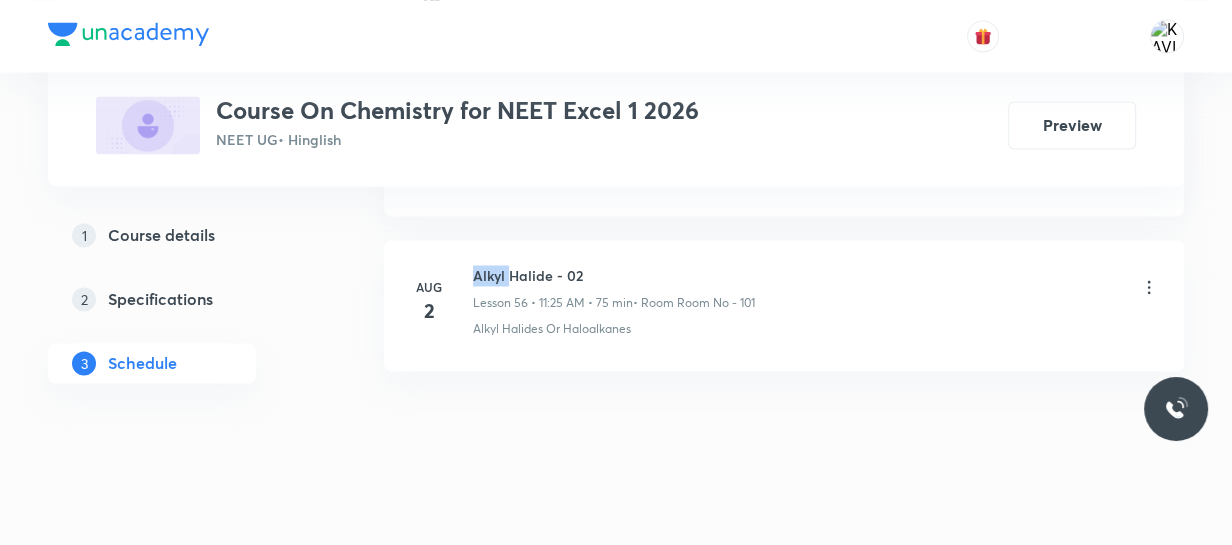 click on "Alkyl Halide - 02" at bounding box center [614, 275] 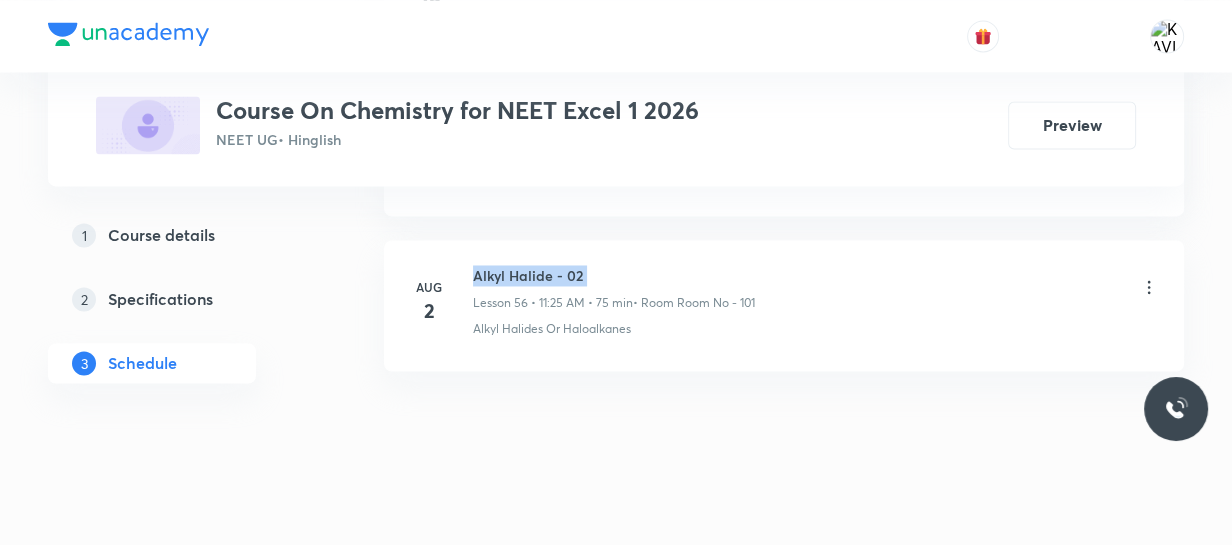 click on "Alkyl Halide - 02" at bounding box center [614, 275] 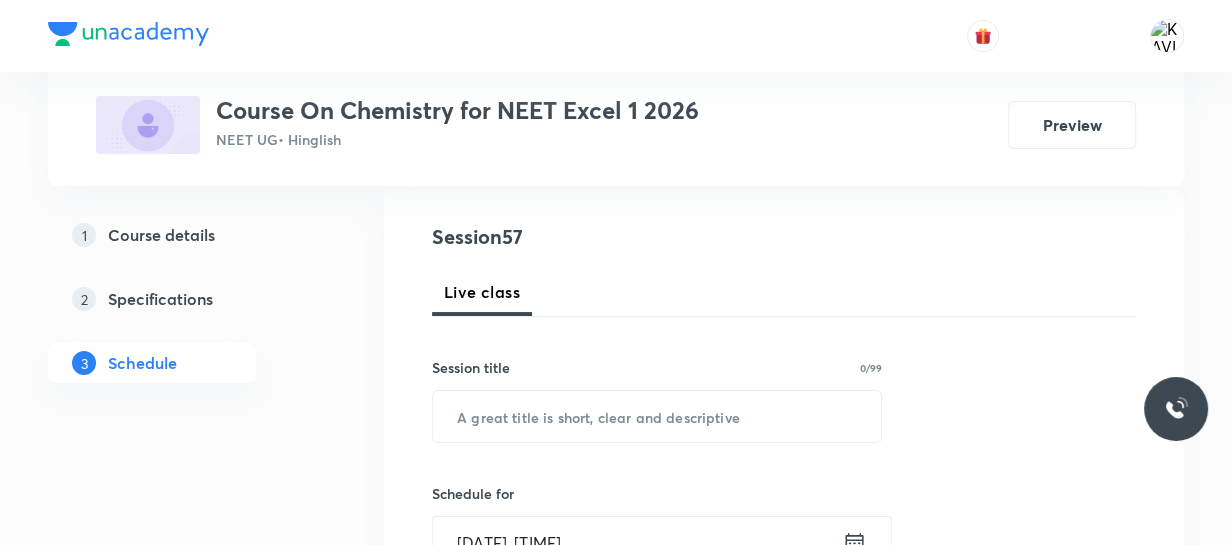 scroll, scrollTop: 209, scrollLeft: 0, axis: vertical 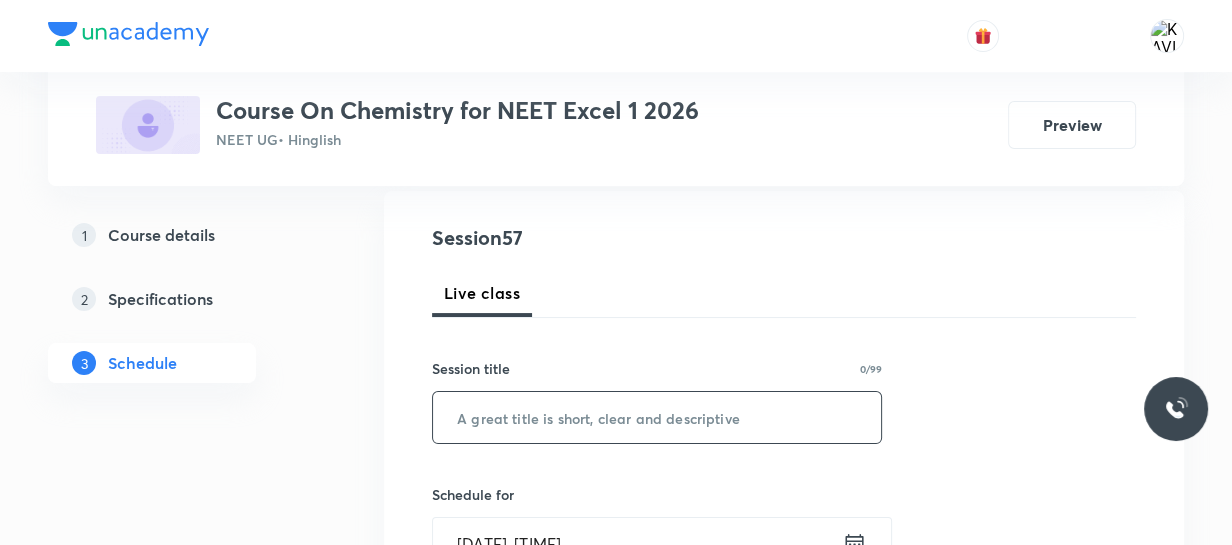 click at bounding box center (657, 417) 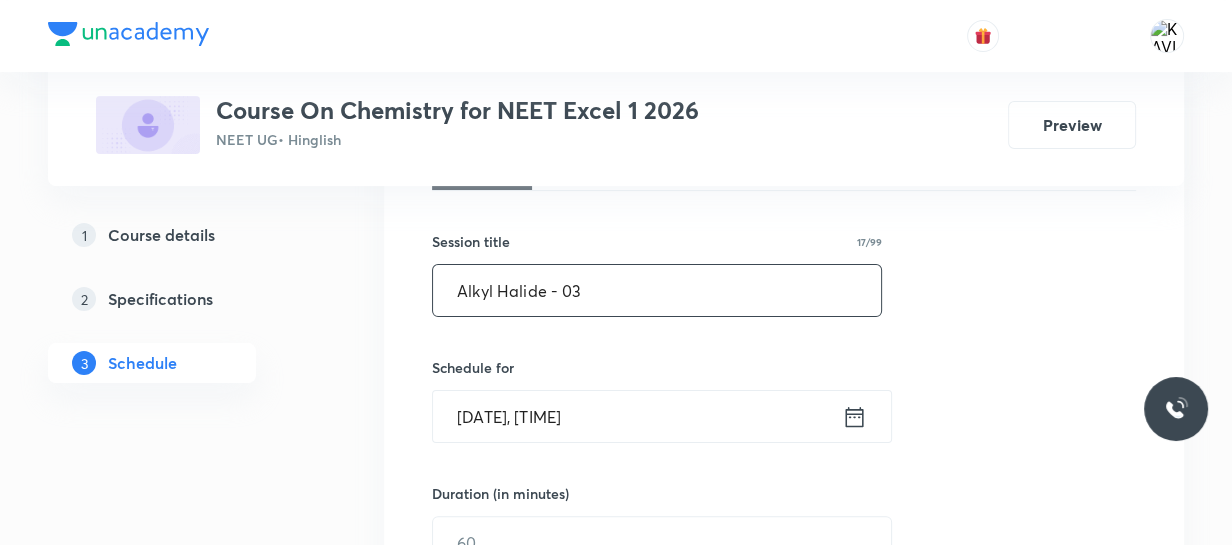 scroll, scrollTop: 340, scrollLeft: 0, axis: vertical 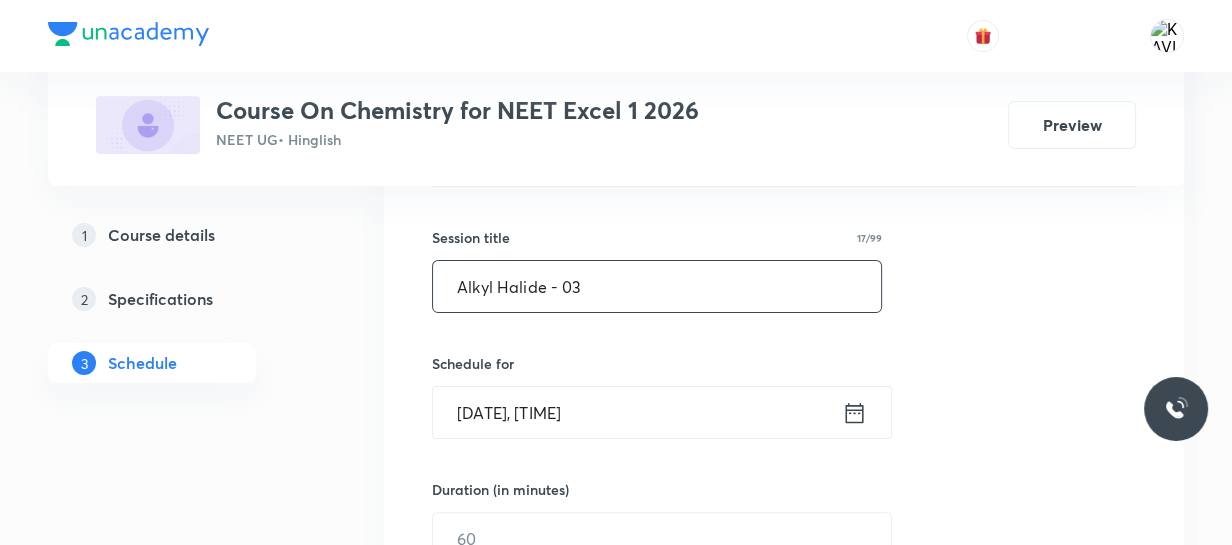 type on "Alkyl Halide - 03" 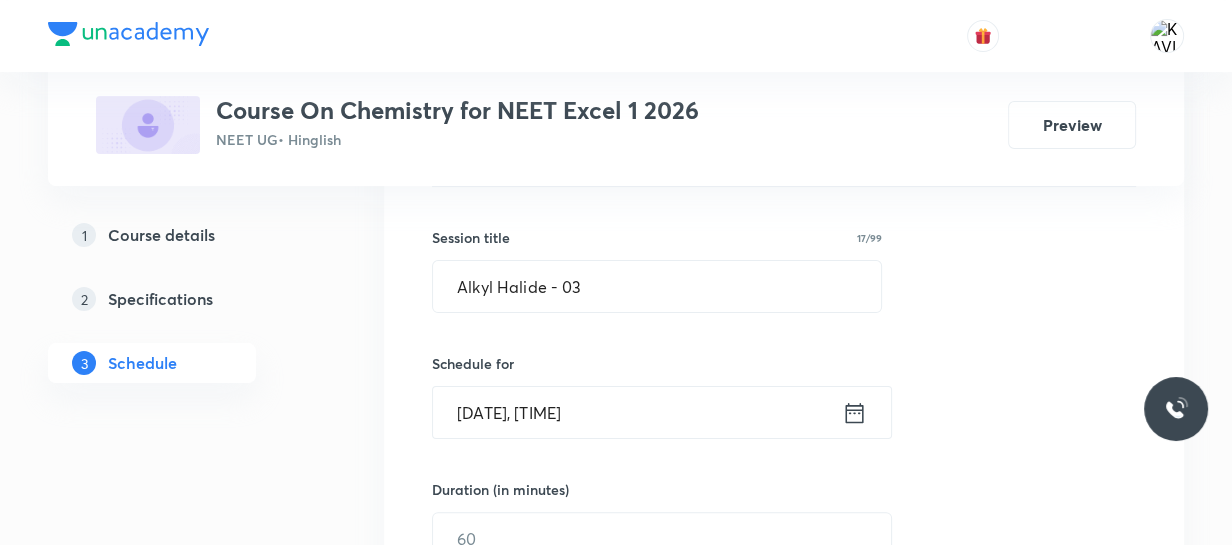 click 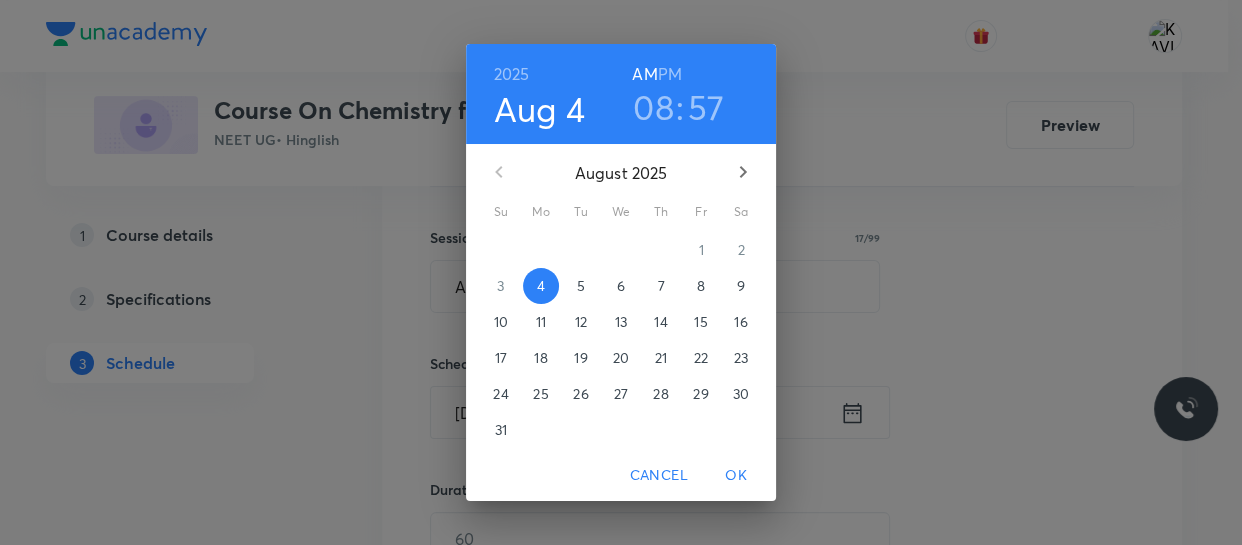 click on "08" at bounding box center (653, 107) 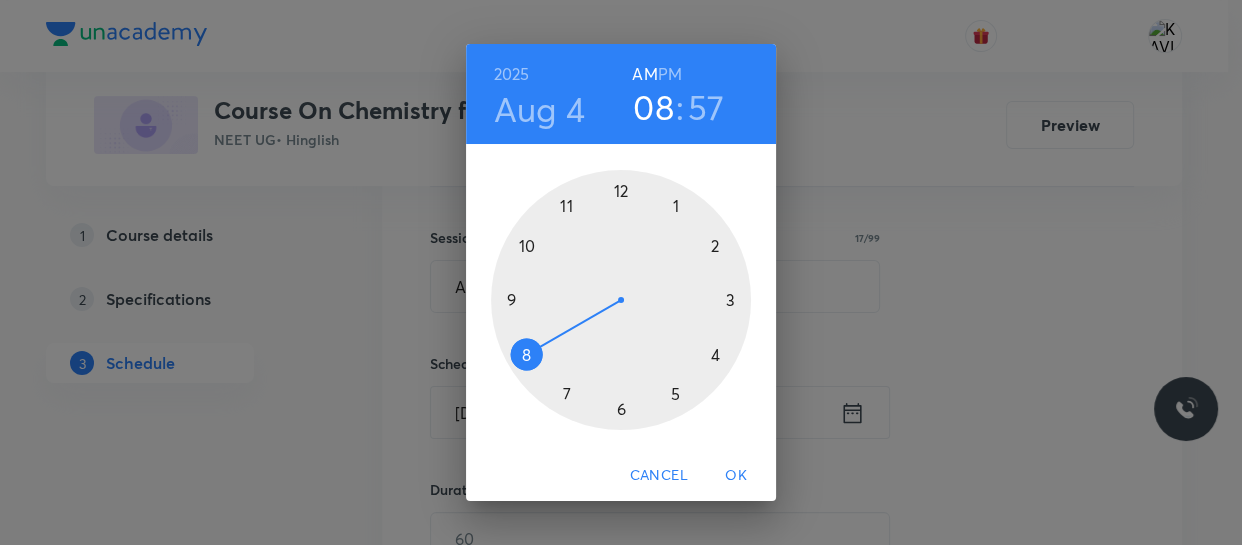 click at bounding box center [621, 300] 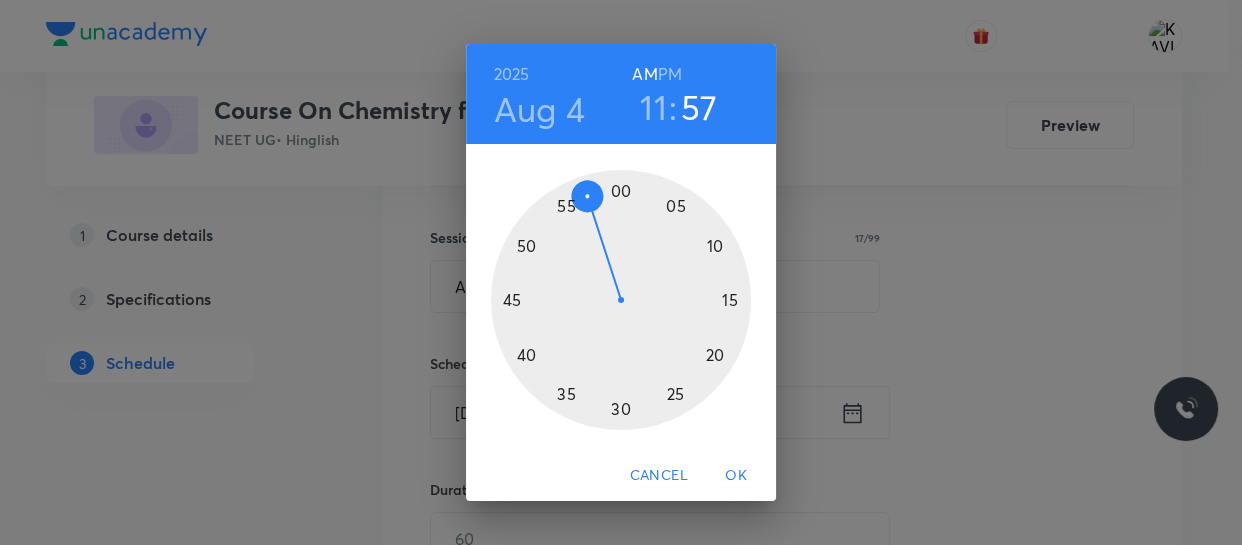 click at bounding box center (621, 300) 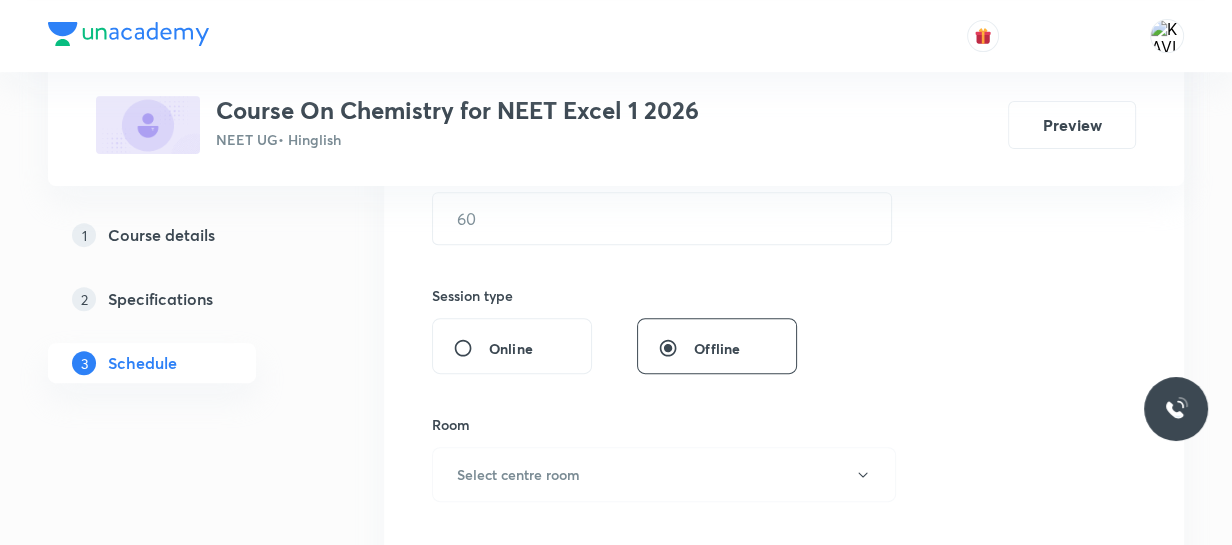 scroll, scrollTop: 660, scrollLeft: 0, axis: vertical 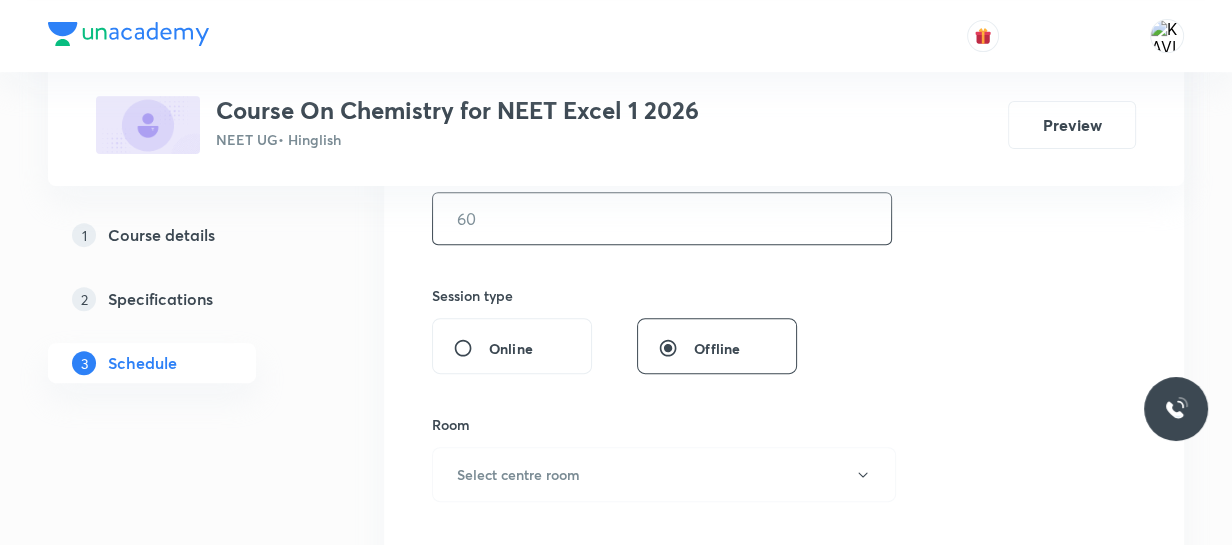 click at bounding box center (662, 218) 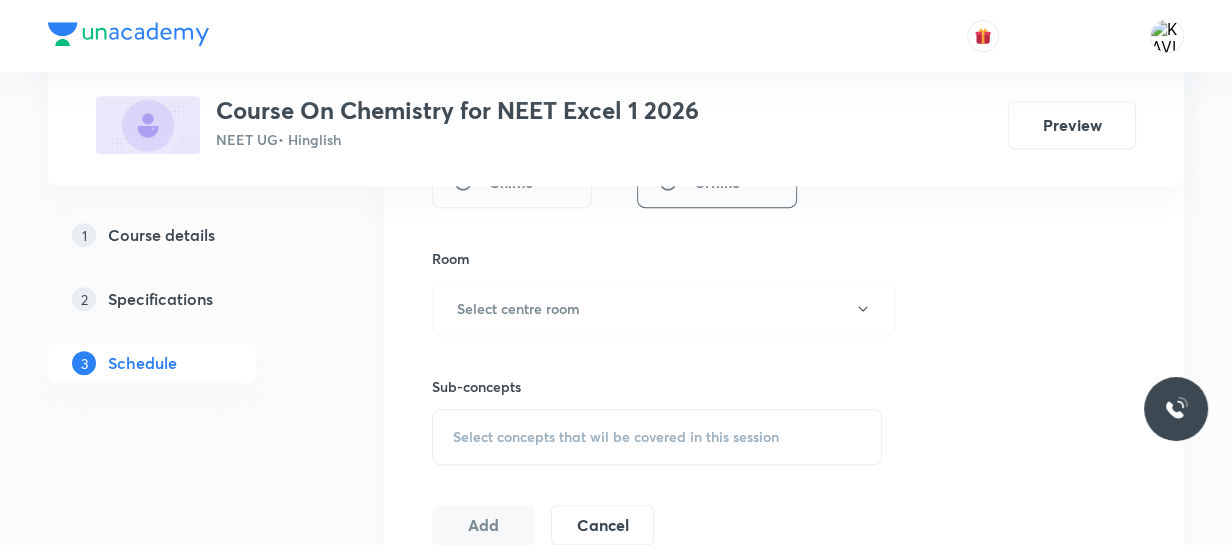 scroll, scrollTop: 827, scrollLeft: 0, axis: vertical 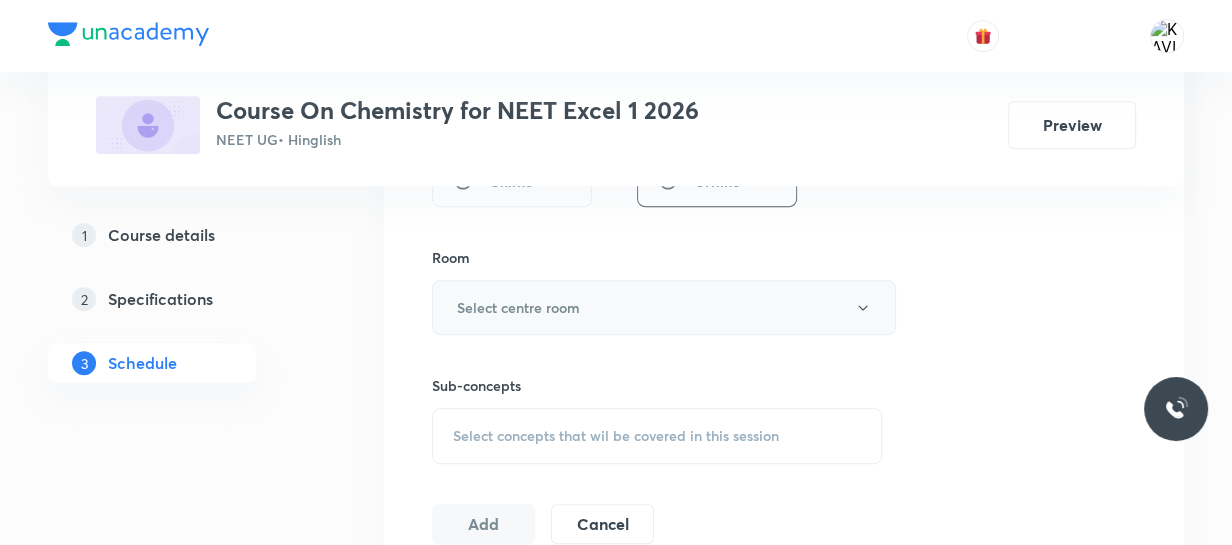 type on "75" 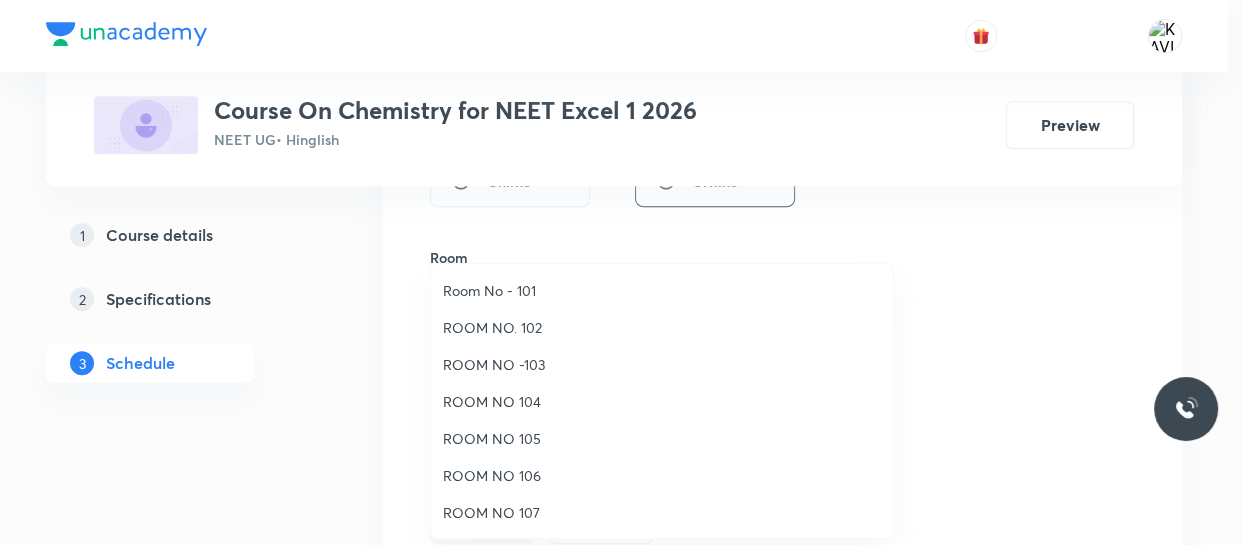 click on "Room No - 101" at bounding box center [662, 290] 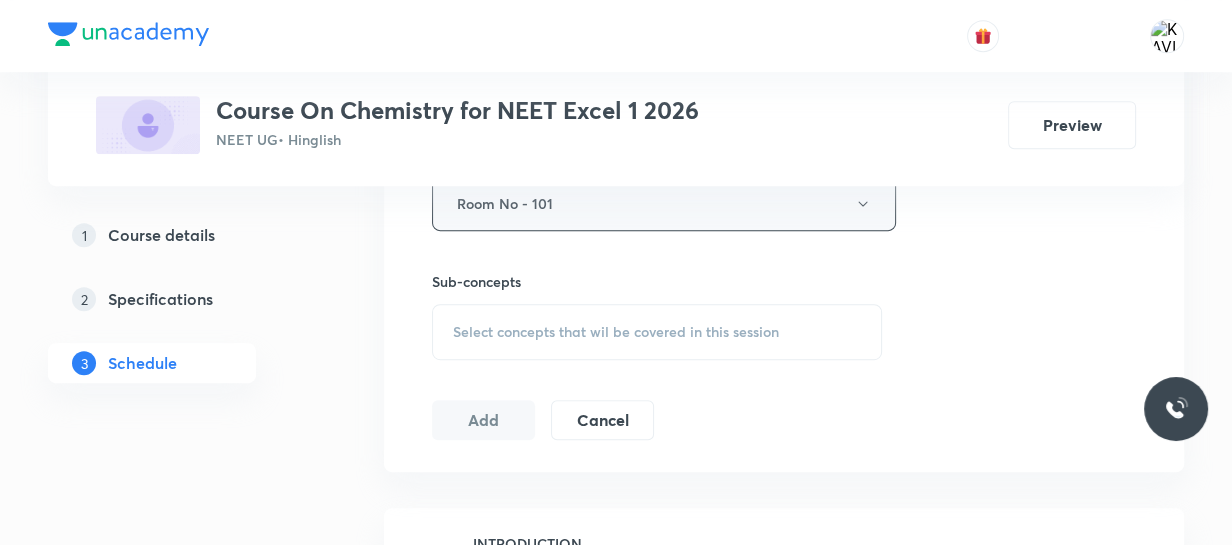 scroll, scrollTop: 932, scrollLeft: 0, axis: vertical 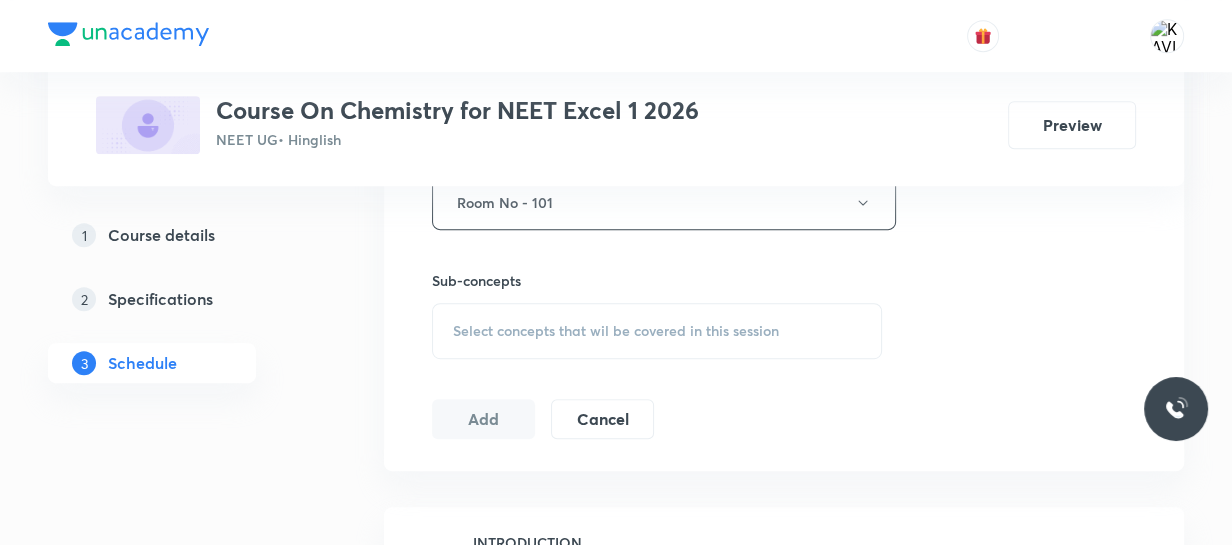 click on "Select concepts that wil be covered in this session" at bounding box center (616, 331) 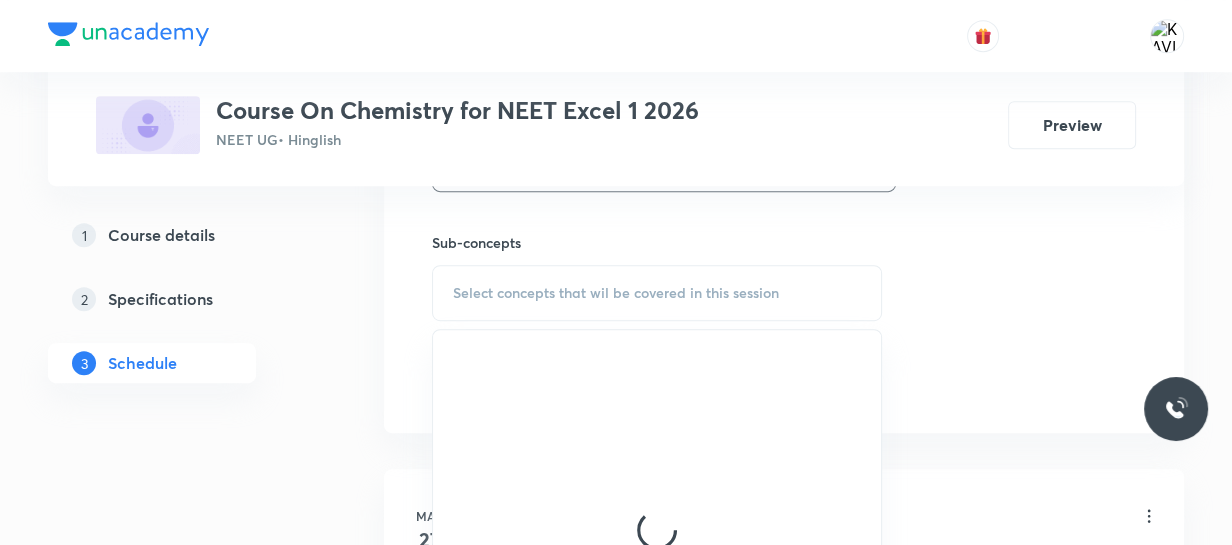 scroll, scrollTop: 971, scrollLeft: 0, axis: vertical 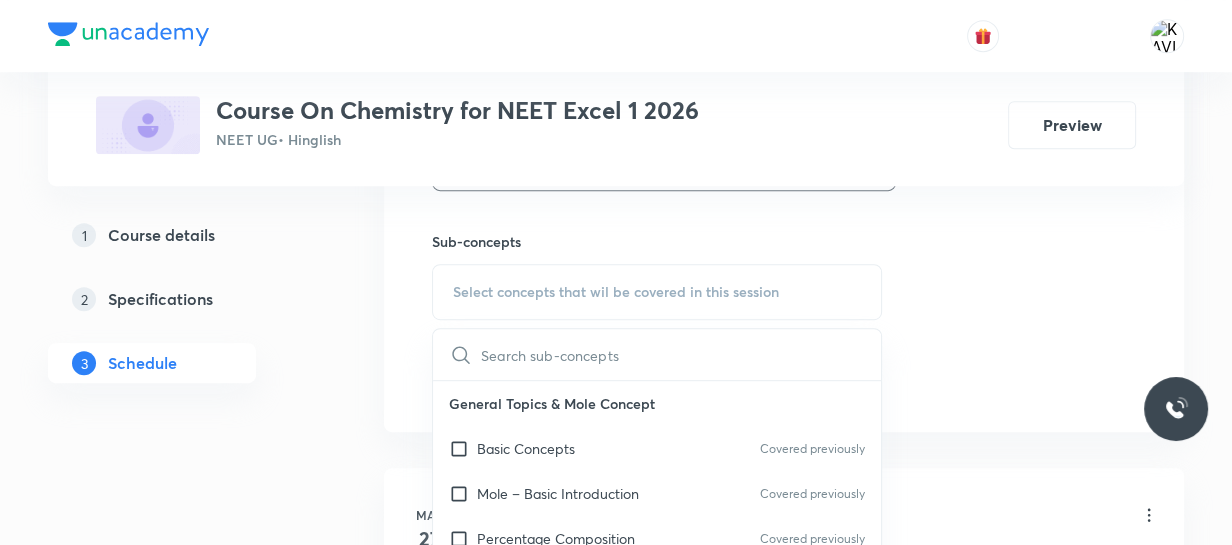 click at bounding box center [681, 354] 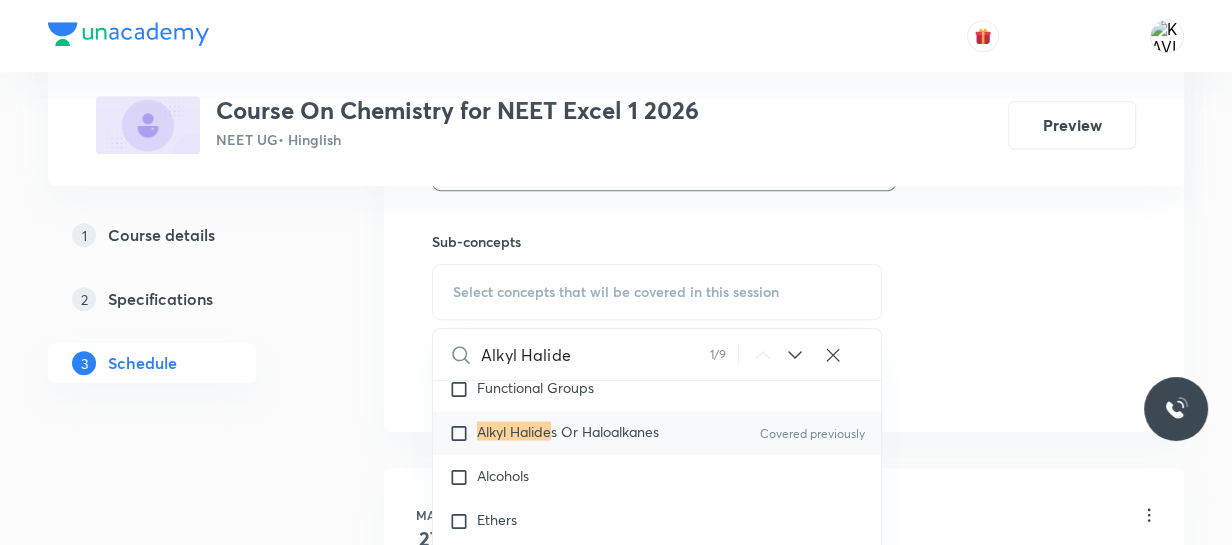 scroll, scrollTop: 37384, scrollLeft: 0, axis: vertical 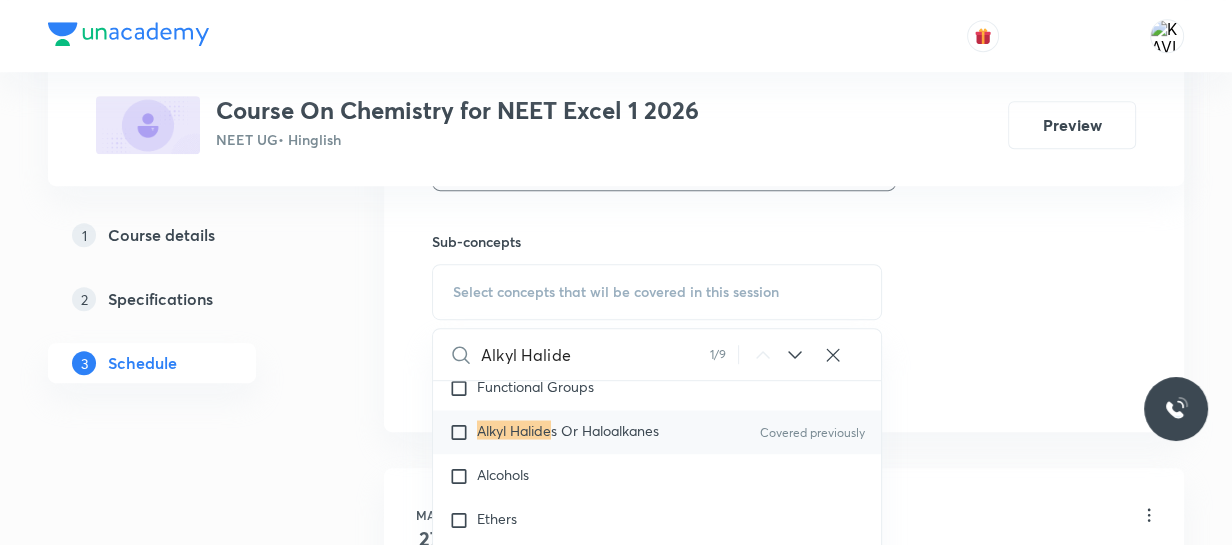 type on "Alkyl Halide" 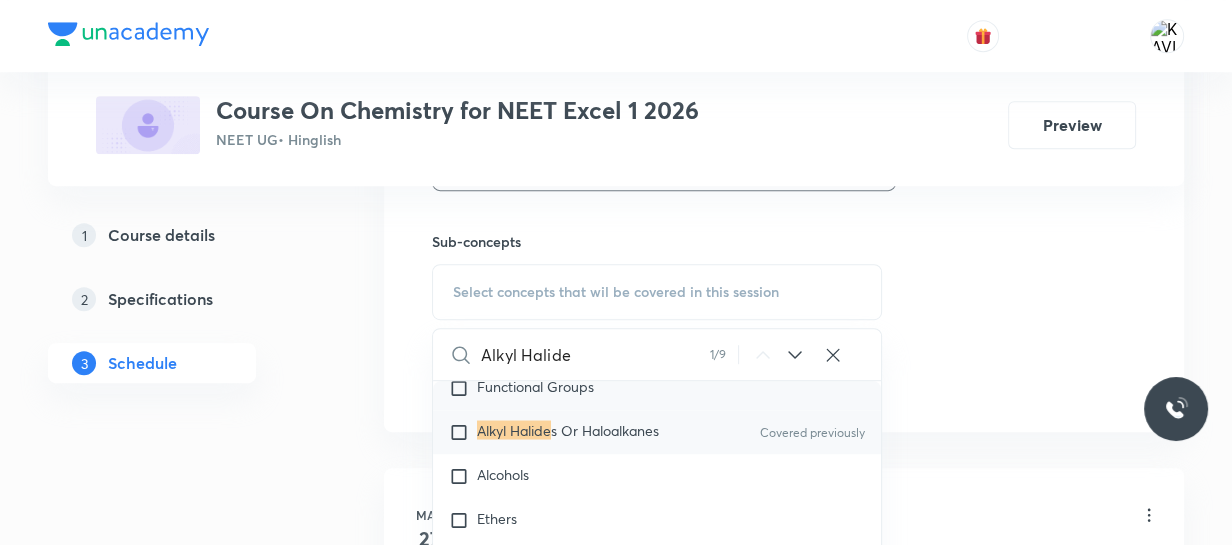 checkbox on "true" 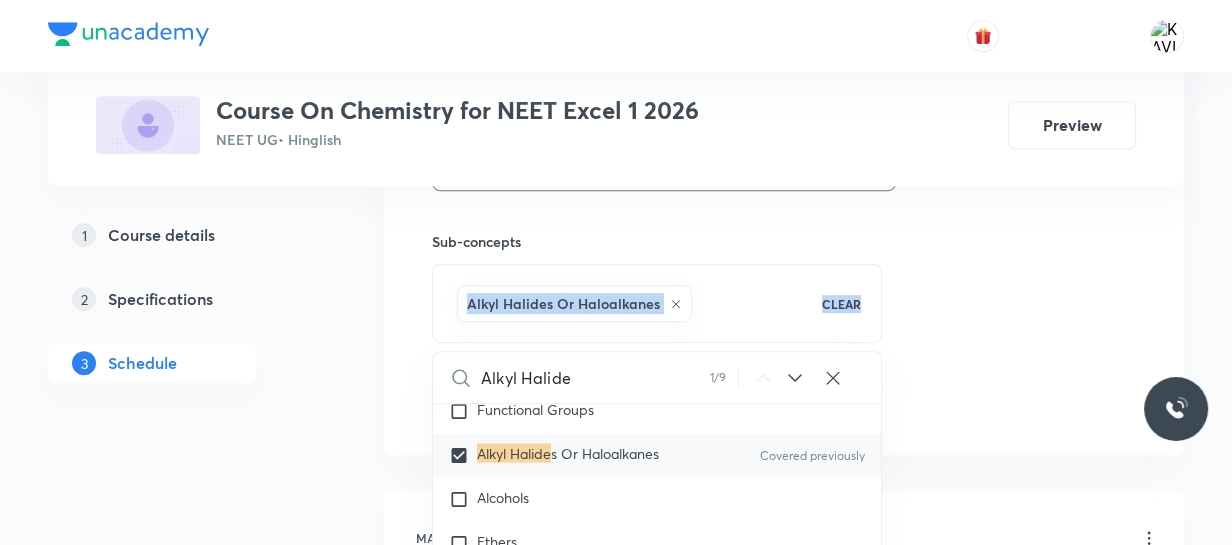 drag, startPoint x: 1029, startPoint y: 269, endPoint x: 399, endPoint y: 336, distance: 633.5527 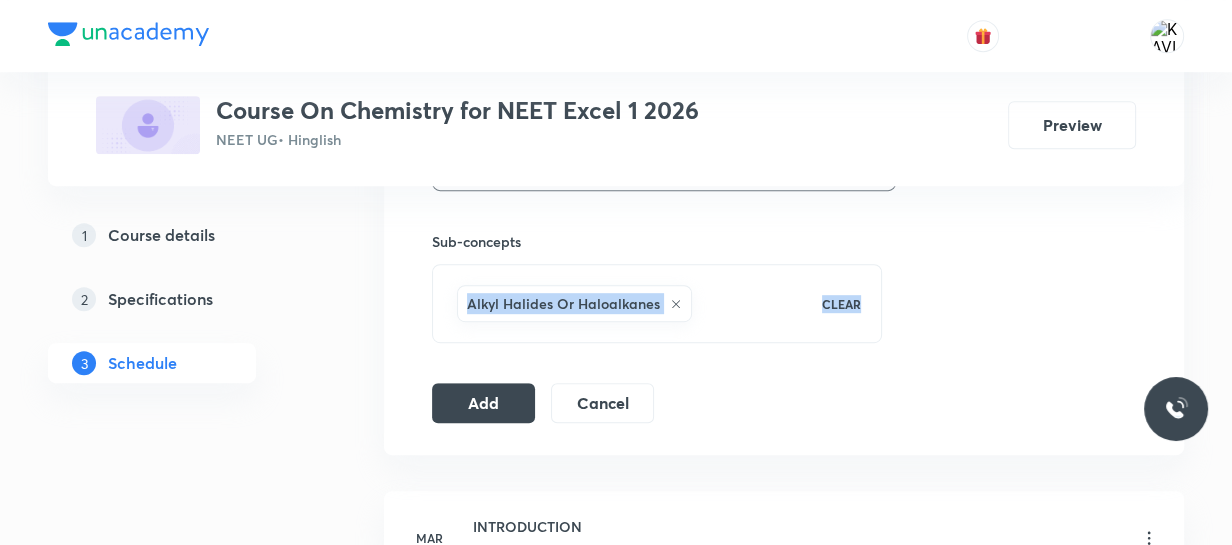 click on "Session  57 Live class Session title 17/99 Alkyl Halide - 03 ​ Schedule for Aug 4, 2025, 11:25 AM ​ Duration (in minutes) 75 ​   Session type Online Offline Room Room No - 101 Sub-concepts Alkyl Halides Or Haloalkanes CLEAR Add Cancel" at bounding box center [784, -58] 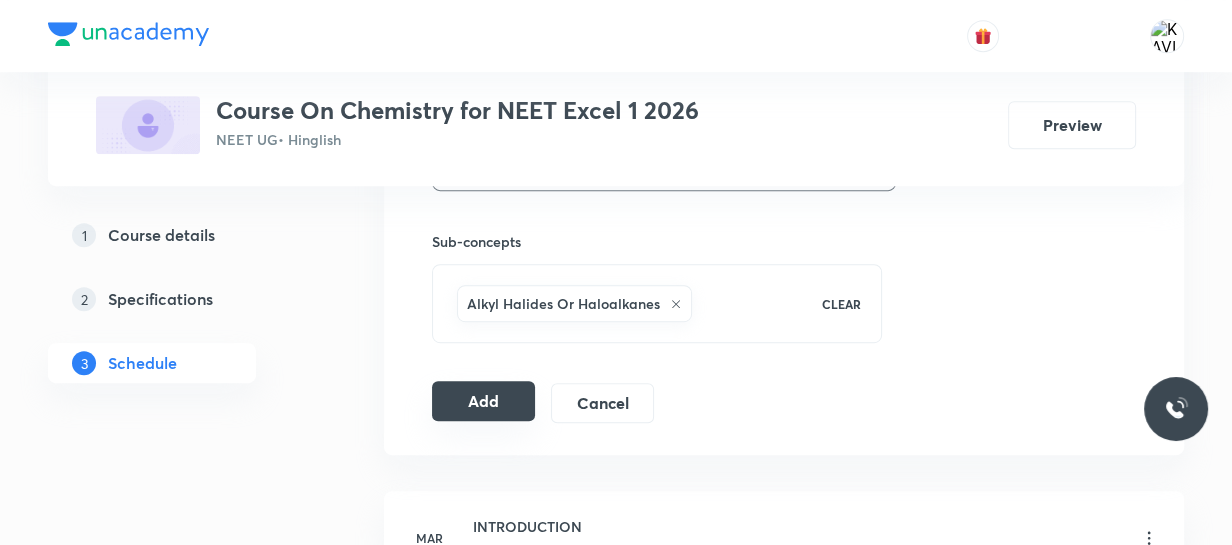 click on "Add" at bounding box center [483, 401] 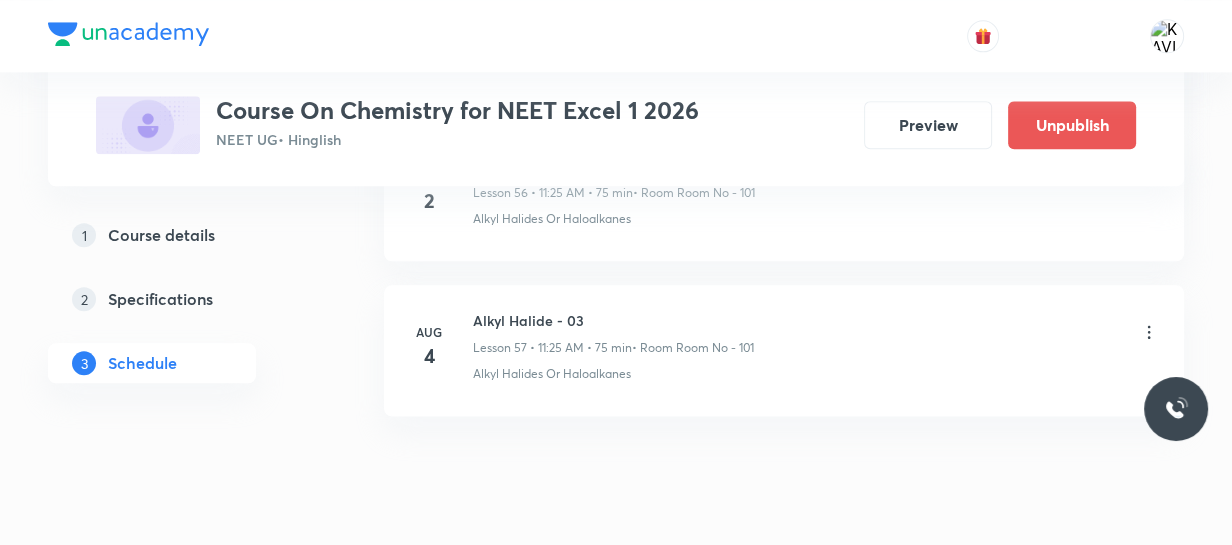 scroll, scrollTop: 8961, scrollLeft: 0, axis: vertical 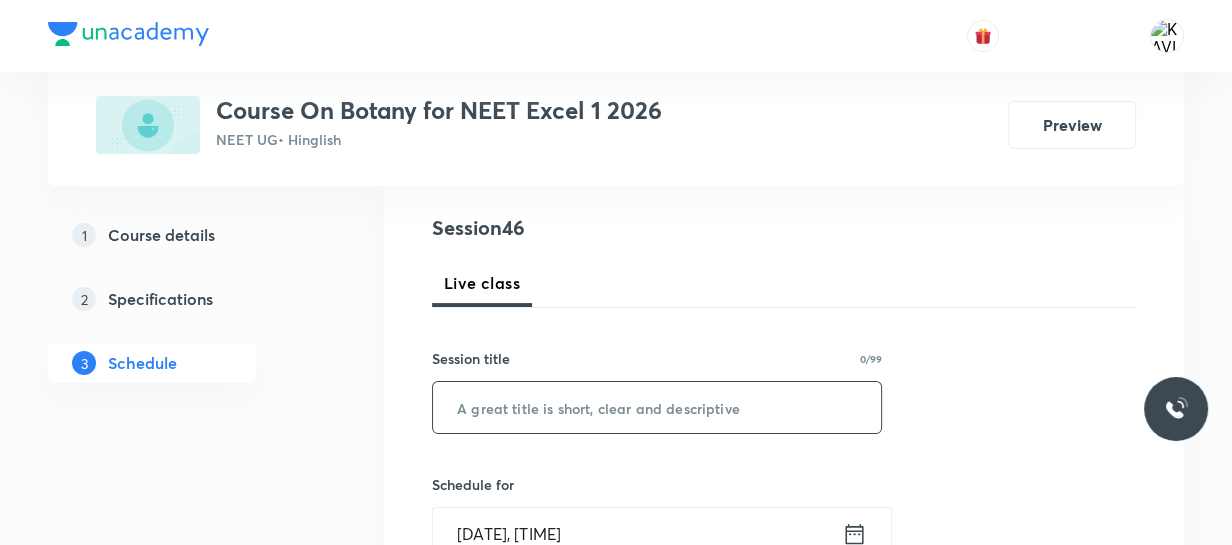 click at bounding box center (657, 407) 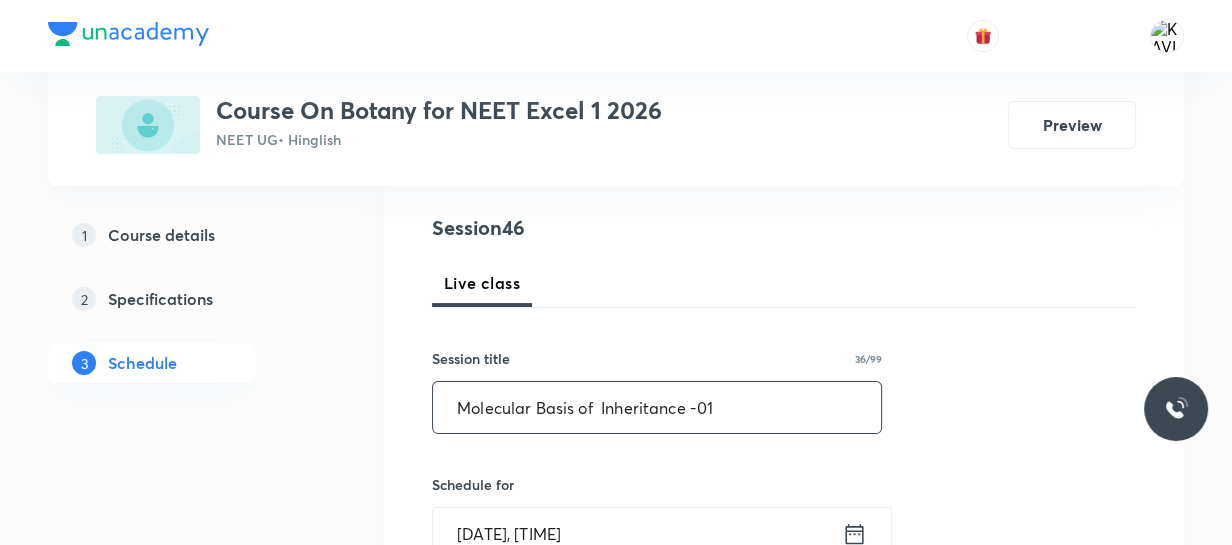 click on "Molecular Basis of  Inheritance -01" at bounding box center [657, 407] 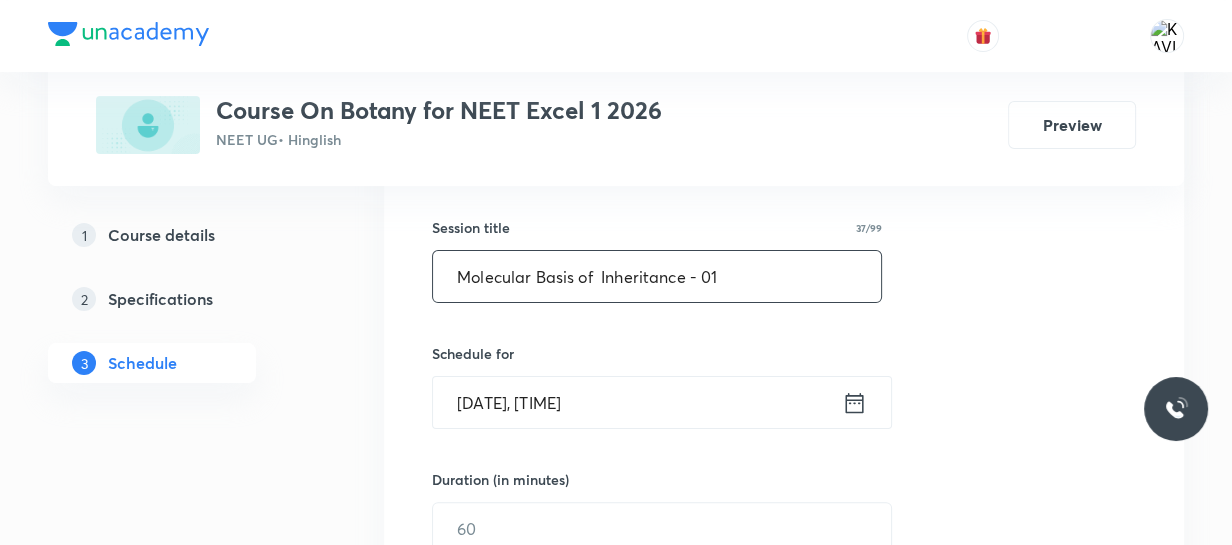 scroll, scrollTop: 392, scrollLeft: 0, axis: vertical 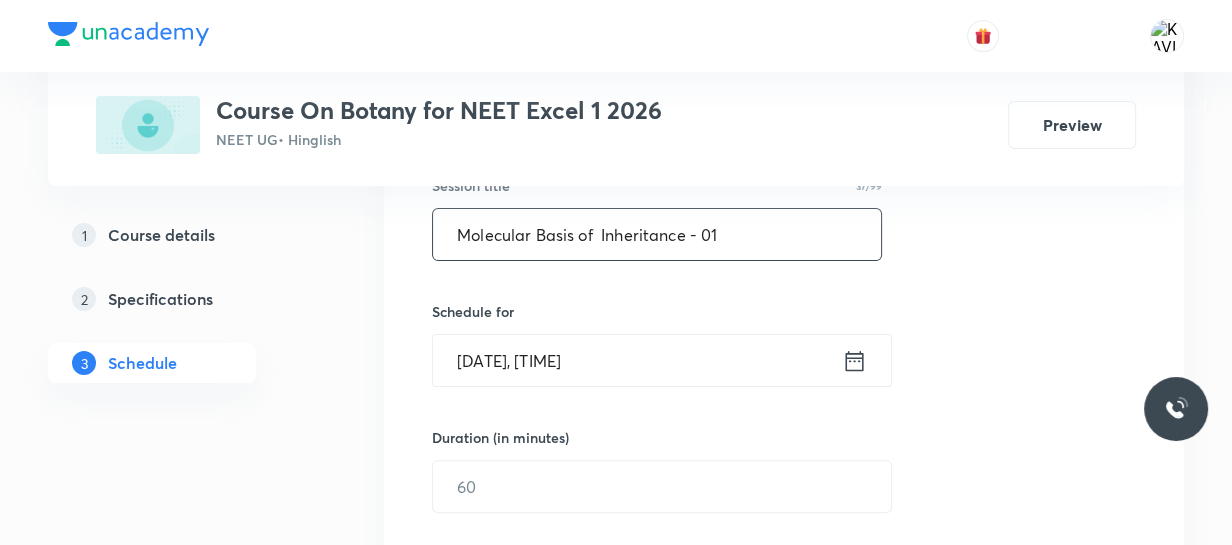 type on "Molecular Basis of  Inheritance - 01" 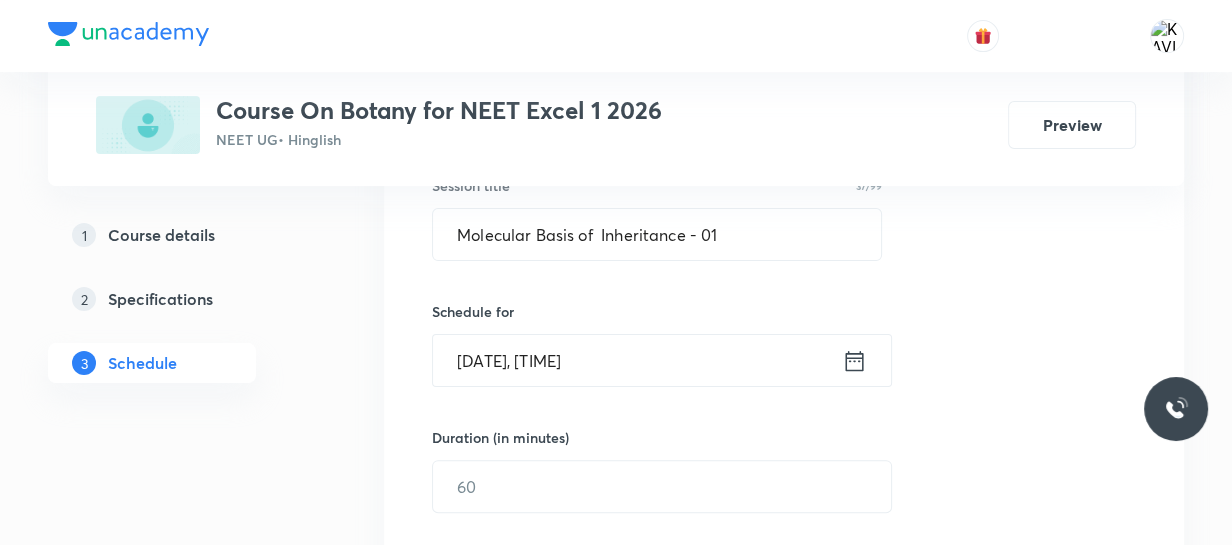 click 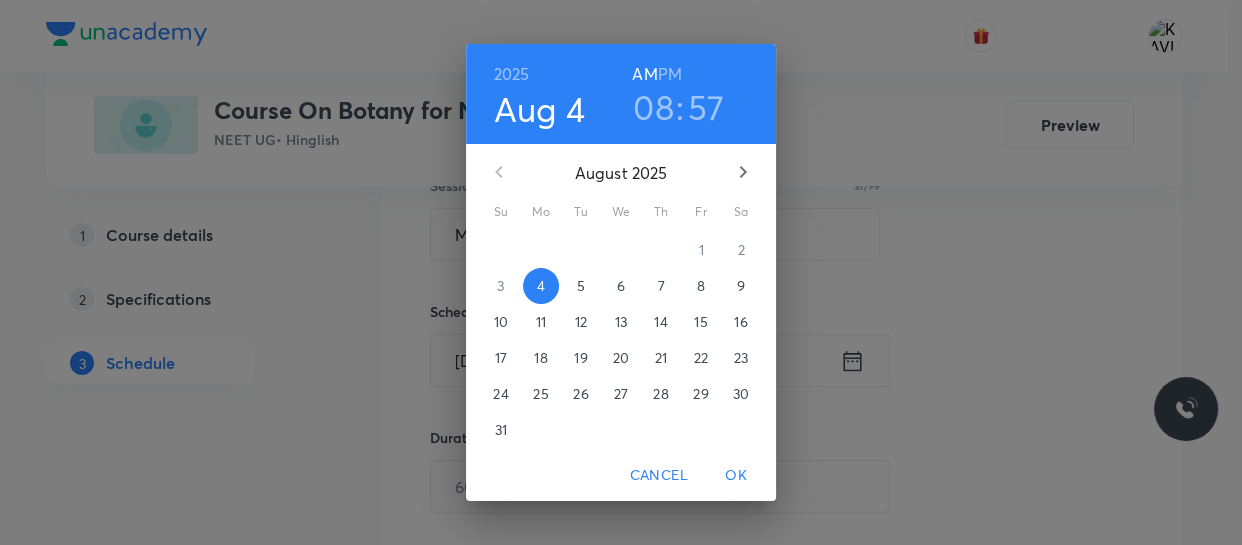 click on "PM" at bounding box center (670, 74) 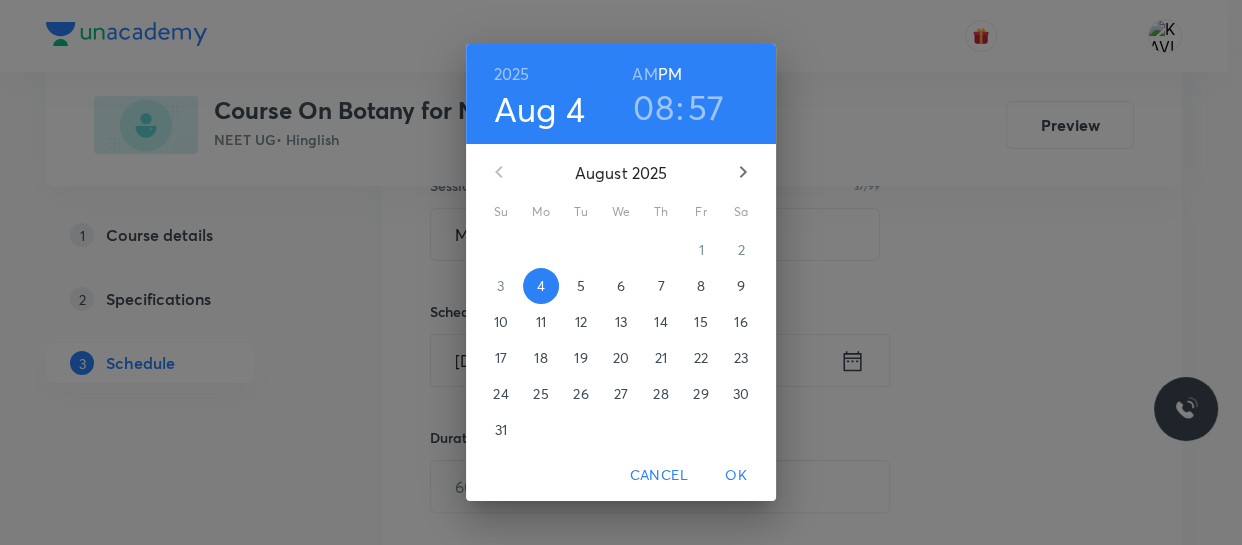 click on "08" at bounding box center [653, 107] 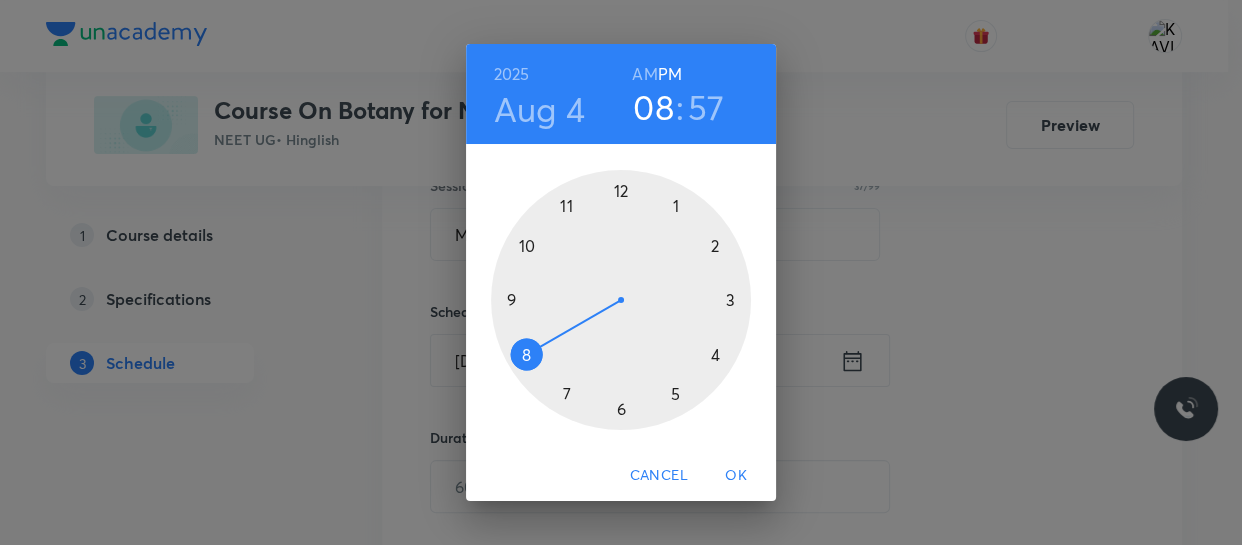 click at bounding box center [621, 300] 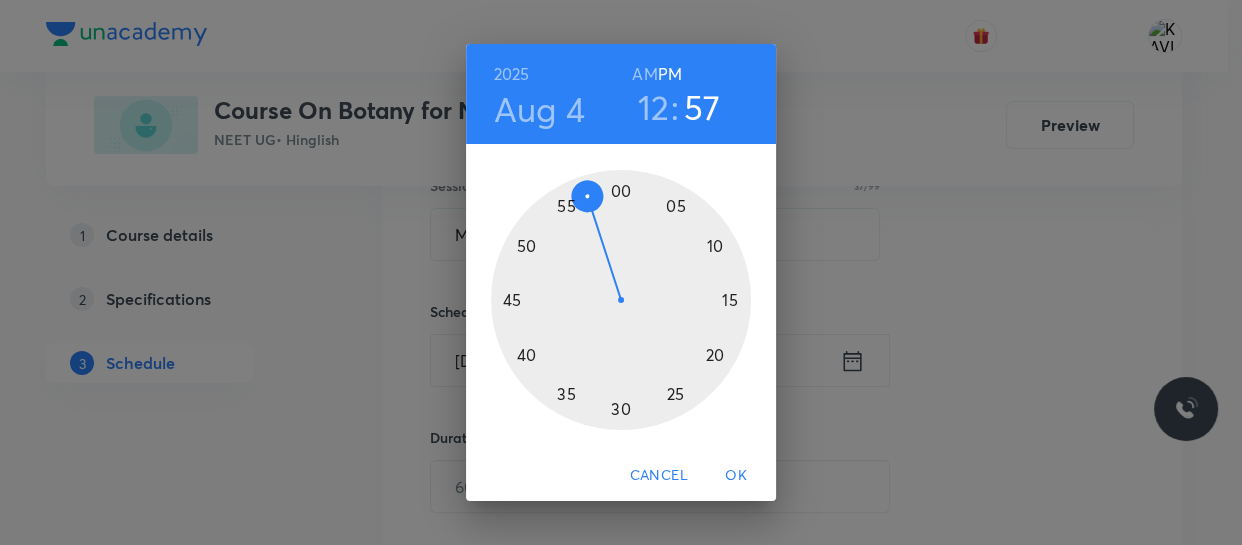 click at bounding box center [621, 300] 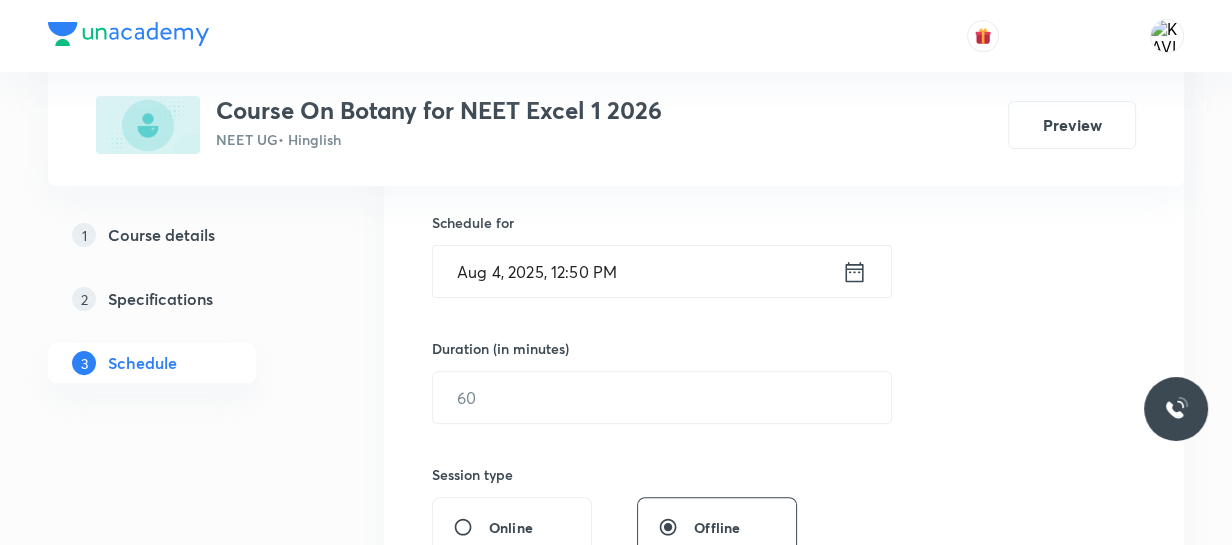 scroll, scrollTop: 485, scrollLeft: 0, axis: vertical 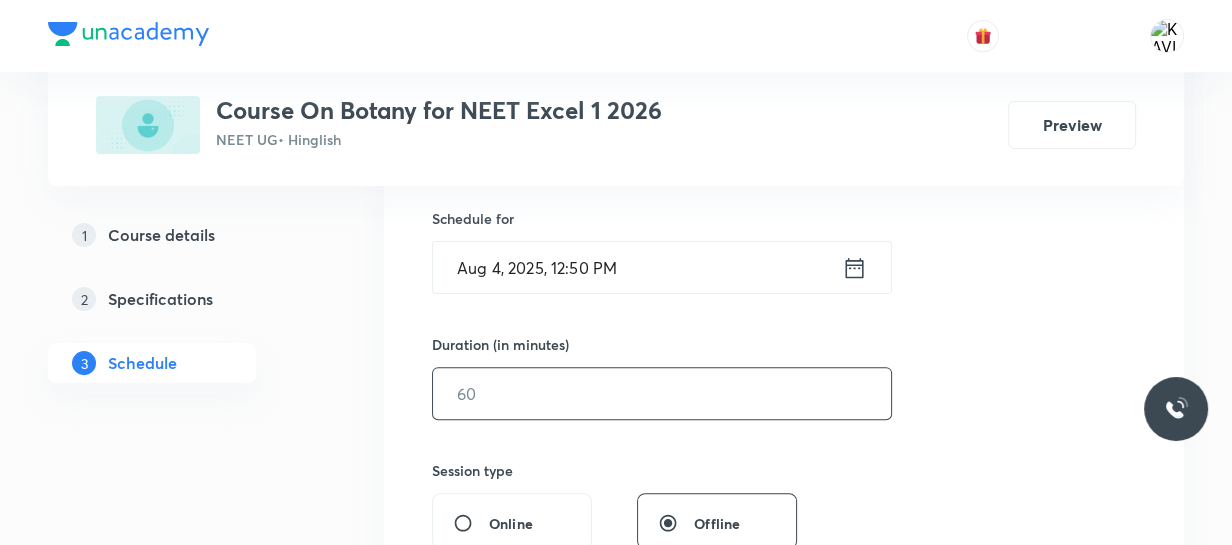 click at bounding box center (662, 393) 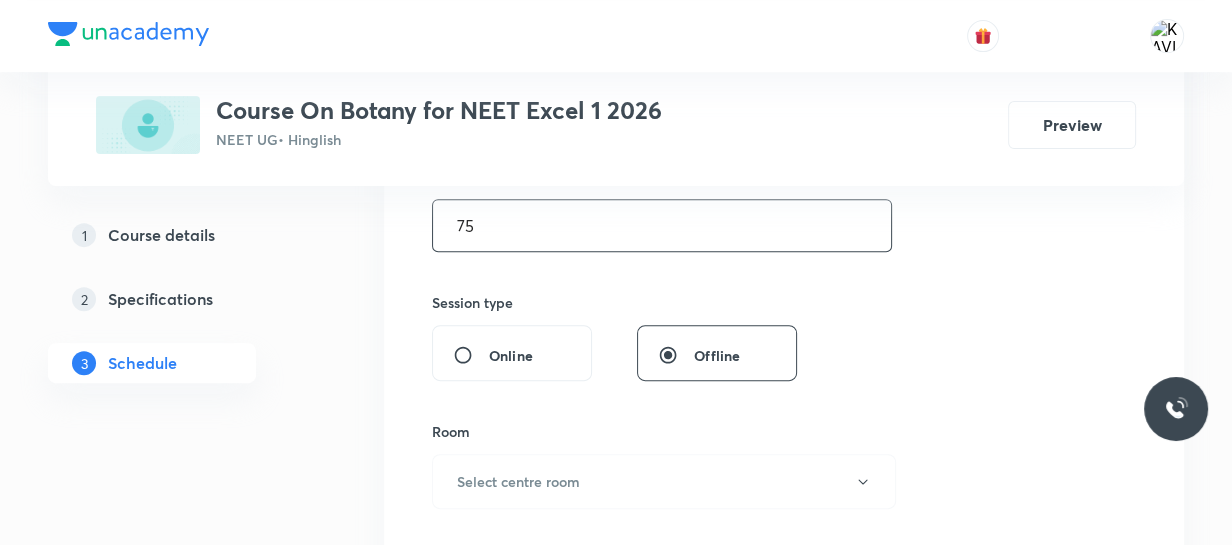 scroll, scrollTop: 658, scrollLeft: 0, axis: vertical 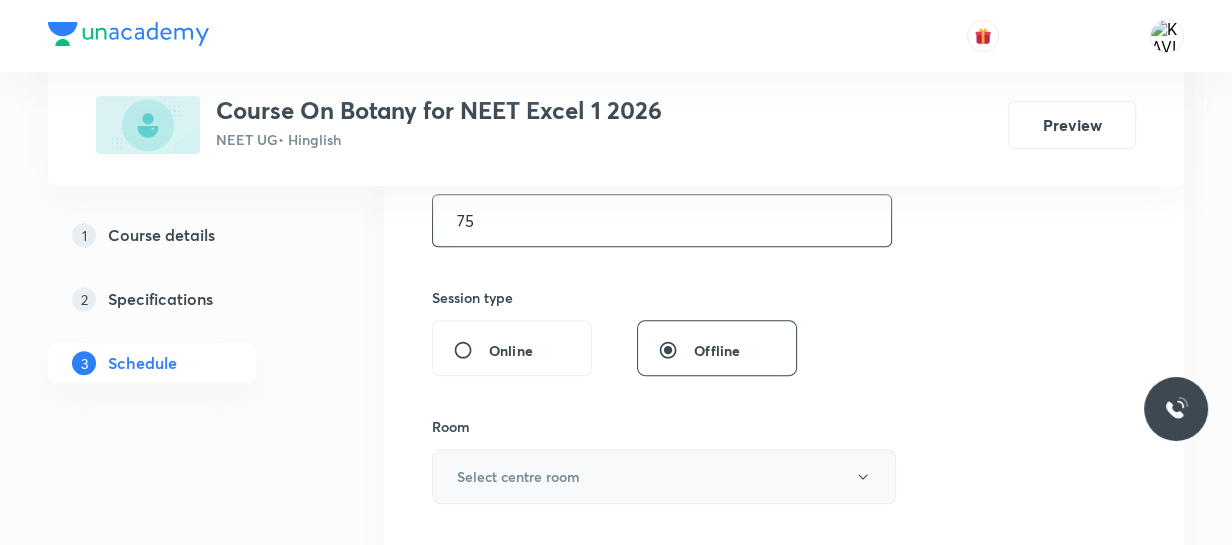 type on "75" 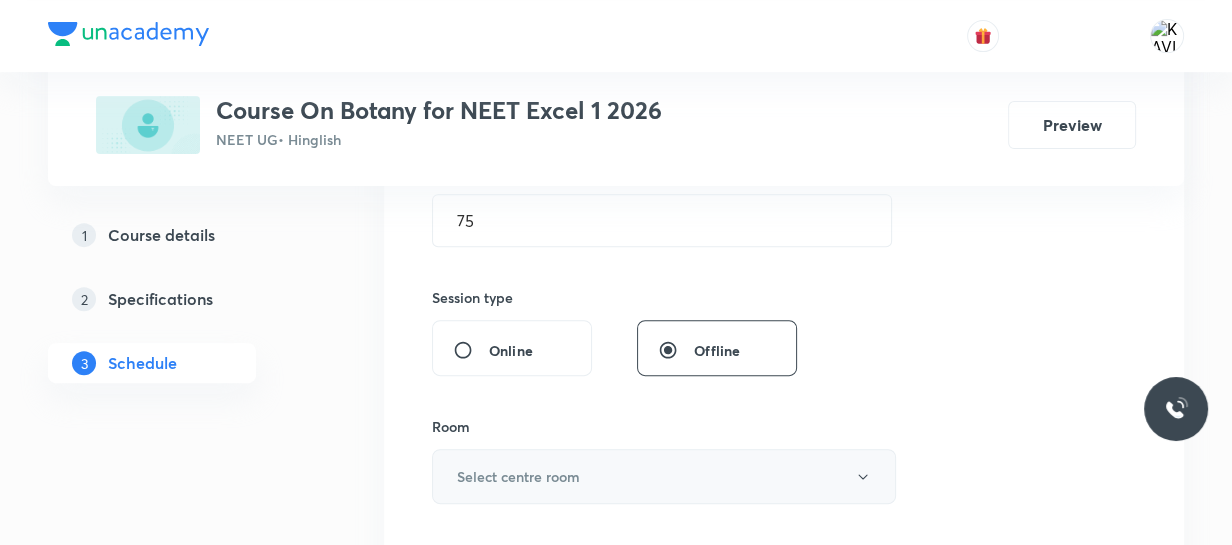 click on "Select centre room" at bounding box center [664, 476] 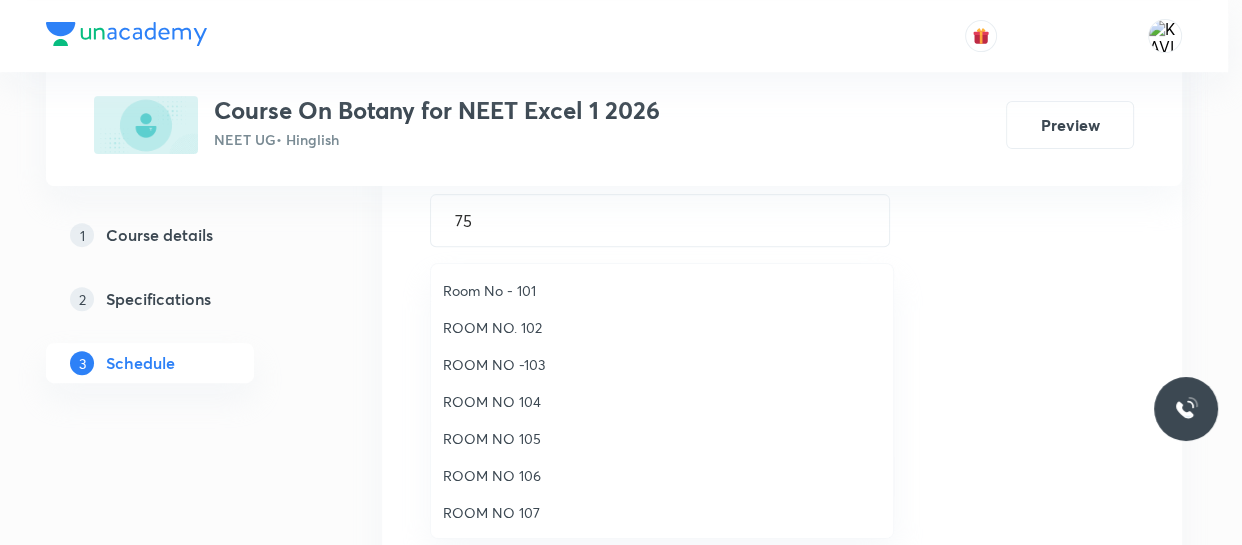 click on "Room No - 101" at bounding box center [662, 290] 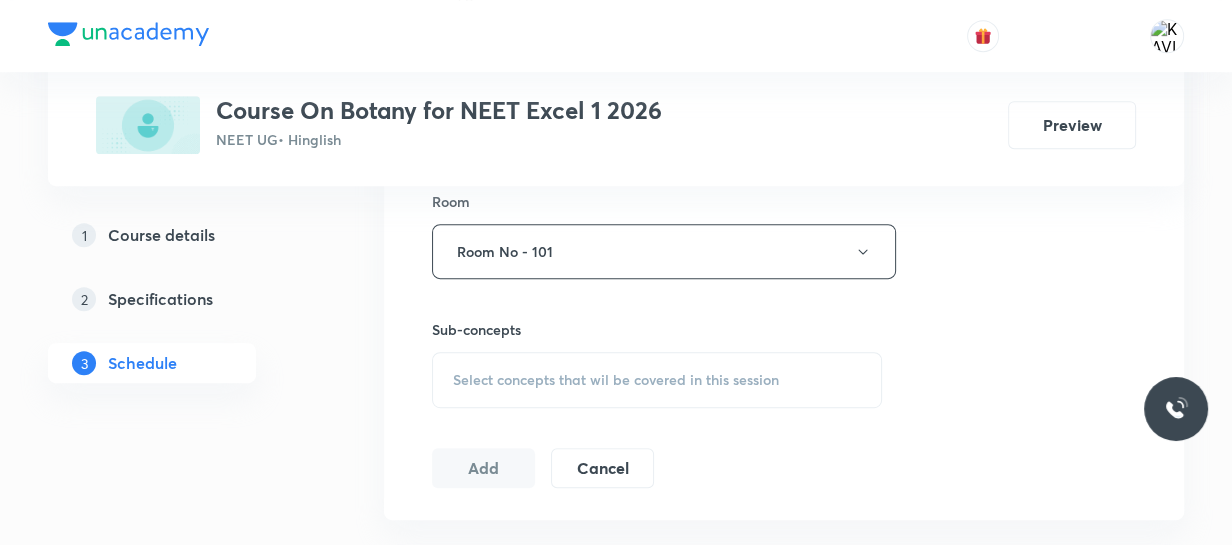 scroll, scrollTop: 889, scrollLeft: 0, axis: vertical 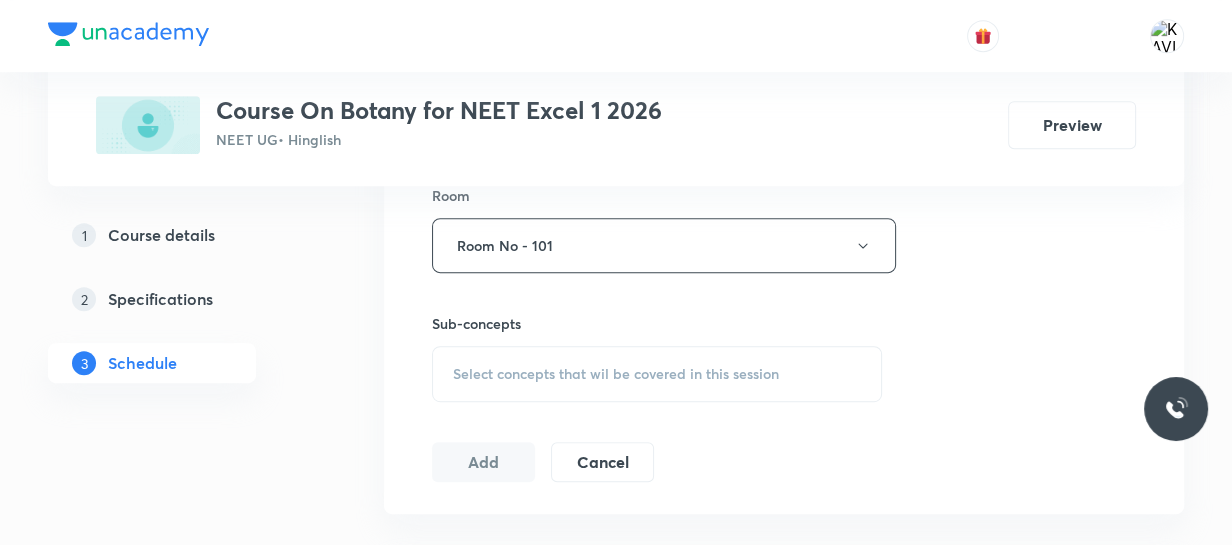 click on "Select concepts that wil be covered in this session" at bounding box center [616, 374] 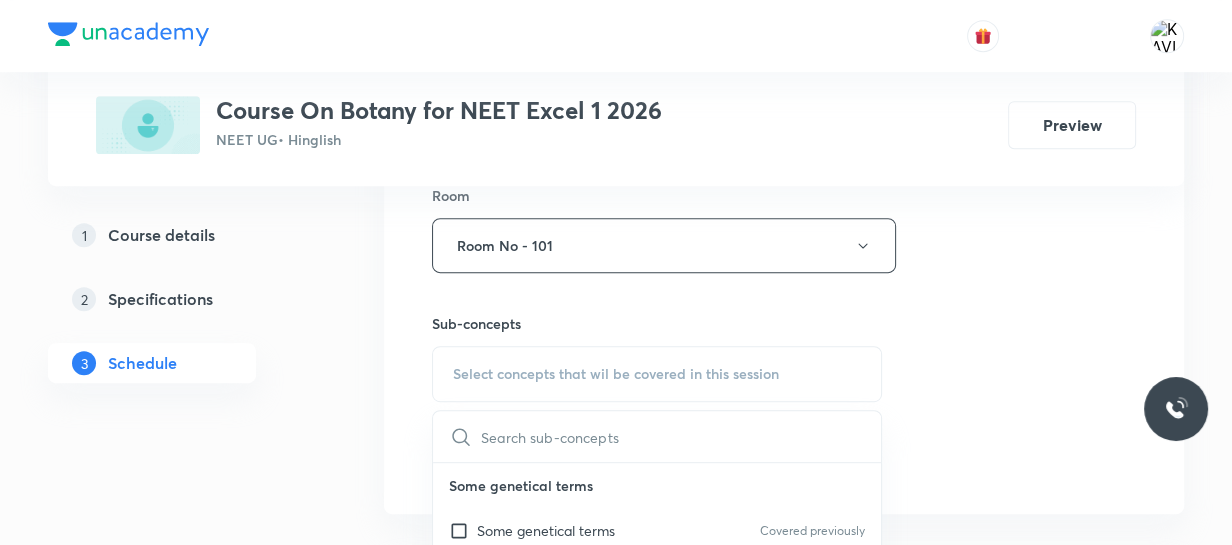 scroll, scrollTop: 948, scrollLeft: 0, axis: vertical 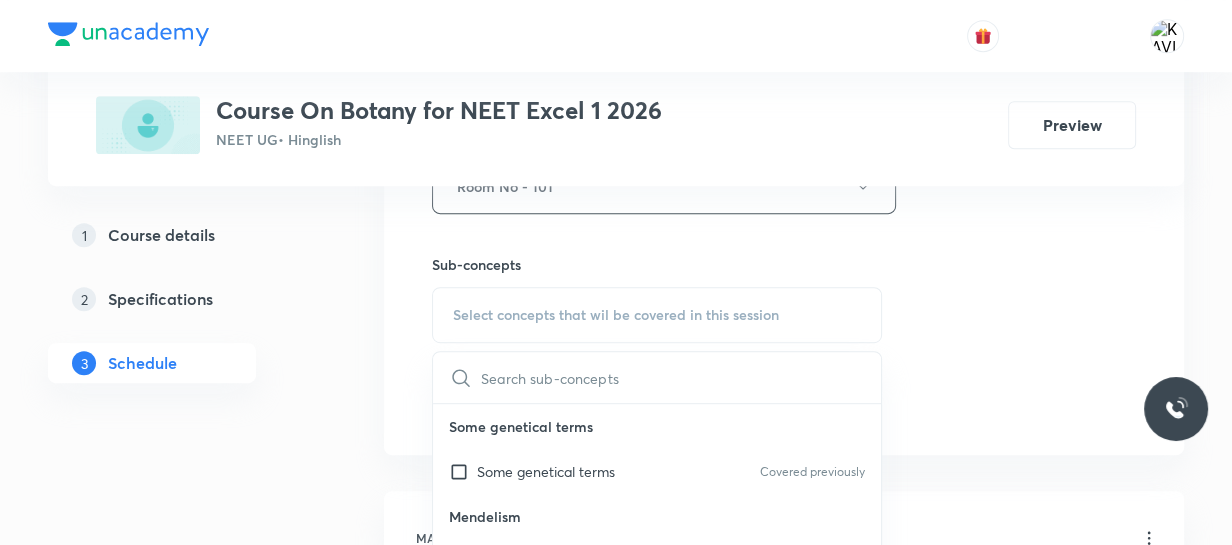 click at bounding box center (681, 377) 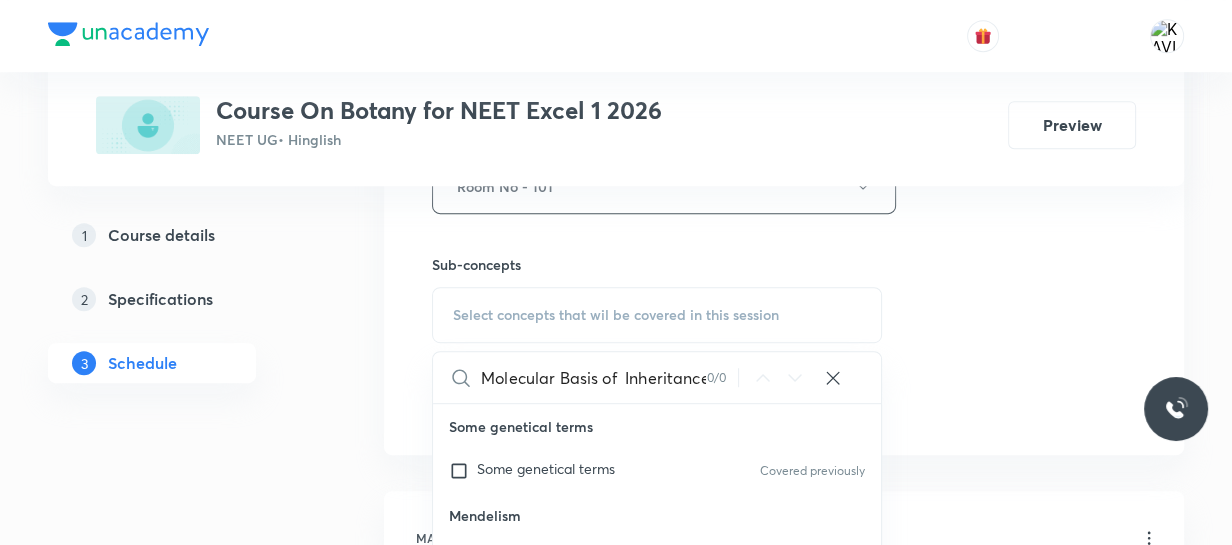 scroll, scrollTop: 0, scrollLeft: 9, axis: horizontal 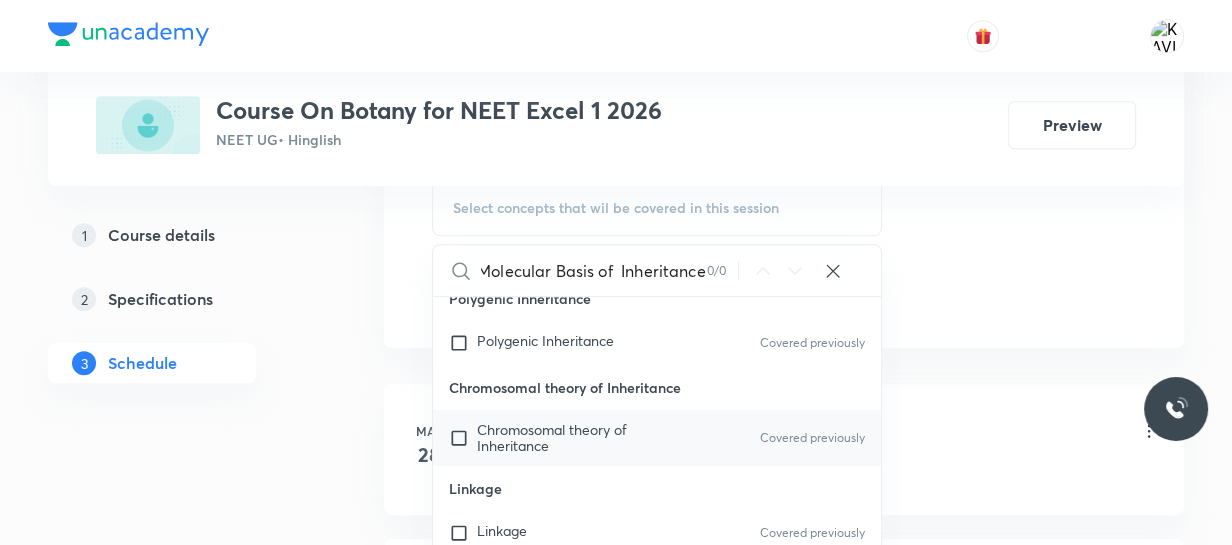 type on "Molecular Basis of  Inheritance" 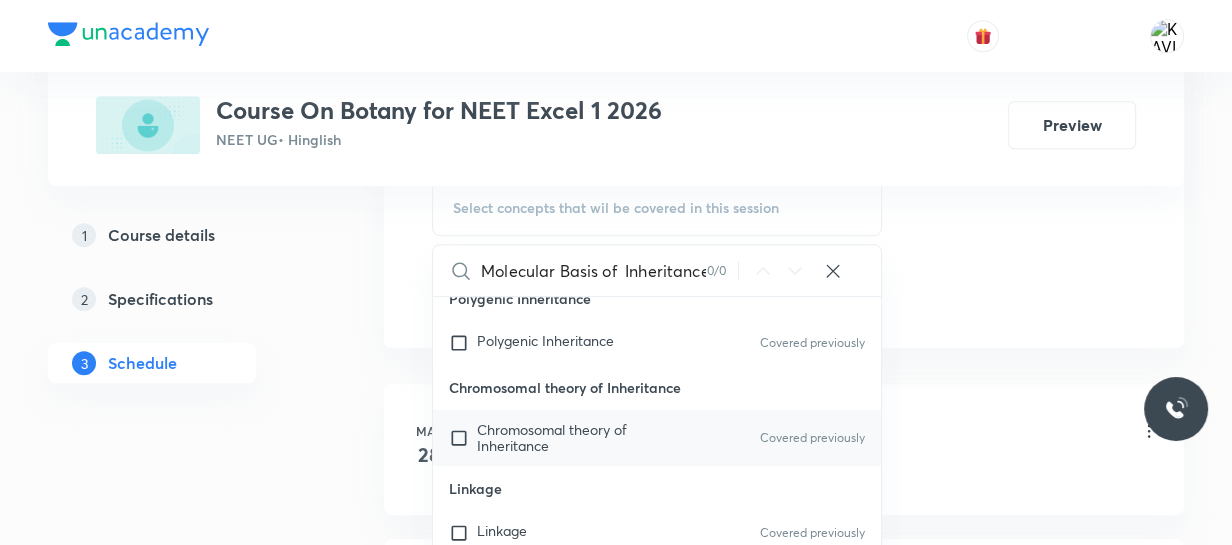 click on "Chromosomal theory of Inheritance" at bounding box center (578, 438) 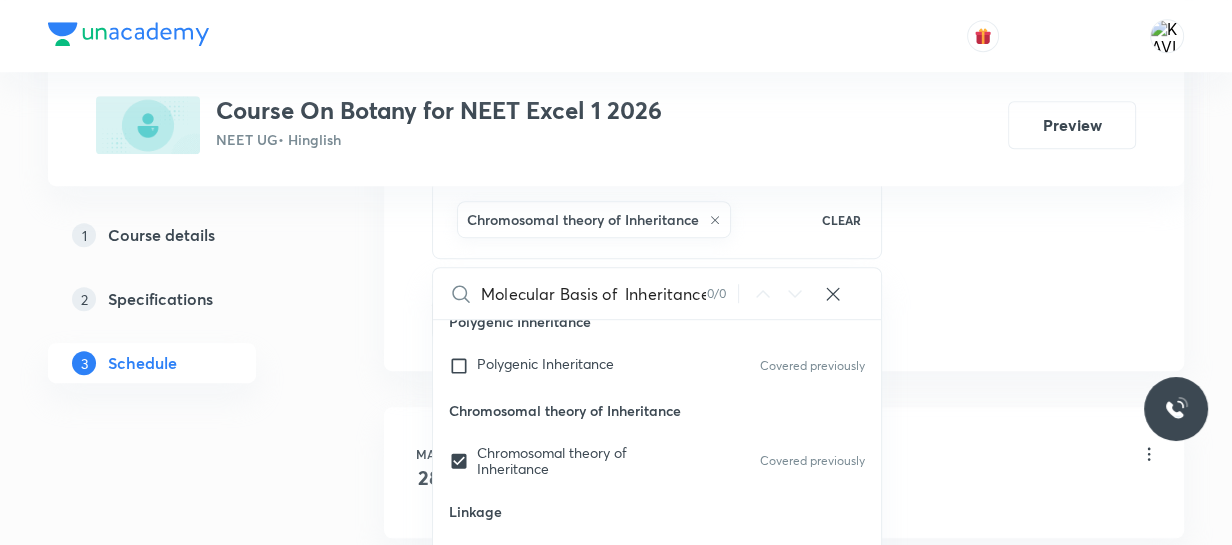 click on "Session  46 Live class Session title 37/99 Molecular Basis of  Inheritance - 01 ​ Schedule for Aug 4, 2025, 12:50 PM ​ Duration (in minutes) 75 ​   Session type Online Offline Room Room No - 101 Sub-concepts Chromosomal theory of Inheritance CLEAR Molecular Basis of  Inheritance 0 / 0 ​ Some genetical terms Some genetical terms Covered previously Mendelism Mendelism Covered previously Monohybrid Cross Monohybrid Cross Covered previously Conclusions of Monohybrid Cross Conclusions of Monohybrid Cross Covered previously Method of Gametes Formation Method of Gametes Formation Covered previously Dihybrid Cross Dihybrid Cross Covered previously Reciprocal Cross Reciprocal Cross Covered previously Post - Mendelism Post - Mendelism Covered previously Polygenic Inheritance Polygenic Inheritance Covered previously Chromosomal theory of Inheritance Chromosomal theory of Inheritance Covered previously Linkage Linkage Covered previously Genetic Map Genetic Map Sex Linkage Sex Linkage Add Cancel" at bounding box center (784, -142) 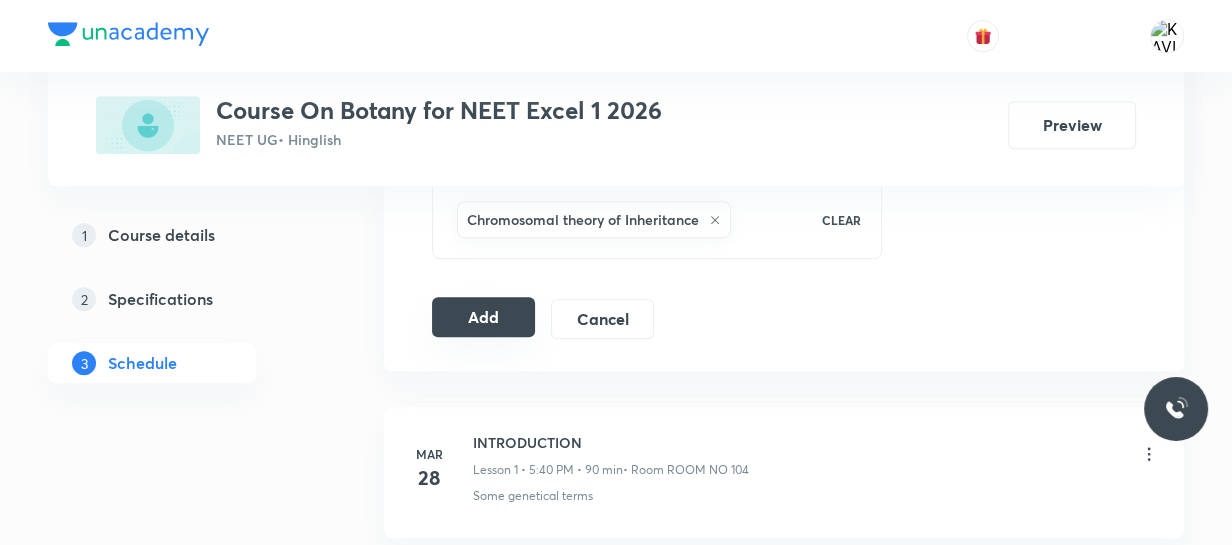 click on "Add" at bounding box center (483, 317) 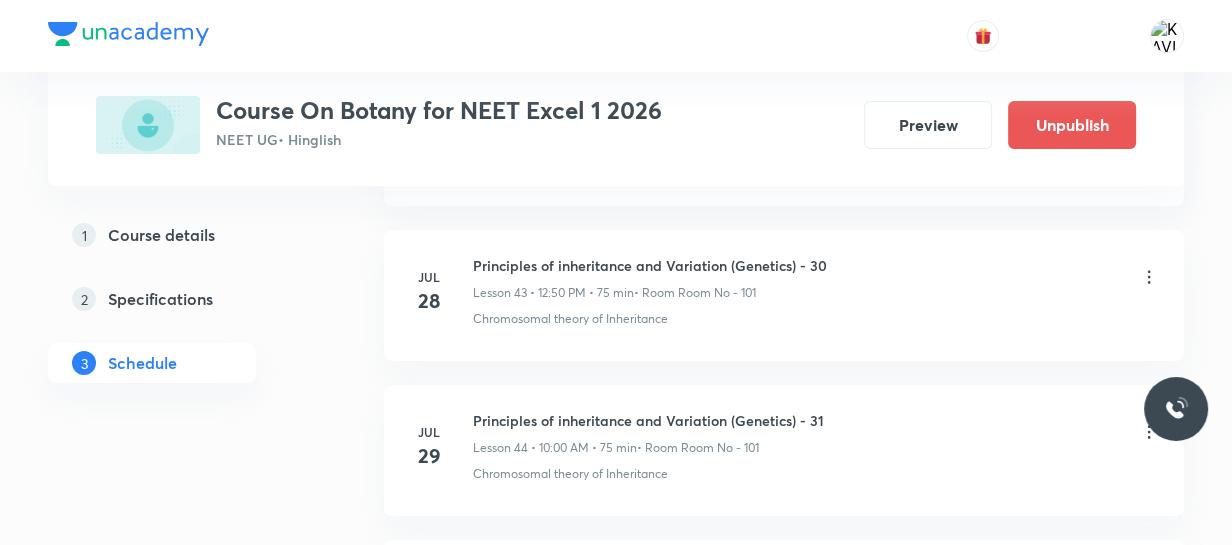 scroll, scrollTop: 7259, scrollLeft: 0, axis: vertical 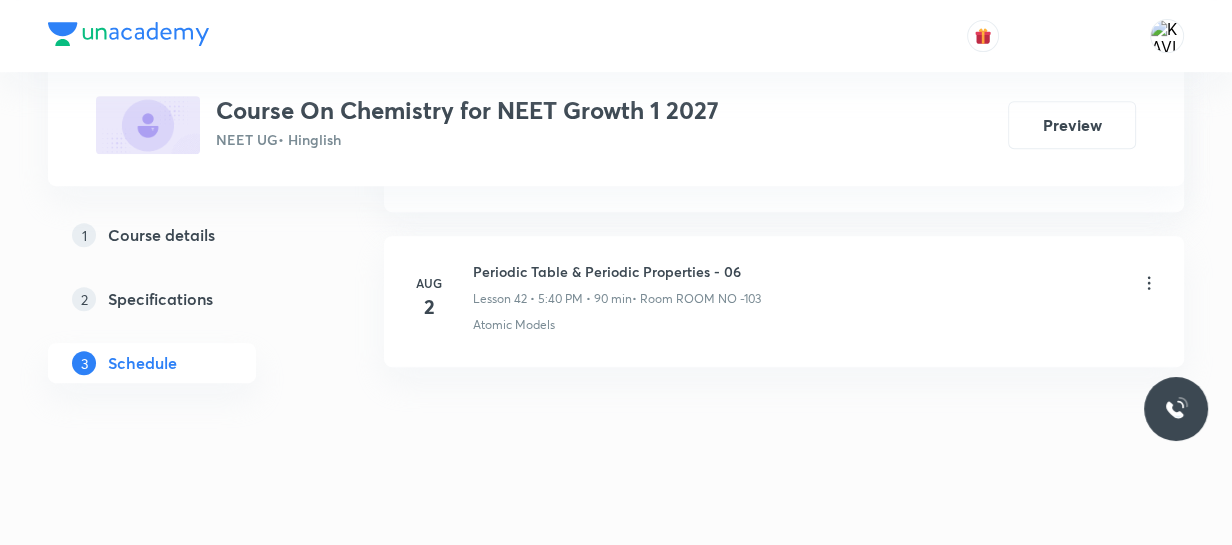 click on "Periodic Table & Periodic Properties - 06" at bounding box center [617, 271] 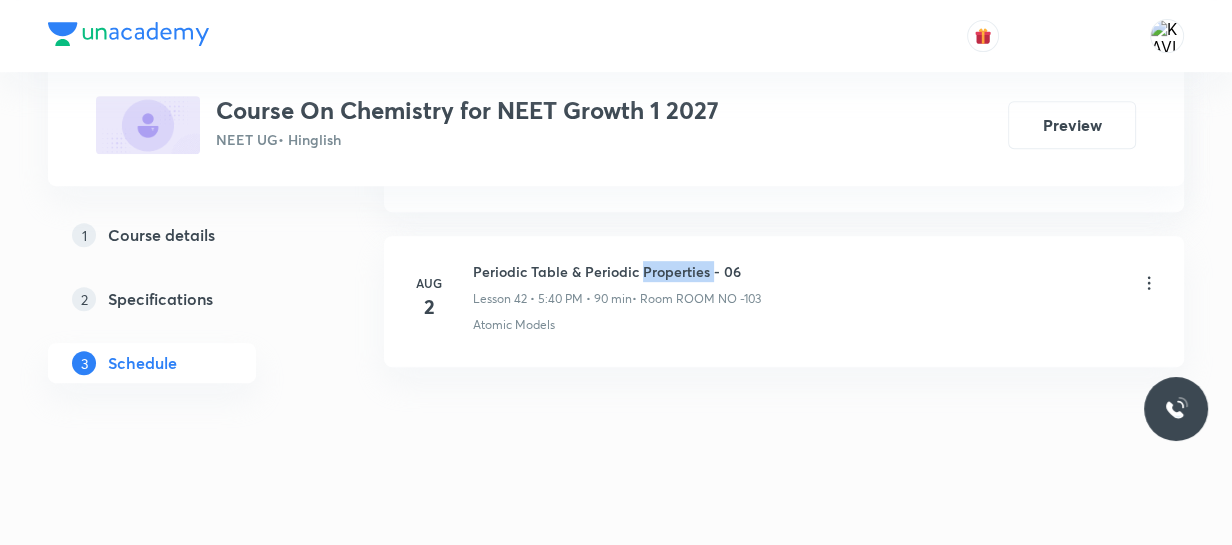 click on "Periodic Table & Periodic Properties - 06" at bounding box center [617, 271] 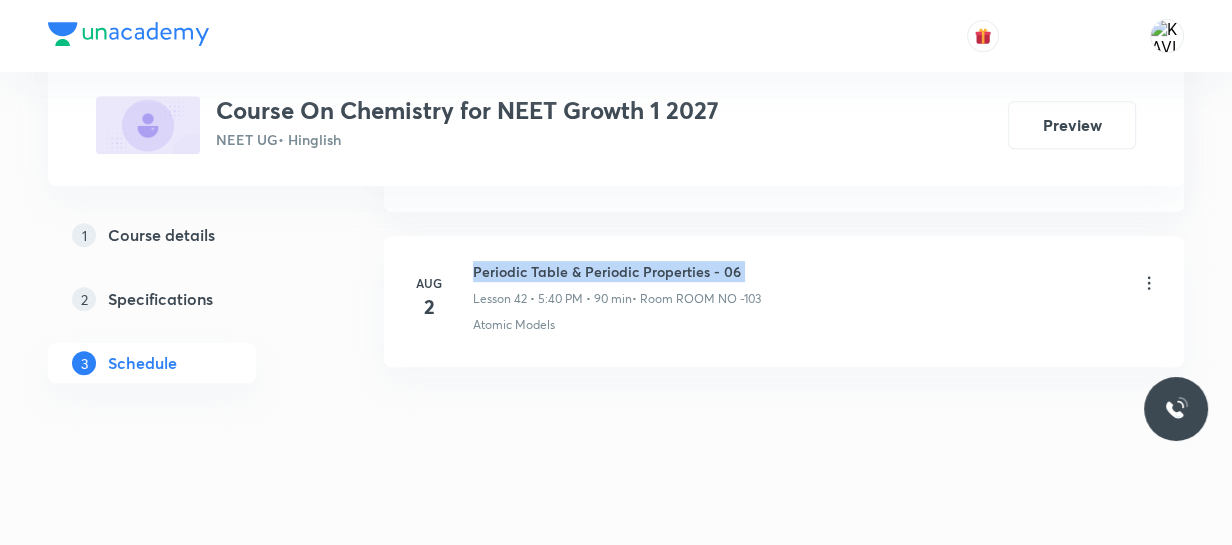 click on "Periodic Table & Periodic Properties - 06" at bounding box center [617, 271] 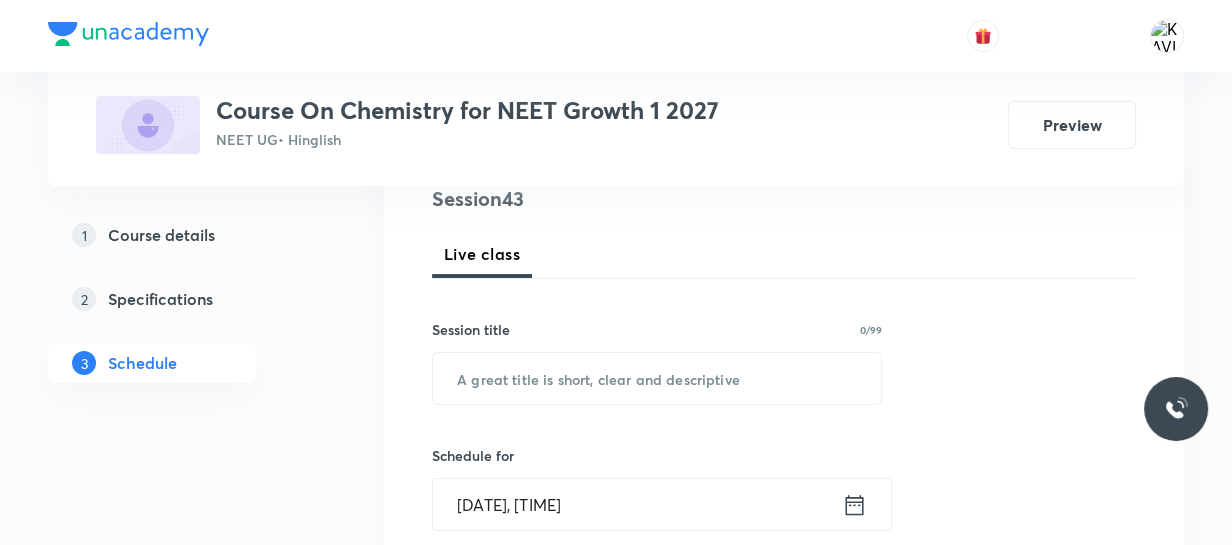 scroll, scrollTop: 250, scrollLeft: 0, axis: vertical 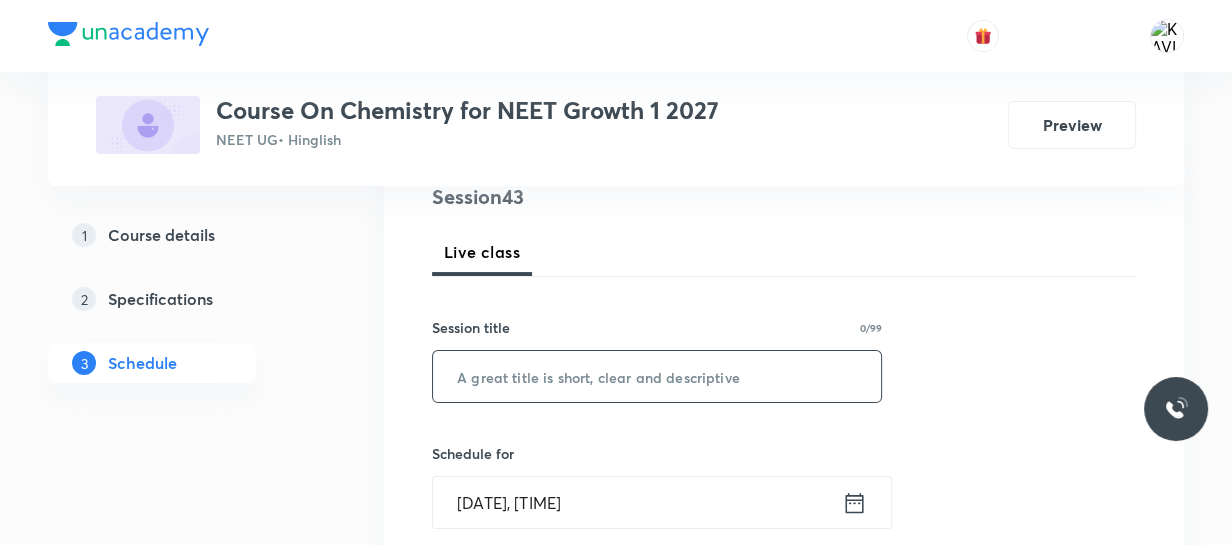 click at bounding box center (657, 376) 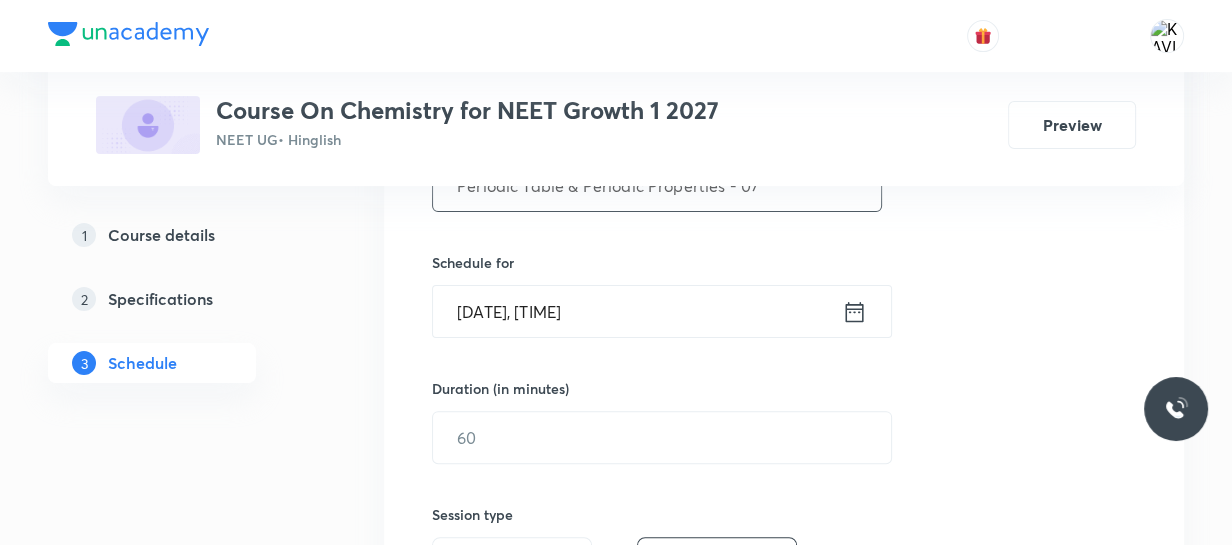 scroll, scrollTop: 446, scrollLeft: 0, axis: vertical 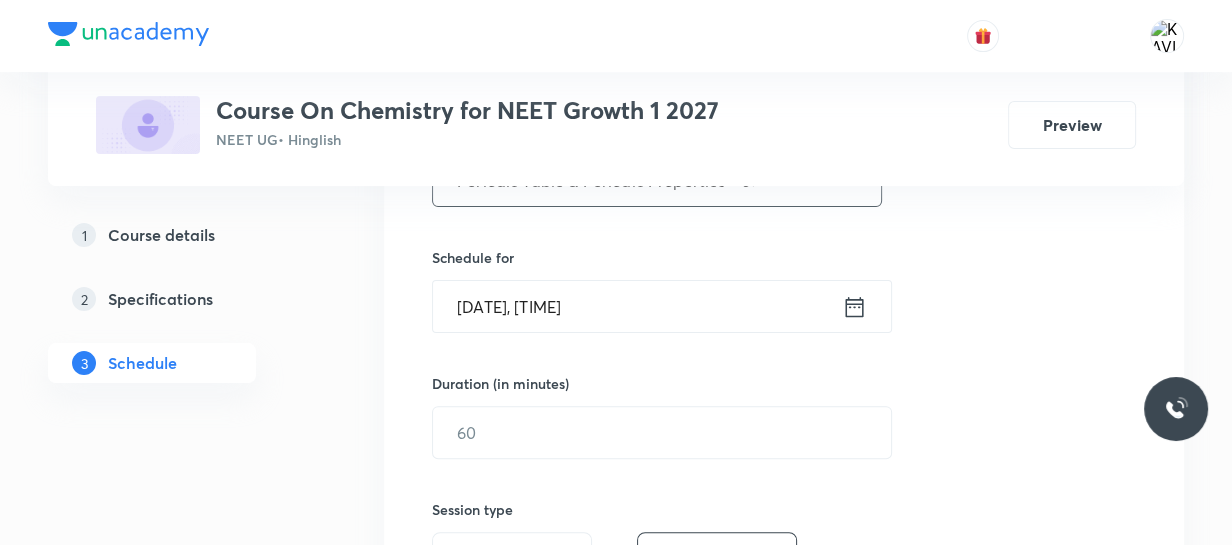 type on "Periodic Table & Periodic Properties - 07" 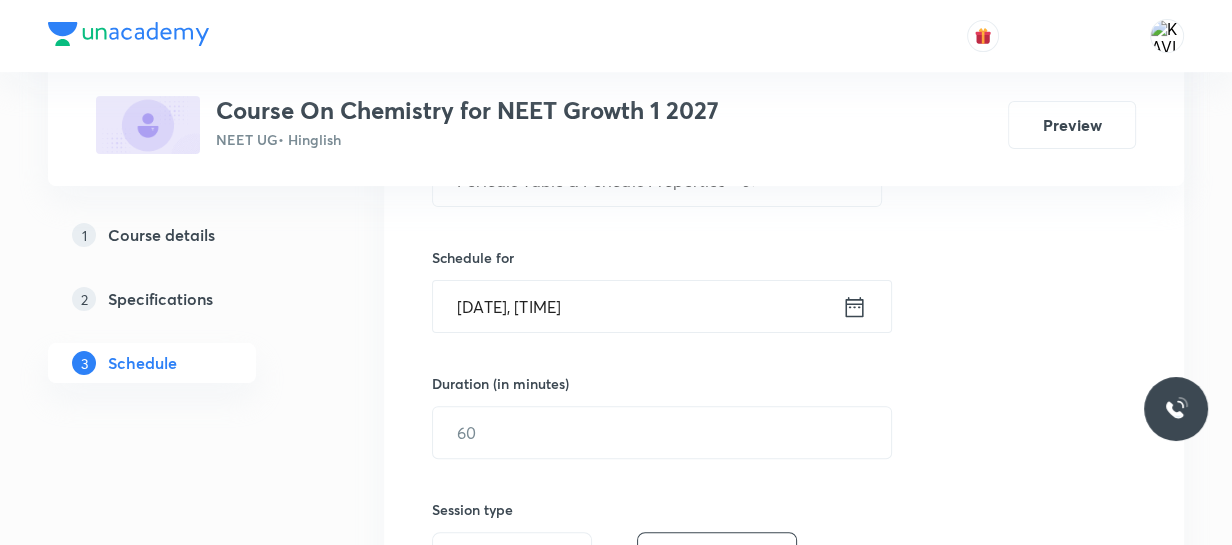 click 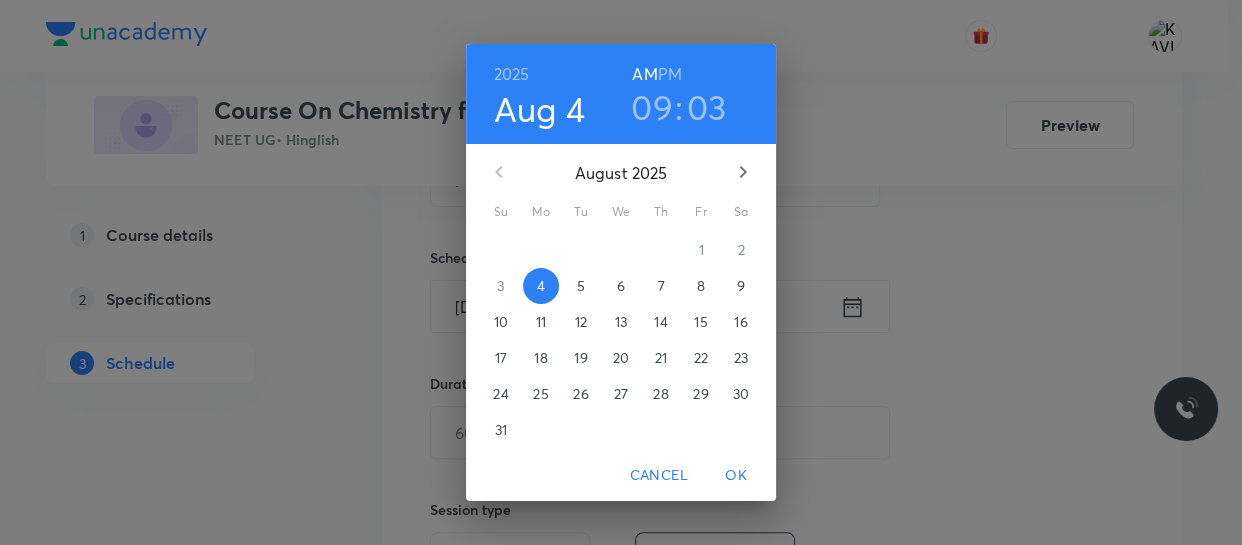 click on "09" at bounding box center (652, 107) 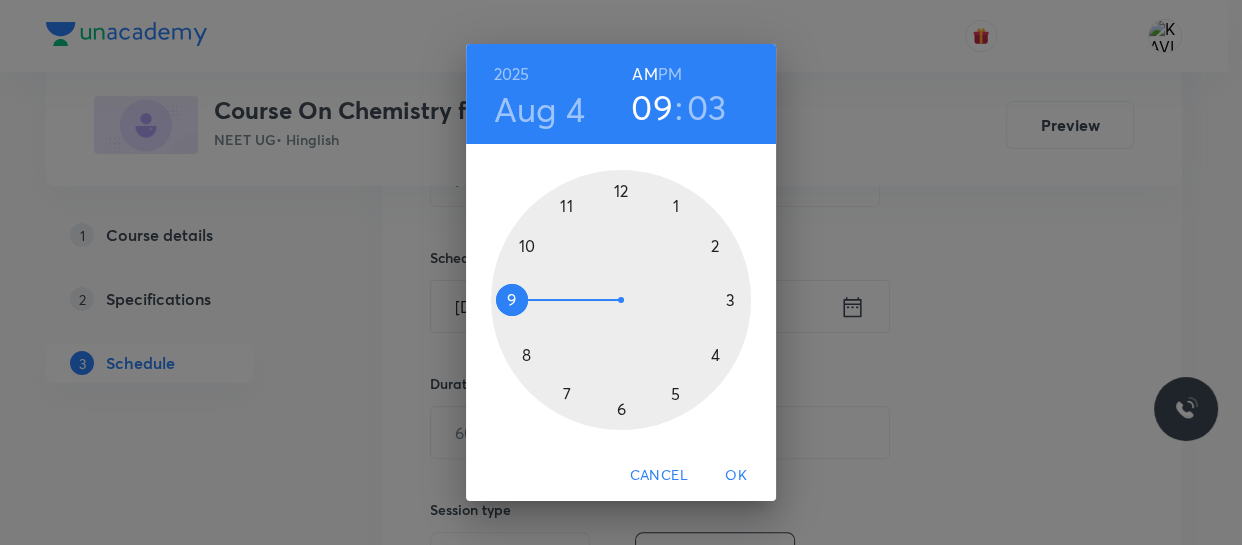 click at bounding box center [621, 300] 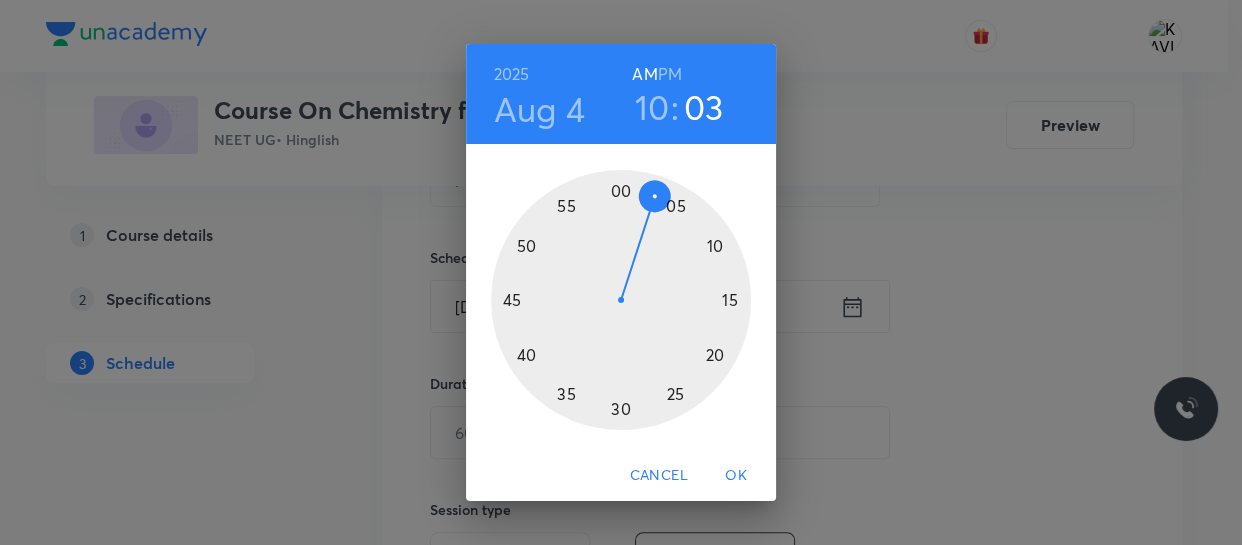 click at bounding box center (621, 300) 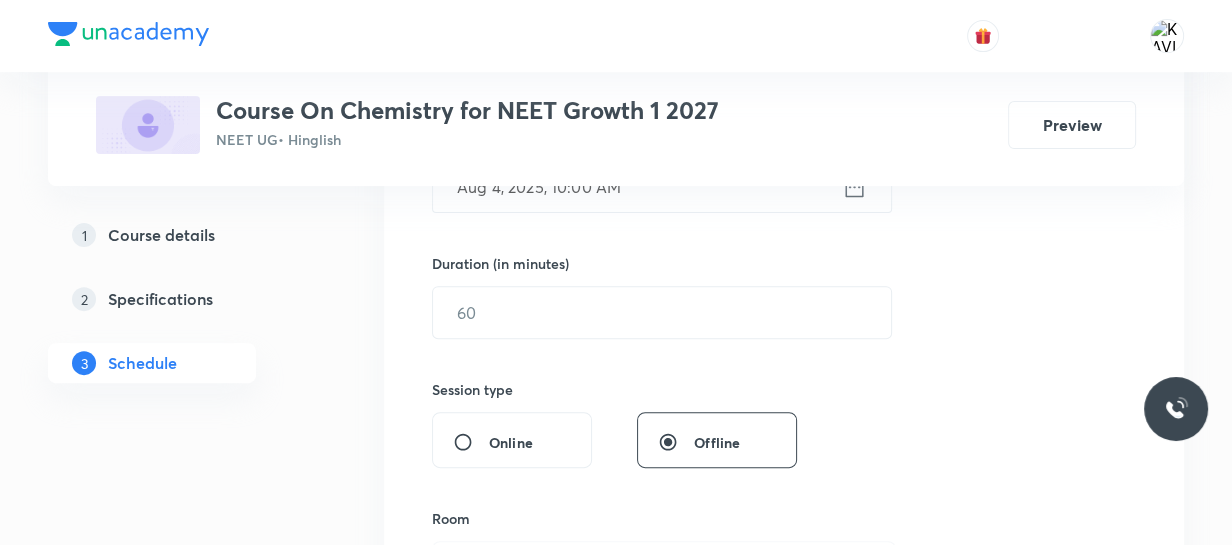 scroll, scrollTop: 570, scrollLeft: 0, axis: vertical 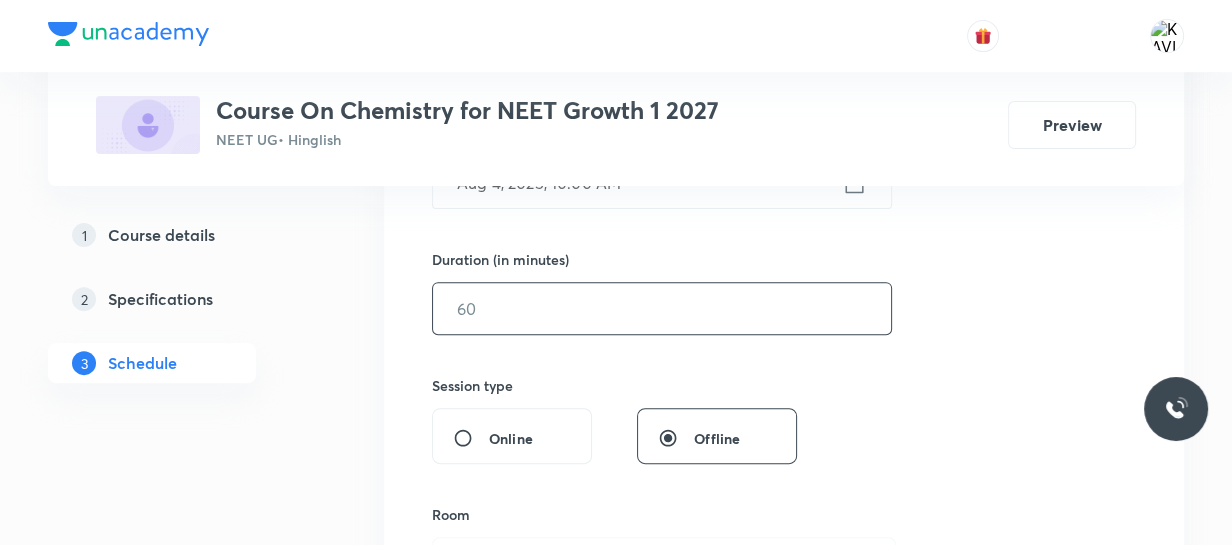 click at bounding box center [662, 308] 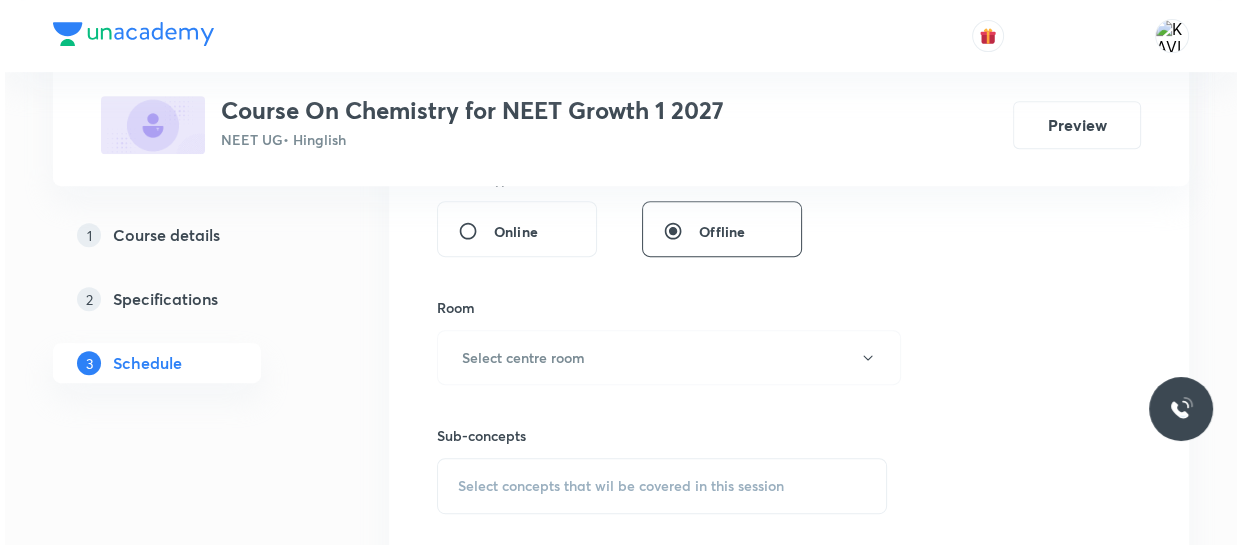 scroll, scrollTop: 779, scrollLeft: 0, axis: vertical 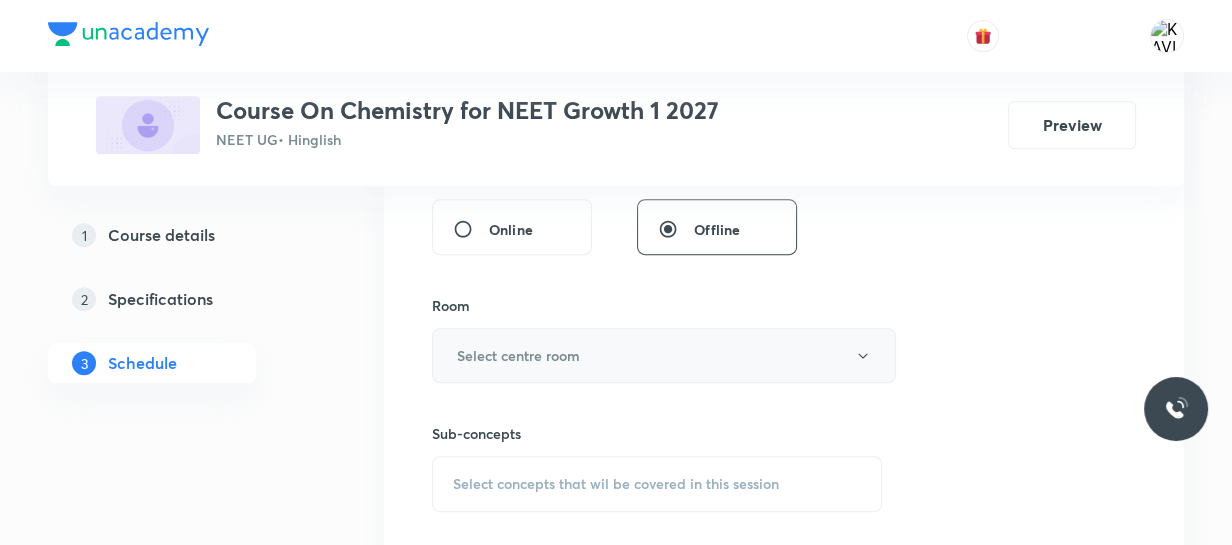 type on "75" 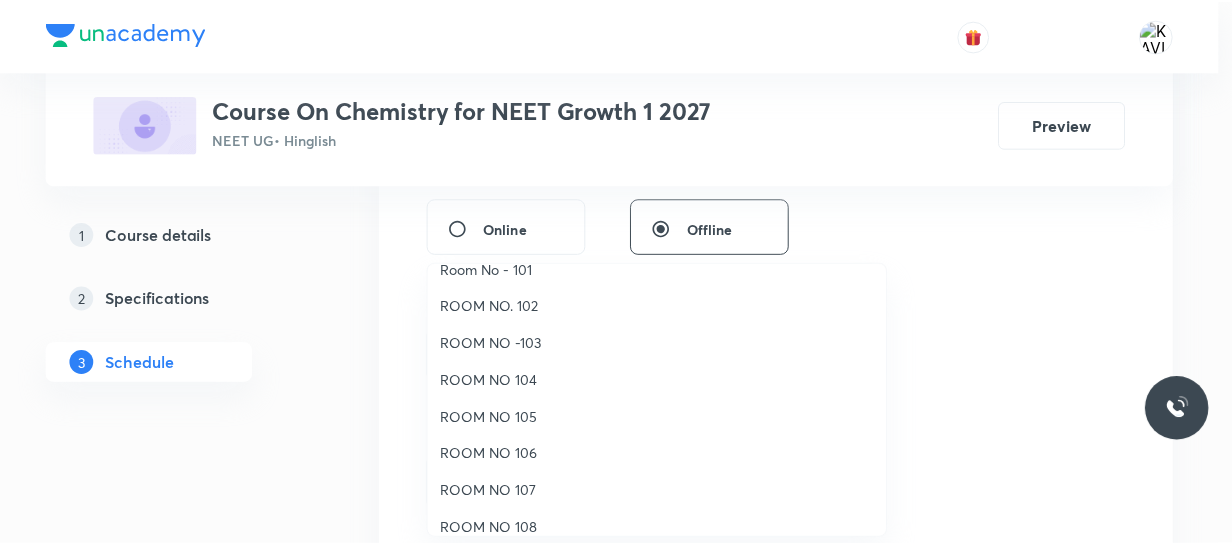 scroll, scrollTop: 22, scrollLeft: 0, axis: vertical 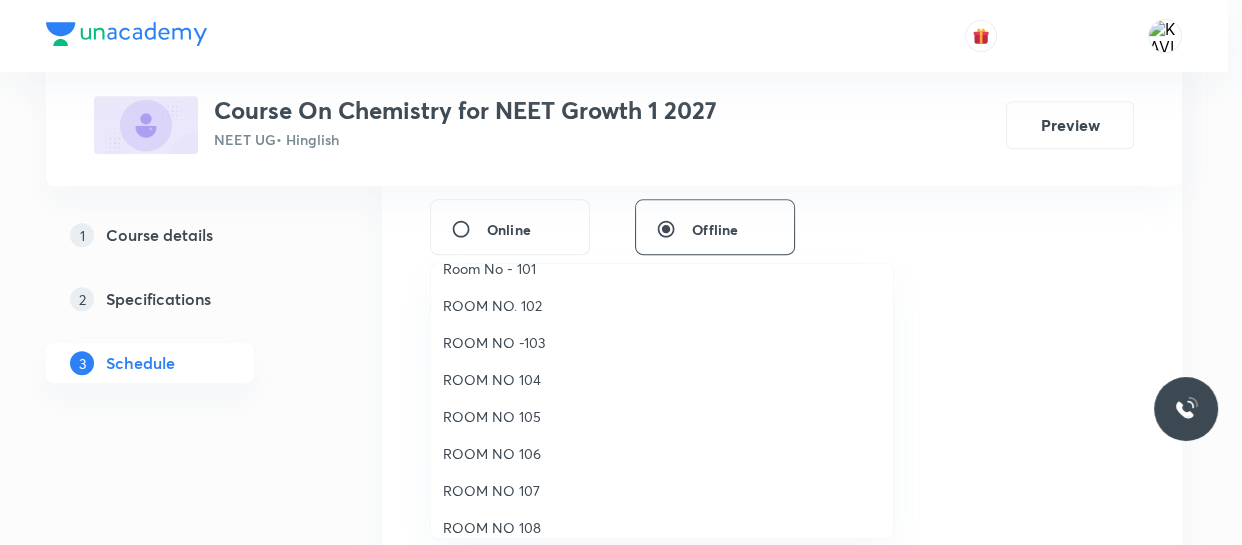 click on "ROOM NO 106" at bounding box center (662, 453) 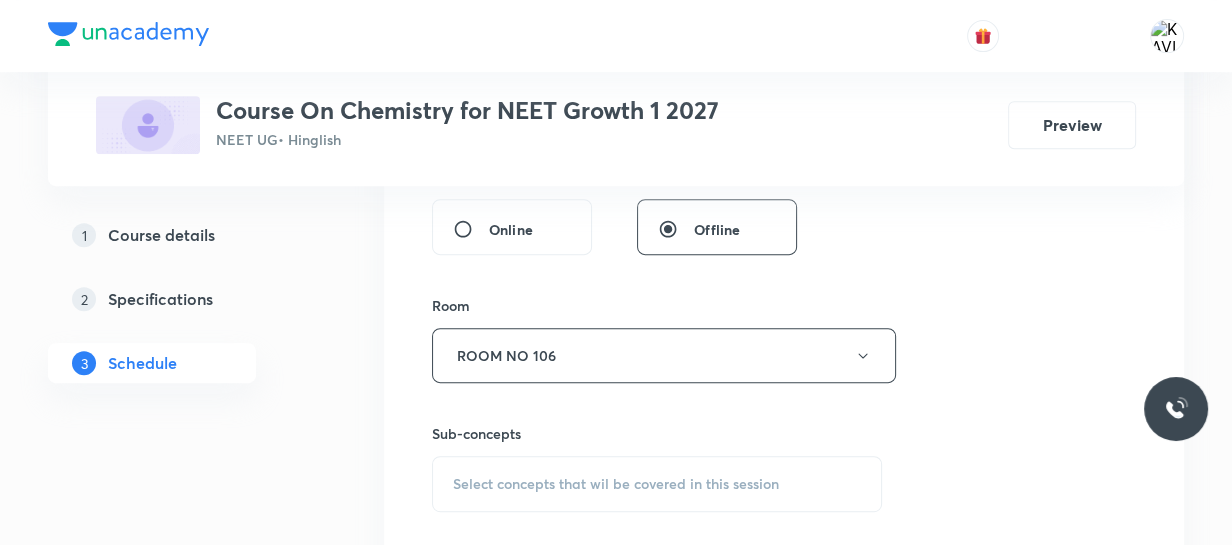 scroll, scrollTop: 937, scrollLeft: 0, axis: vertical 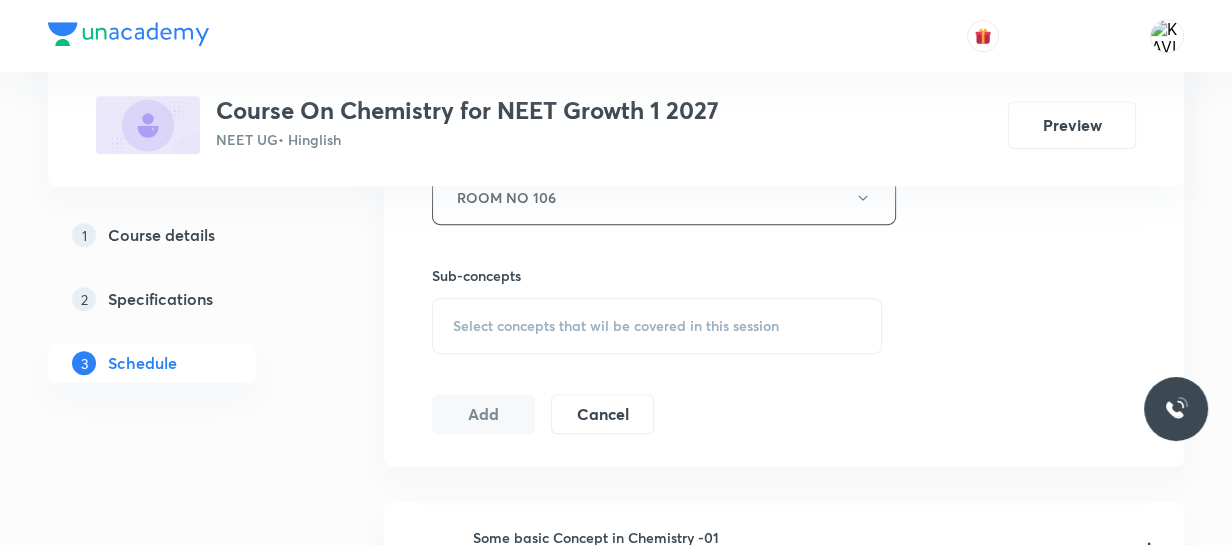 click on "Select concepts that wil be covered in this session" at bounding box center (616, 326) 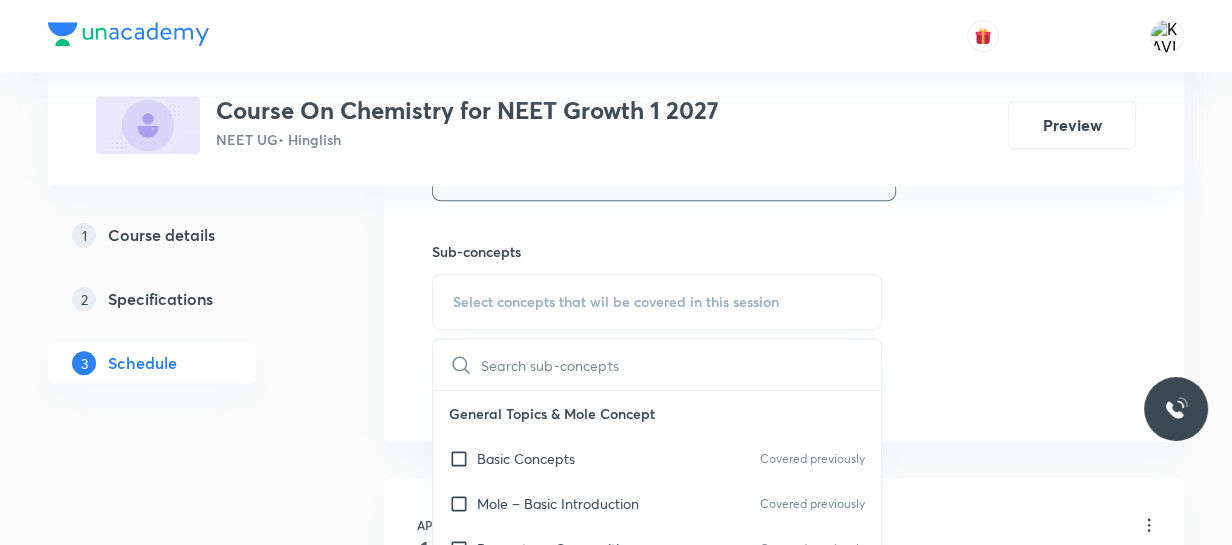 scroll, scrollTop: 962, scrollLeft: 0, axis: vertical 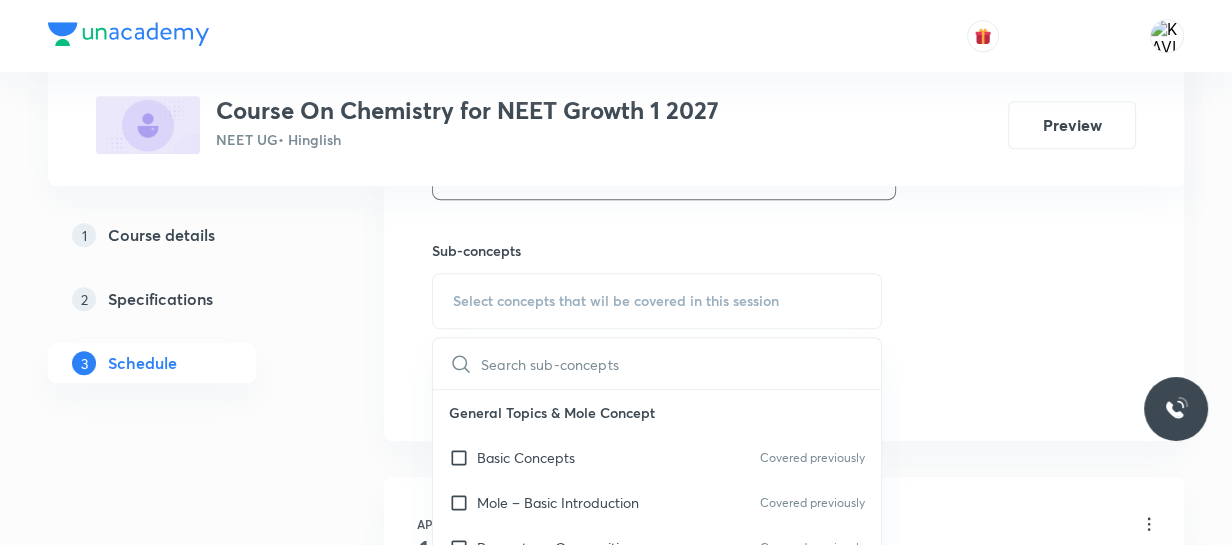 click at bounding box center [681, 363] 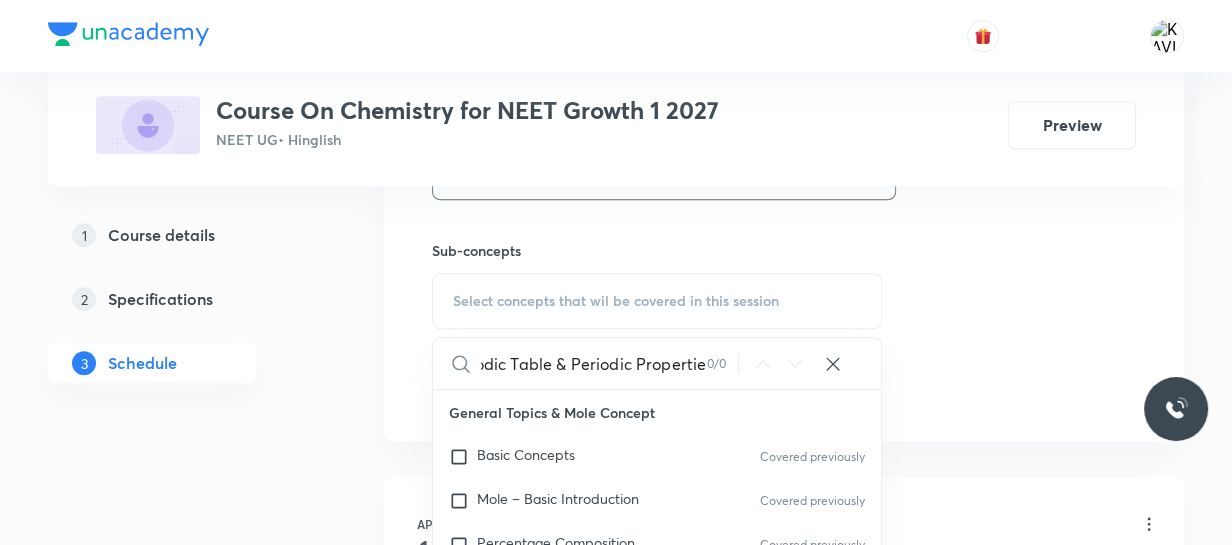 scroll, scrollTop: 0, scrollLeft: 35, axis: horizontal 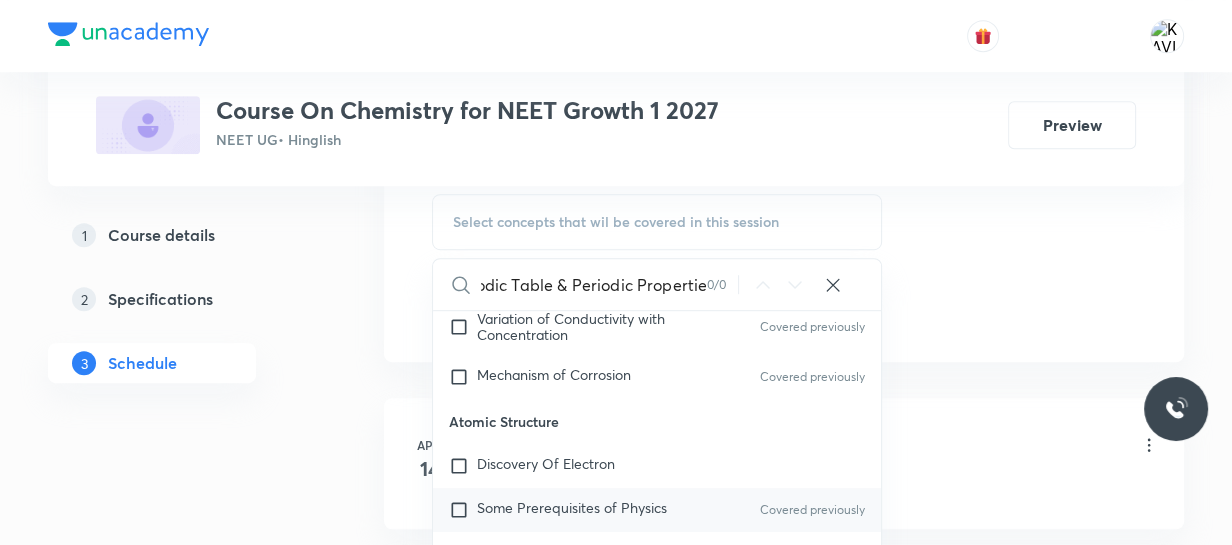 type on "Periodic Table & Periodic Propertie" 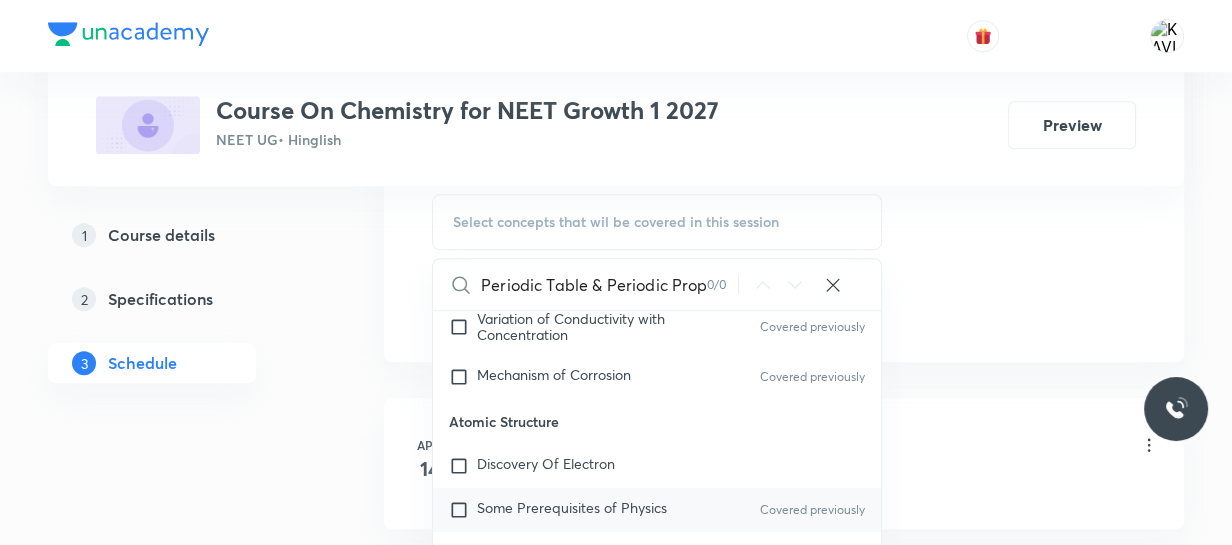 click on "Some Prerequisites of Physics" at bounding box center [572, 507] 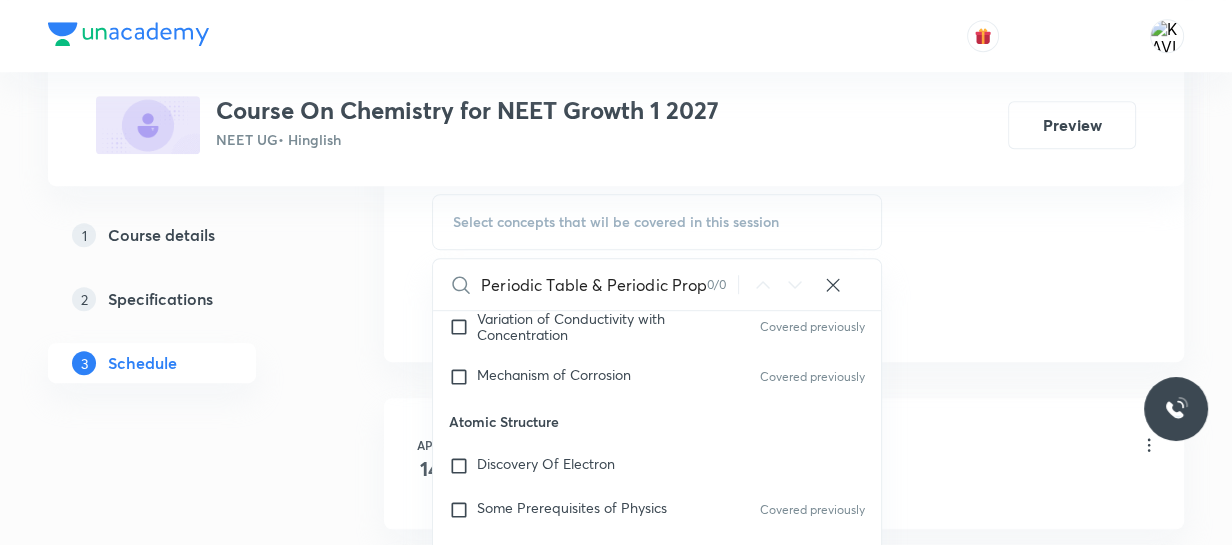 checkbox on "true" 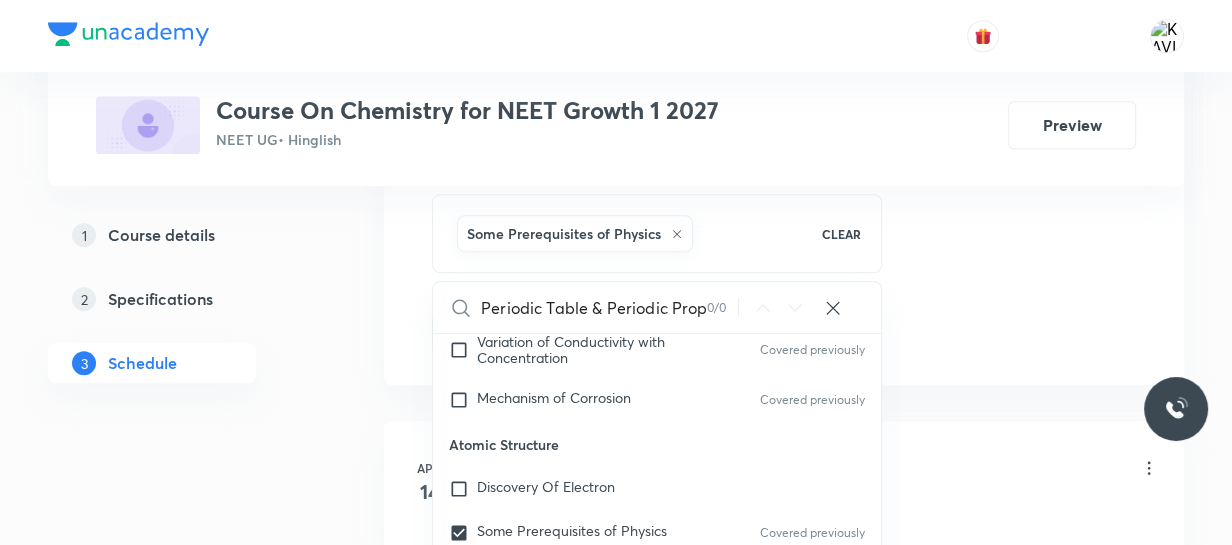 click on "Session  43 Live class Session title 41/99 Periodic Table & Periodic Properties - 07 ​ Schedule for Aug 4, 2025, 10:00 AM ​ Duration (in minutes) 75 ​   Session type Online Offline Room ROOM NO 106 Sub-concepts Some Prerequisites of Physics CLEAR Periodic Table & Periodic Propertie 0 / 0 ​ General Topics & Mole Concept Basic Concepts Covered previously Mole – Basic Introduction Covered previously Percentage Composition Covered previously Stoichiometry Covered previously Principle of Atom Conservation (POAC) Covered previously Relation between Stoichiometric Quantities Covered previously Application of Mole Concept: Gravimetric Analysis Electronic Configuration Of Atoms (Hund's rule) Covered previously  Quantum Numbers (Magnetic Quantum no.) Covered previously Quantum Numbers(Pauli's Exclusion law) Covered previously Mean Molar Mass or Molecular Mass Covered previously Variation of Conductivity with Concentration Covered previously Mechanism of Corrosion Covered previously Atomic Structure Spectrum" at bounding box center [784, -128] 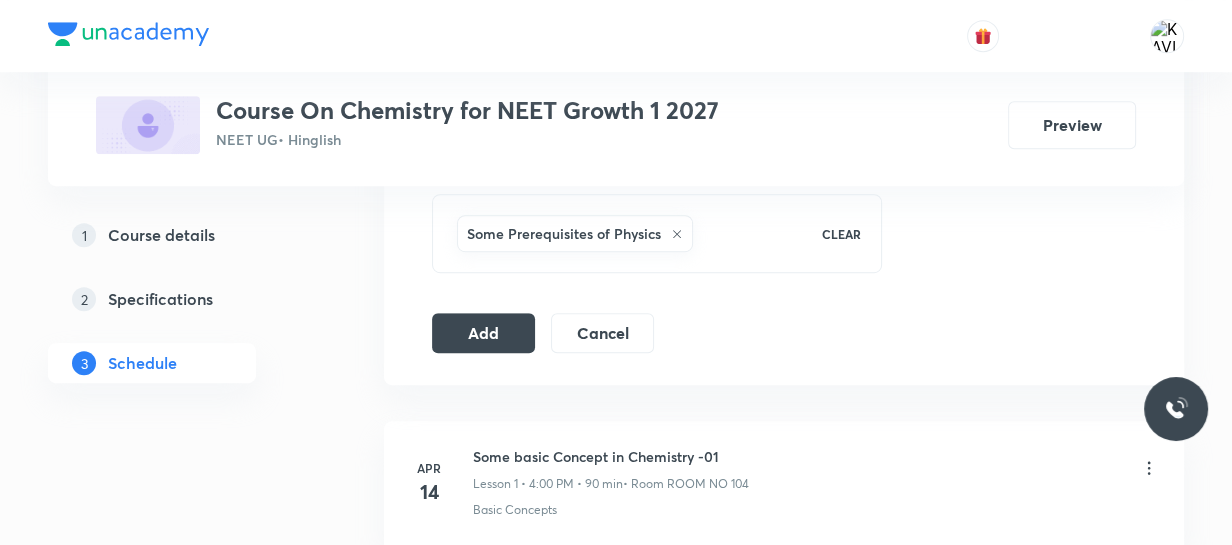 click on "Session  43 Live class Session title 41/99 Periodic Table & Periodic Properties - 07 ​ Schedule for Aug 4, 2025, 10:00 AM ​ Duration (in minutes) 75 ​   Session type Online Offline Room ROOM NO 106 Sub-concepts Some Prerequisites of Physics CLEAR Add Cancel" at bounding box center [784, -128] 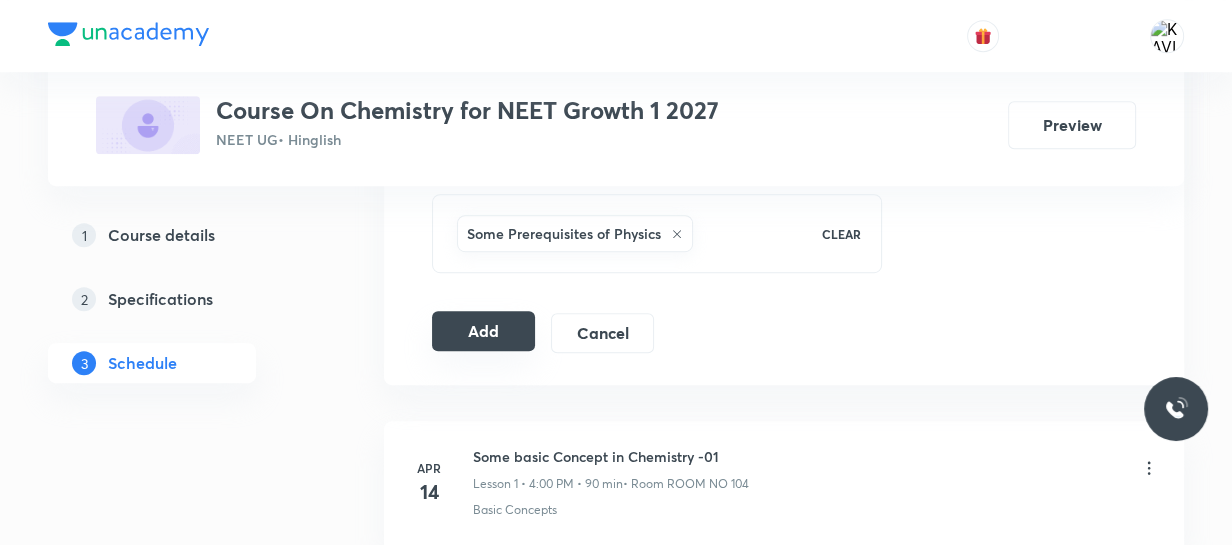 click on "Add" at bounding box center (483, 331) 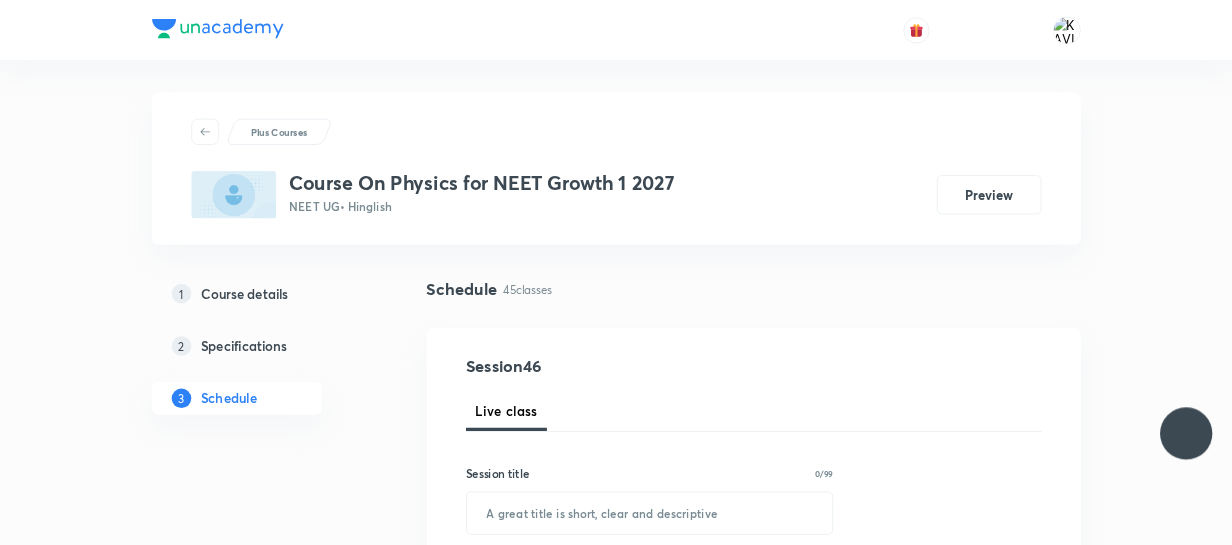 scroll, scrollTop: 0, scrollLeft: 0, axis: both 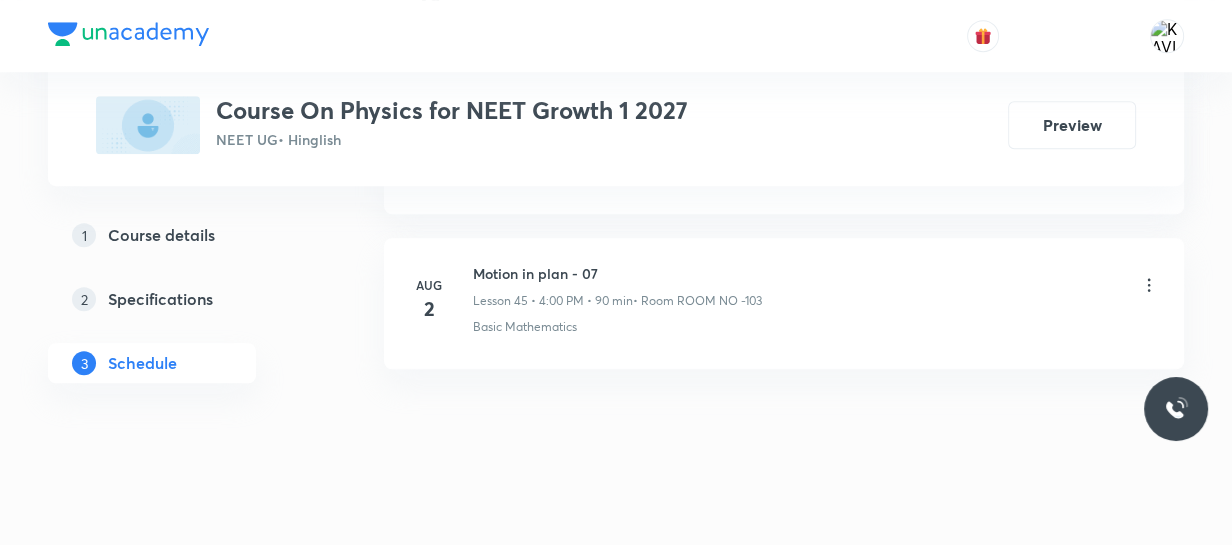 click on "Motion in plan - 07" at bounding box center (617, 273) 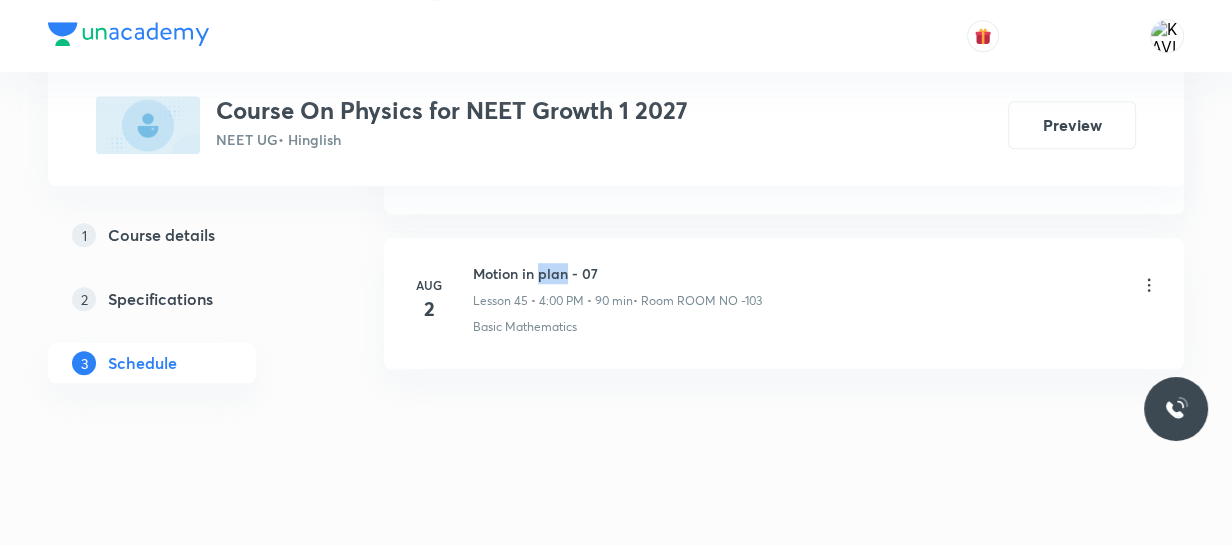 click on "Motion in plan - 07" at bounding box center [617, 273] 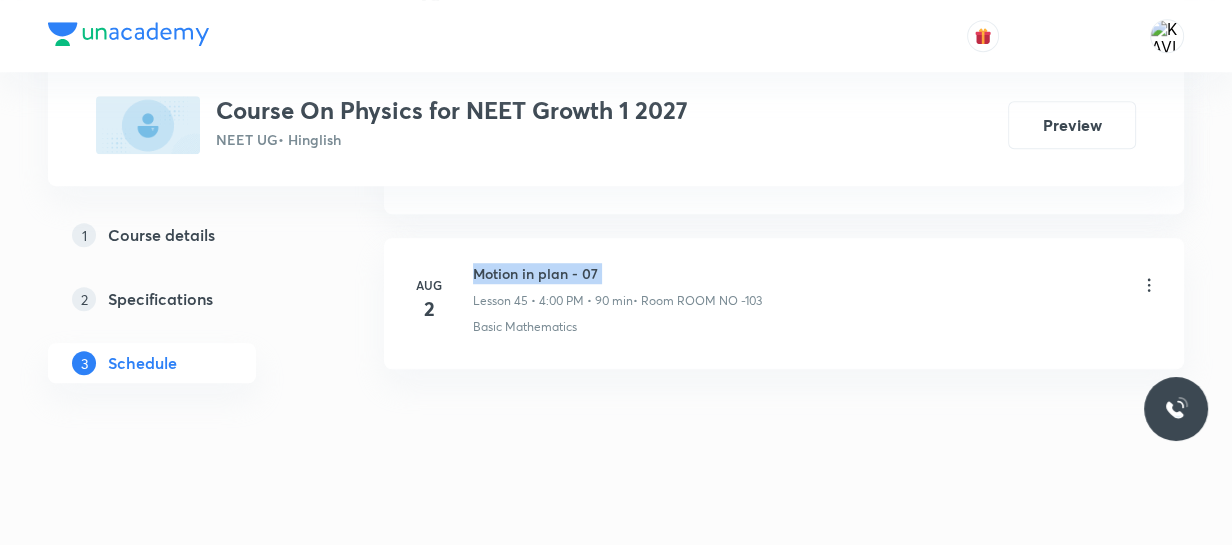 click on "Motion in plan - 07" at bounding box center [617, 273] 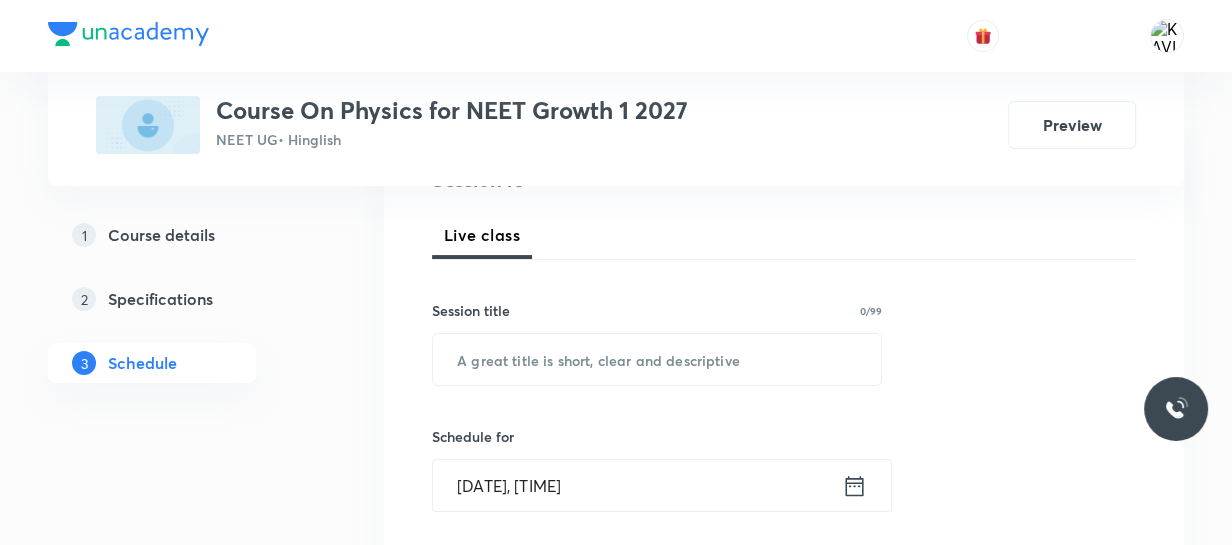 scroll, scrollTop: 270, scrollLeft: 0, axis: vertical 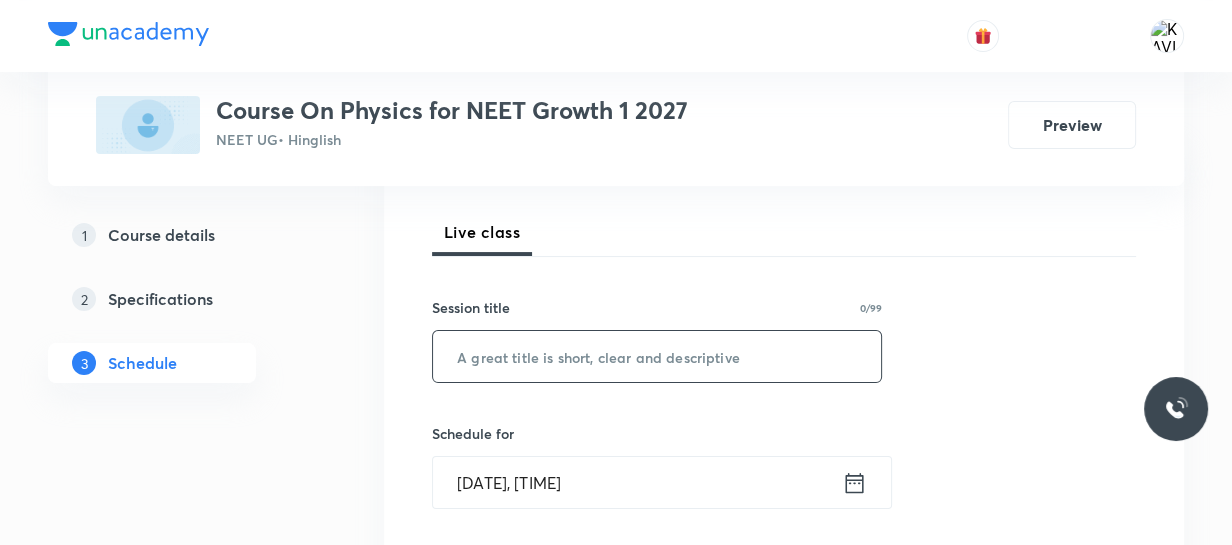 click at bounding box center (657, 356) 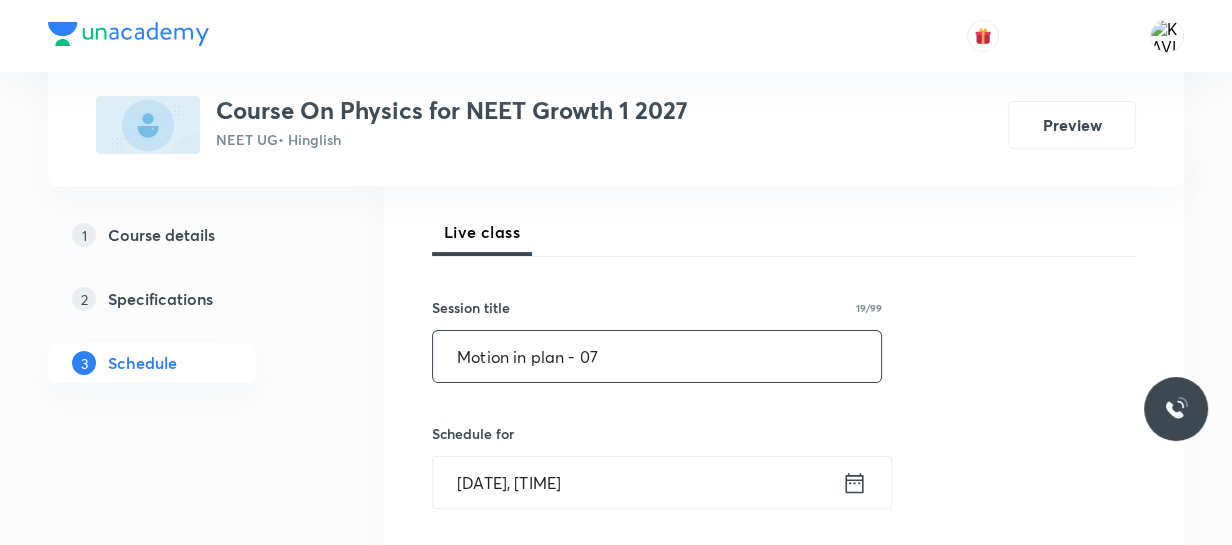 type on "Motion in plan - 07" 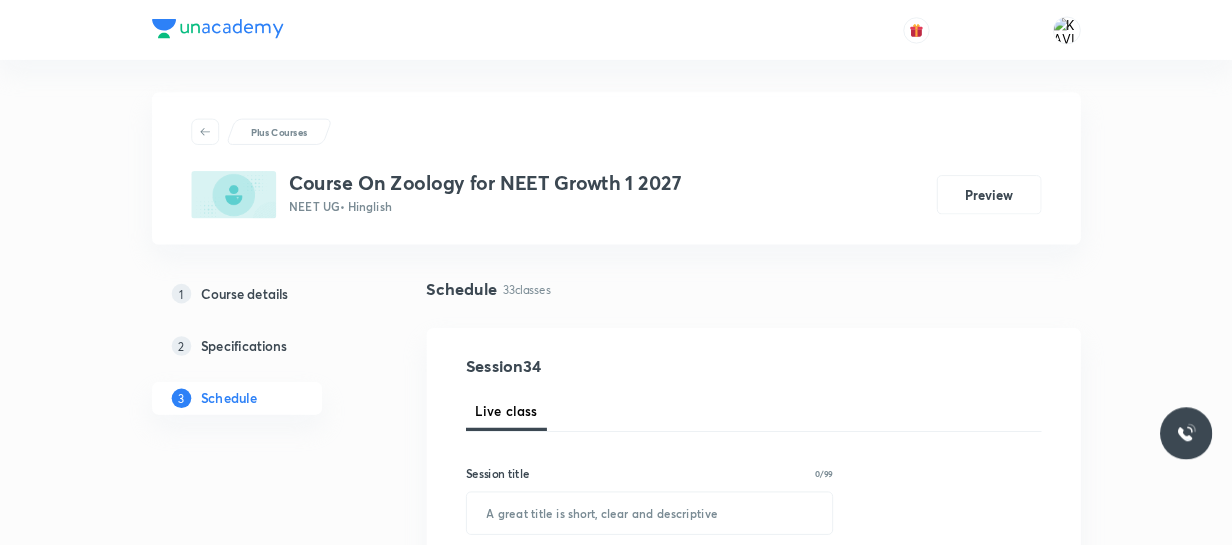 scroll, scrollTop: 0, scrollLeft: 0, axis: both 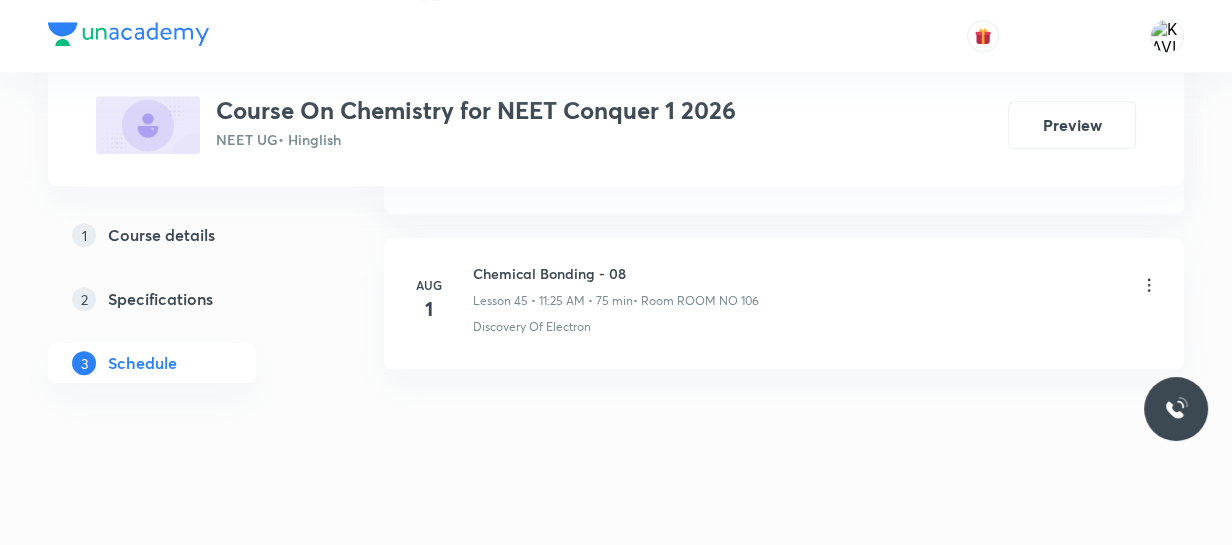 click on "Chemical Bonding - 08" at bounding box center (616, 273) 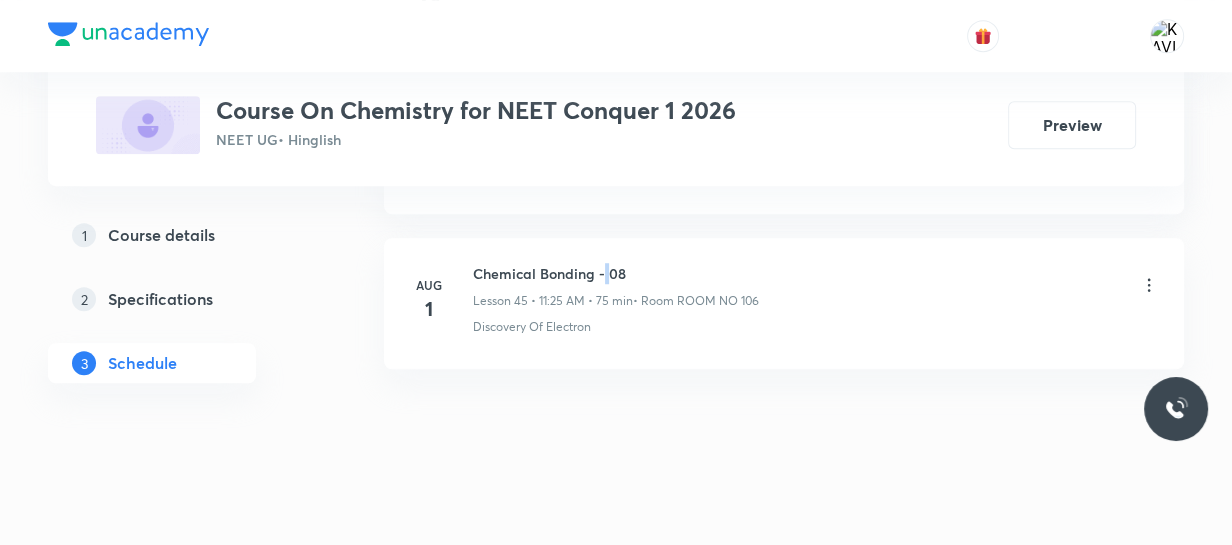 click on "Chemical Bonding - 08" at bounding box center (616, 273) 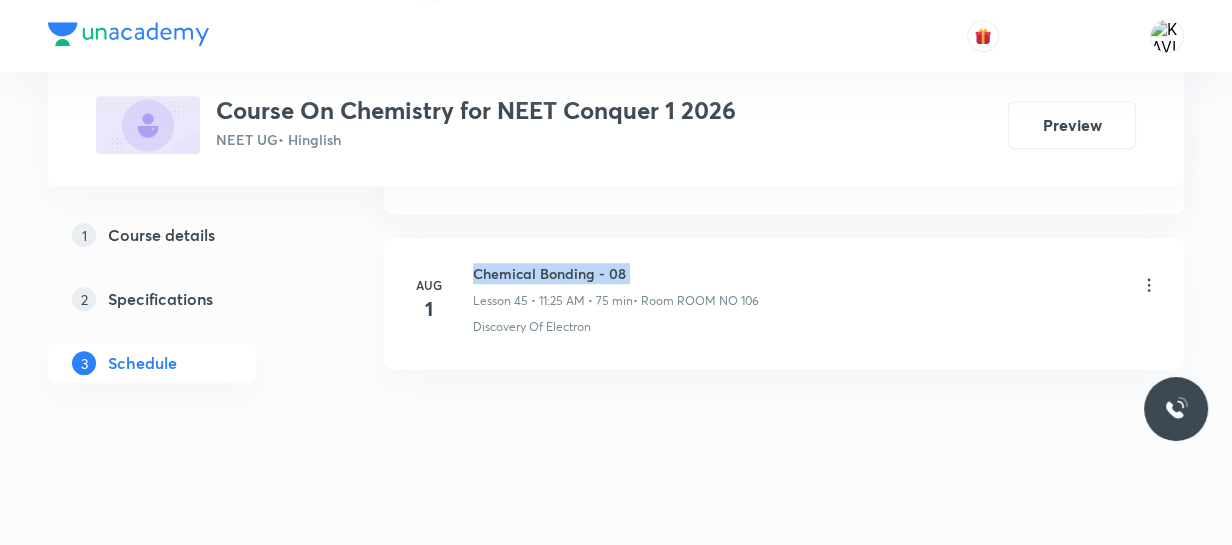click on "Chemical Bonding - 08" at bounding box center (616, 273) 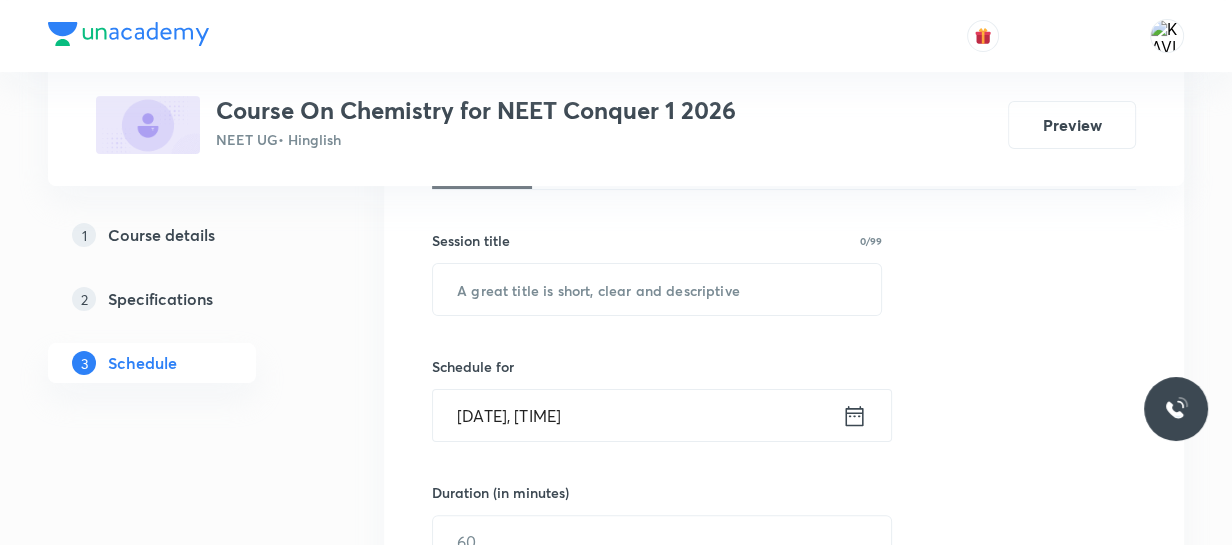 scroll, scrollTop: 338, scrollLeft: 0, axis: vertical 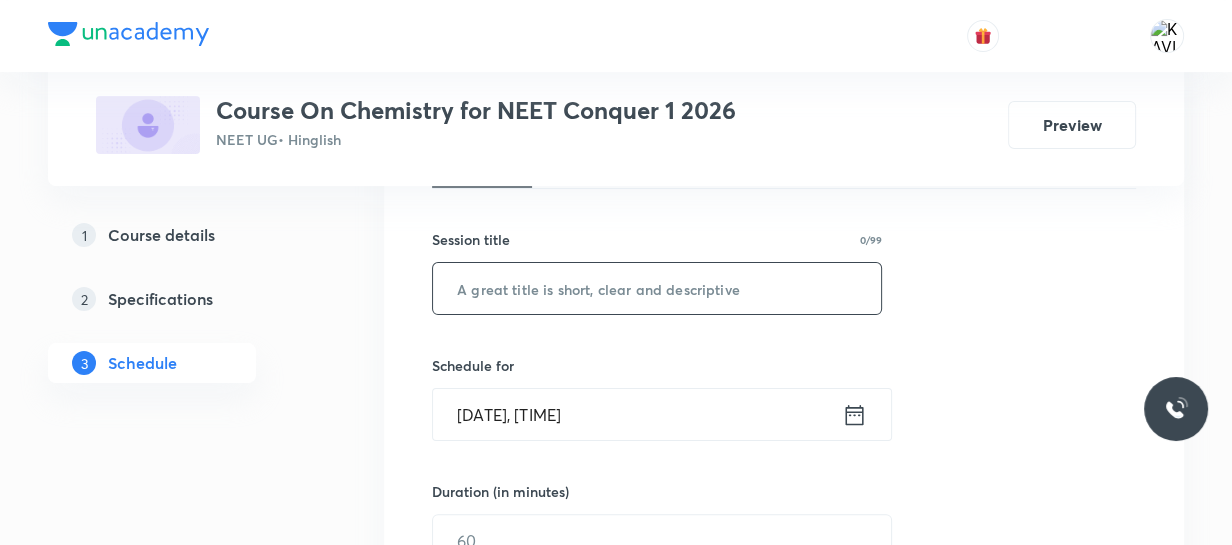 click at bounding box center (657, 288) 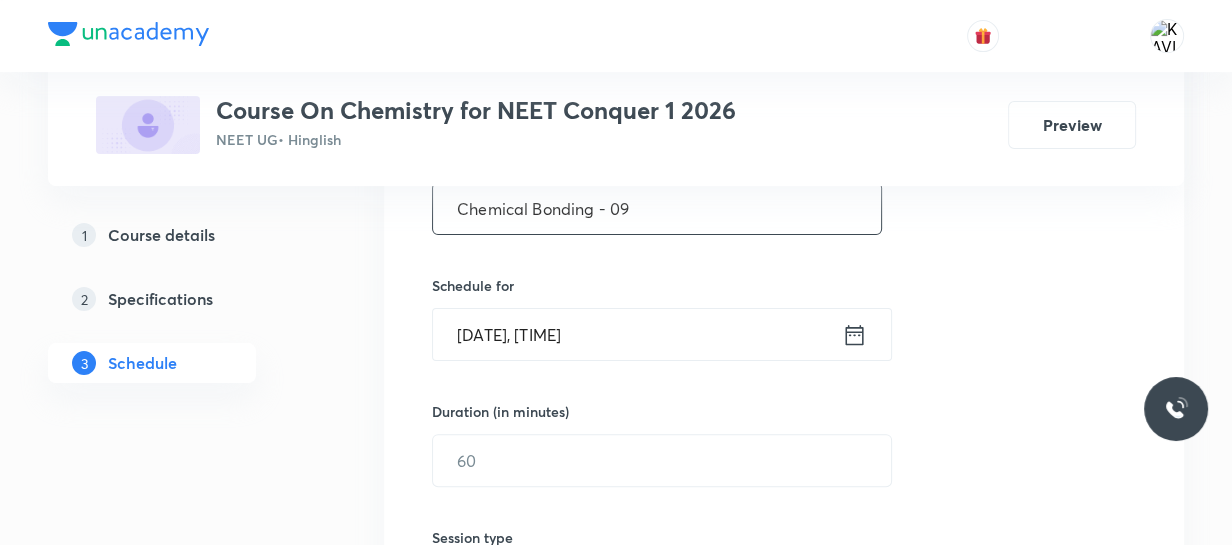scroll, scrollTop: 419, scrollLeft: 0, axis: vertical 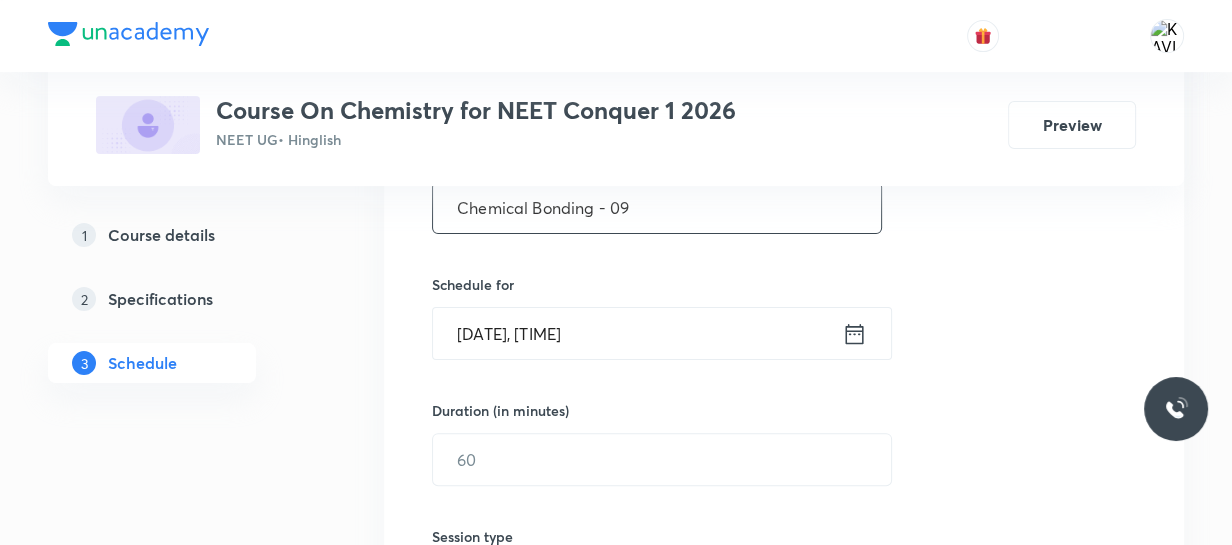 type on "Chemical Bonding - 09" 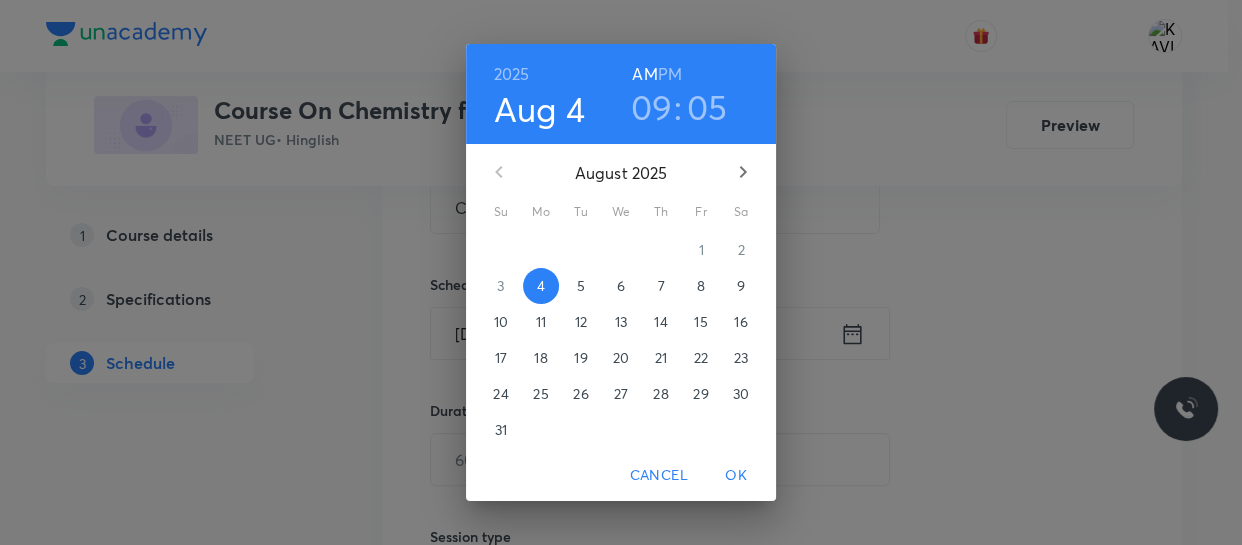 click on "09" at bounding box center (652, 107) 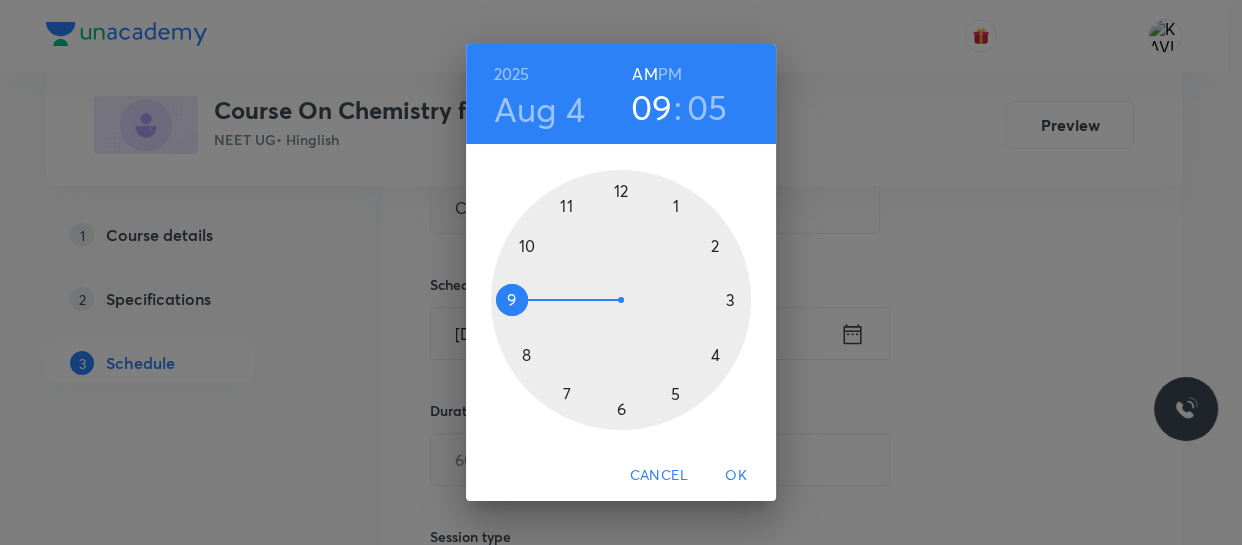 click at bounding box center (621, 300) 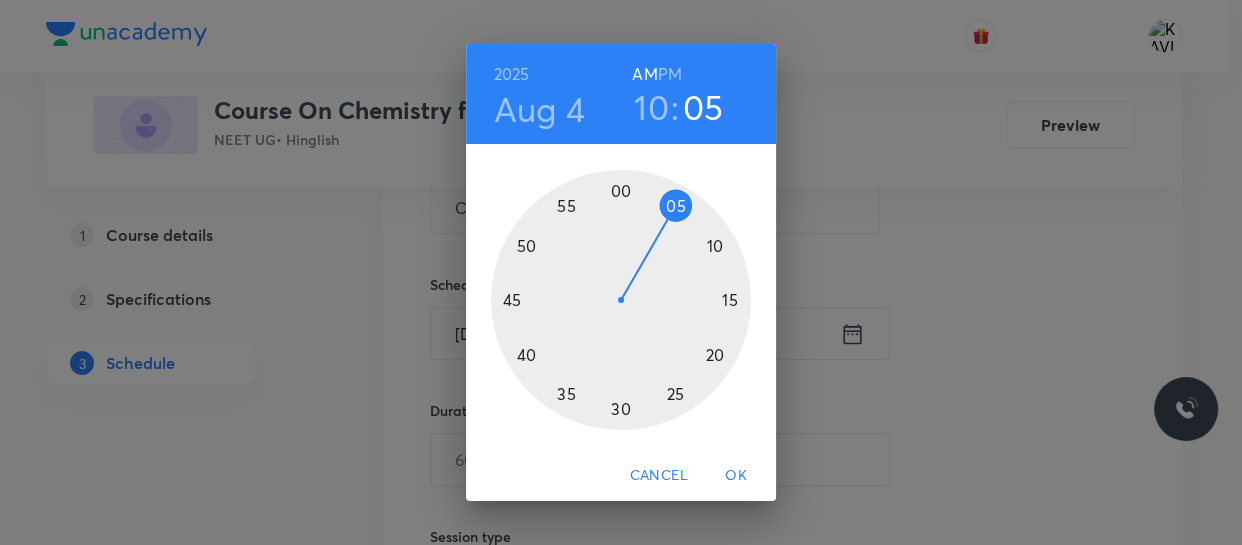 click at bounding box center (621, 300) 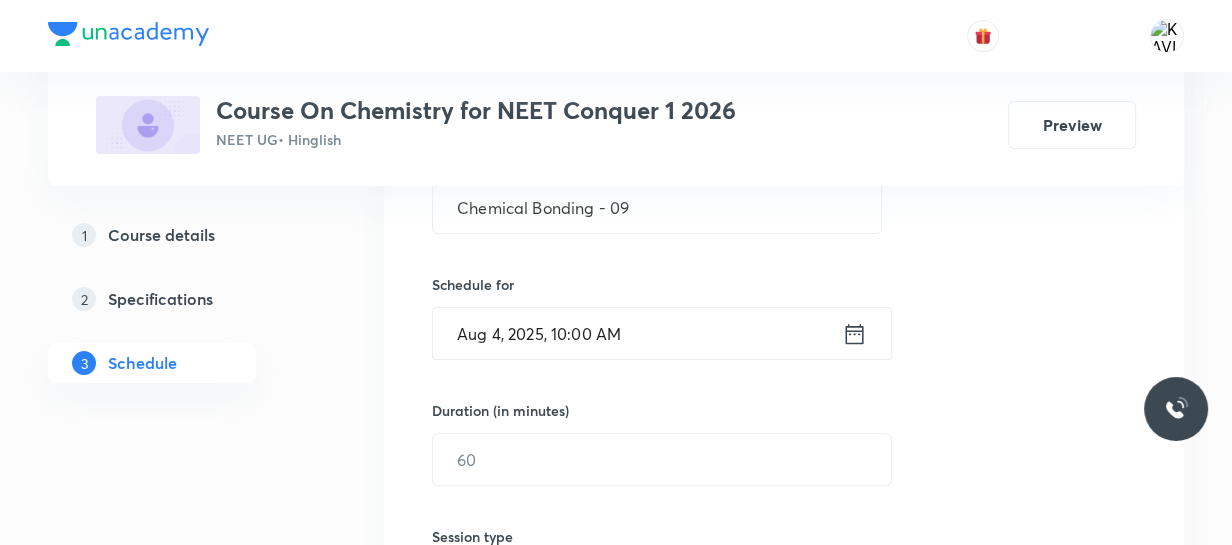 scroll, scrollTop: 472, scrollLeft: 0, axis: vertical 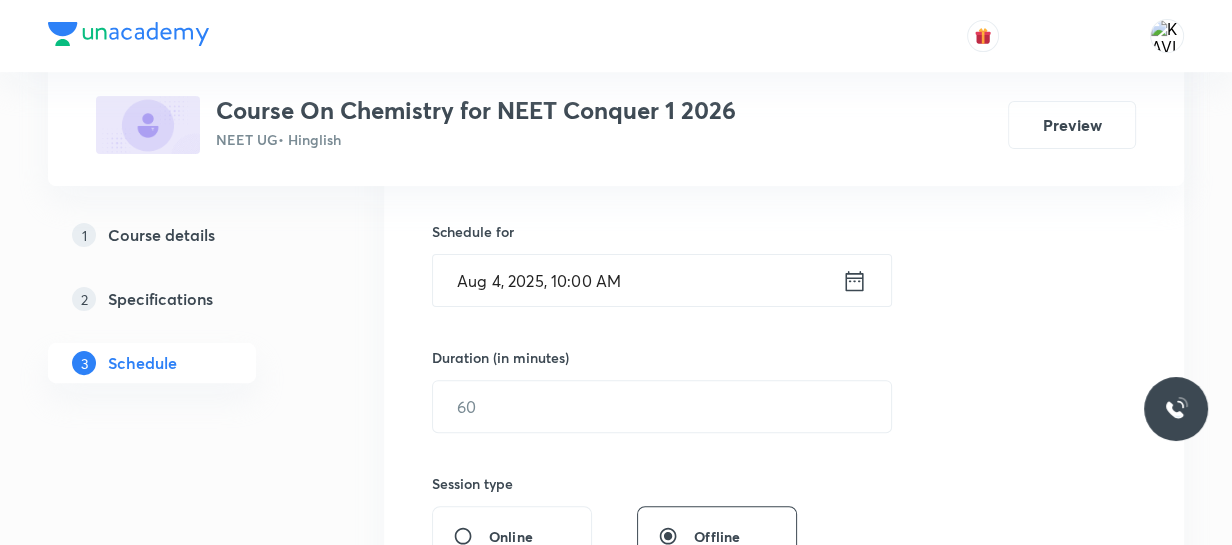click on "Duration (in minutes) ​" at bounding box center (614, 390) 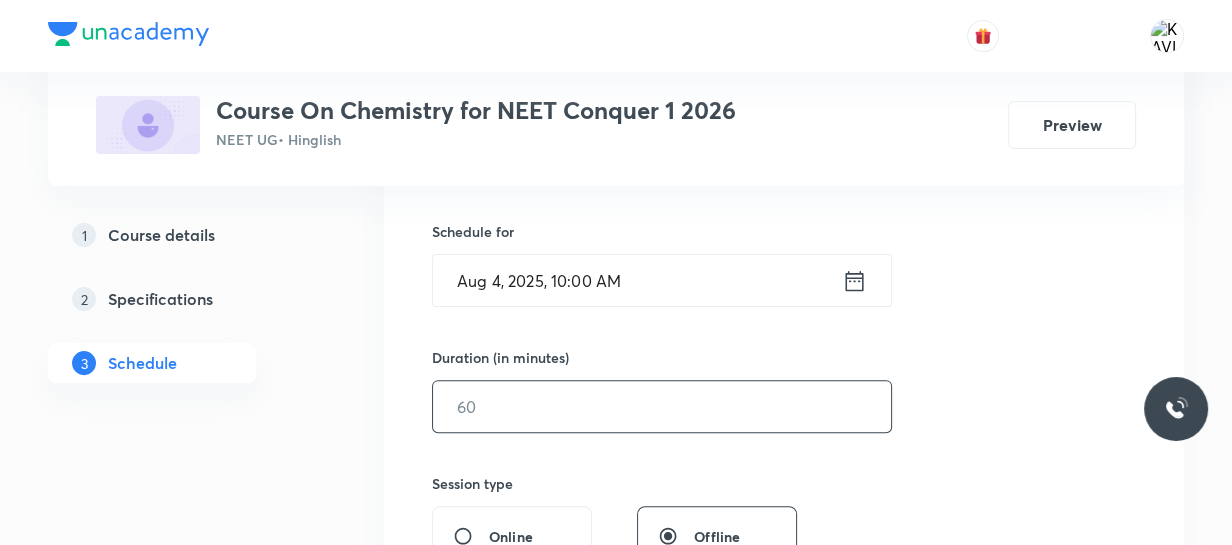 click at bounding box center [662, 406] 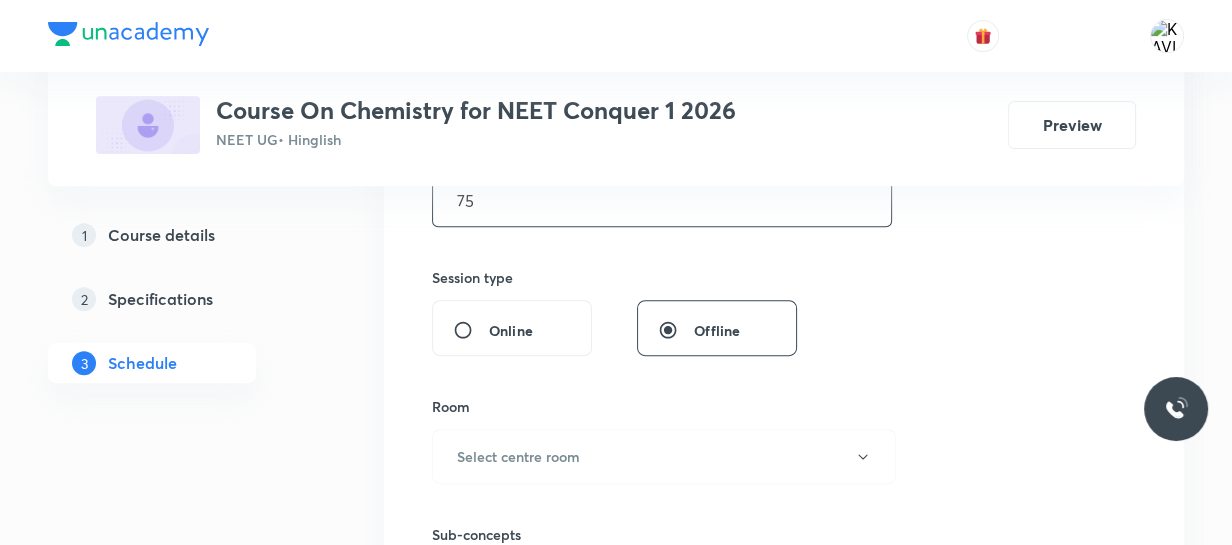 scroll, scrollTop: 680, scrollLeft: 0, axis: vertical 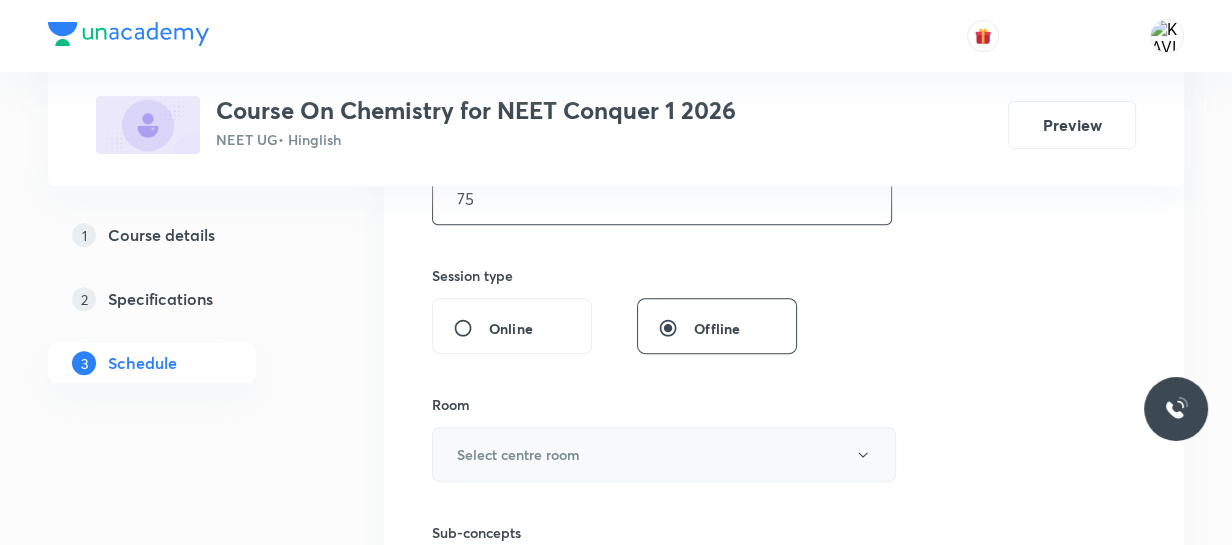 type on "75" 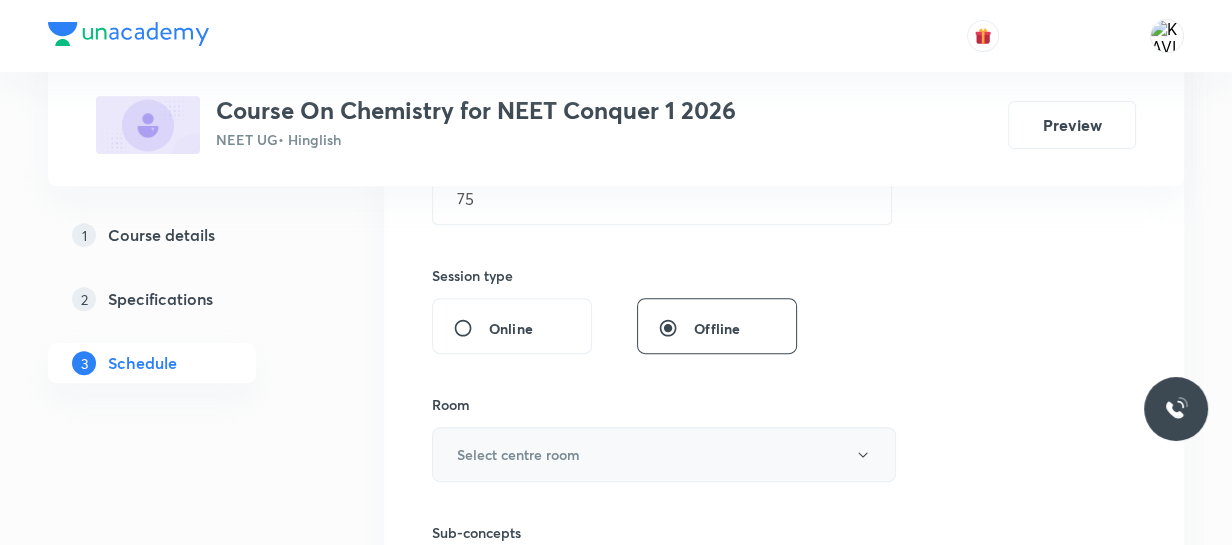 click on "Select centre room" at bounding box center [664, 454] 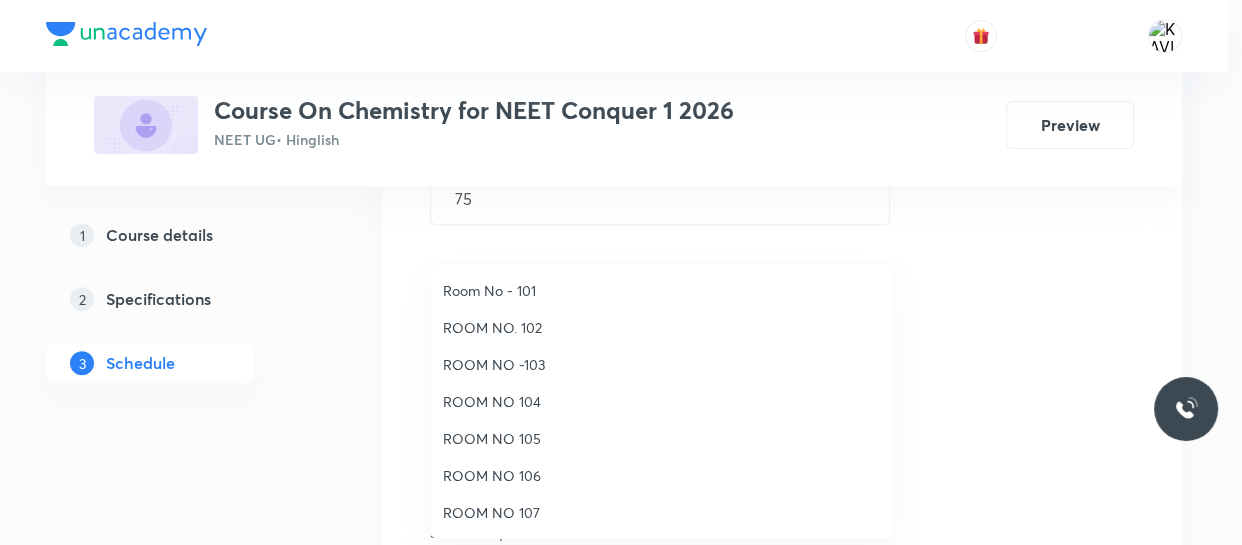 click on "ROOM NO 106" at bounding box center (662, 475) 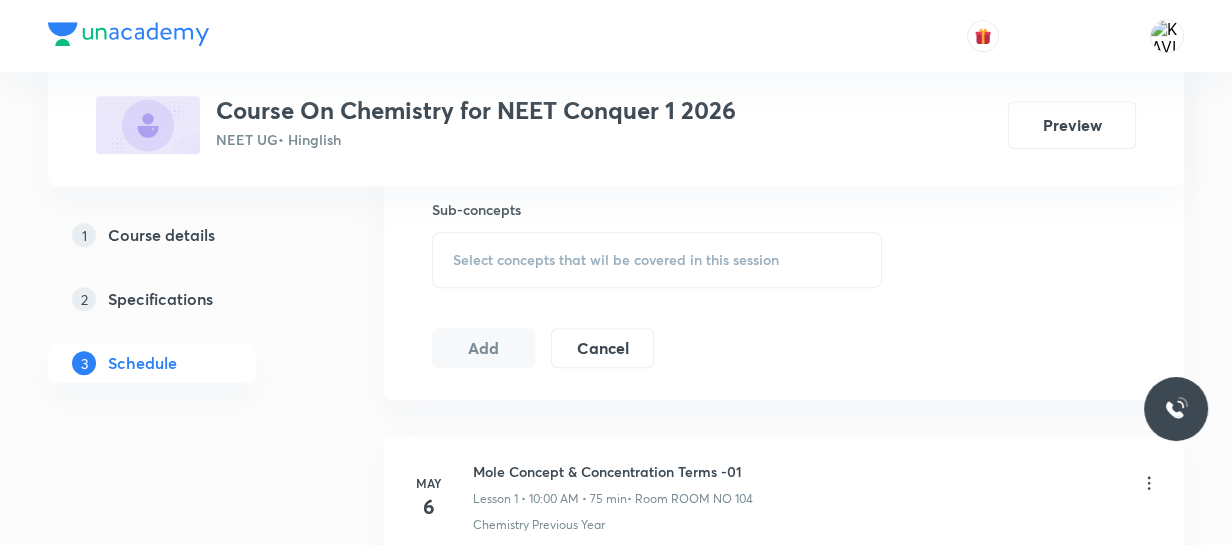 scroll, scrollTop: 1004, scrollLeft: 0, axis: vertical 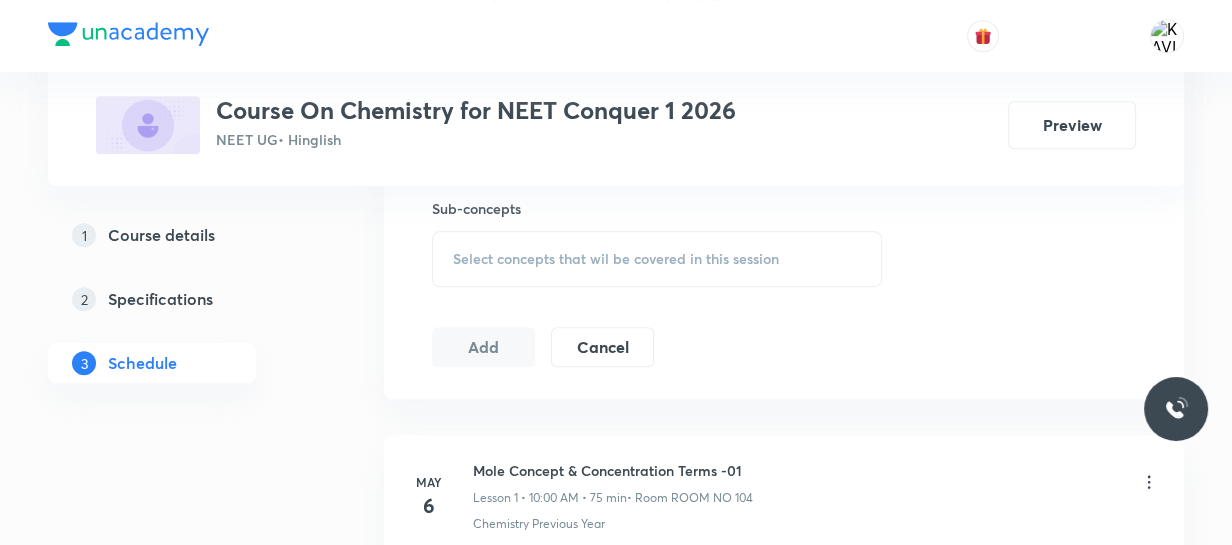 click on "Select concepts that wil be covered in this session" at bounding box center [616, 259] 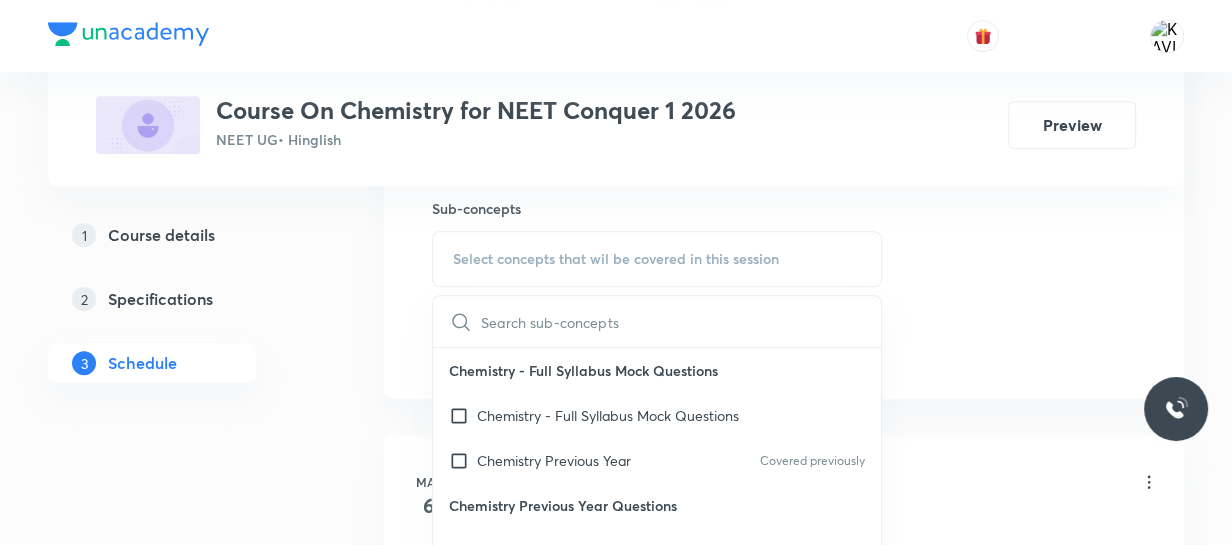 click at bounding box center (681, 321) 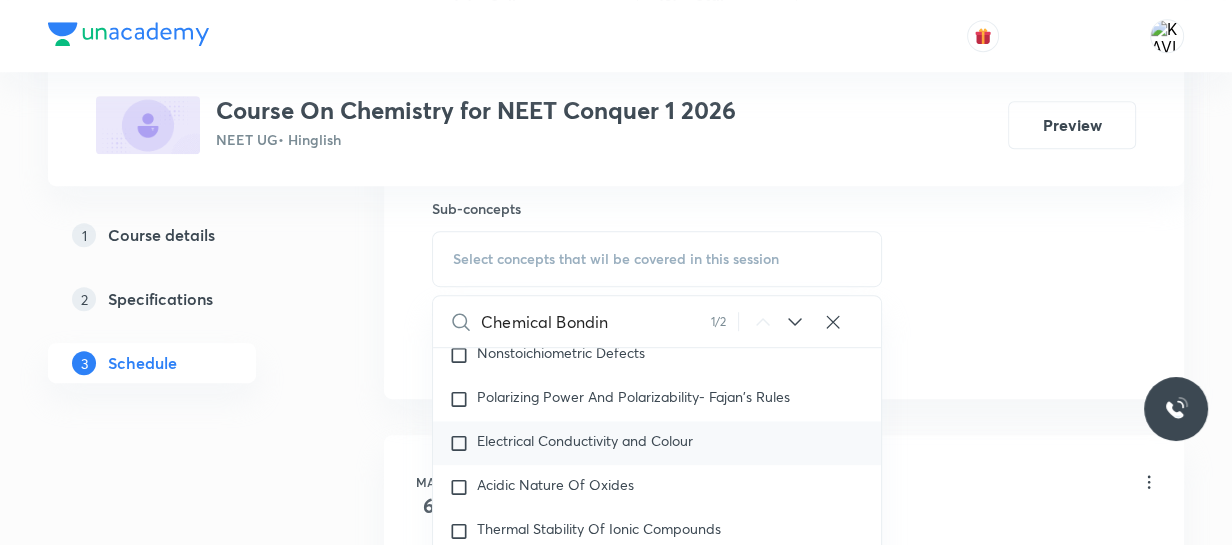 scroll, scrollTop: 9742, scrollLeft: 0, axis: vertical 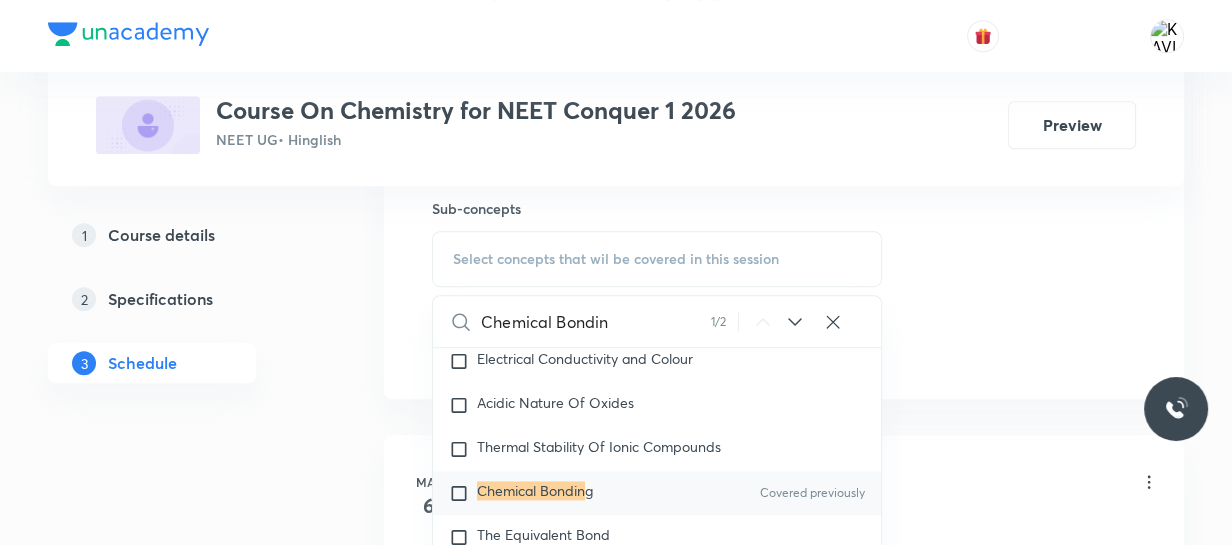 type on "Chemical Bondin" 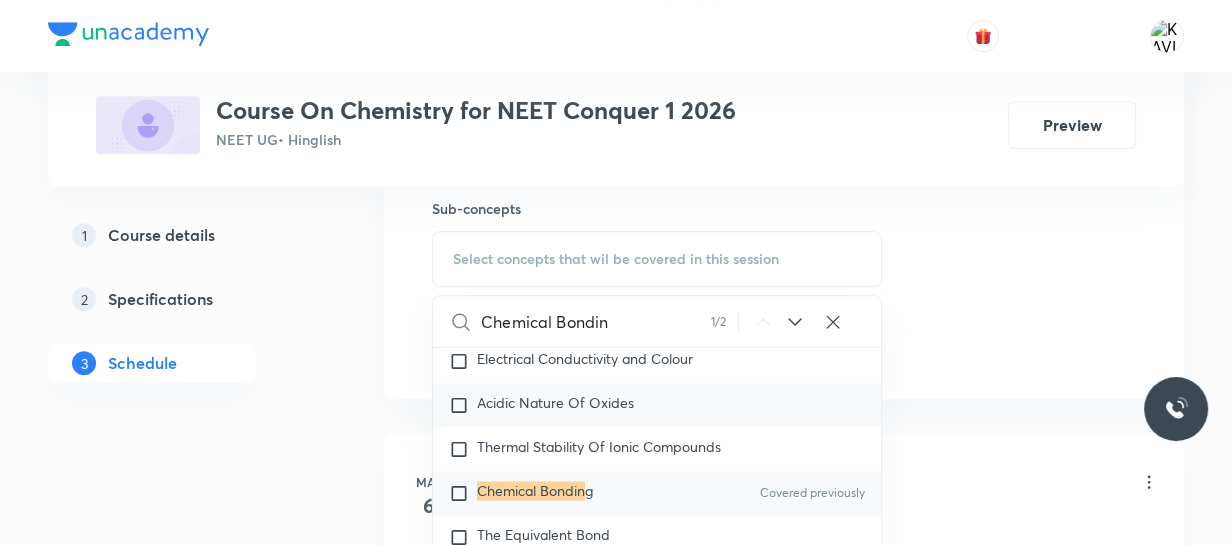 checkbox on "true" 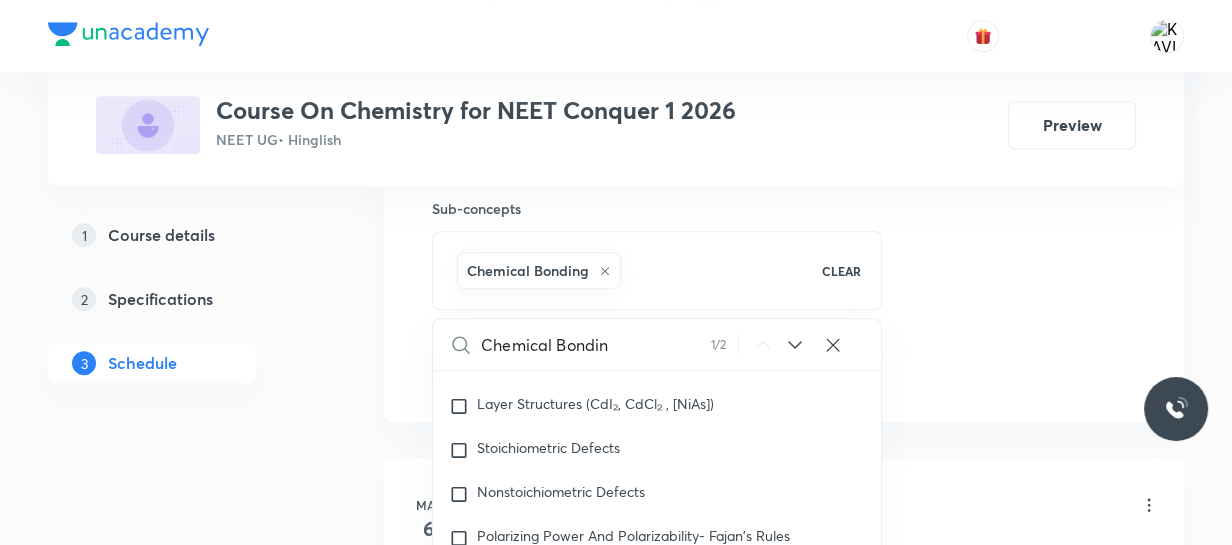 scroll, scrollTop: 0, scrollLeft: 0, axis: both 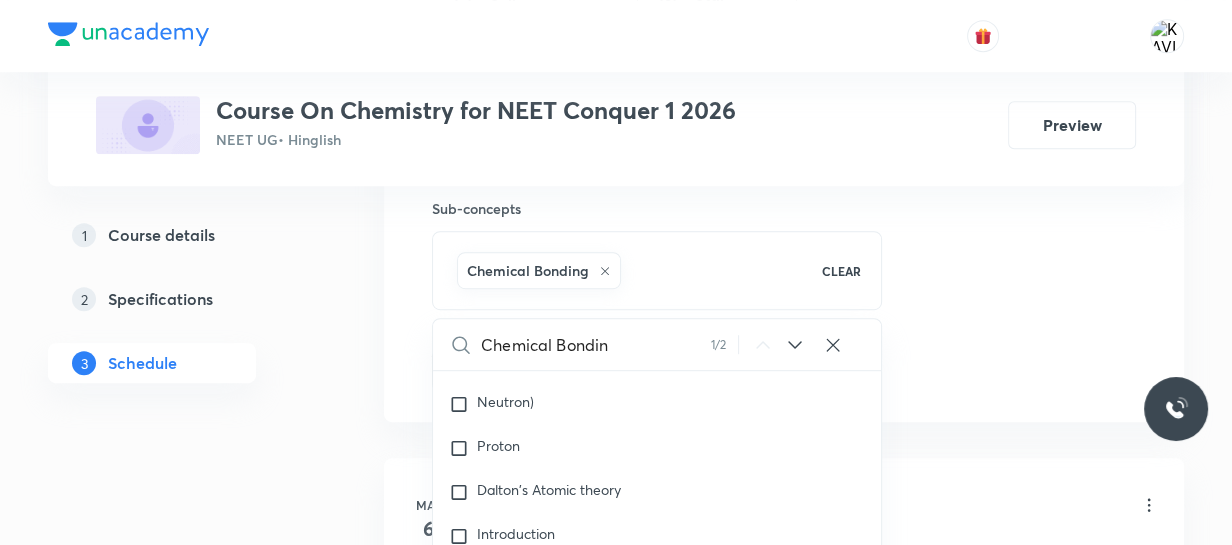 drag, startPoint x: 959, startPoint y: 320, endPoint x: 988, endPoint y: 282, distance: 47.801674 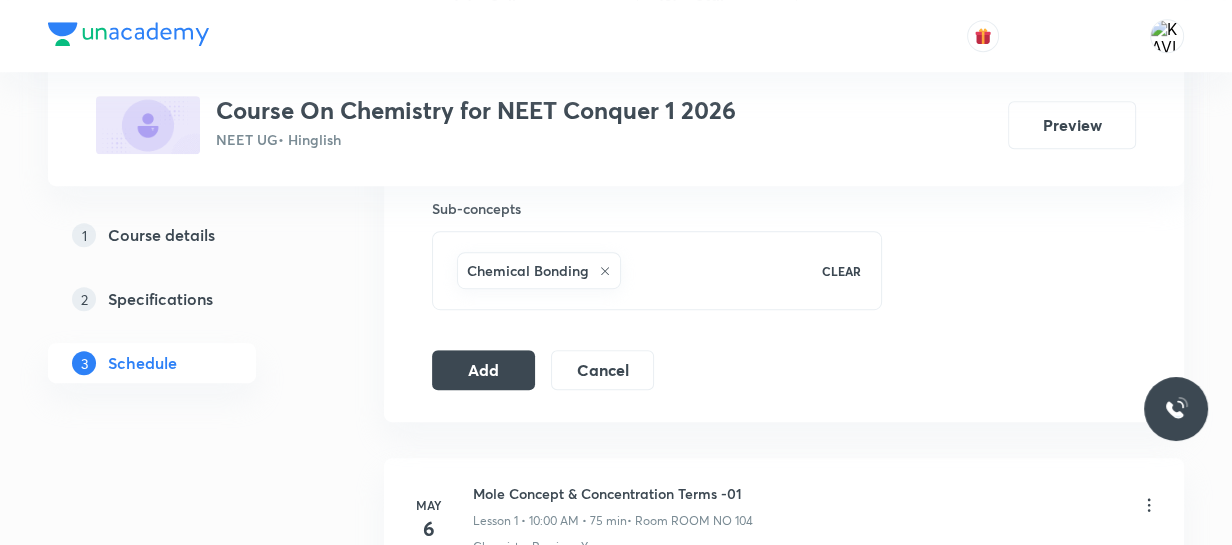 click on "Session  46 Live class Session title 21/99 Chemical Bonding - 09 ​ Schedule for Aug 4, 2025, 10:00 AM ​ Duration (in minutes) 75 ​   Session type Online Offline Room ROOM NO 106 Sub-concepts Chemical Bonding CLEAR Add Cancel" at bounding box center [784, -91] 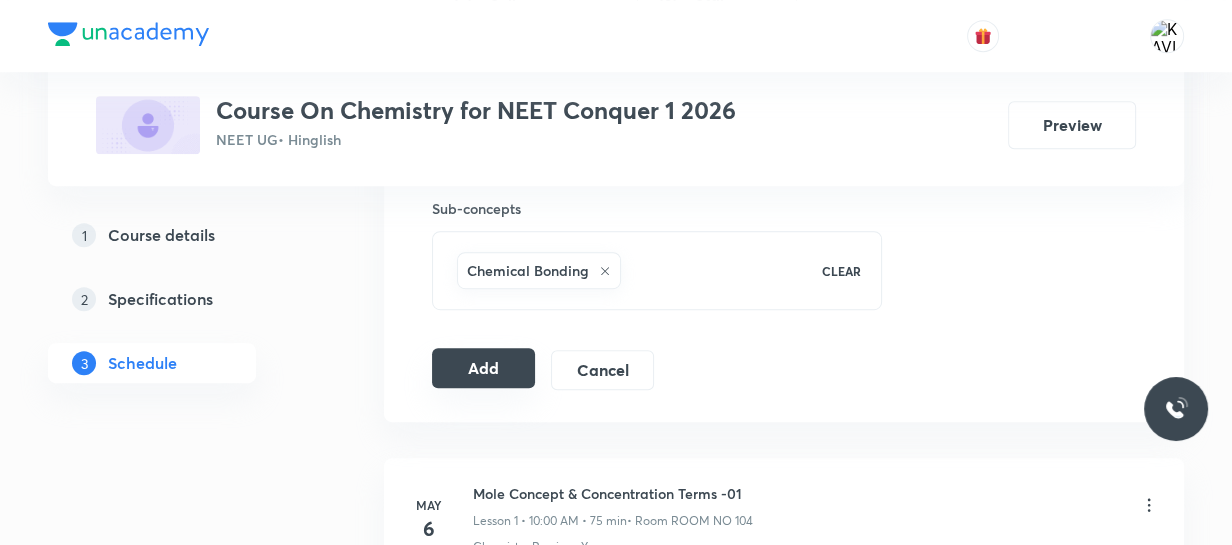 click on "Add" at bounding box center (483, 368) 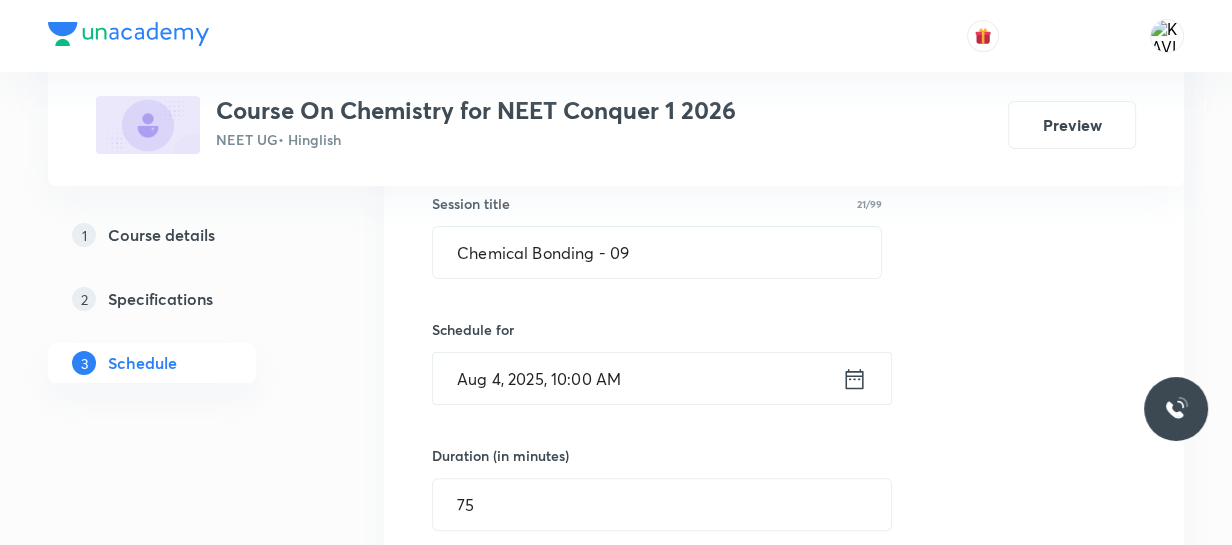 scroll, scrollTop: 376, scrollLeft: 0, axis: vertical 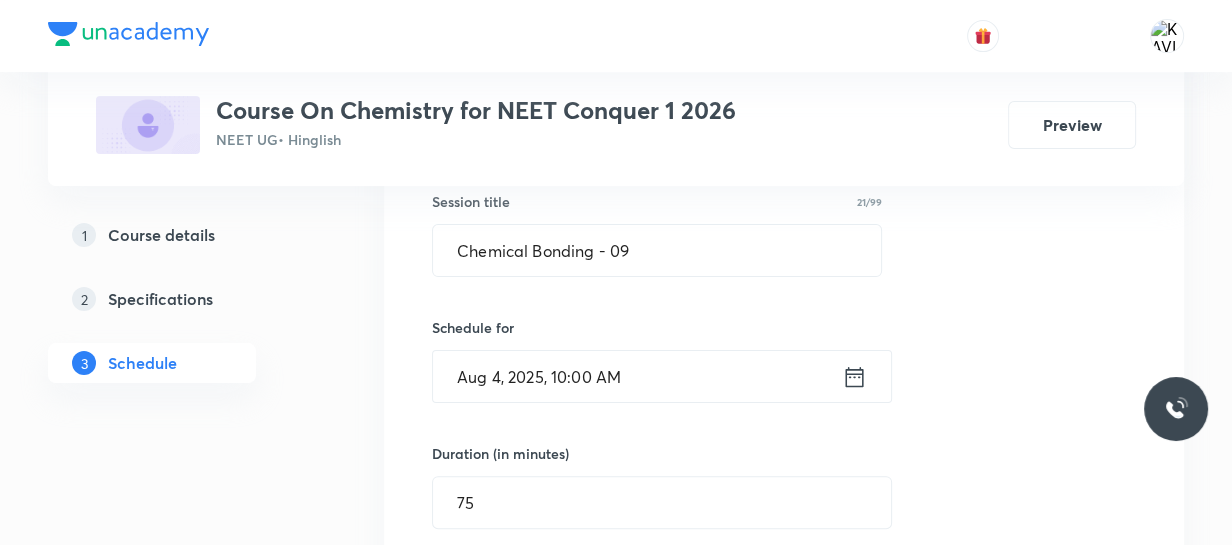 click 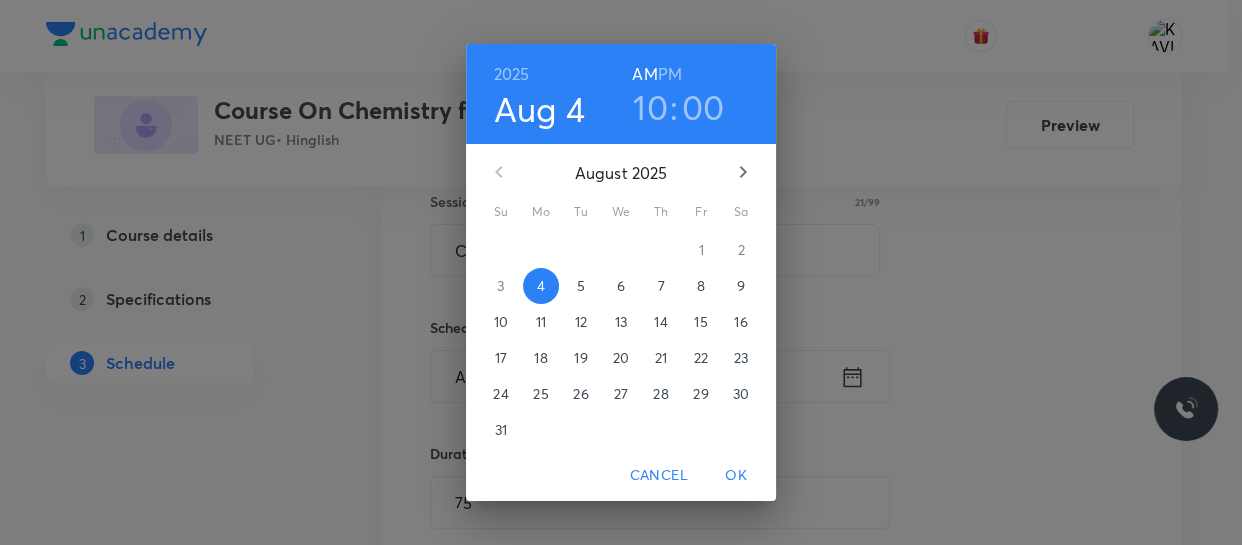 click on "2025 Aug 4 10 : 00 AM PM August 2025 Su Mo Tu We Th Fr Sa 27 28 29 30 31 1 2 3 4 5 6 7 8 9 10 11 12 13 14 15 16 17 18 19 20 21 22 23 24 25 26 27 28 29 30 31 1 2 3 4 5 6 Cancel OK" at bounding box center (621, 272) 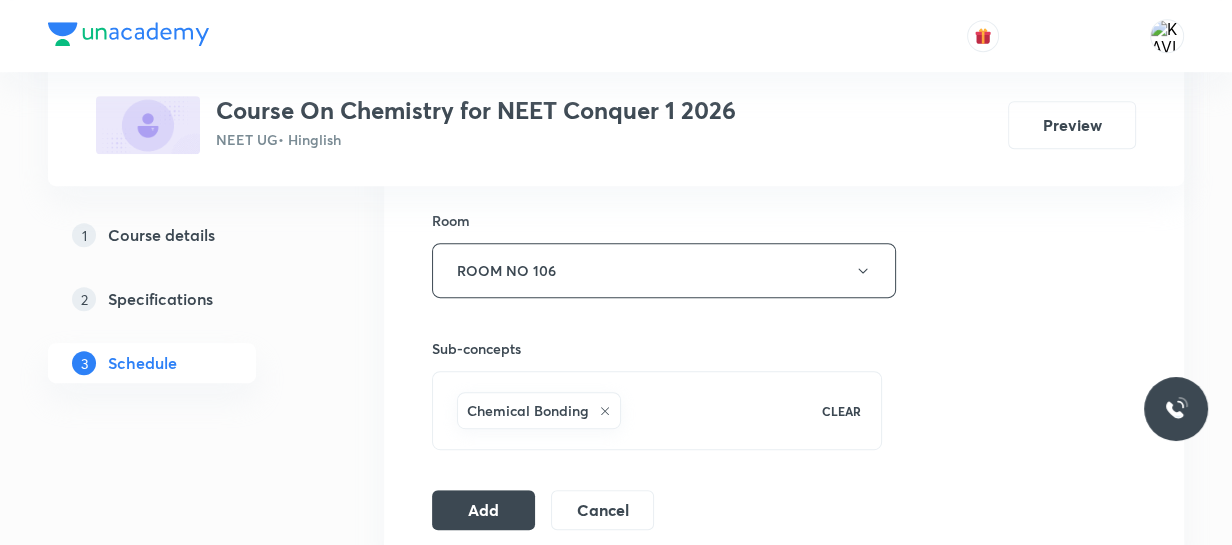 scroll, scrollTop: 865, scrollLeft: 0, axis: vertical 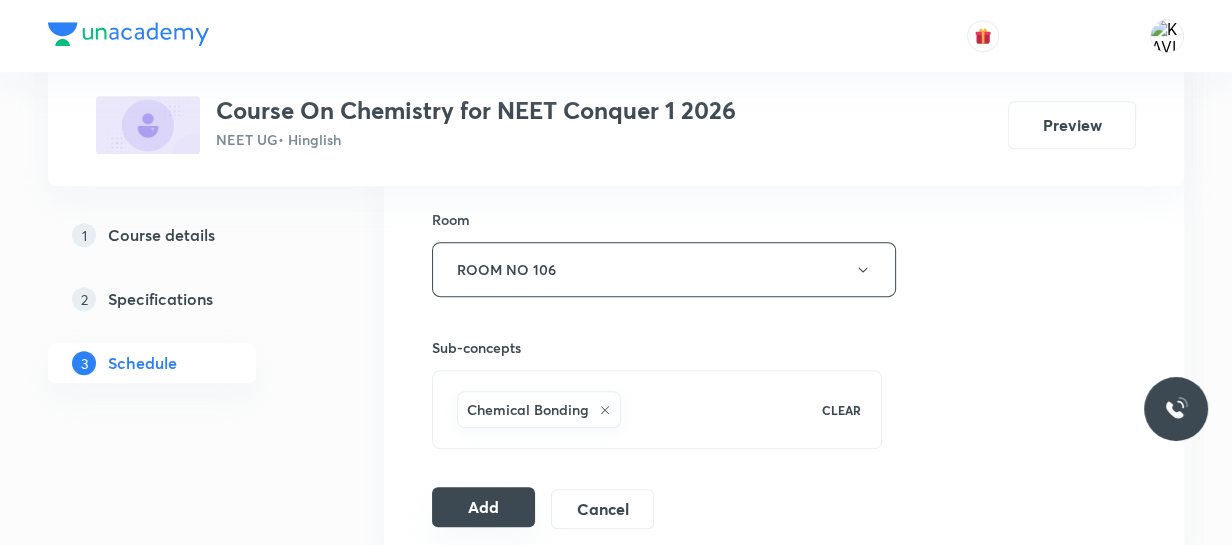 click on "Add" at bounding box center [483, 507] 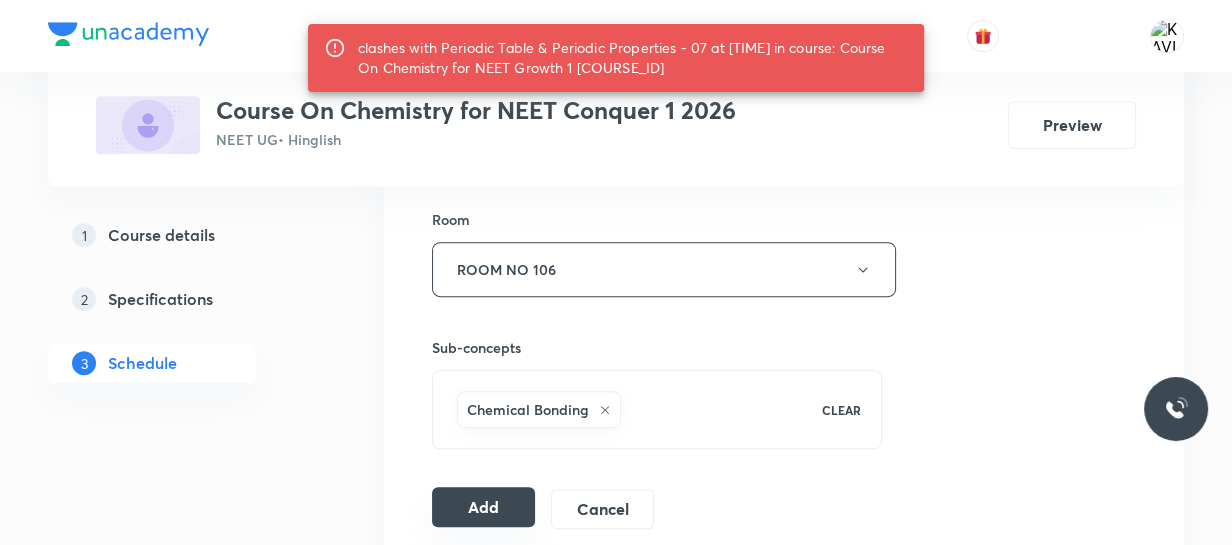 click on "Add" at bounding box center [483, 507] 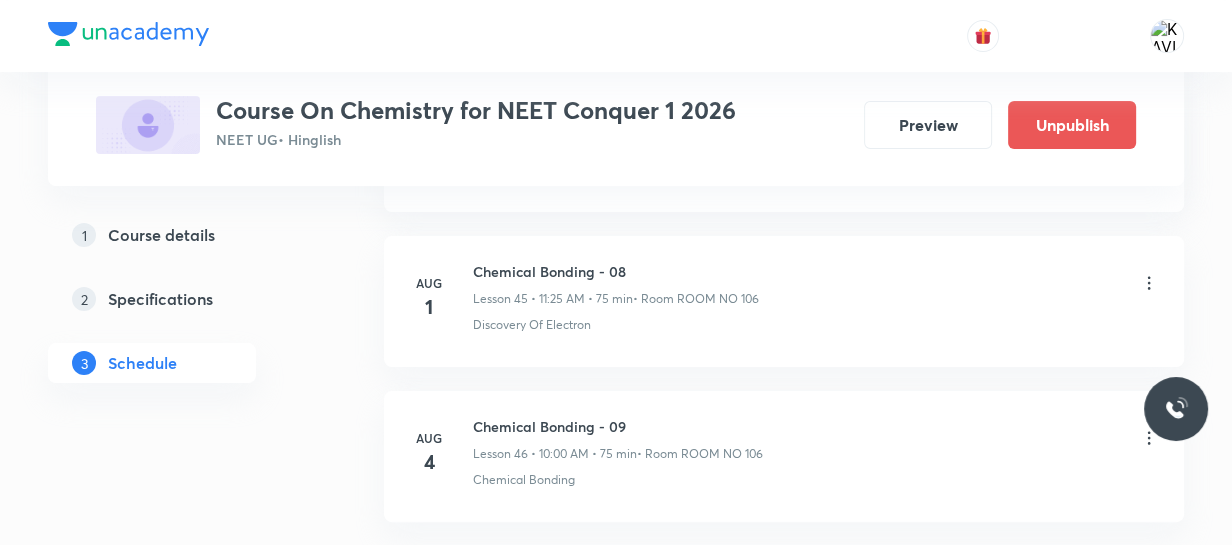 scroll, scrollTop: 7259, scrollLeft: 0, axis: vertical 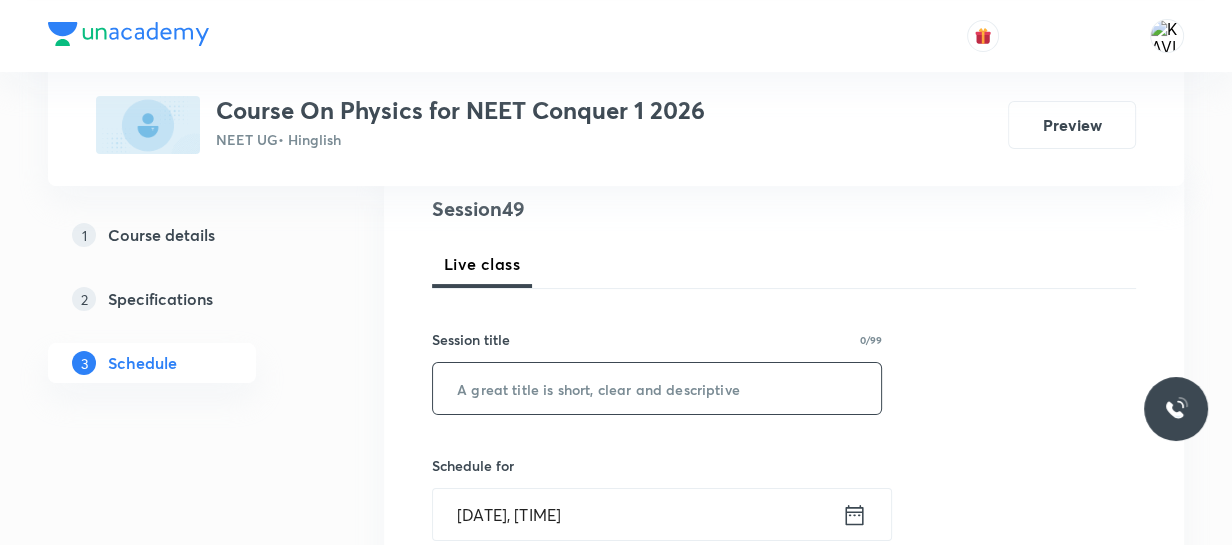 click at bounding box center (657, 388) 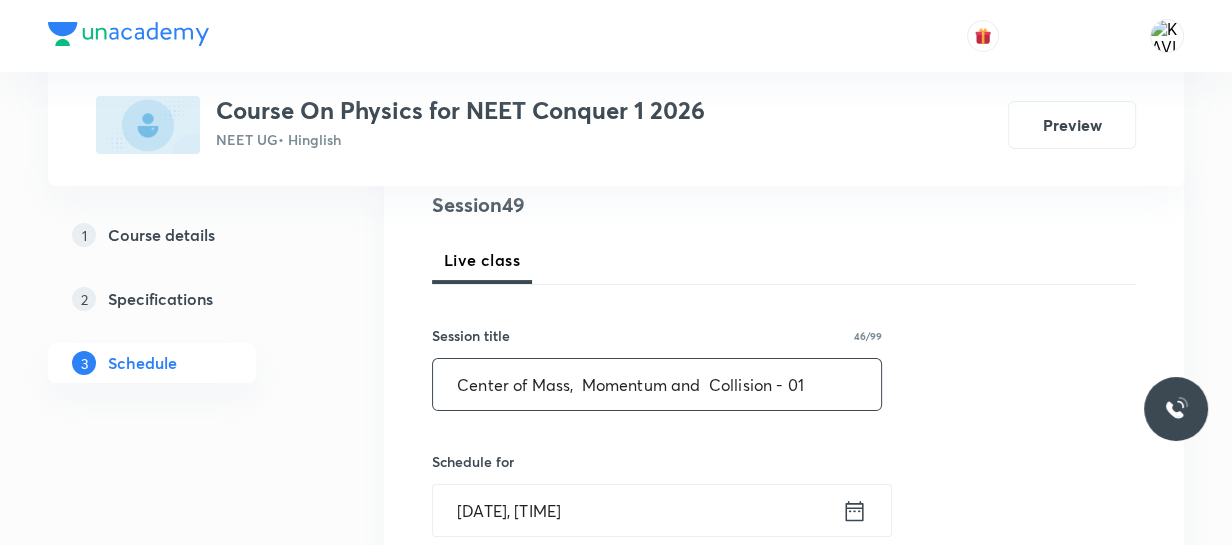 scroll, scrollTop: 344, scrollLeft: 0, axis: vertical 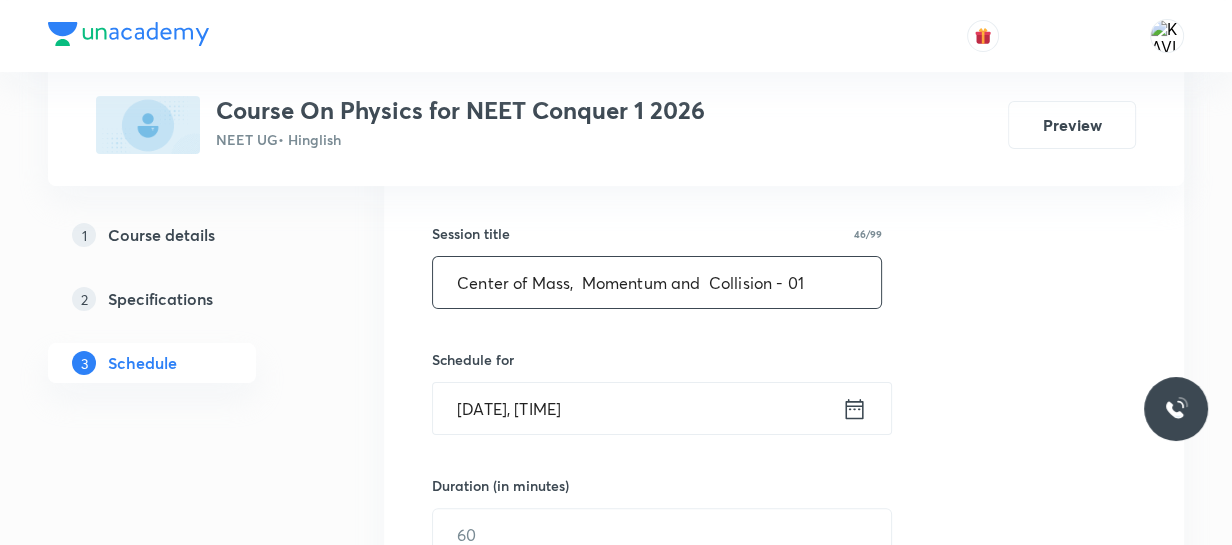 type on "Center of Mass,  Momentum and  Collision - 01" 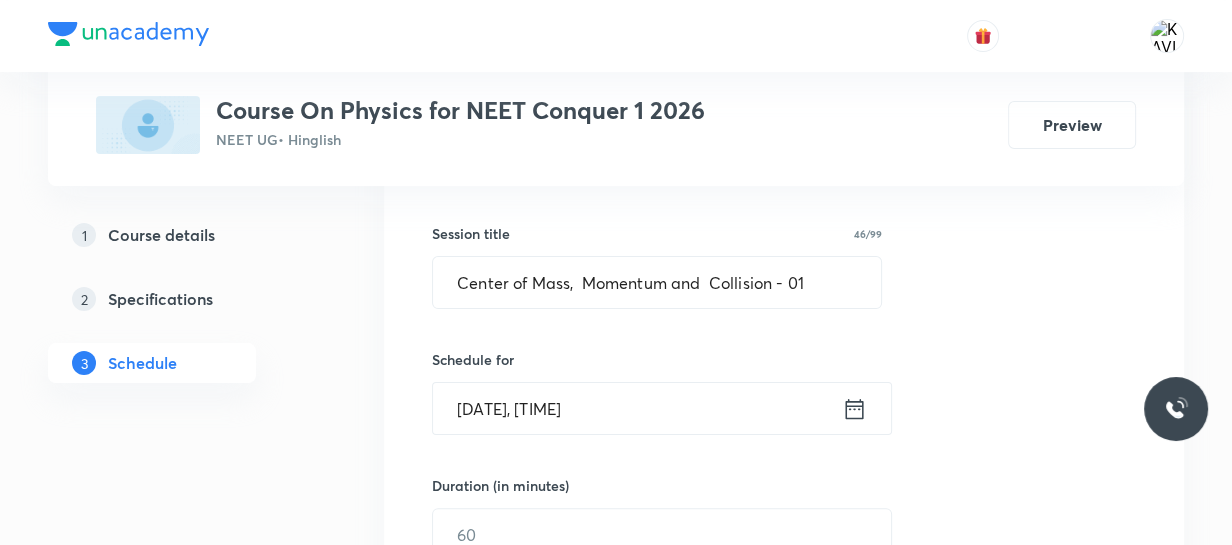click 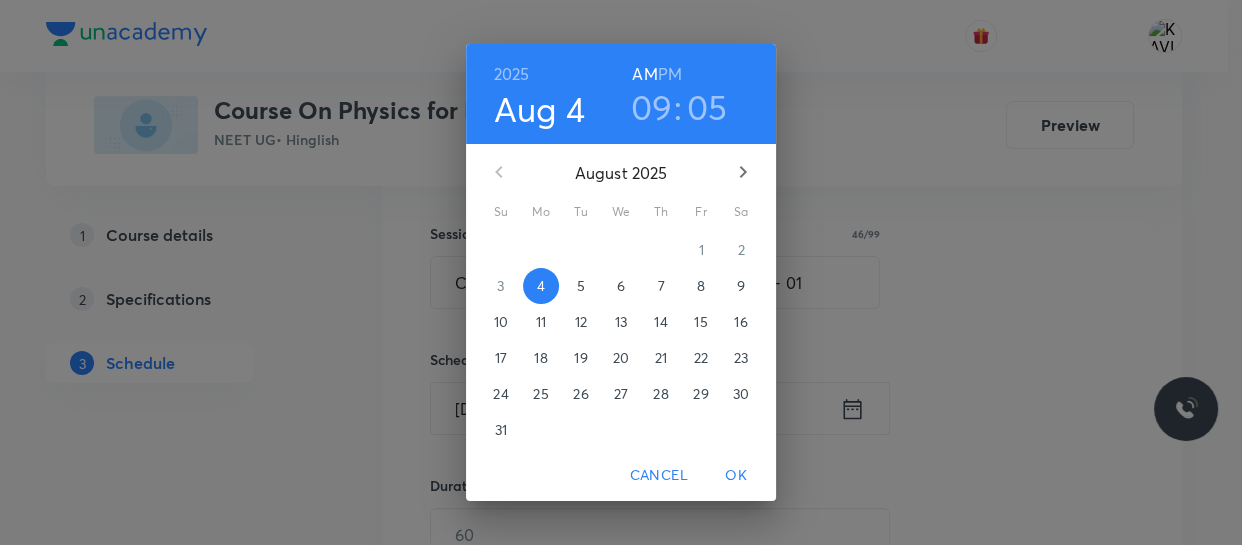 click on "09" at bounding box center [652, 107] 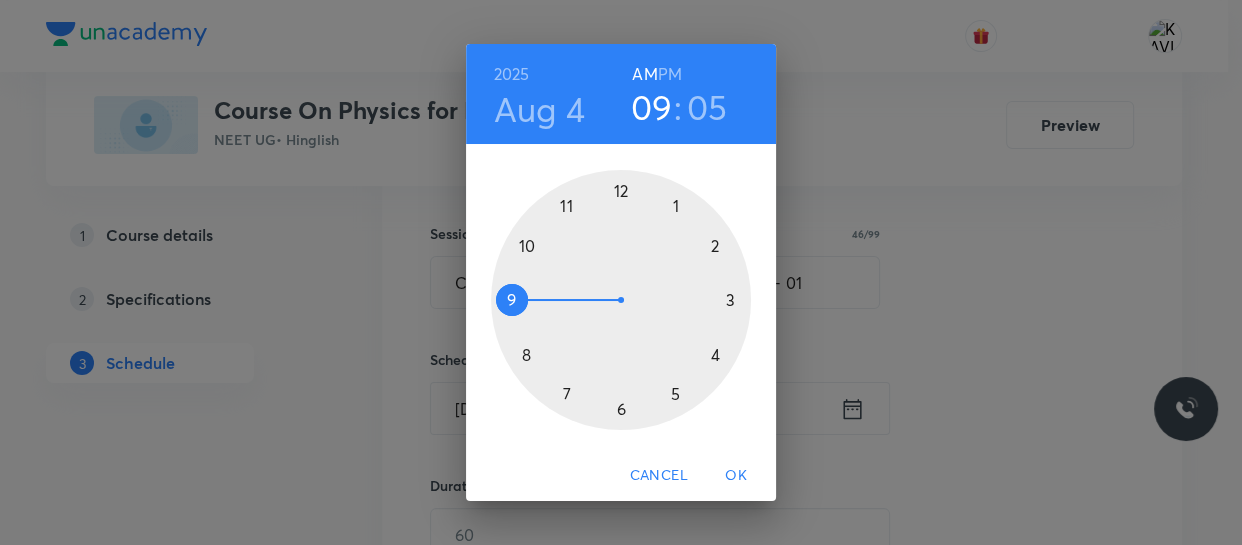 click at bounding box center [621, 300] 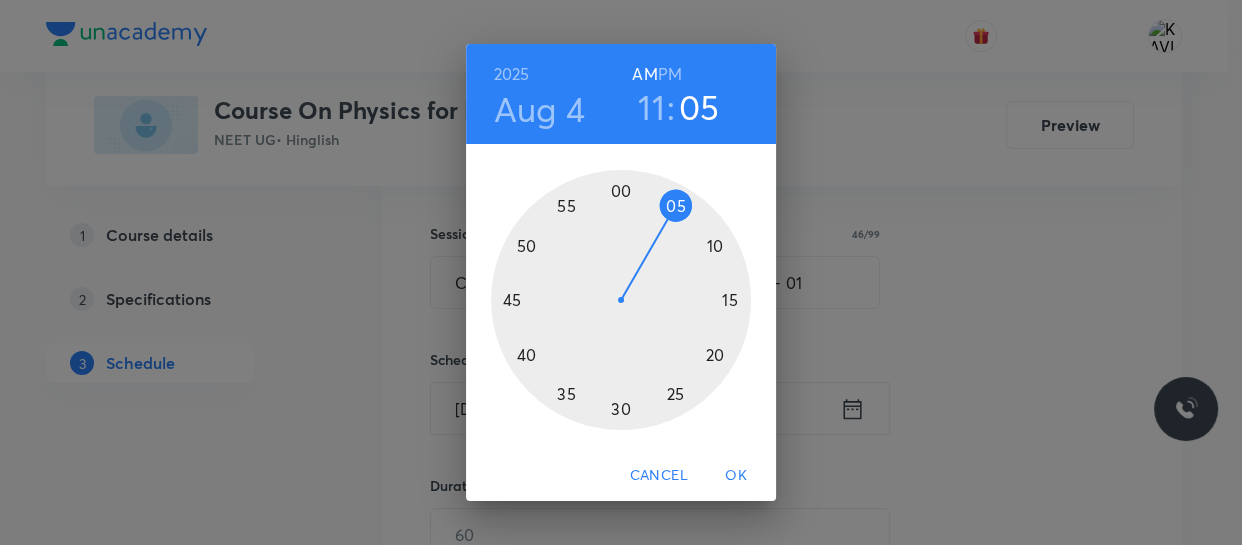 click at bounding box center (621, 300) 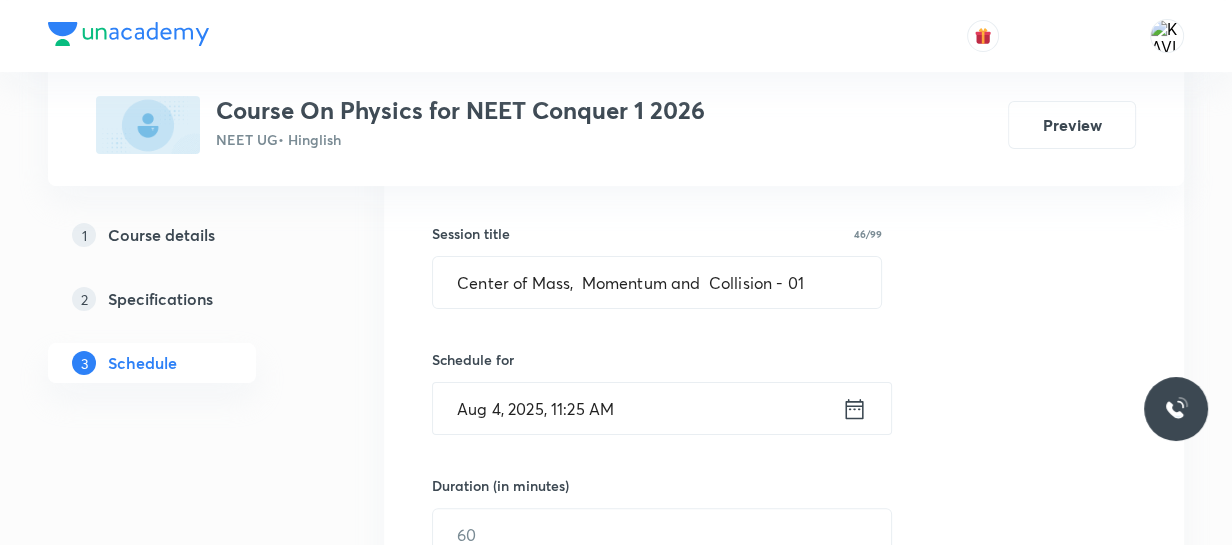 scroll, scrollTop: 457, scrollLeft: 0, axis: vertical 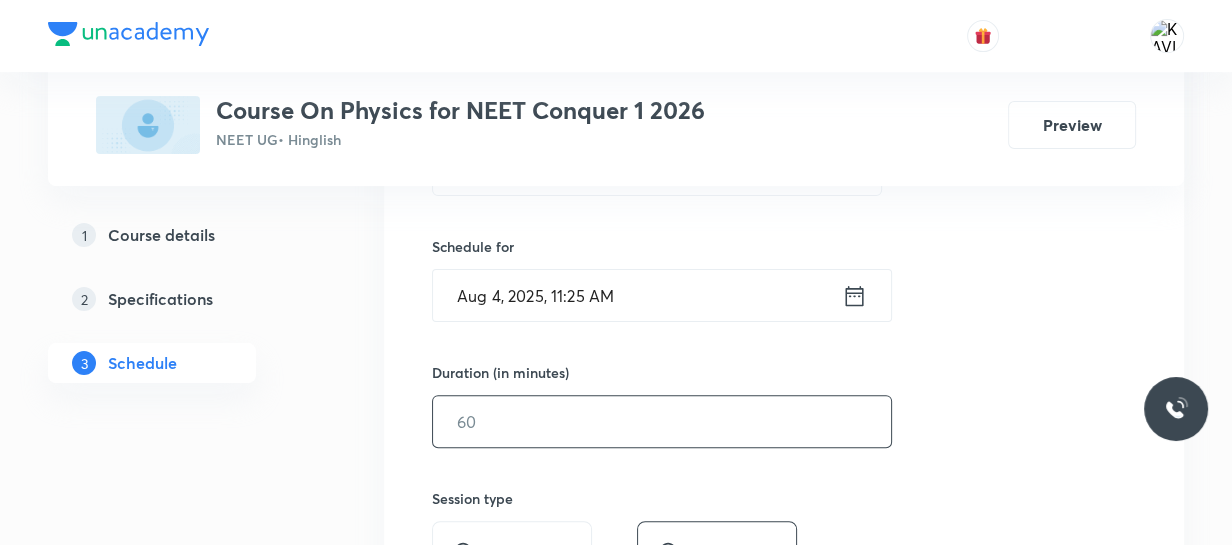 click at bounding box center (662, 421) 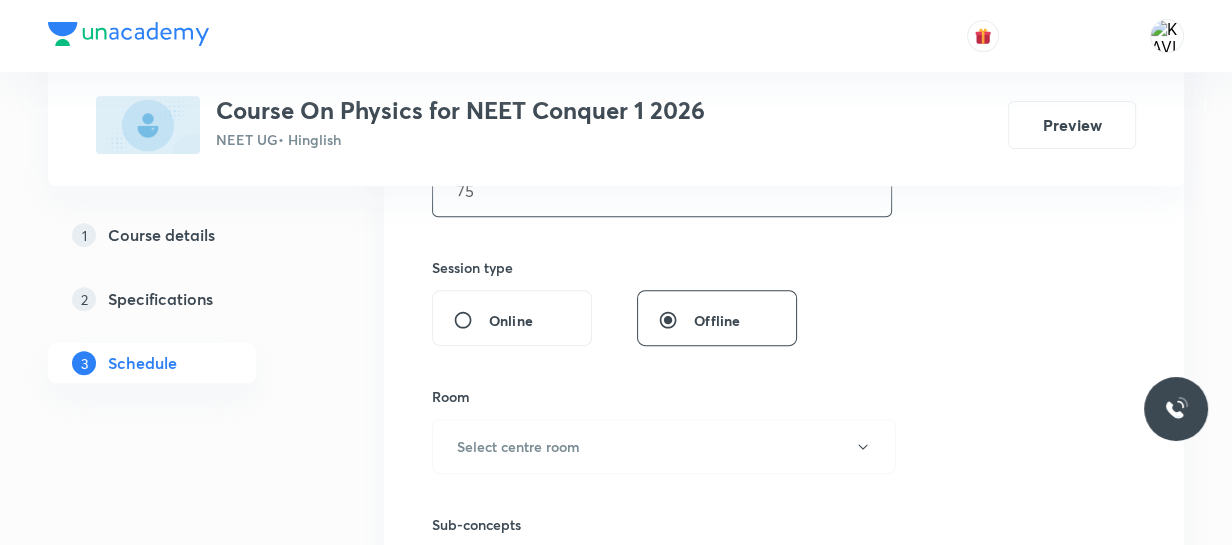 scroll, scrollTop: 692, scrollLeft: 0, axis: vertical 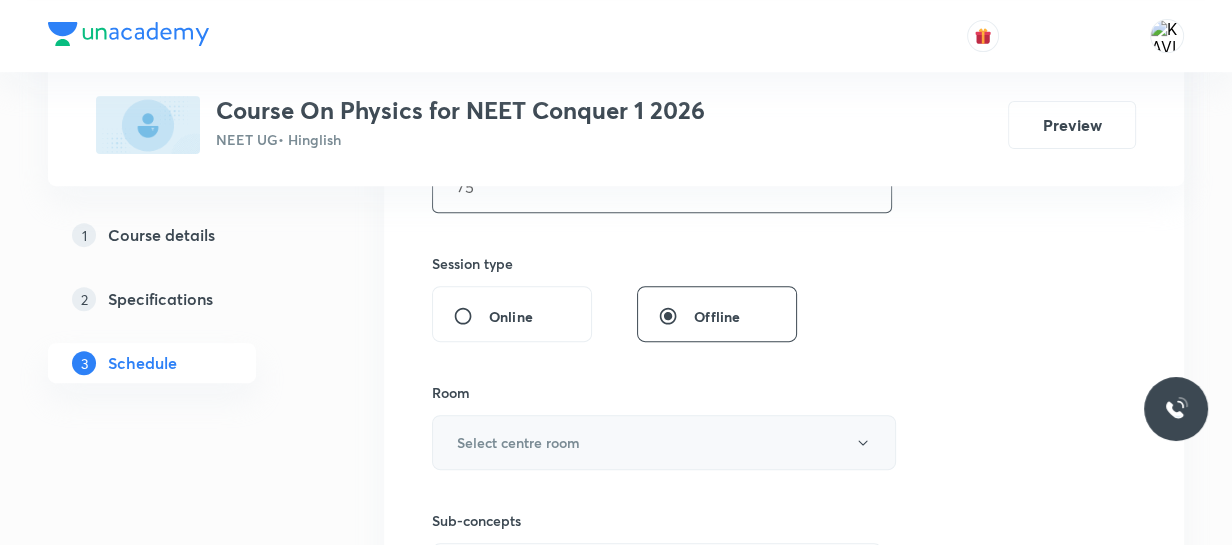 type on "75" 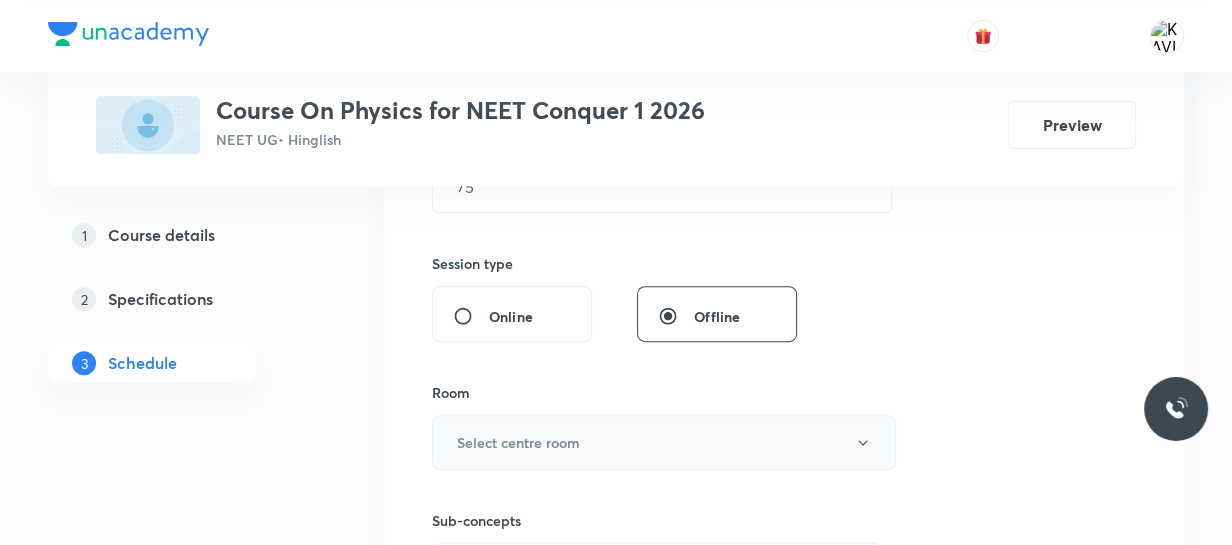 click on "Select centre room" at bounding box center [518, 442] 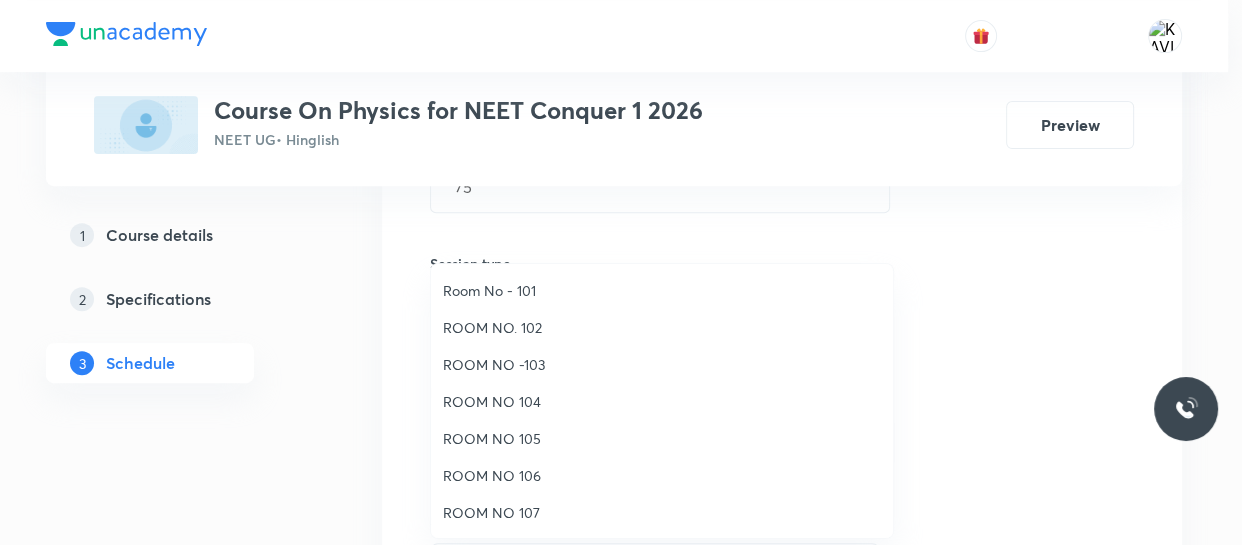click on "ROOM NO 106" at bounding box center [662, 475] 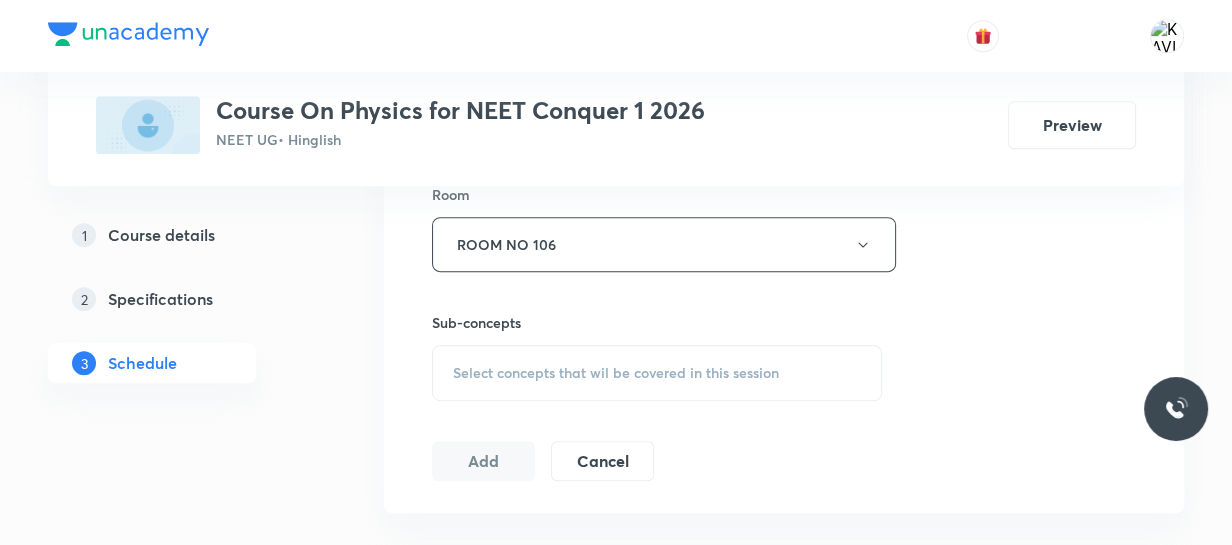 scroll, scrollTop: 890, scrollLeft: 0, axis: vertical 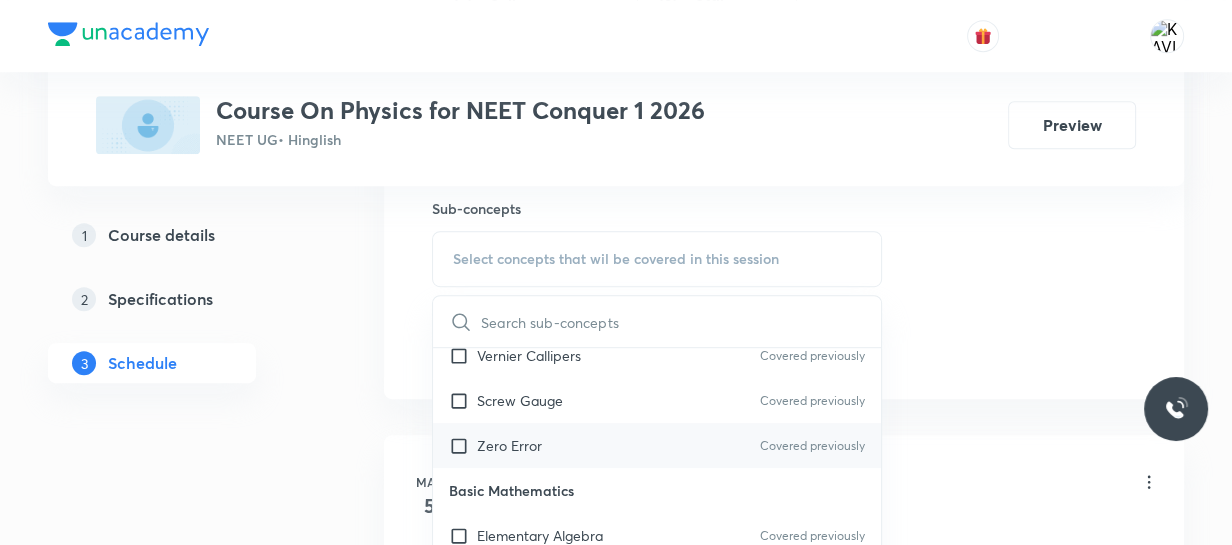click on "Zero Error Covered previously" at bounding box center [657, 445] 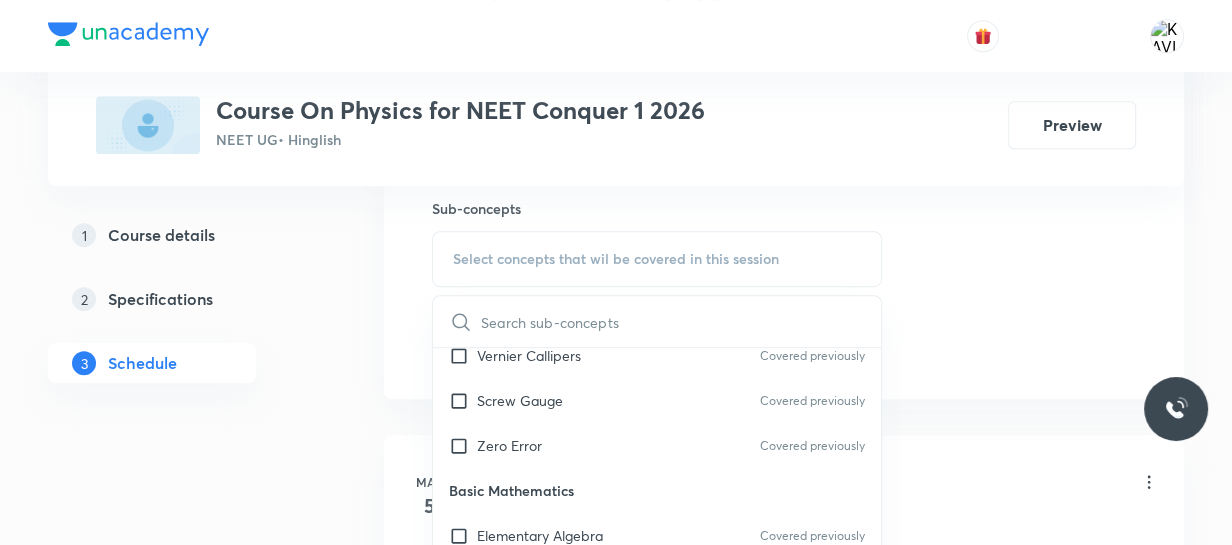 checkbox on "true" 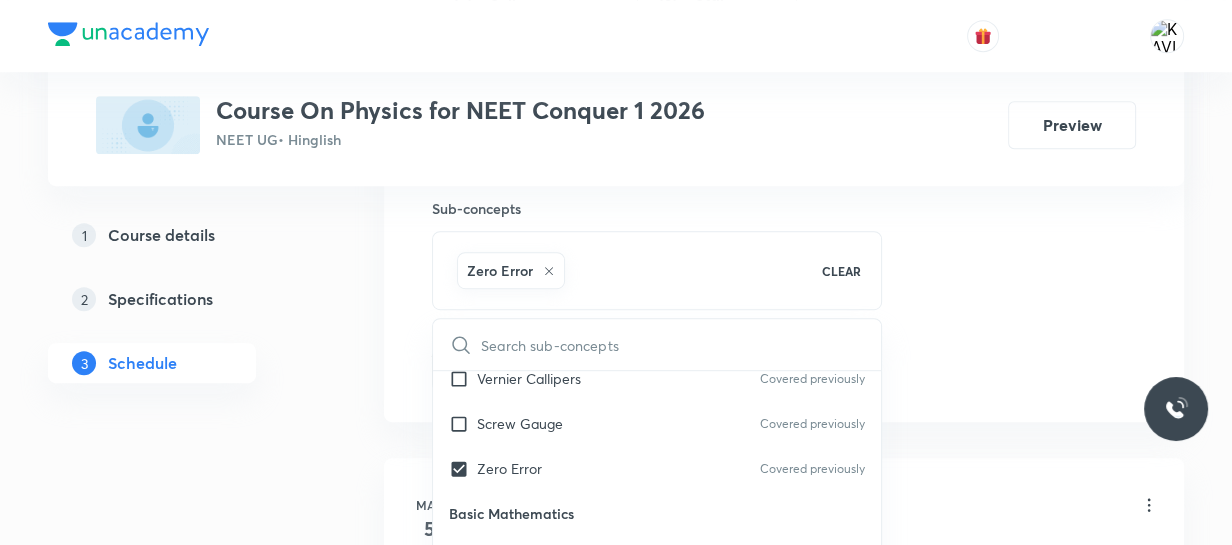 click on "Session  49 Live class Session title 46/99 Center of Mass,  Momentum and  Collision - 01 ​ Schedule for Aug 4, 2025, 11:25 AM ​ Duration (in minutes) 75 ​   Session type Online Offline Room ROOM NO 106 Sub-concepts Zero Error CLEAR ​ Physics - Full Syllabus Mock Questions Physics - Full Syllabus Mock Questions Physics Previous Year Question Physics Previous Year Question Covered previously Units & Dimensions Physical quantity Covered previously Applications of Dimensional Analysis Significant Figures Covered previously Units of Physical Quantities Covered previously System of Units Covered previously Dimensions of Some Mathematical Functions Covered previously Unit and Dimension Covered previously Product of Two Vectors Covered previously Subtraction of Vectors Covered previously Cross Product Covered previously Least Count Analysis Errors of Measurement Covered previously Vernier Callipers Covered previously Screw Gauge Covered previously Zero Error Covered previously Basic Mathematics Functions Heat" at bounding box center (784, -91) 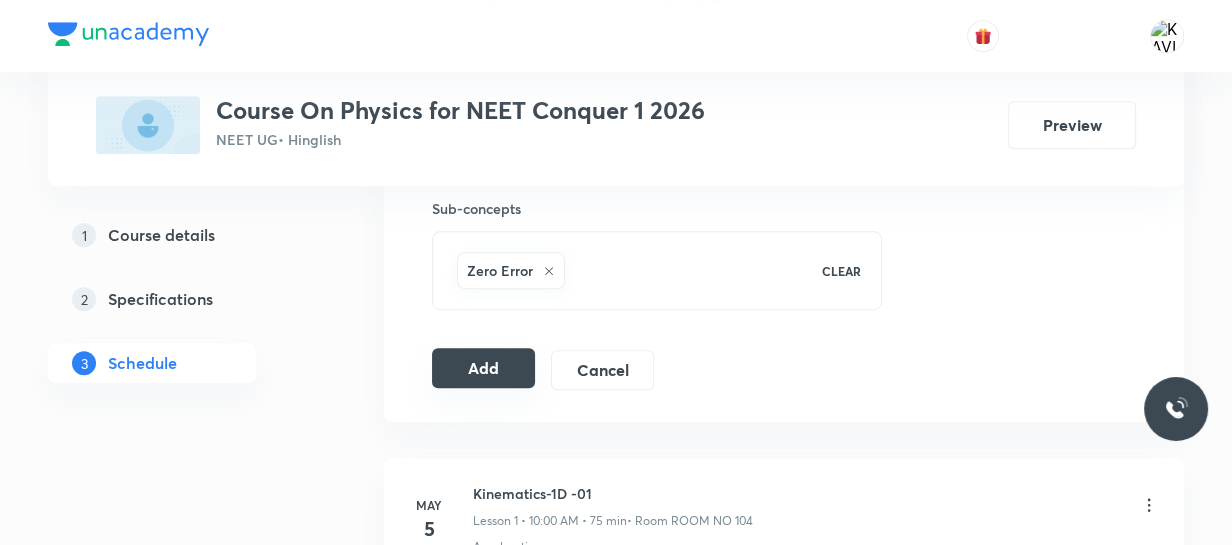 click on "Add" at bounding box center [483, 368] 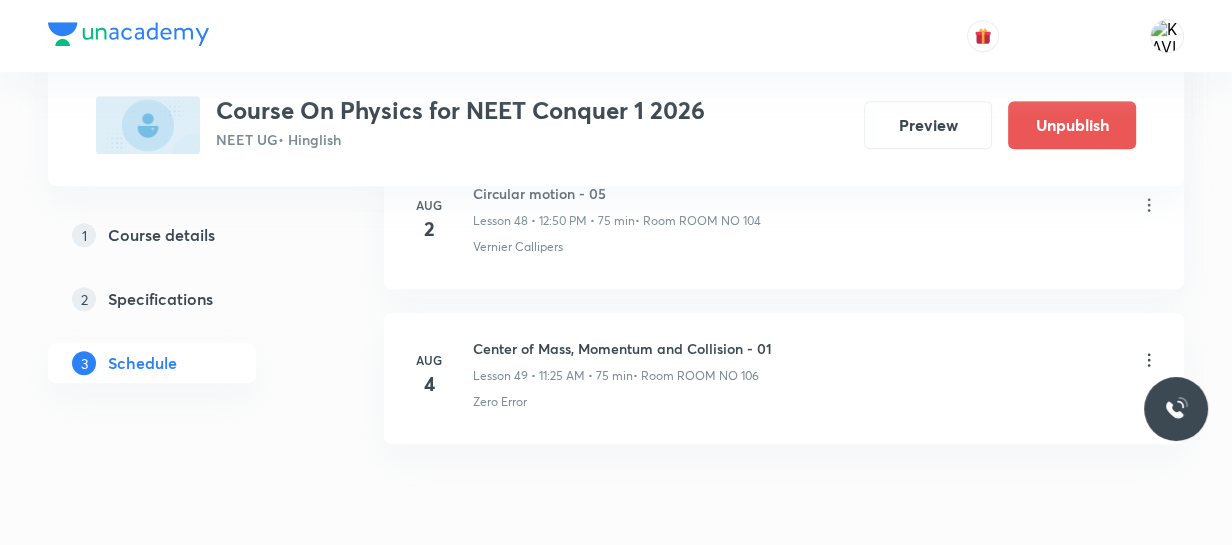 scroll, scrollTop: 7723, scrollLeft: 0, axis: vertical 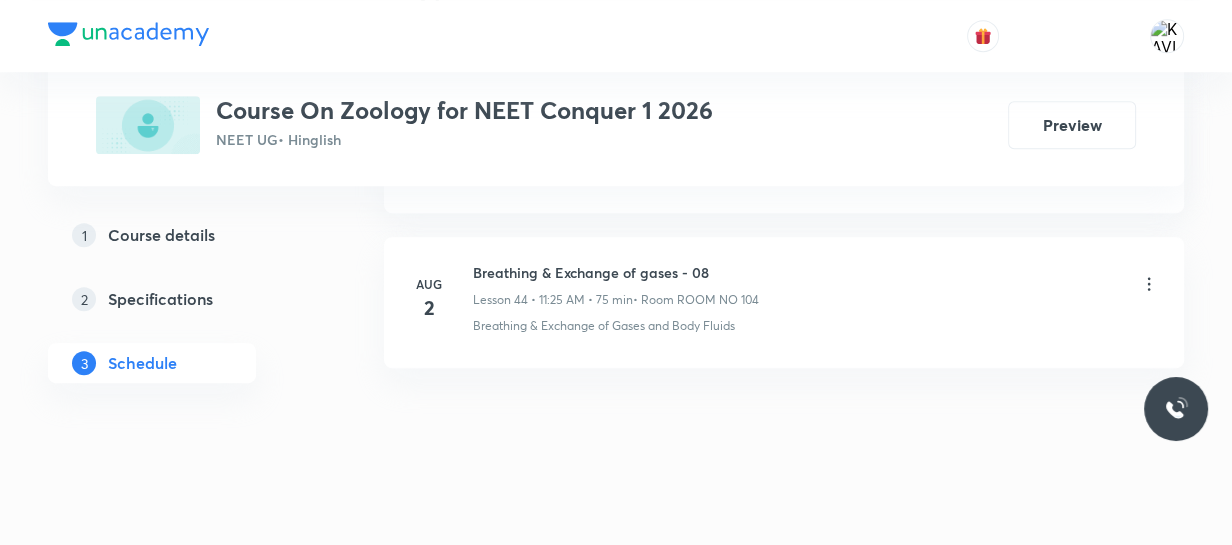 click on "Breathing & Exchange of gases - 08" at bounding box center [616, 272] 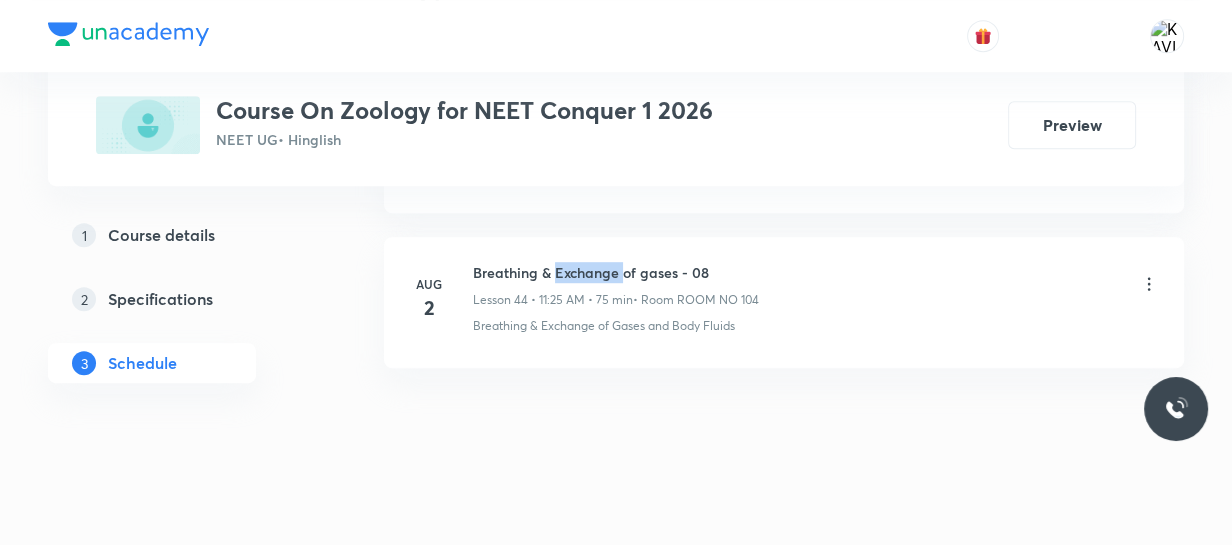click on "Breathing & Exchange of gases - 08" at bounding box center [616, 272] 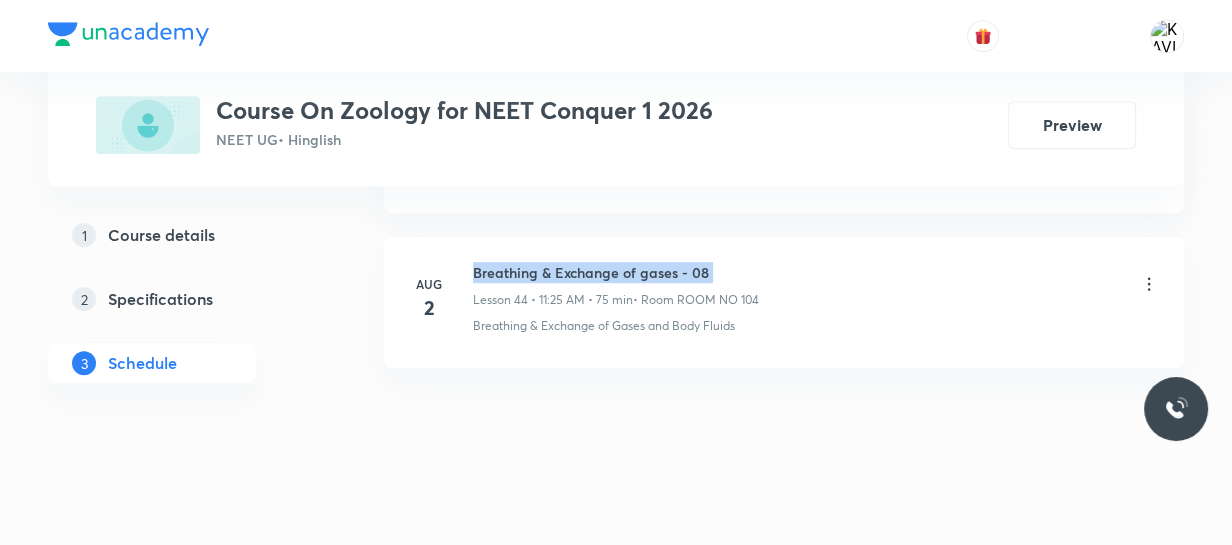 click on "Breathing & Exchange of gases - 08" at bounding box center (616, 272) 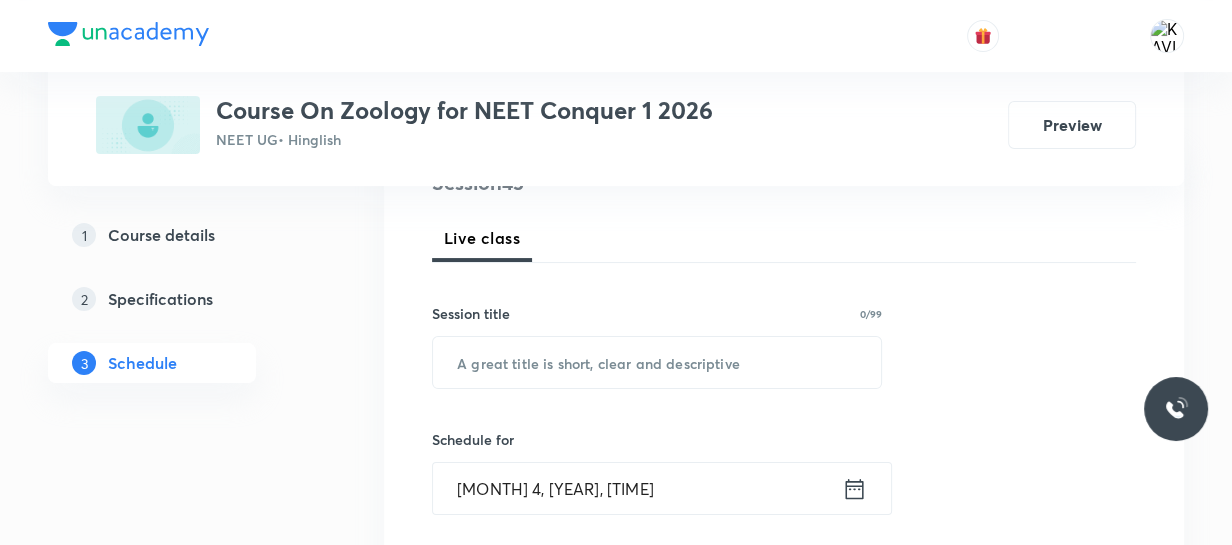 scroll, scrollTop: 267, scrollLeft: 0, axis: vertical 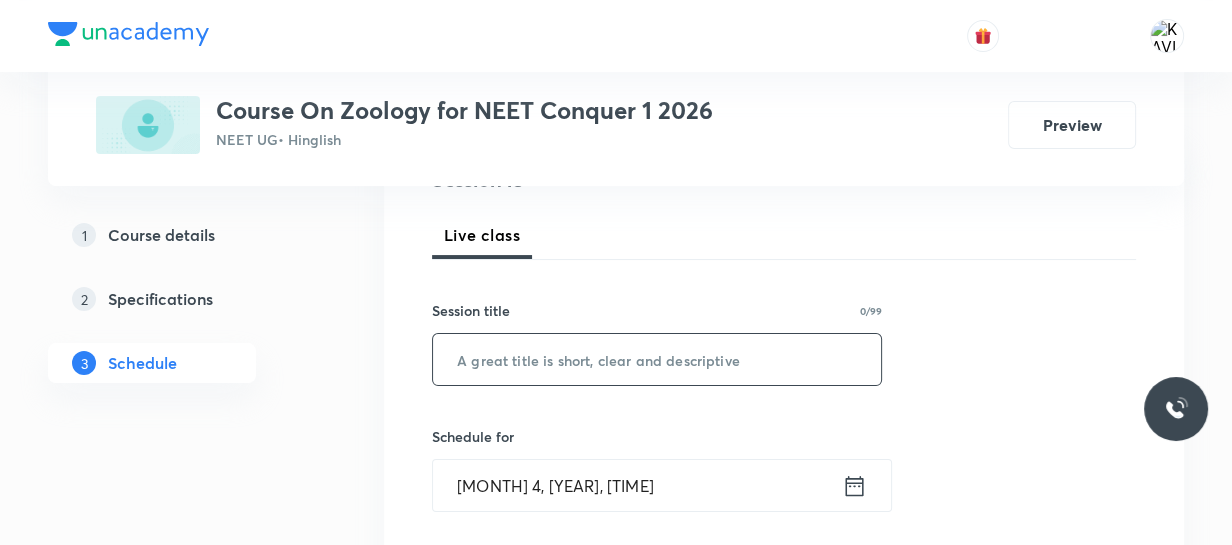 click at bounding box center (657, 359) 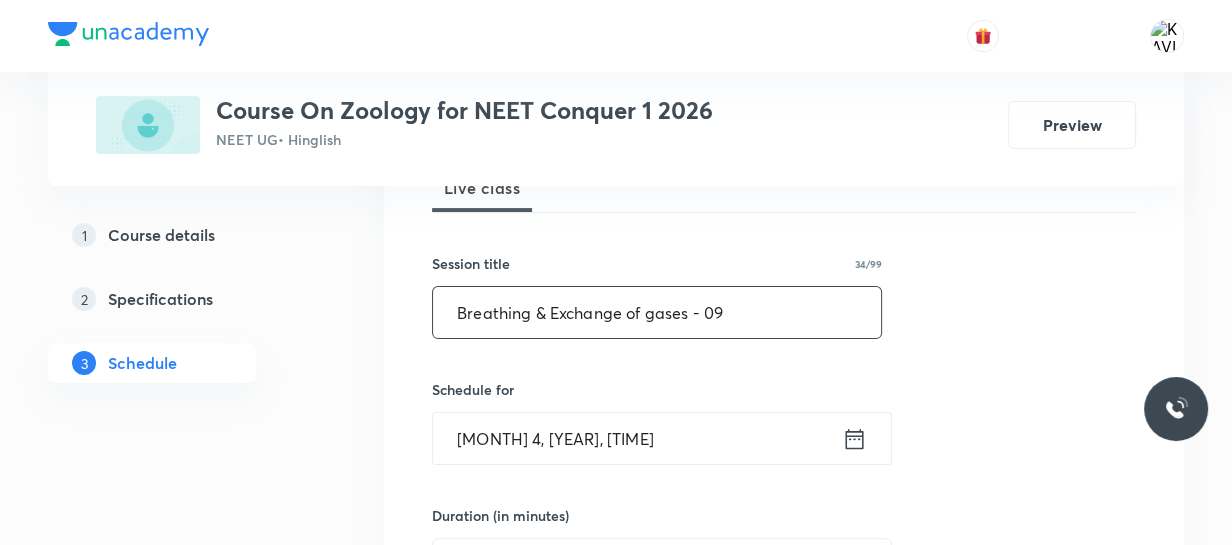 scroll, scrollTop: 315, scrollLeft: 0, axis: vertical 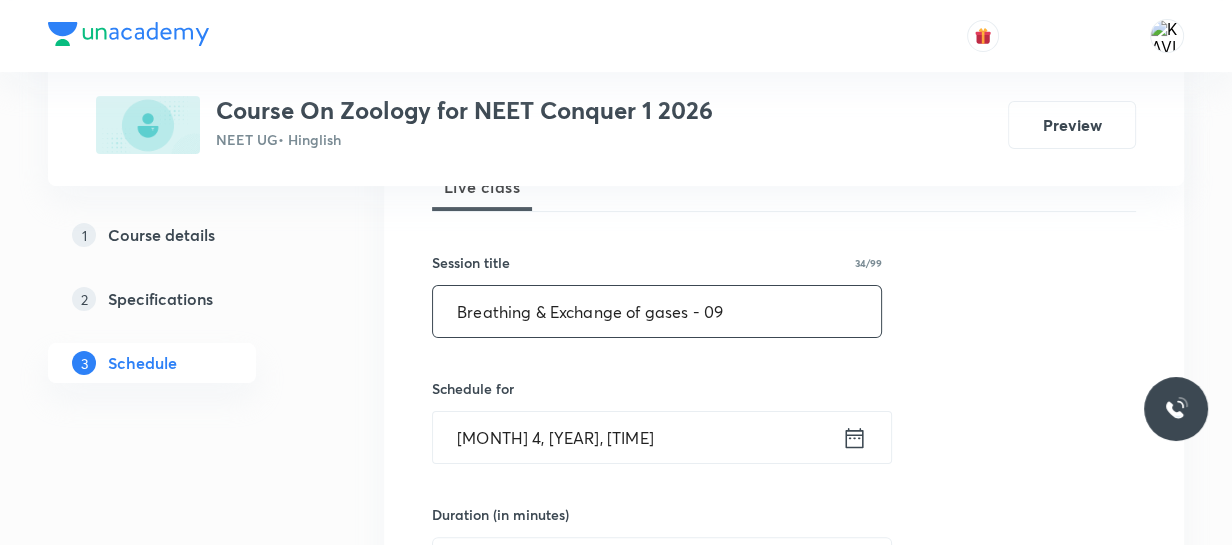 type on "Breathing & Exchange of gases - 09" 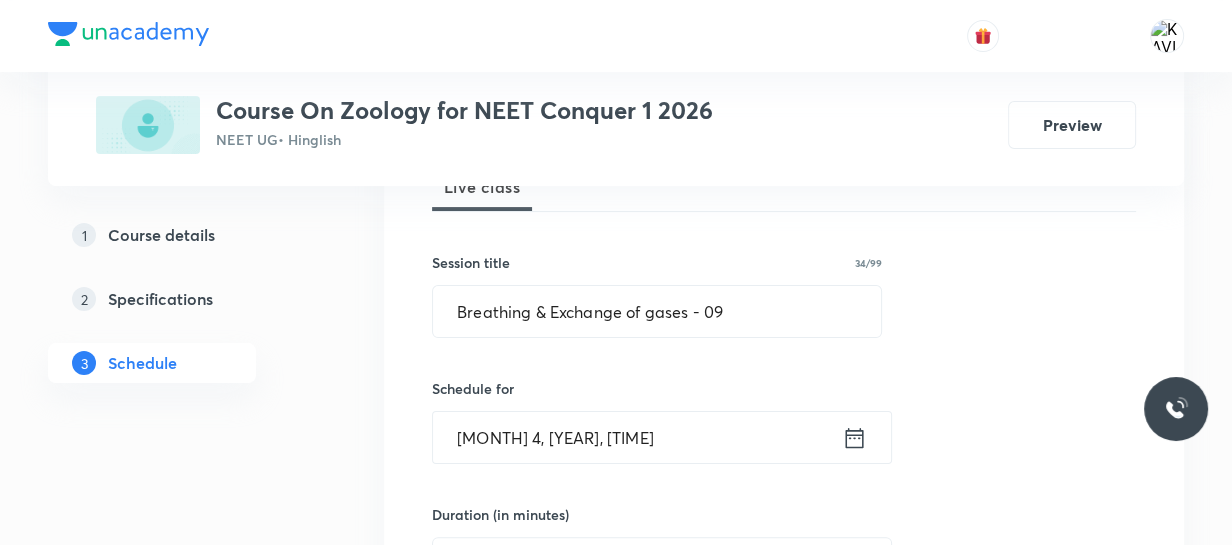 click 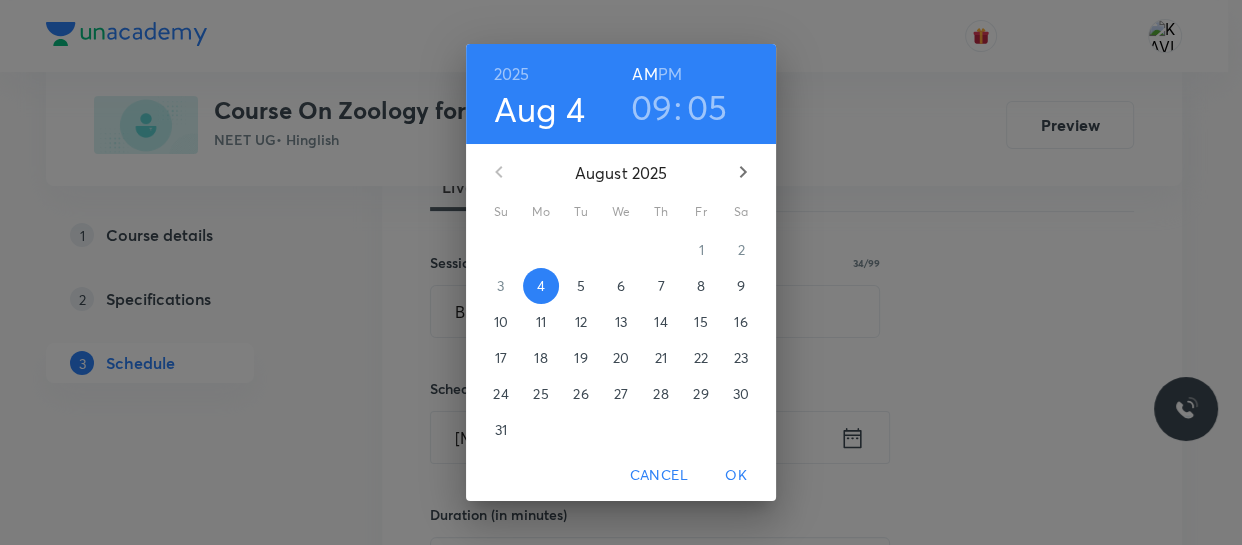 click on "PM" at bounding box center (670, 74) 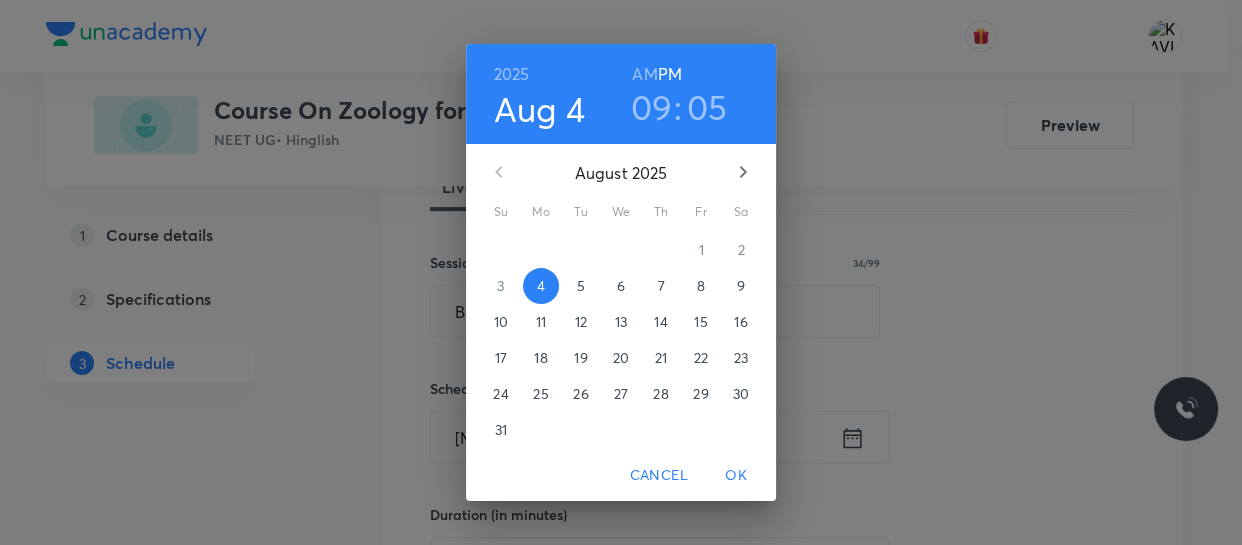 click on "09" at bounding box center [652, 107] 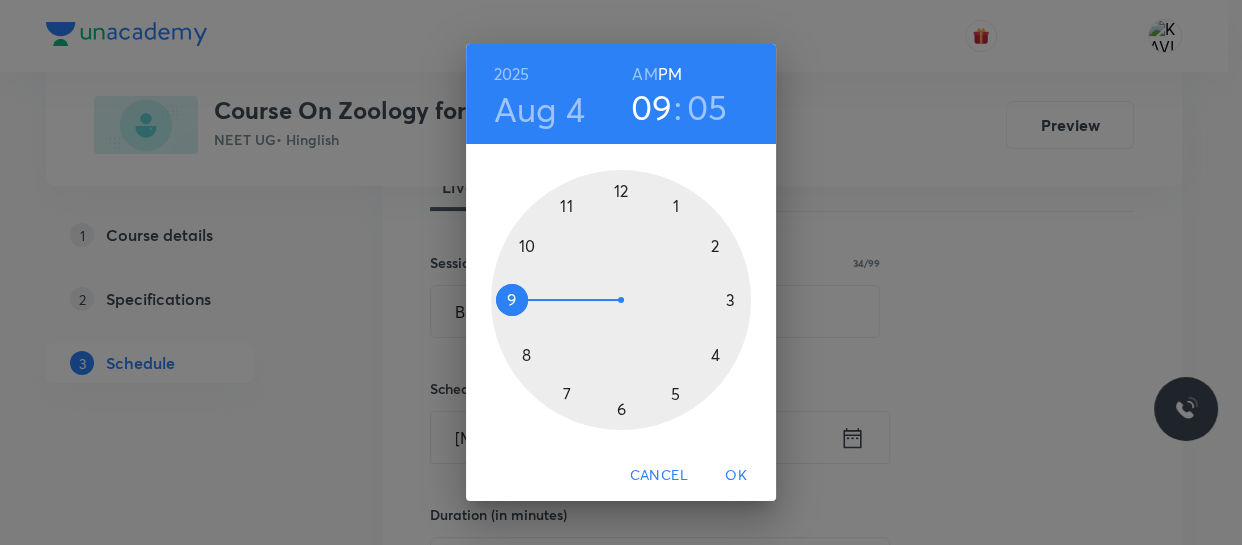 click at bounding box center (621, 300) 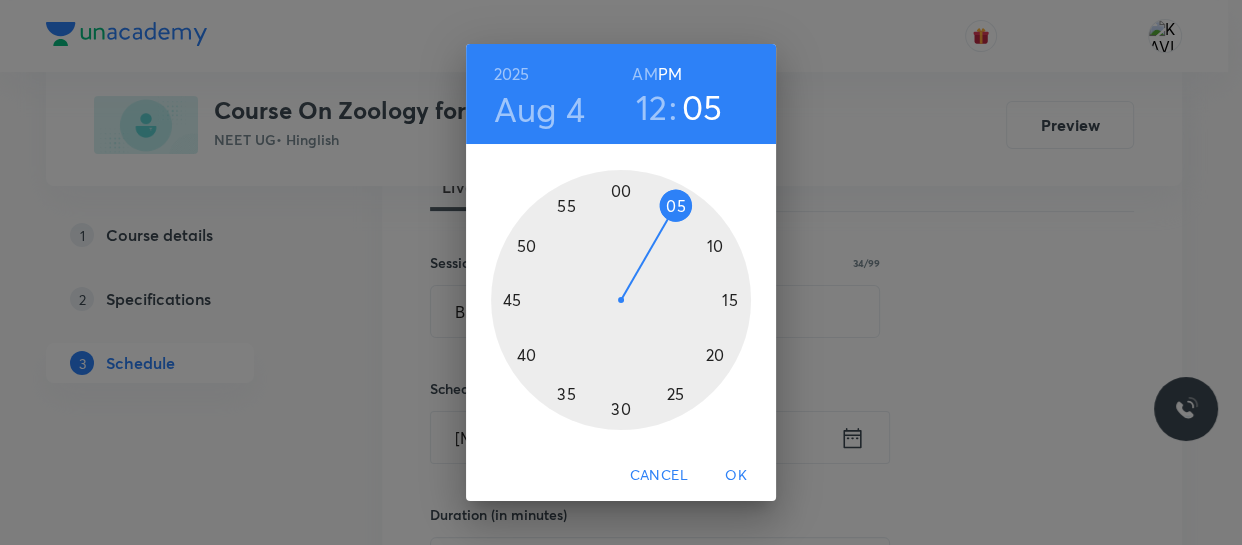 click at bounding box center [621, 300] 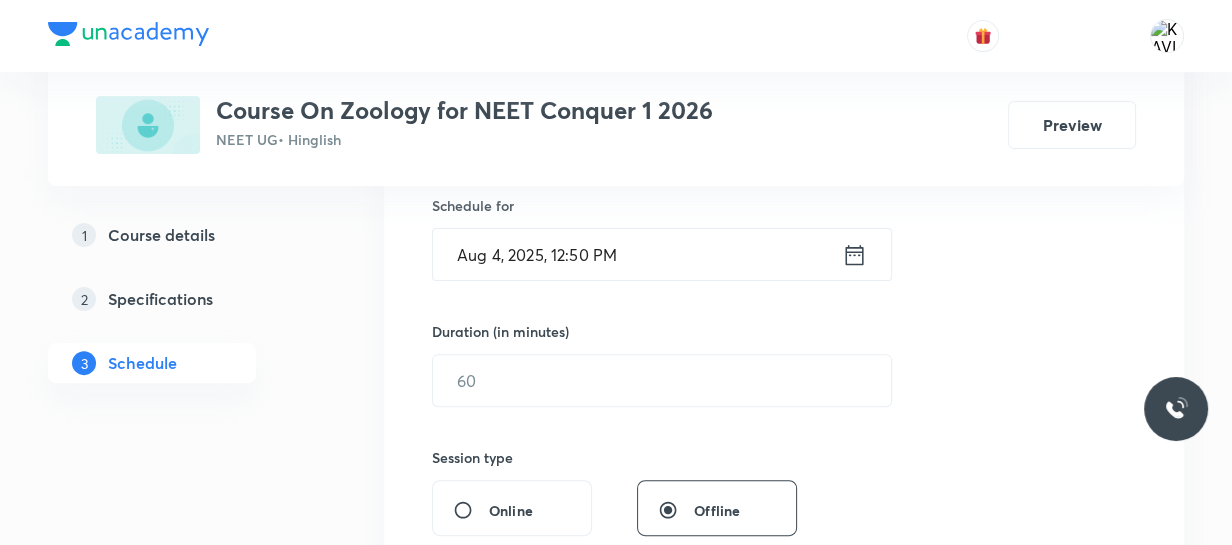 scroll, scrollTop: 500, scrollLeft: 0, axis: vertical 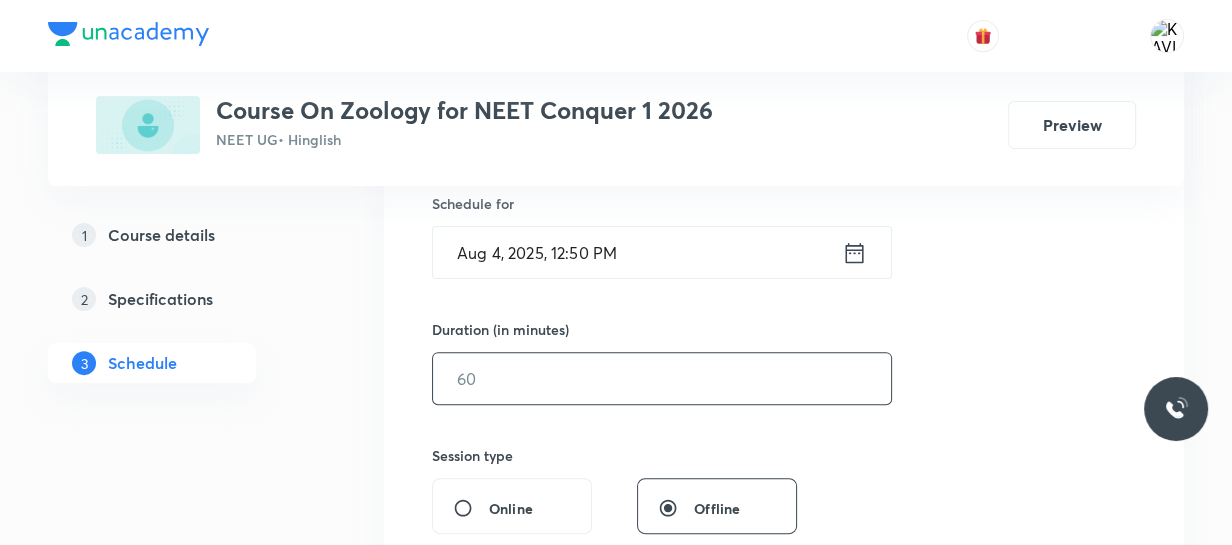 click at bounding box center [662, 378] 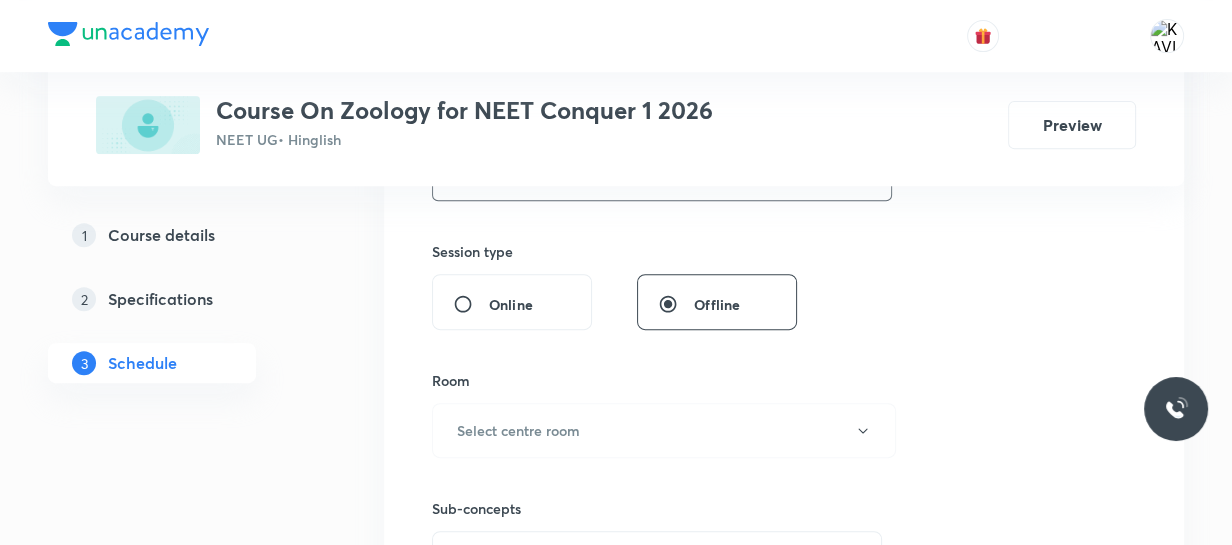scroll, scrollTop: 710, scrollLeft: 0, axis: vertical 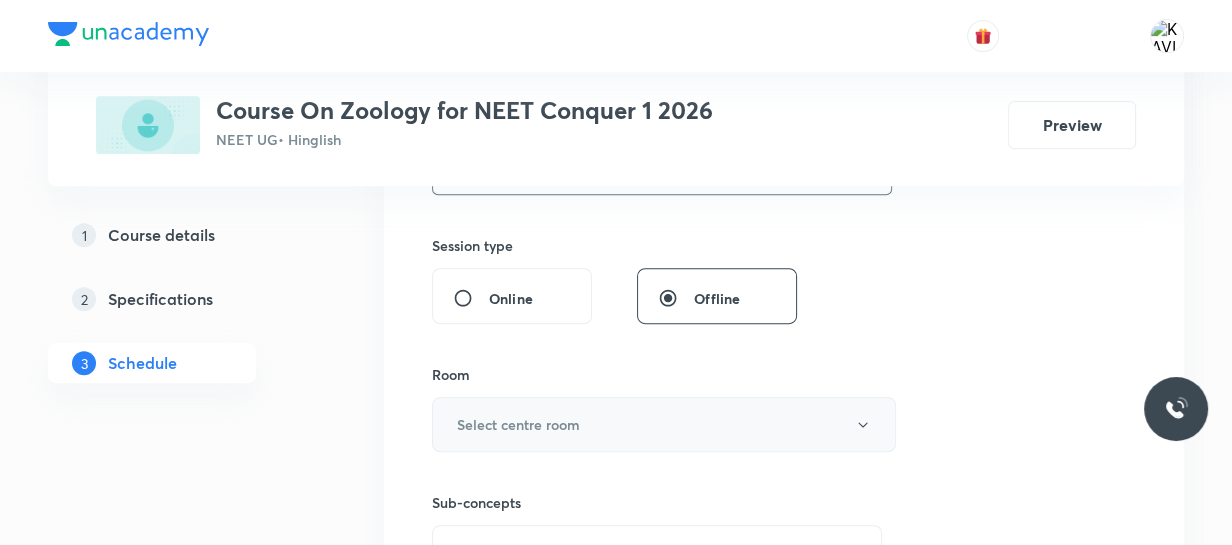 type on "75" 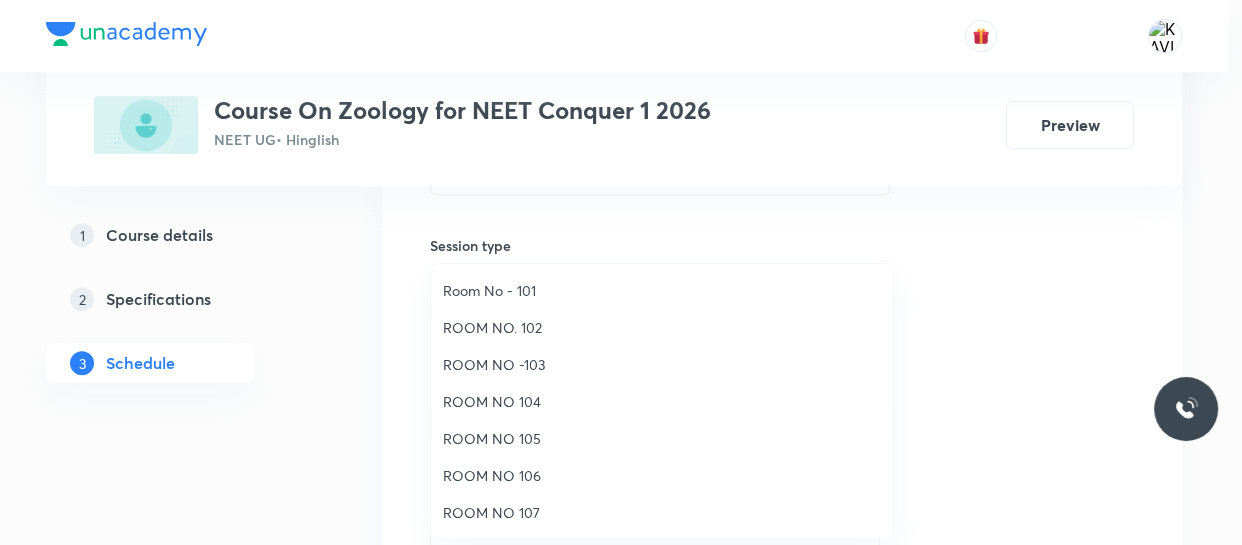 click on "ROOM NO 106" at bounding box center [662, 475] 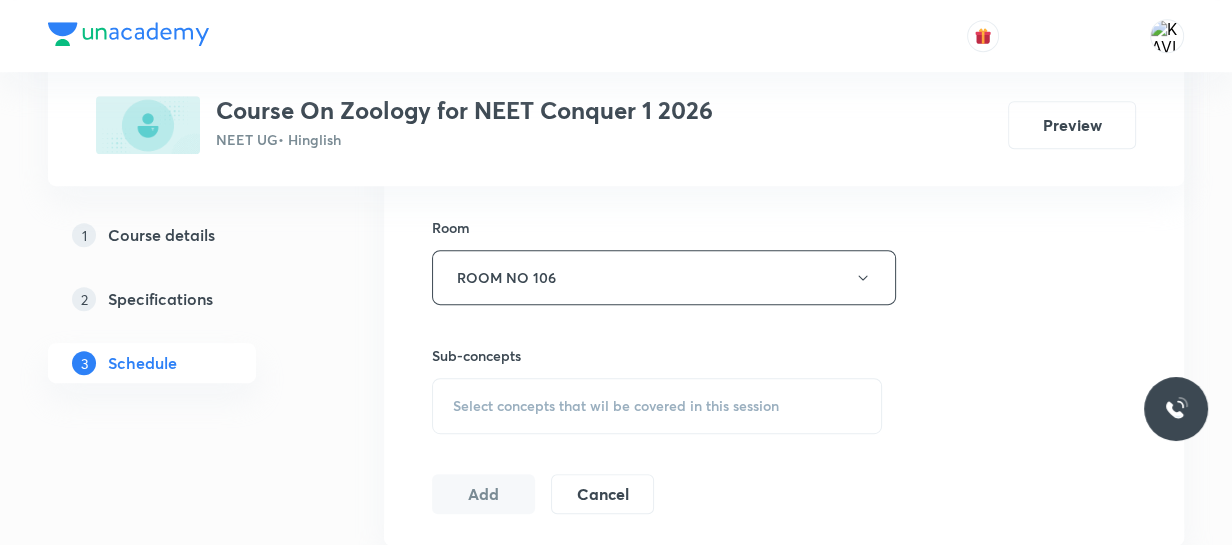 scroll, scrollTop: 866, scrollLeft: 0, axis: vertical 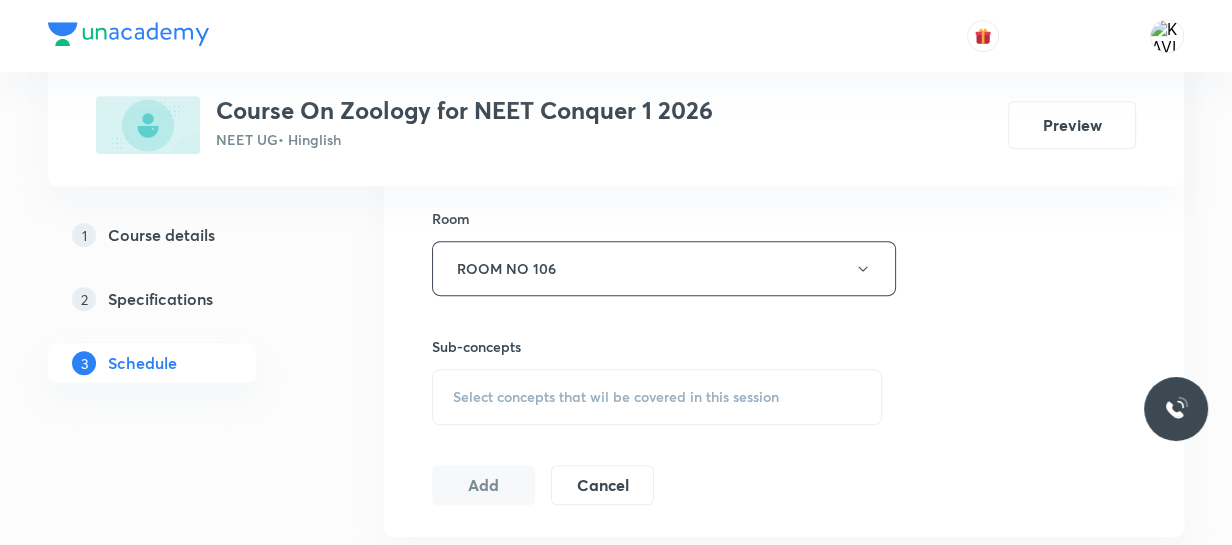 click on "Select concepts that wil be covered in this session" at bounding box center [657, 397] 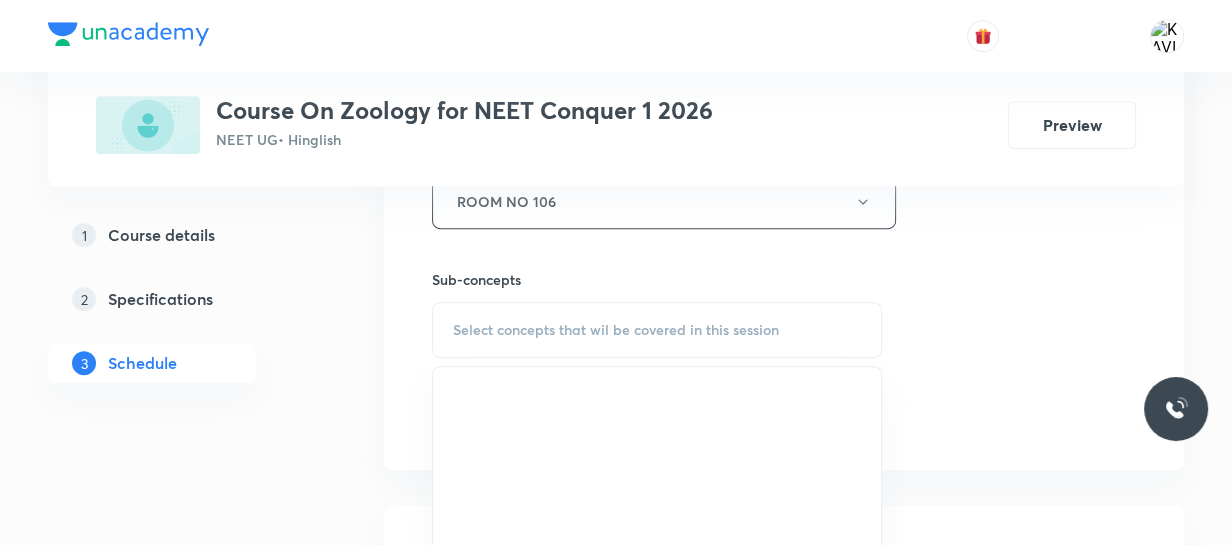 scroll, scrollTop: 936, scrollLeft: 0, axis: vertical 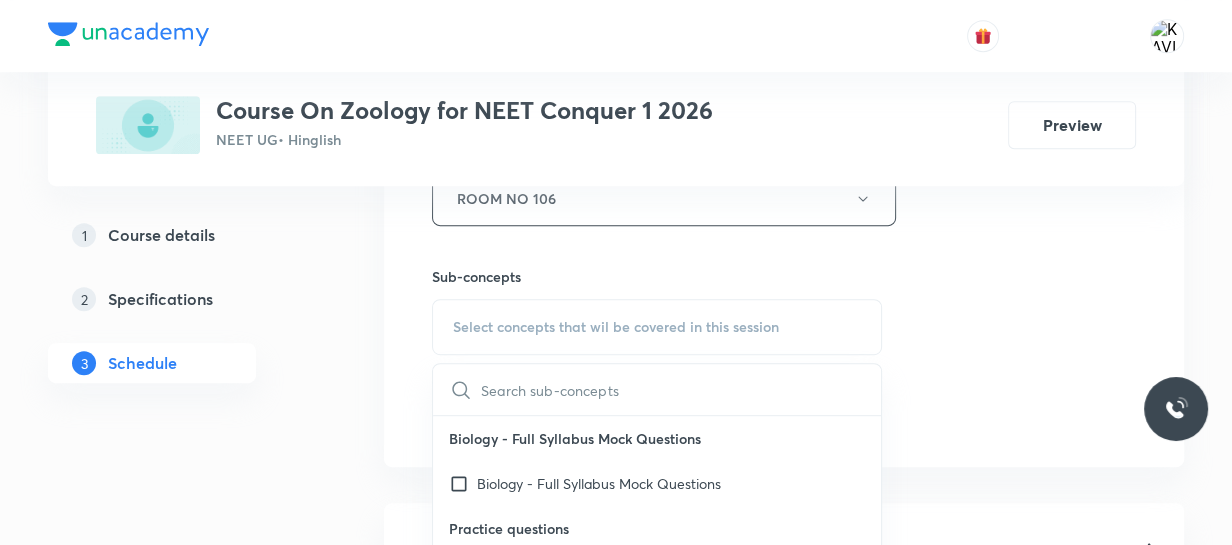 click at bounding box center [681, 389] 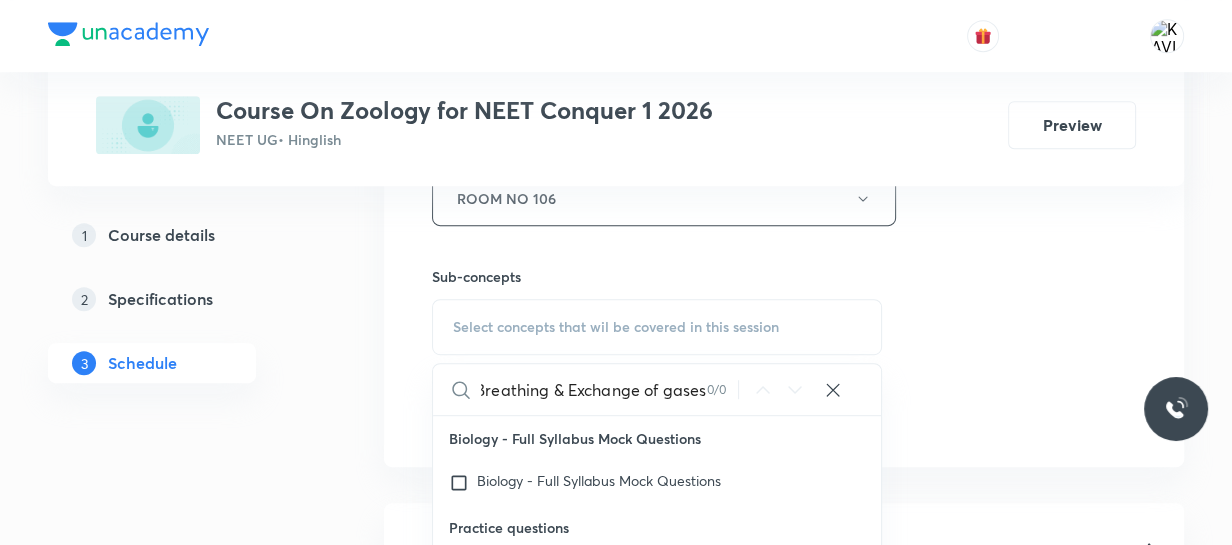 scroll, scrollTop: 0, scrollLeft: 3, axis: horizontal 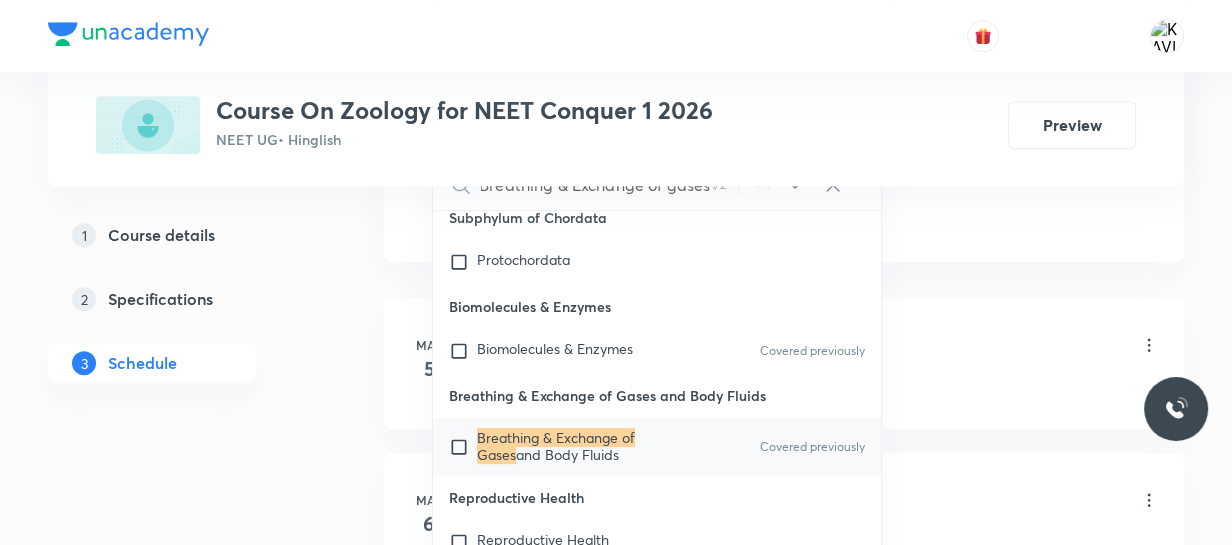 type on "Breathing & Exchange of gases" 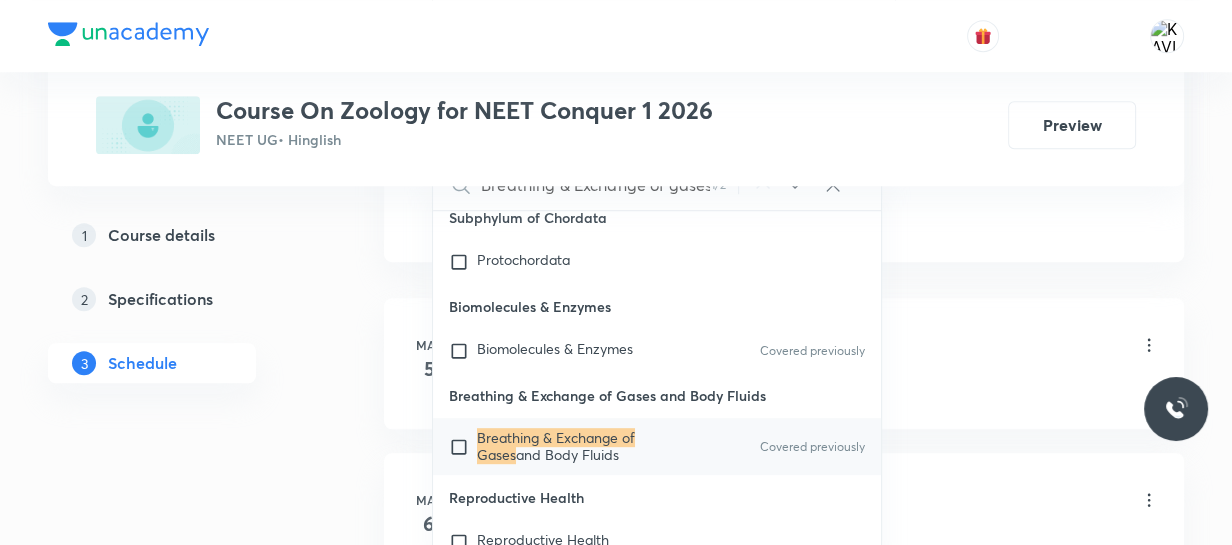 click on "and Body Fluids" at bounding box center [567, 454] 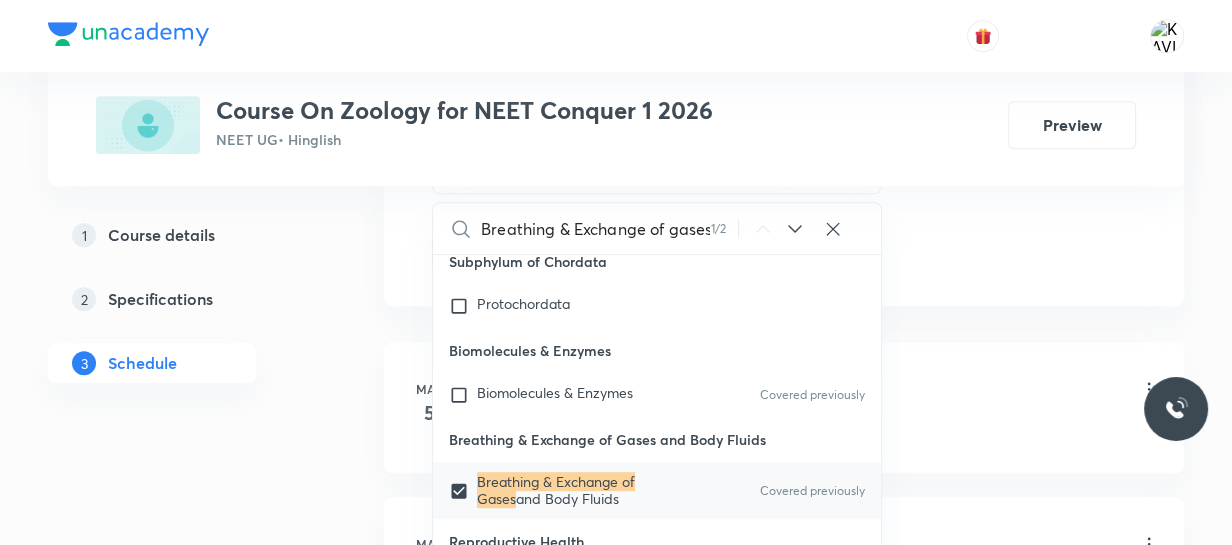 click on "Session  45 Live class Session title 34/99 Breathing & Exchange of gases - 09 ​ Schedule for Aug 4, 2025, 12:50 PM ​ Duration (in minutes) 75 ​   Session type Online Offline Room ROOM NO 106 Sub-concepts Breathing & Exchange of Gases and Body Fluids CLEAR Breathing & Exchange of gases 1 / 2 ​ Biology - Full Syllabus Mock Questions Biology - Full Syllabus Mock Questions Practice questions Practice Questions Covered previously Biology Previous Year Questions Maths Previous Year Questions Living World What Is Living? Diversity In The Living World Covered previously Systematics Types Of Taxonomy Covered previously Fundamental Components Of Taxonomy Covered previously Taxonomic Categories Covered previously Taxonomical Aids Covered previously The Three Domains Of Life Covered previously Biological Nomenclature  Covered previously Biological Classification System Of Classification Covered previously Kingdom Monera Covered previously Kingdom Protista Covered previously Kingdom Fungi Covered previously Virus" at bounding box center (784, -218) 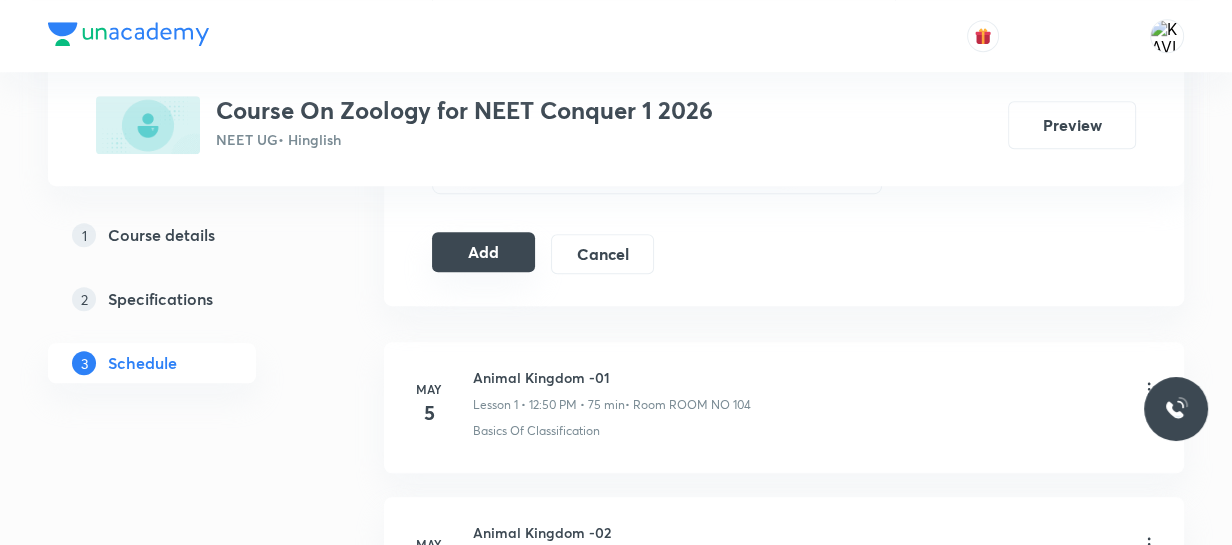click on "Add" at bounding box center (483, 252) 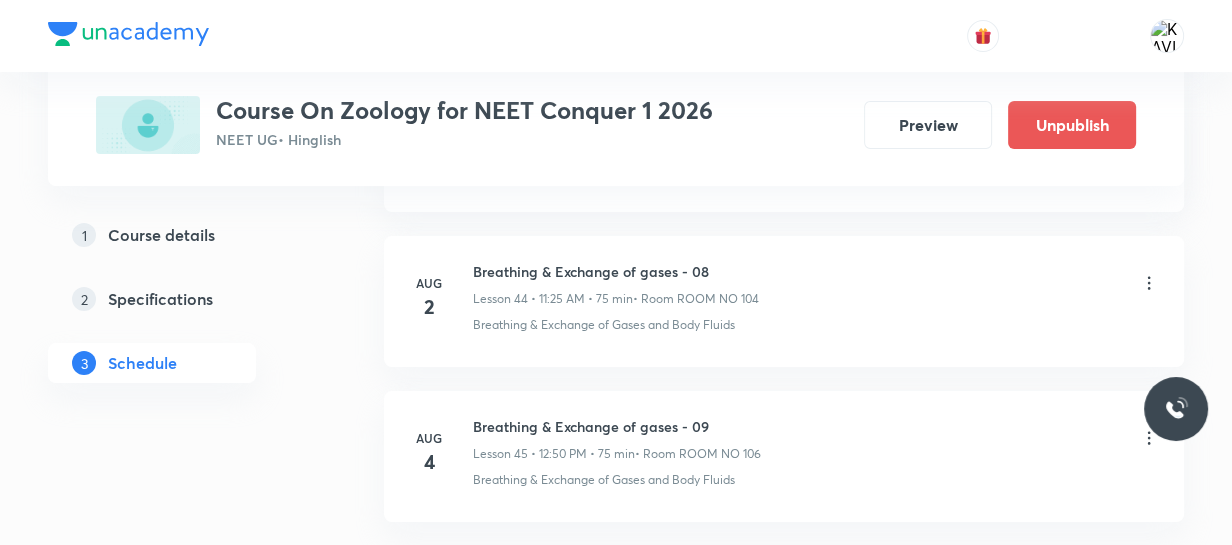 scroll, scrollTop: 7104, scrollLeft: 0, axis: vertical 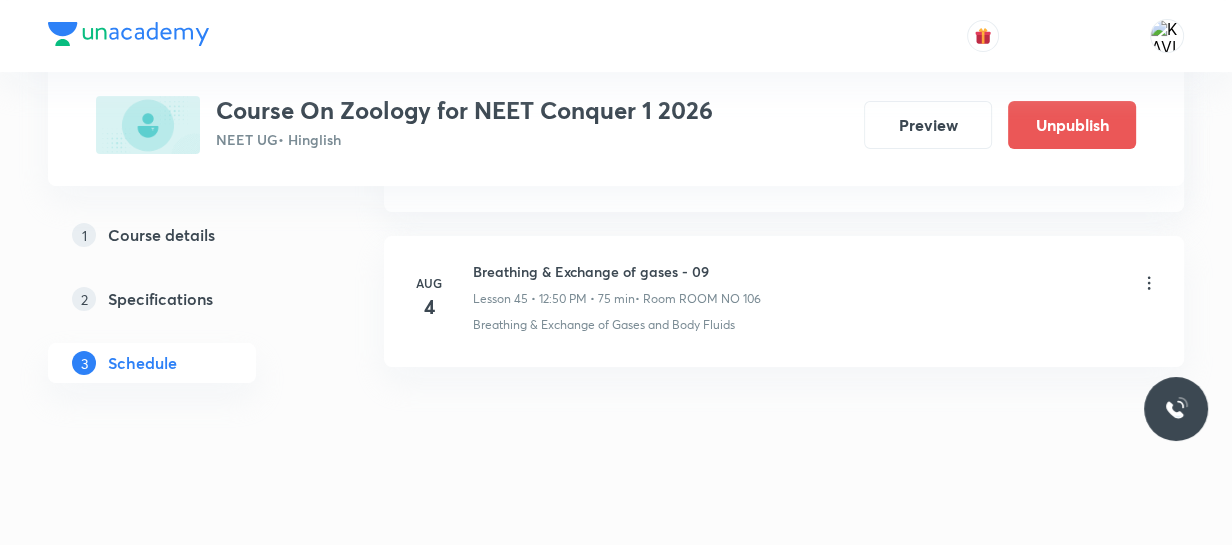 click on "Breathing & Exchange of Gases and Body Fluids" at bounding box center (604, 325) 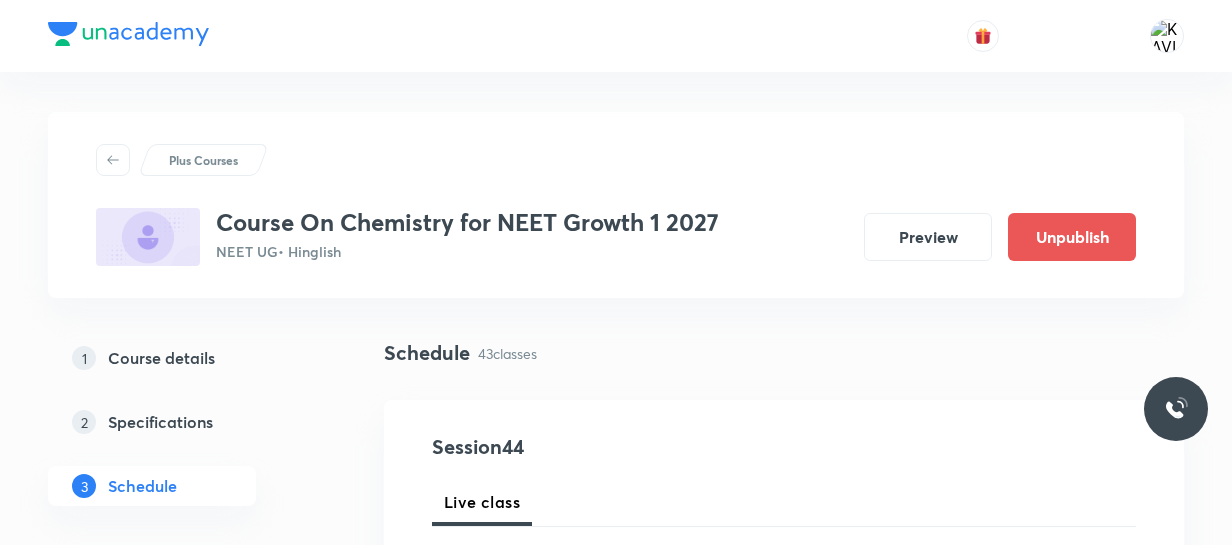 scroll, scrollTop: 3177, scrollLeft: 0, axis: vertical 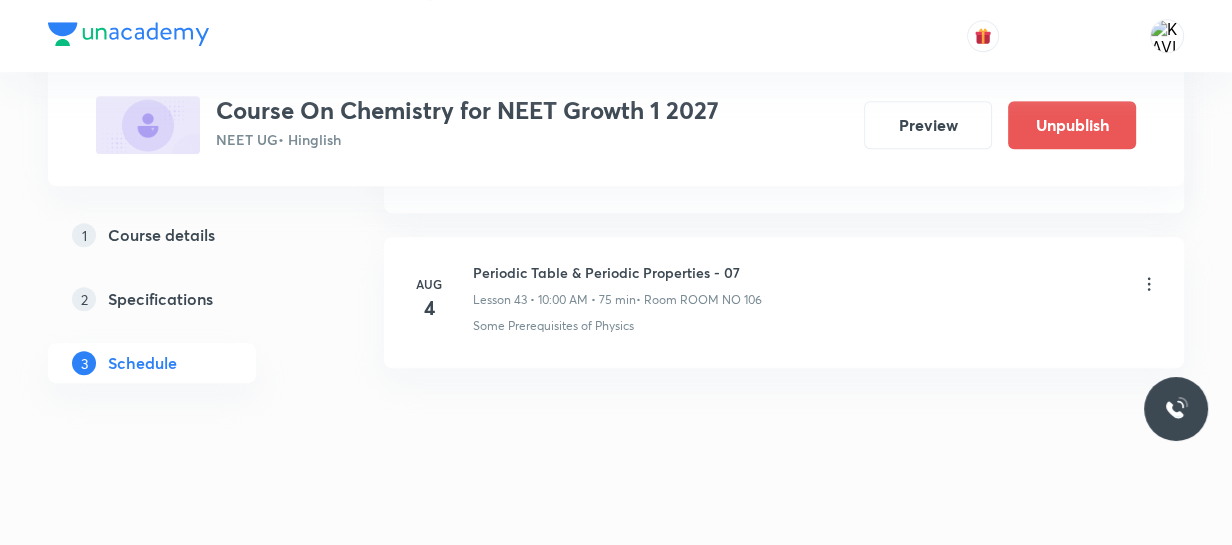 click 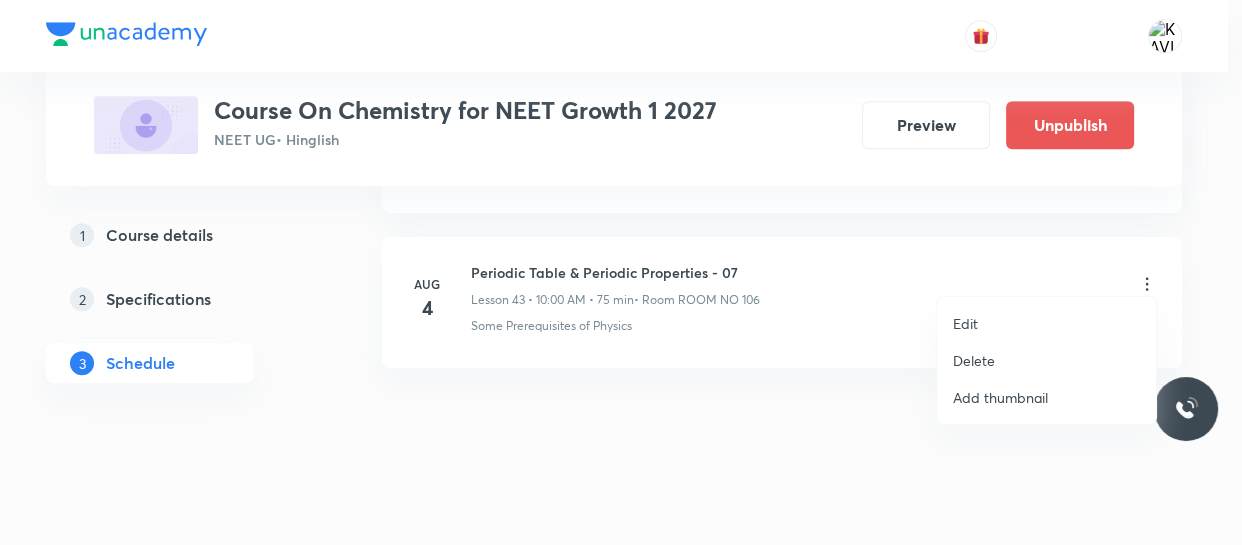 click on "Delete" at bounding box center [974, 360] 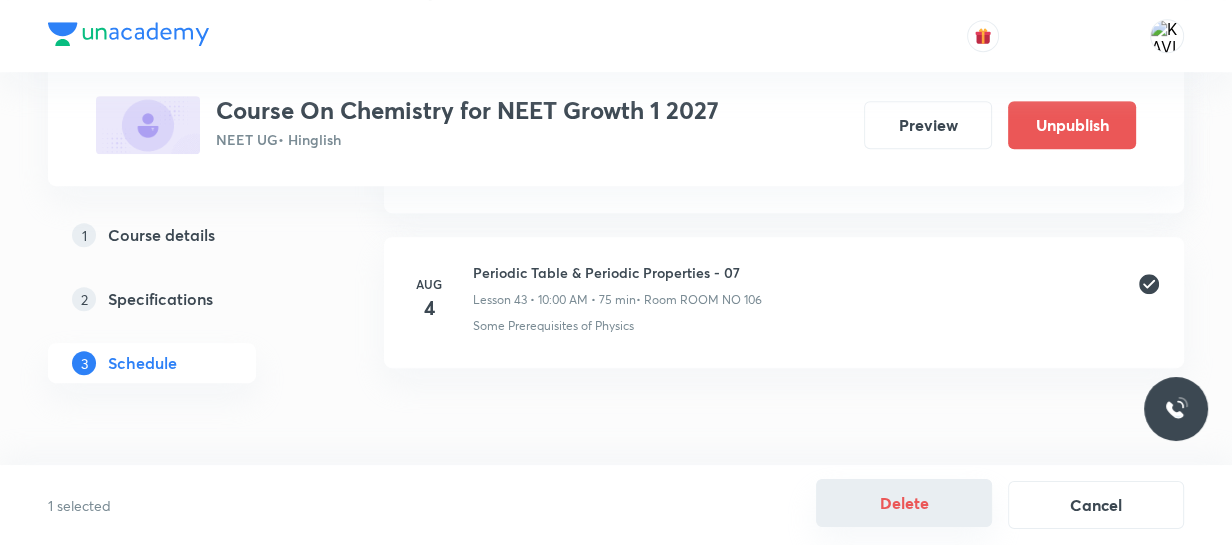 click on "Delete" at bounding box center [904, 503] 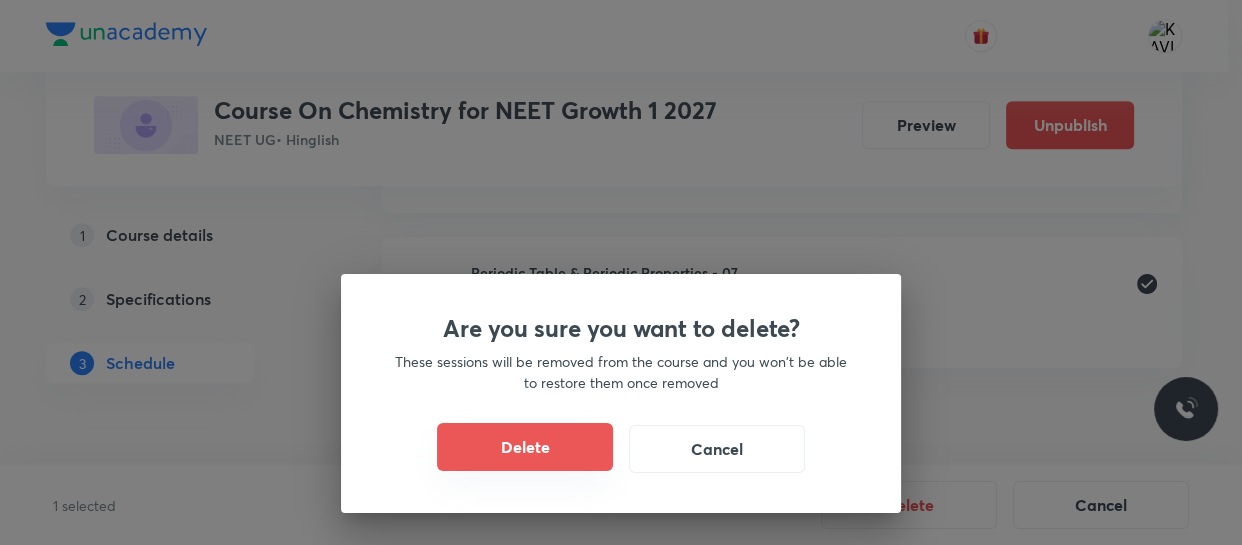 click on "Delete" at bounding box center (525, 447) 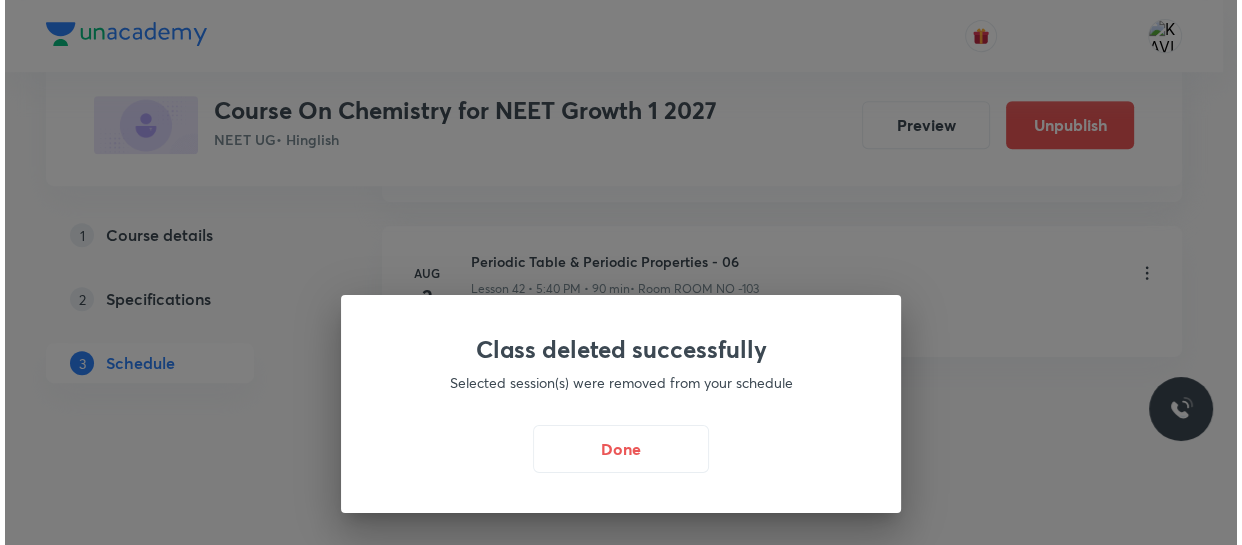 scroll, scrollTop: 7558, scrollLeft: 0, axis: vertical 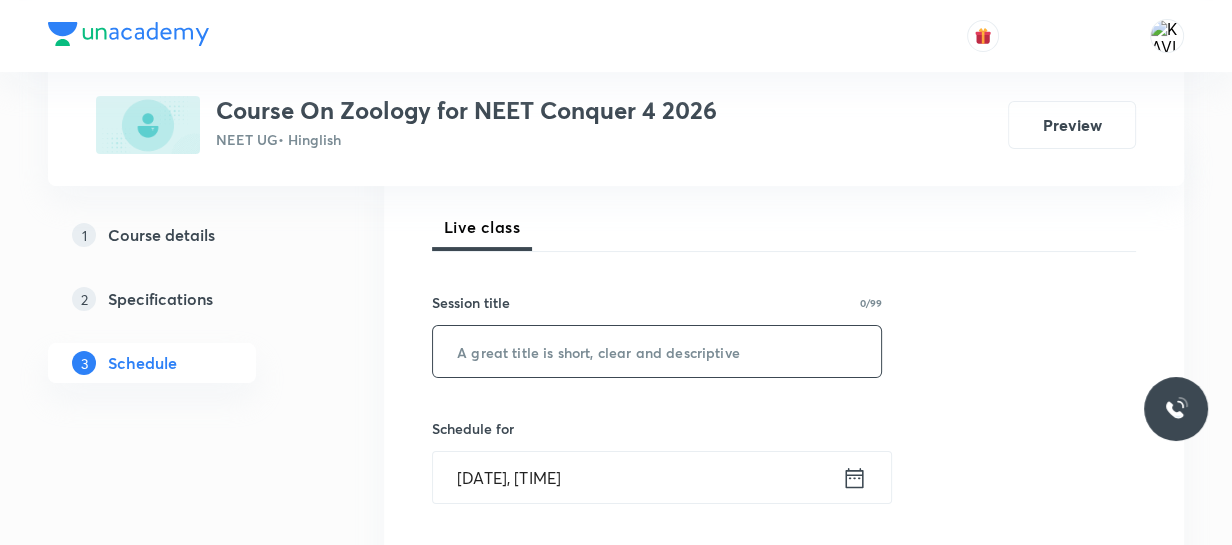 click at bounding box center (657, 351) 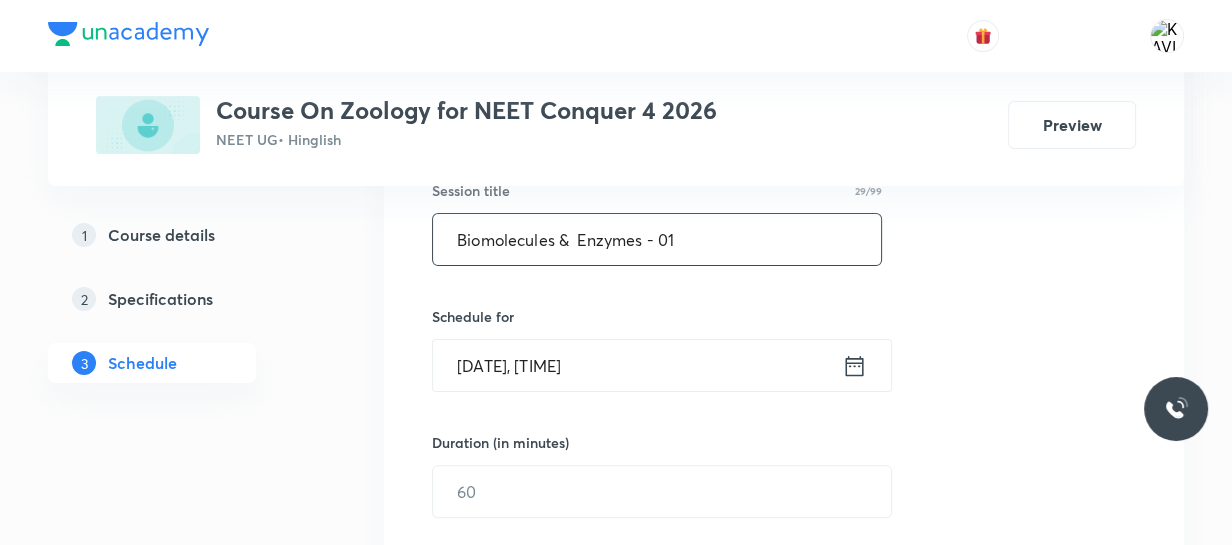 scroll, scrollTop: 390, scrollLeft: 0, axis: vertical 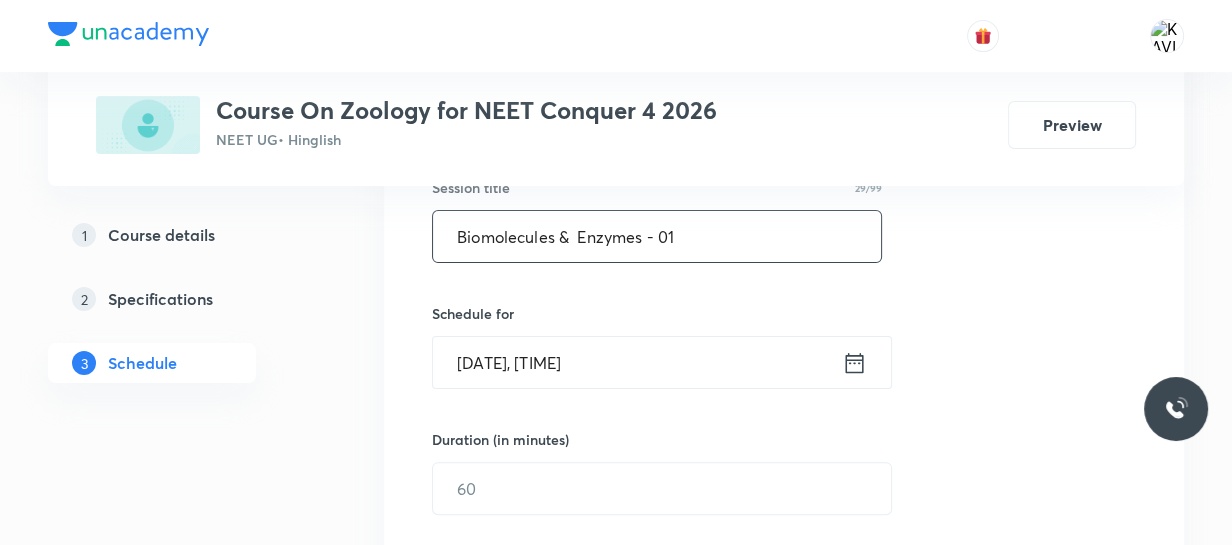 type on "Biomolecules &  Enzymes - 01" 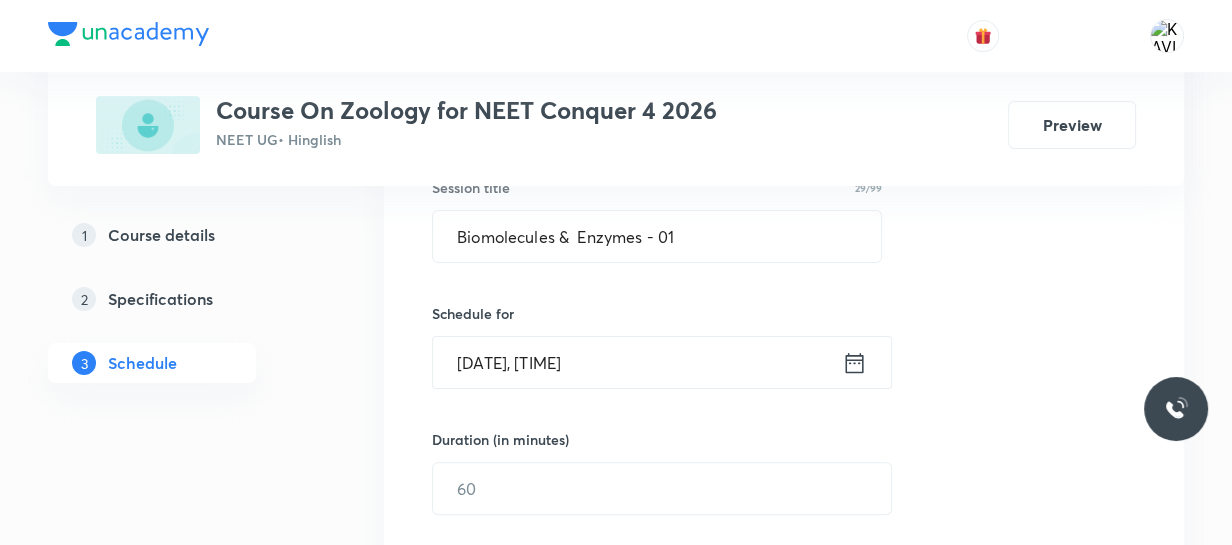 click on "[DATE], [TIME]" at bounding box center [637, 362] 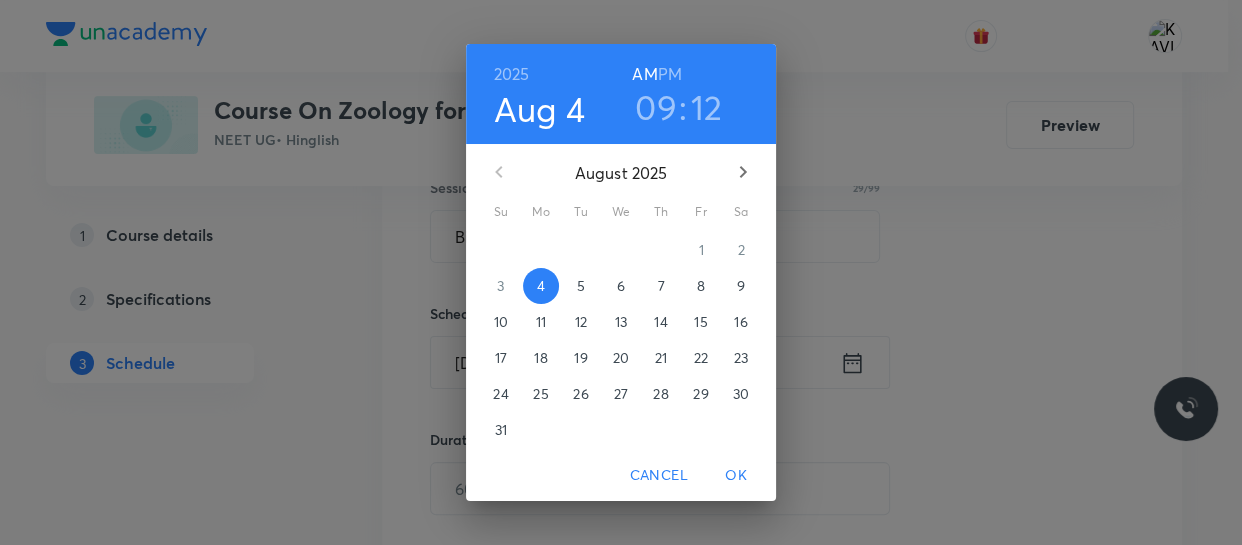 click on "09" at bounding box center [656, 107] 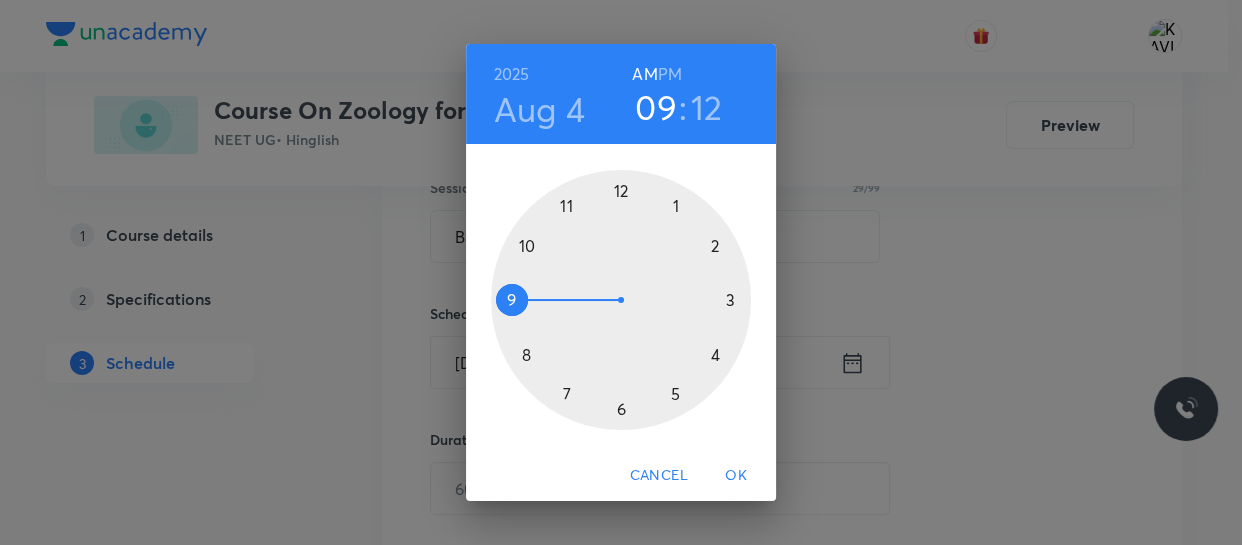 click at bounding box center [621, 300] 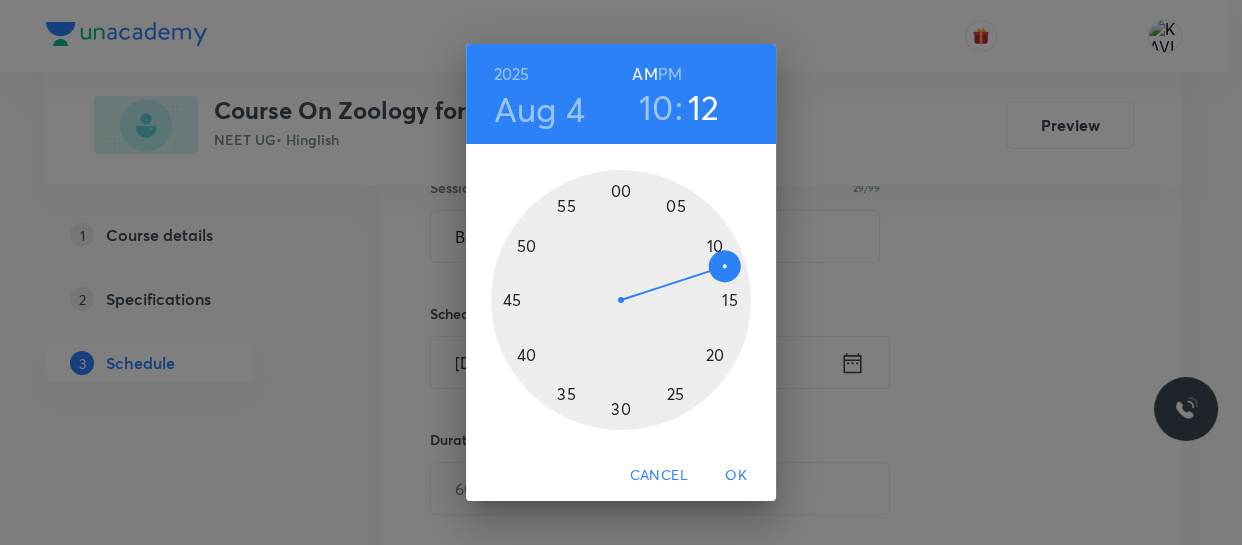 click at bounding box center [621, 300] 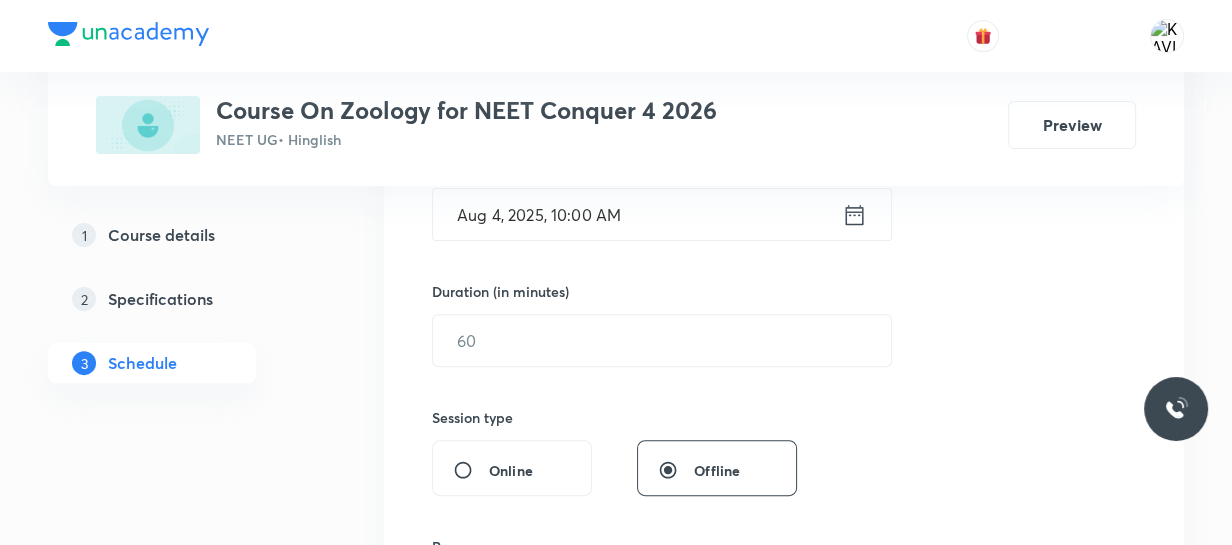 scroll, scrollTop: 551, scrollLeft: 0, axis: vertical 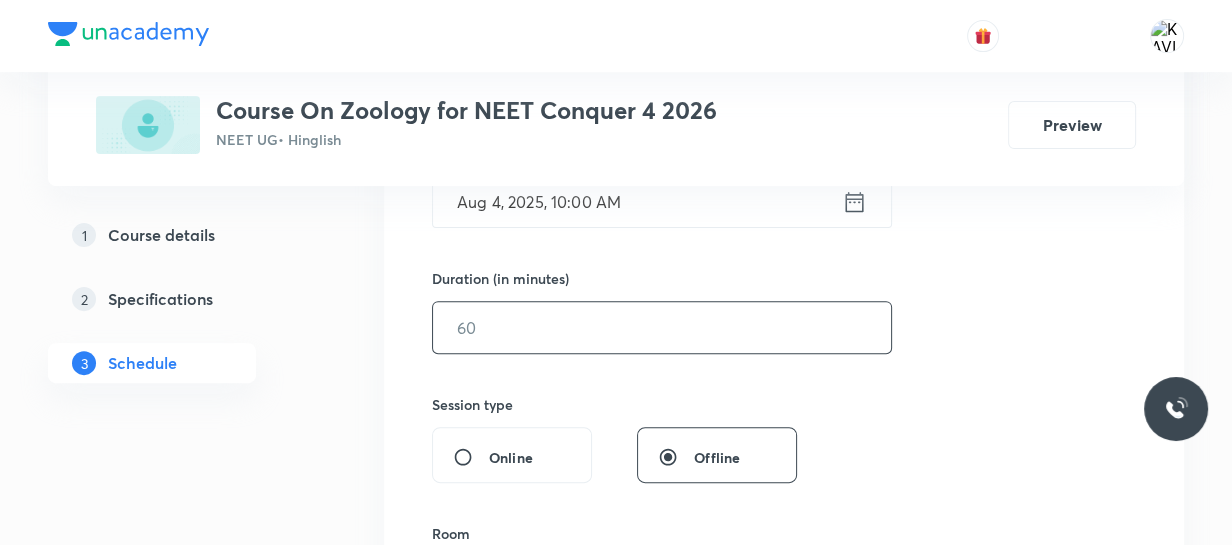 click at bounding box center [662, 327] 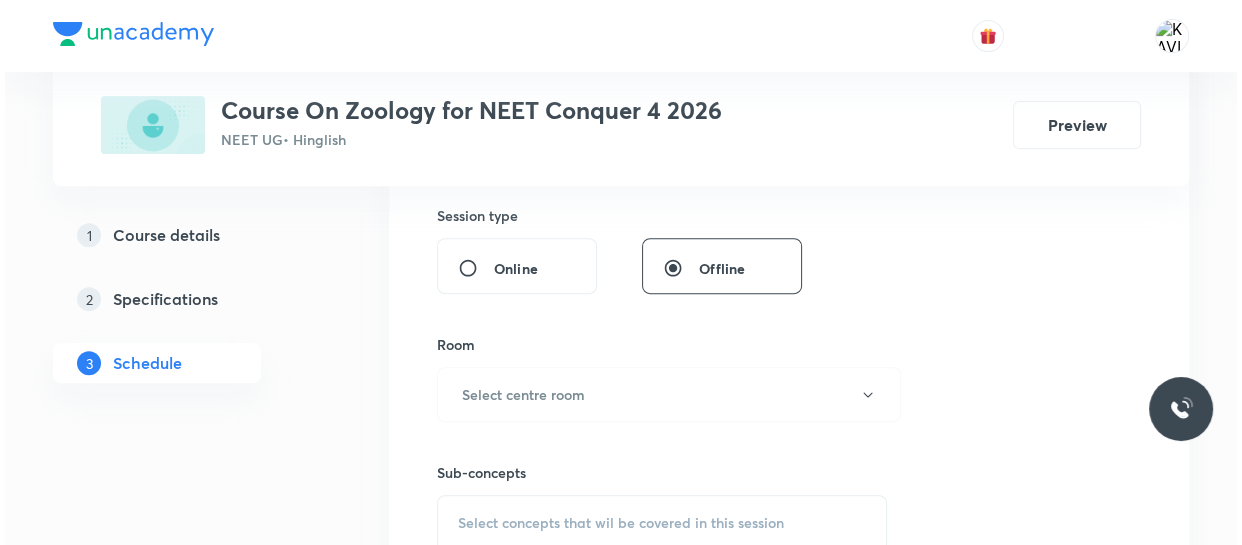 scroll, scrollTop: 741, scrollLeft: 0, axis: vertical 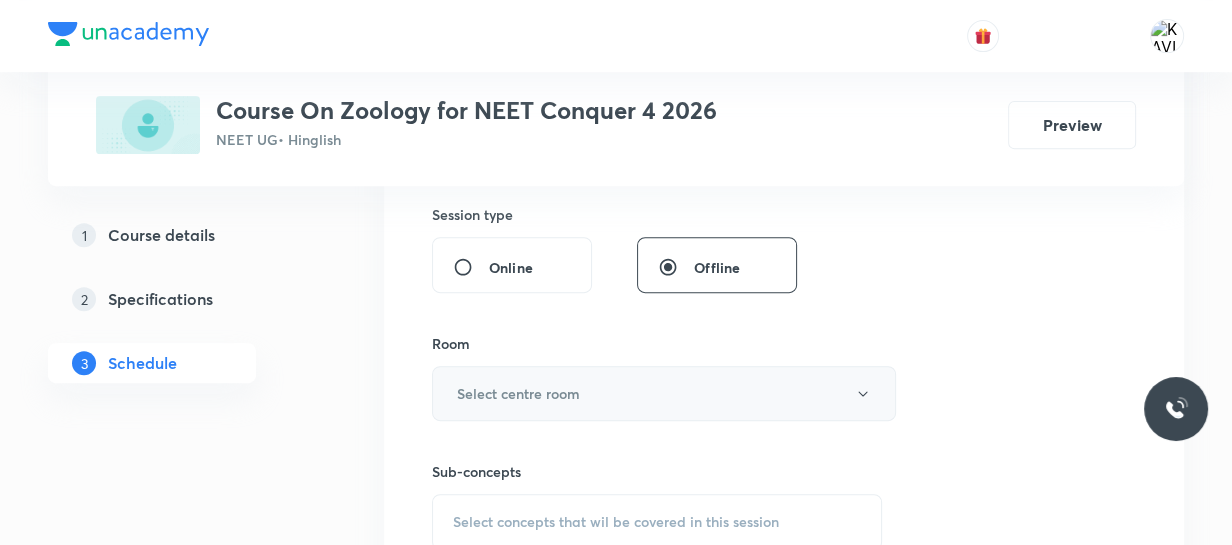 type on "75" 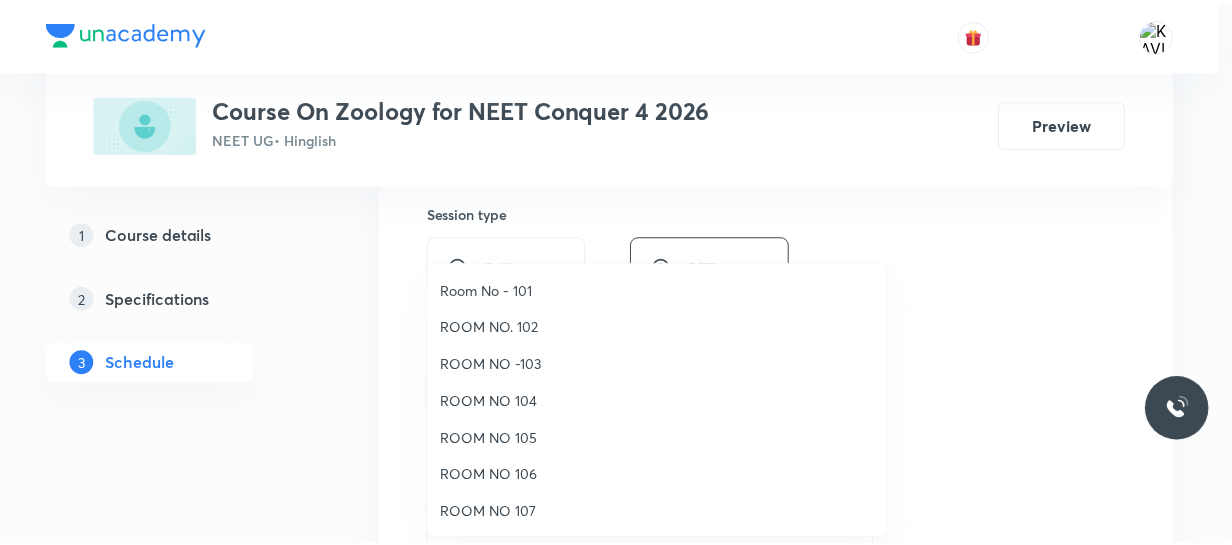 scroll, scrollTop: 222, scrollLeft: 0, axis: vertical 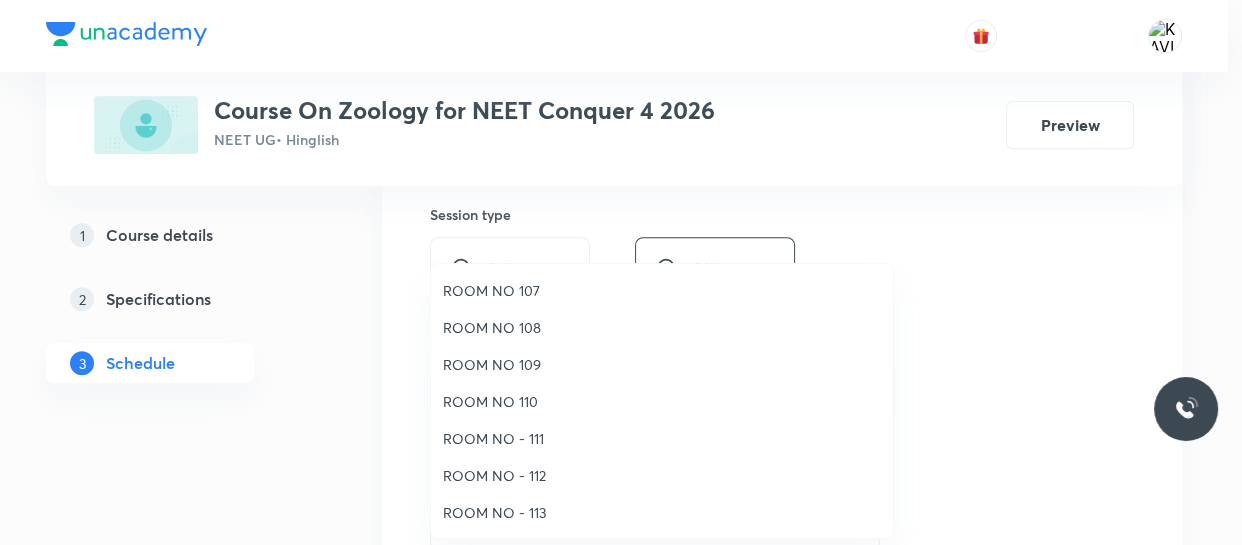 click on "ROOM NO 107" at bounding box center (662, 290) 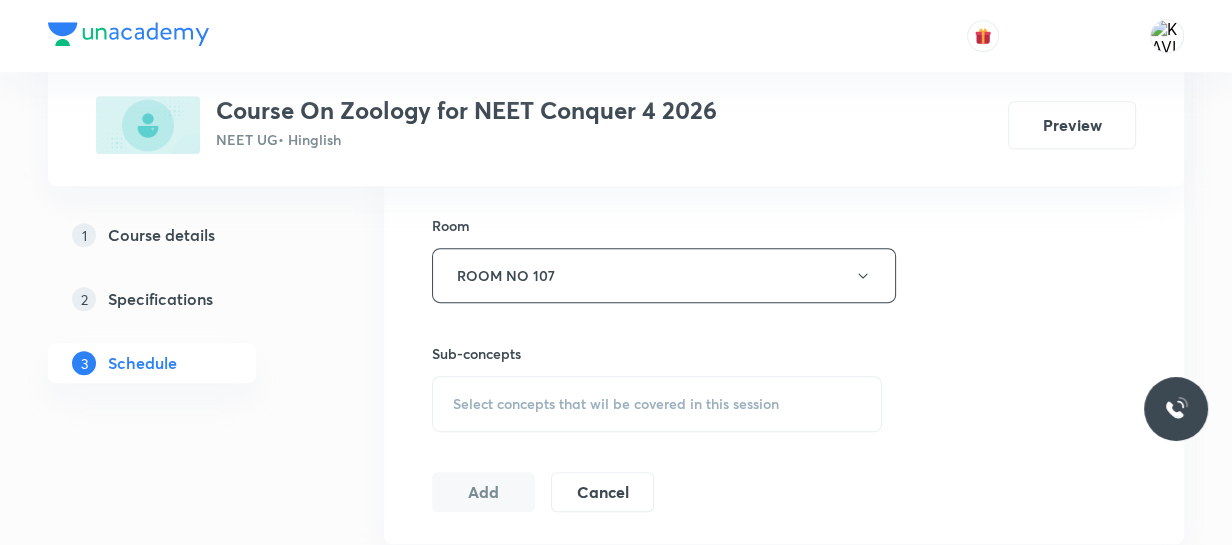 scroll, scrollTop: 860, scrollLeft: 0, axis: vertical 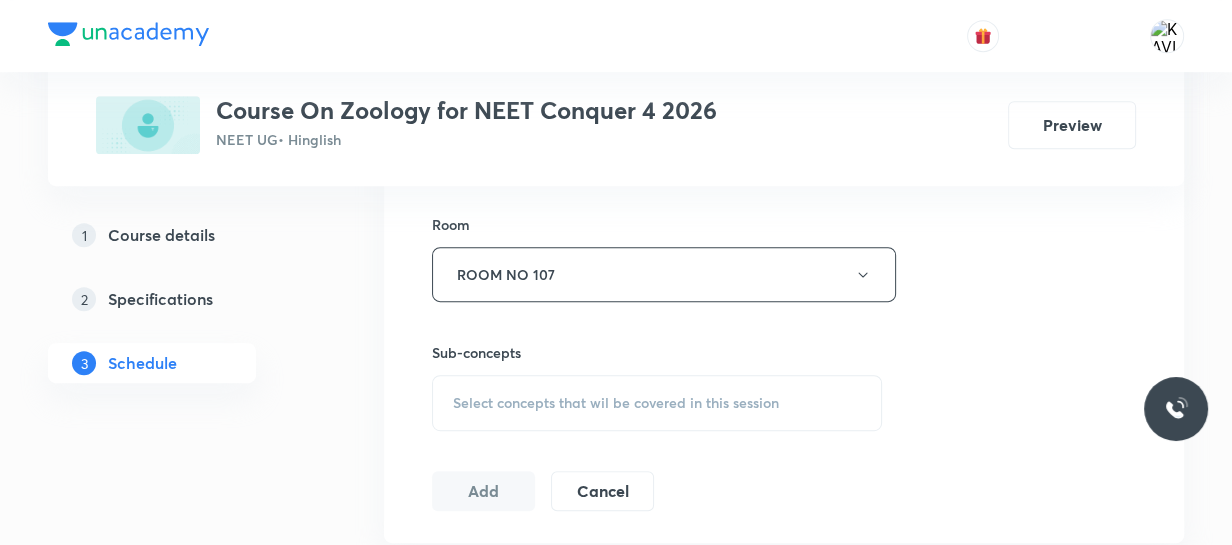 click on "Select concepts that wil be covered in this session" at bounding box center (657, 403) 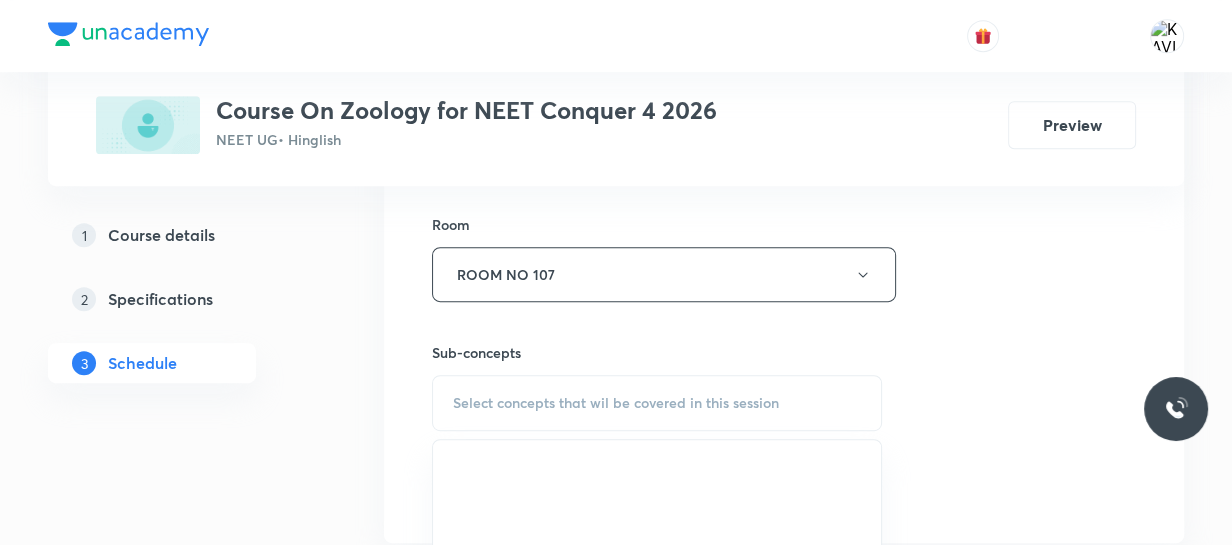 click on "Select concepts that wil be covered in this session" at bounding box center [616, 403] 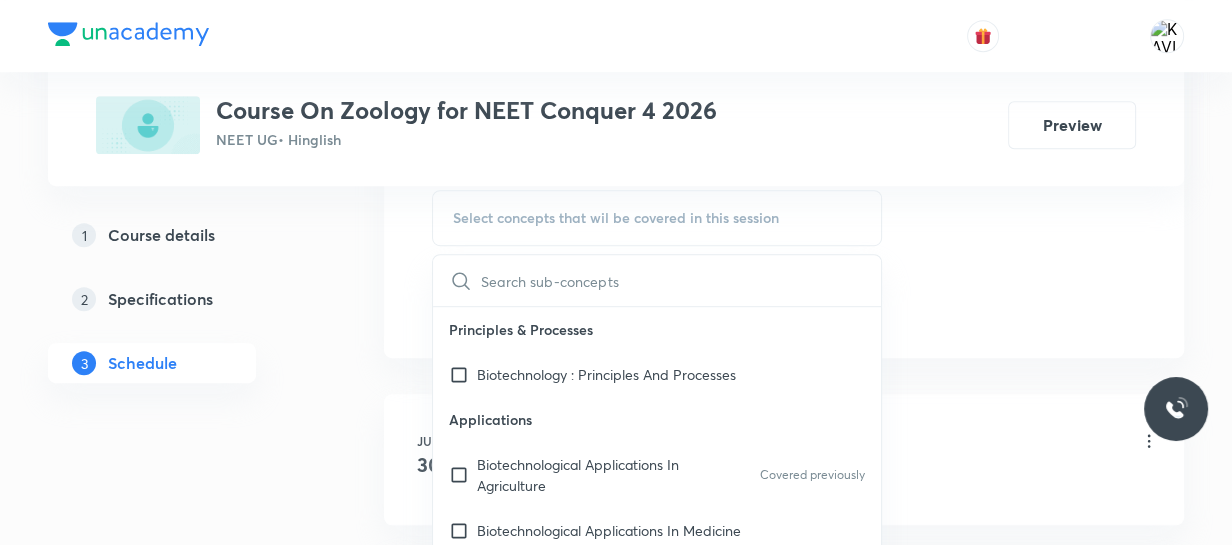 scroll, scrollTop: 1046, scrollLeft: 0, axis: vertical 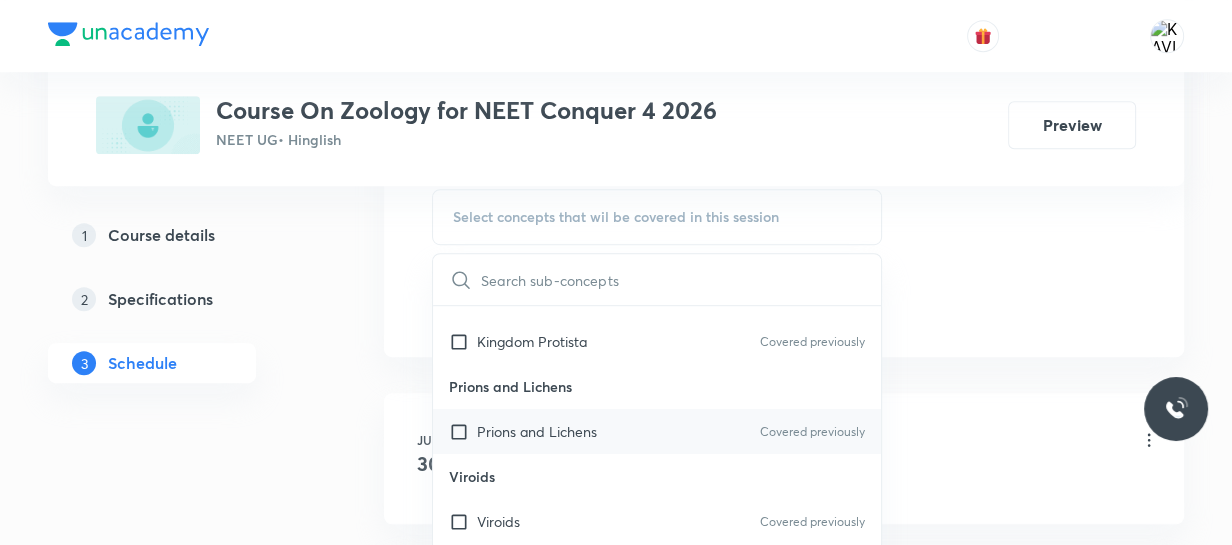 click on "Prions and Lichens" at bounding box center (537, 431) 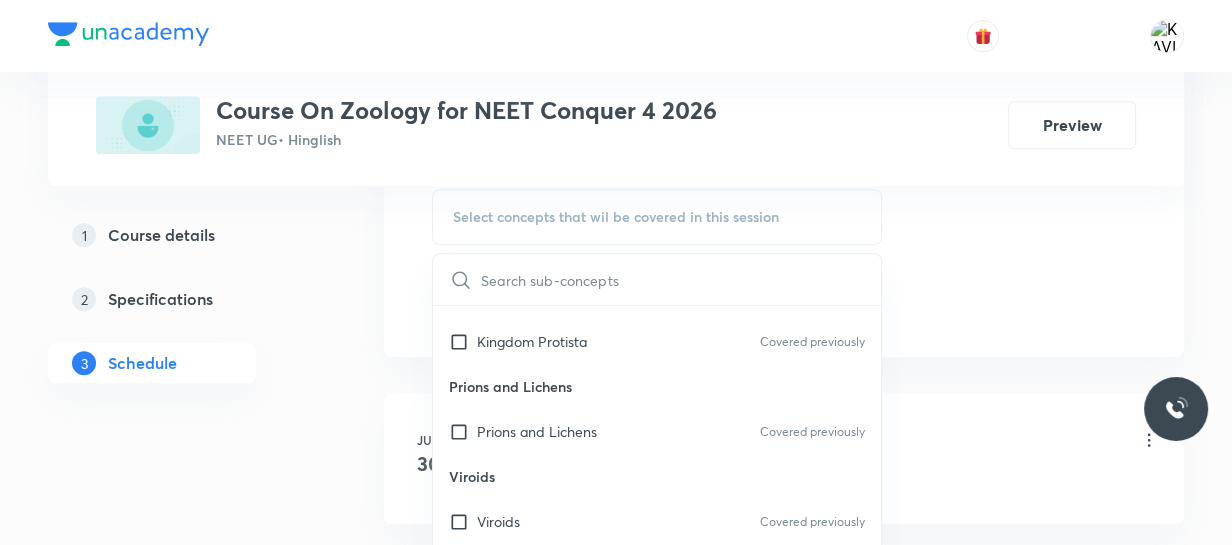 checkbox on "true" 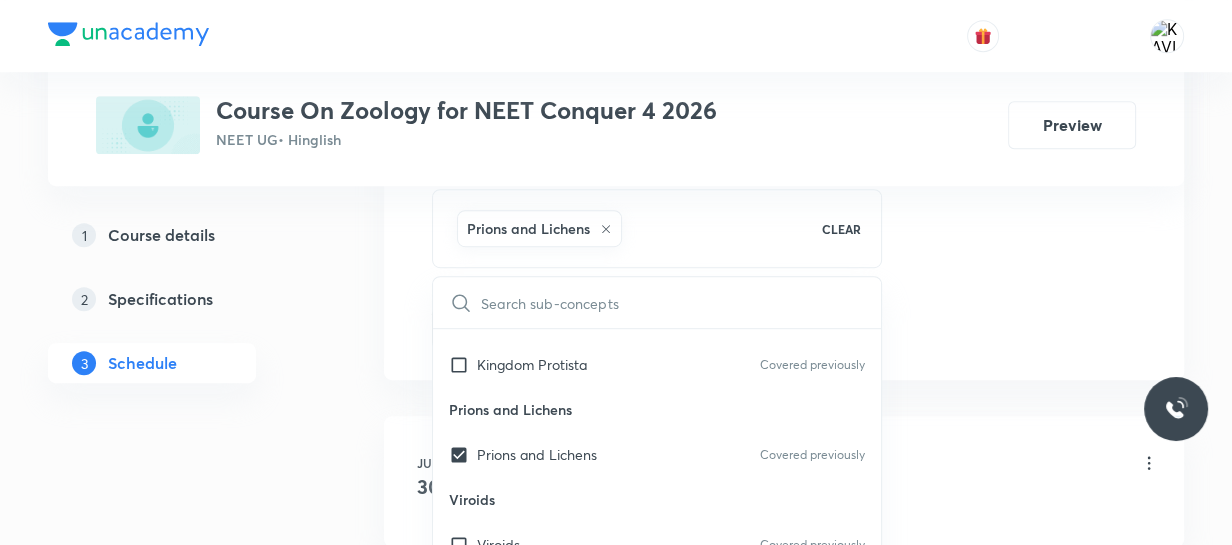 click on "Session  21 Live class Session title 29/99 Biomolecules &  Enzymes - 01 ​ Schedule for Aug 4, 2025, 10:00 AM ​ Duration (in minutes) 75 ​   Session type Online Offline Room ROOM NO 107 Sub-concepts Prions and Lichens CLEAR ​ Principles & Processes Biotechnology : Principles And Processes Applications Biotechnological Applications In Agriculture Covered previously Biotechnological Applications In Medicine Transgenic Animals Ethical Issues Industrial Biotechnology Biosafety Issues Covered previously Kingdom Protista Kingdom Protista Covered previously Prions and Lichens Prions and Lichens Covered previously Viroids Viroids Covered previously Viruses Viruses Covered previously Deuteromycetes Deuteromycetes Covered previously Basidiomycetes Basidiomycetes Covered previously Ascomycetes Ascomycetes Covered previously Phycomycetes Phycomycetes Covered previously Kingdom Fungi ( Mycology ) Kingdom Fungi ( Mycology ) Covered previously Slime Moulds Slime Moulds Division - Euglenophyta - Euglenoids Mycoplasma" at bounding box center (784, -133) 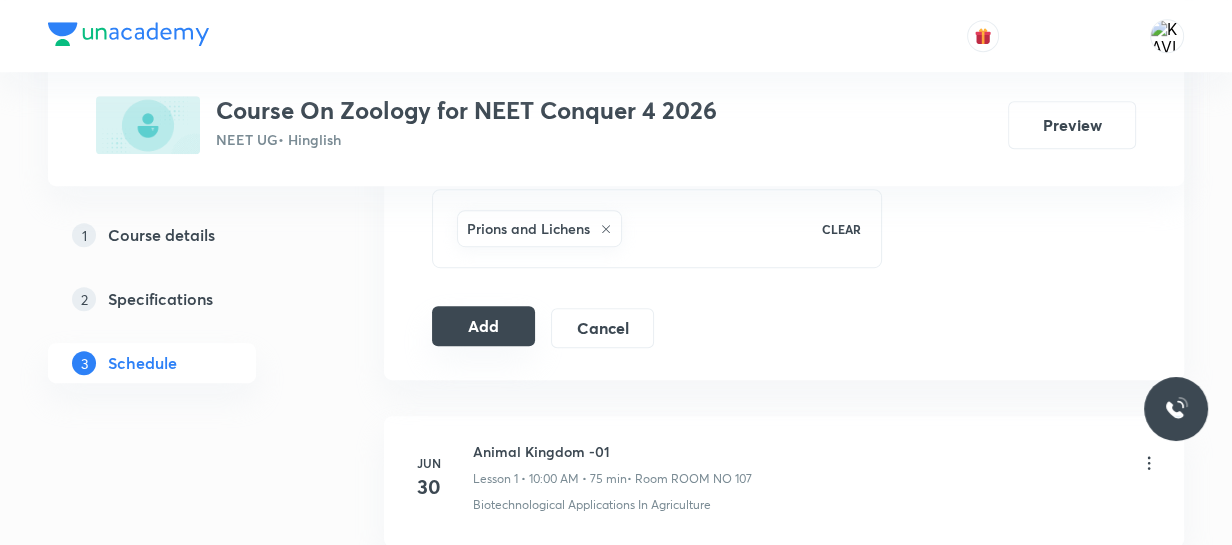 click on "Add" at bounding box center (483, 326) 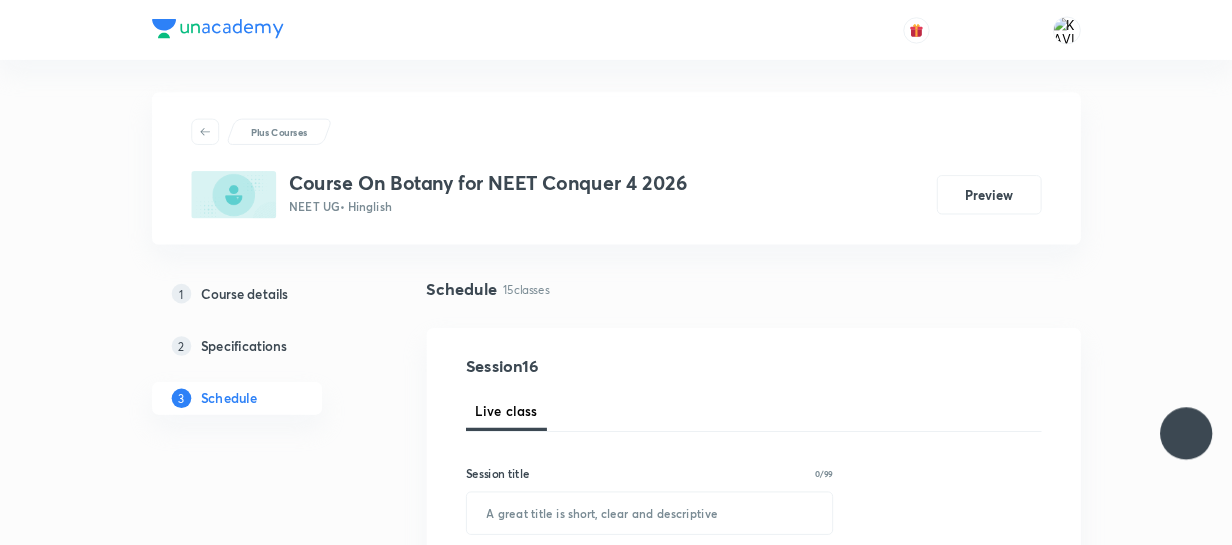 scroll, scrollTop: 0, scrollLeft: 0, axis: both 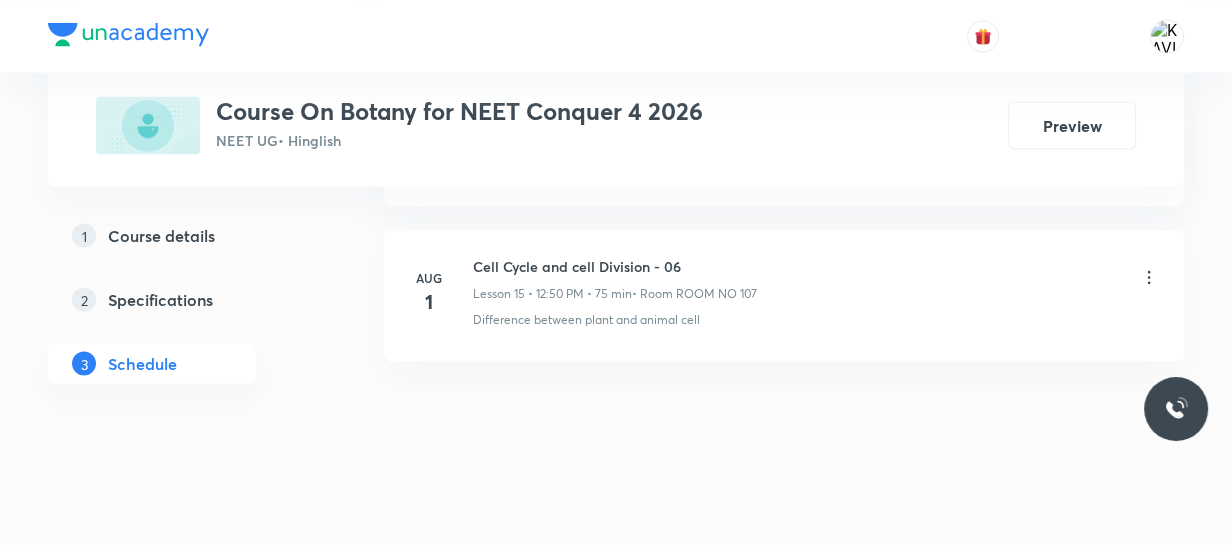 click on "Cell Cycle and cell Division - 06" at bounding box center (615, 265) 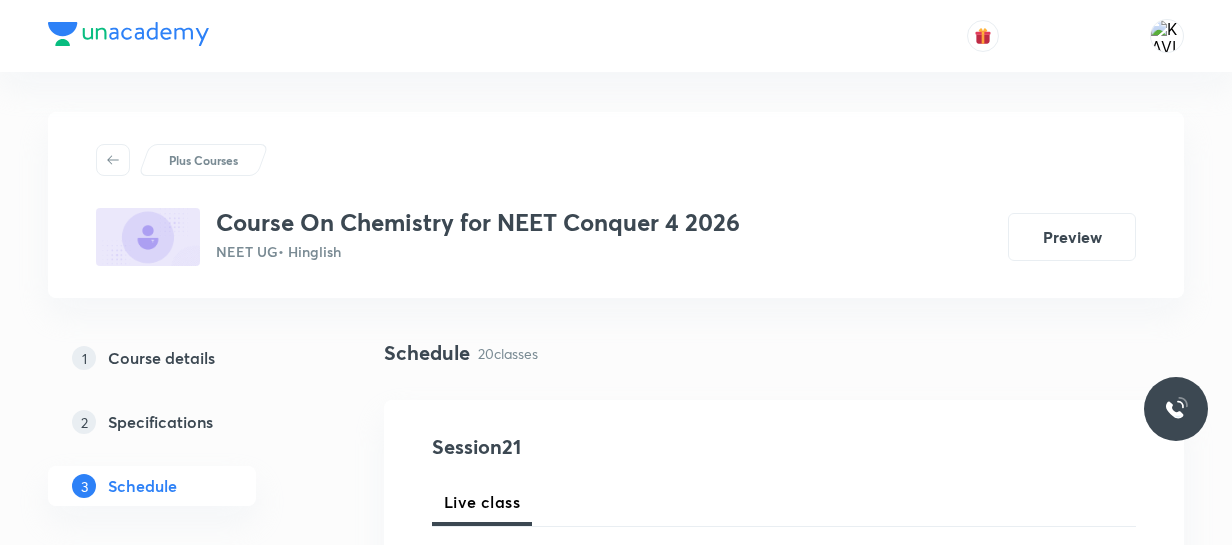 scroll, scrollTop: 1424, scrollLeft: 0, axis: vertical 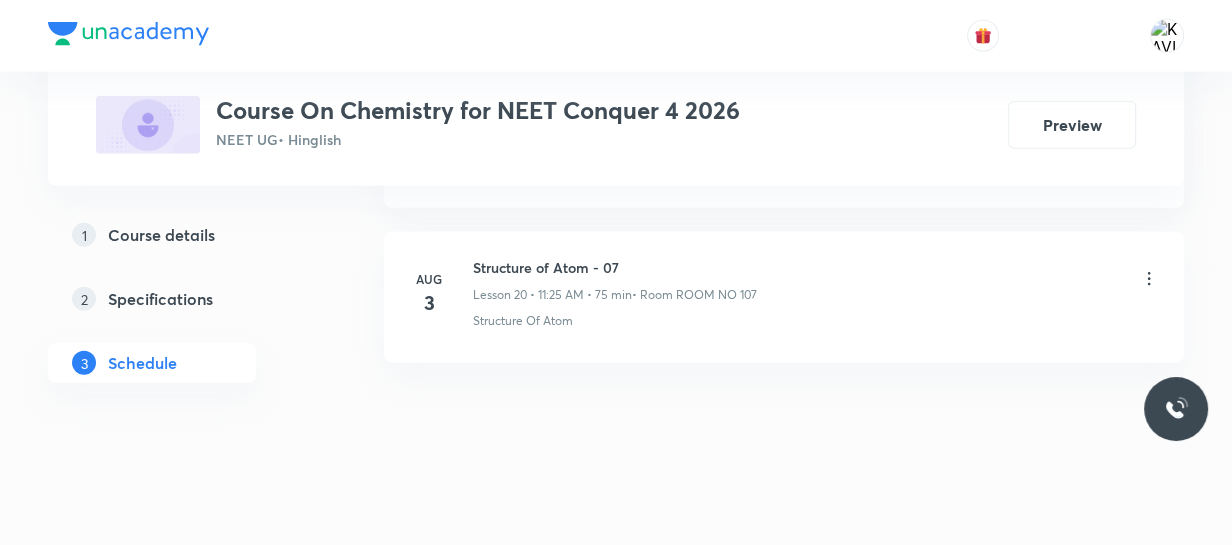 click on "Structure of Atom - 07" at bounding box center (615, 267) 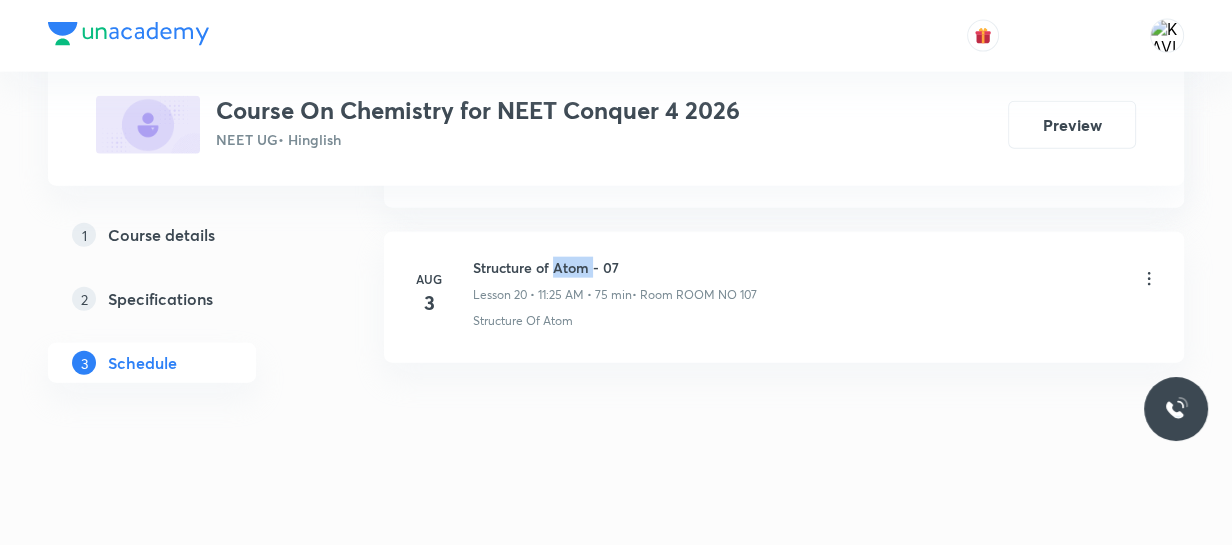 click on "Structure of Atom - 07" at bounding box center [615, 267] 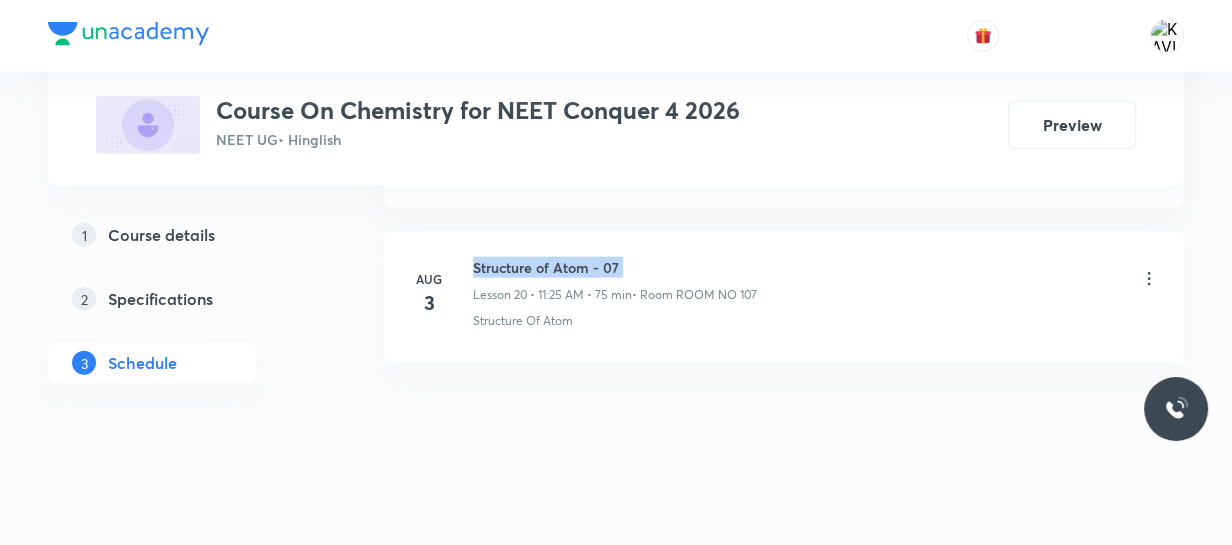 click on "Structure of Atom - 07" at bounding box center [615, 267] 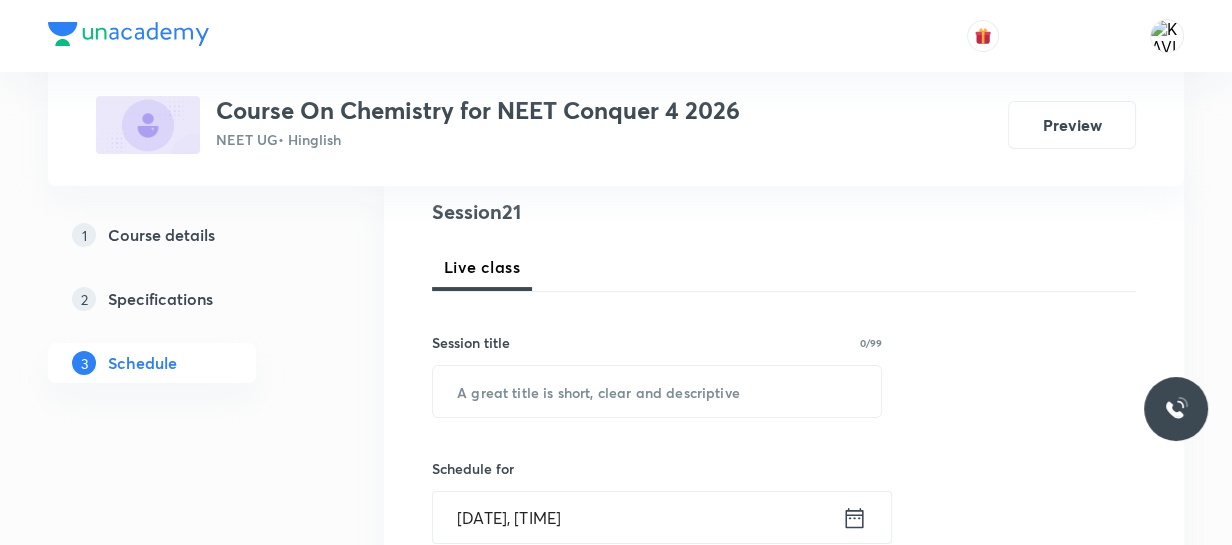 scroll, scrollTop: 238, scrollLeft: 0, axis: vertical 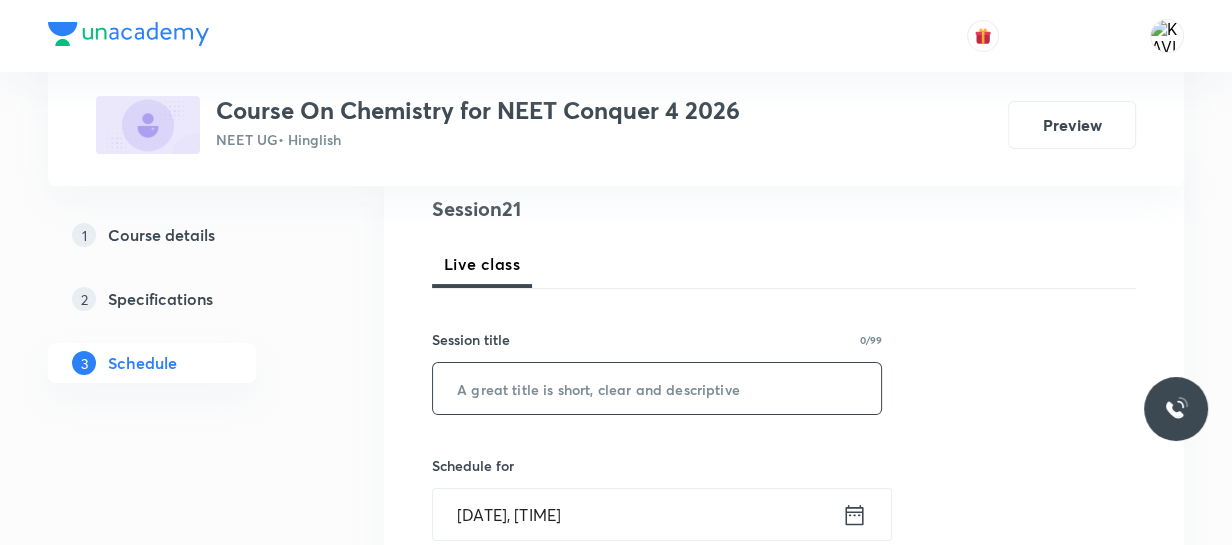 click at bounding box center [657, 388] 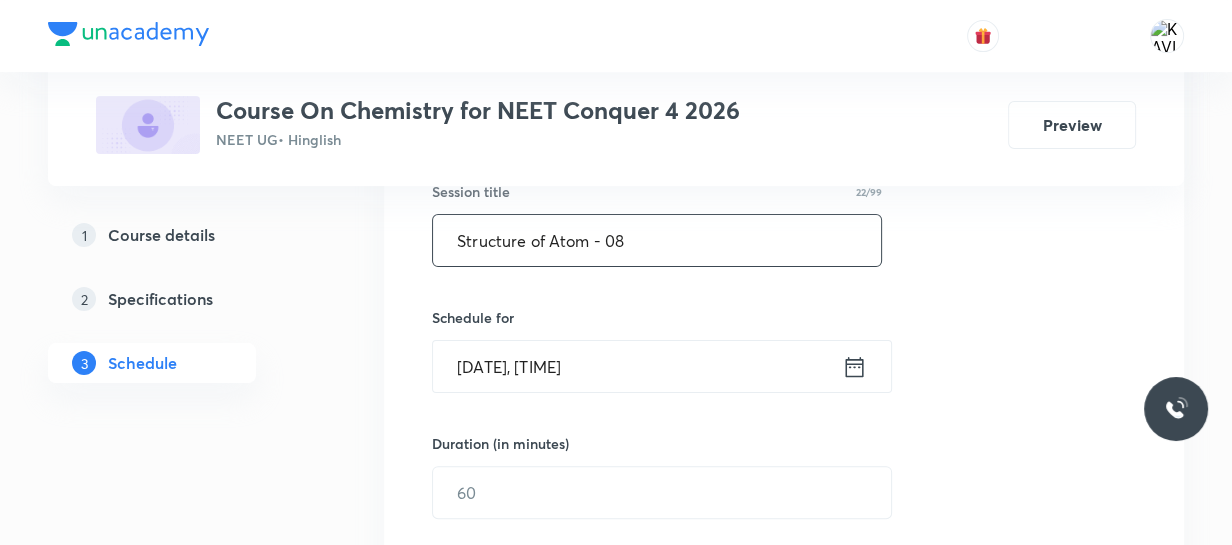 scroll, scrollTop: 387, scrollLeft: 0, axis: vertical 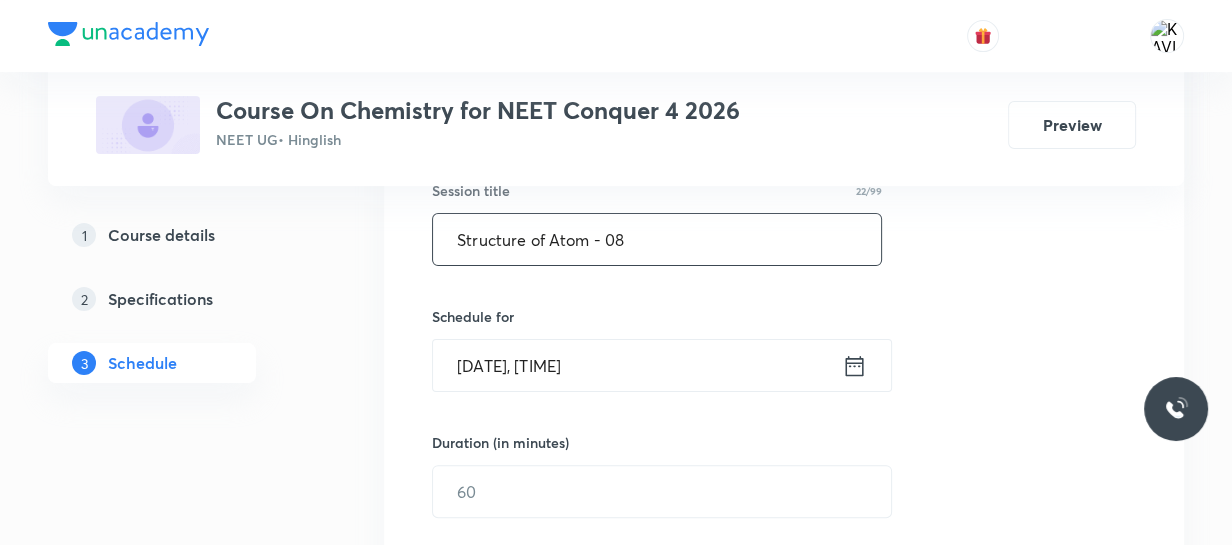 type on "Structure of Atom - 08" 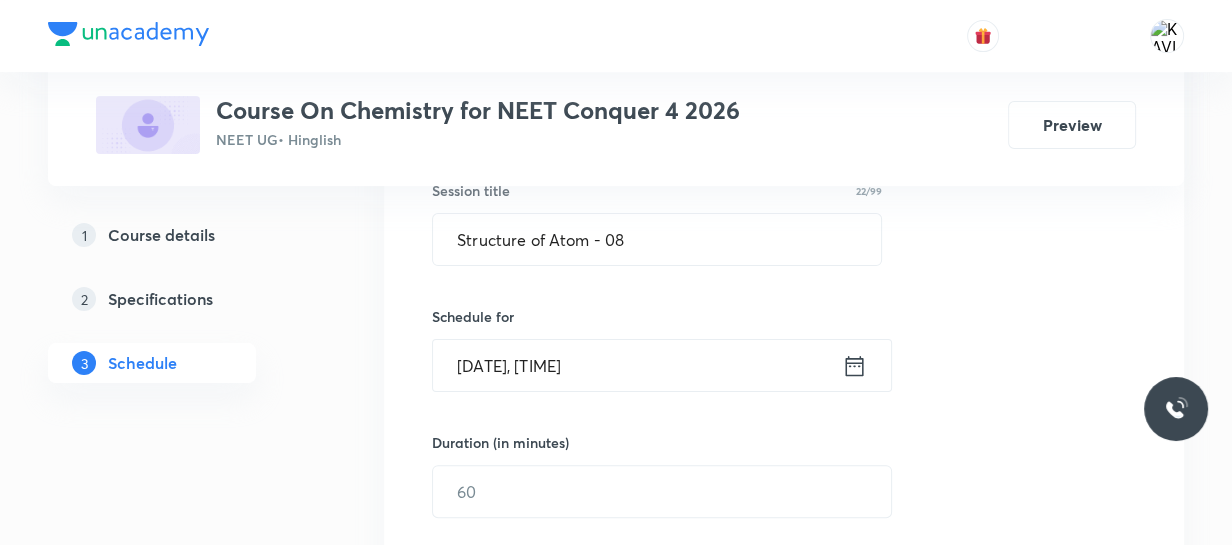 click 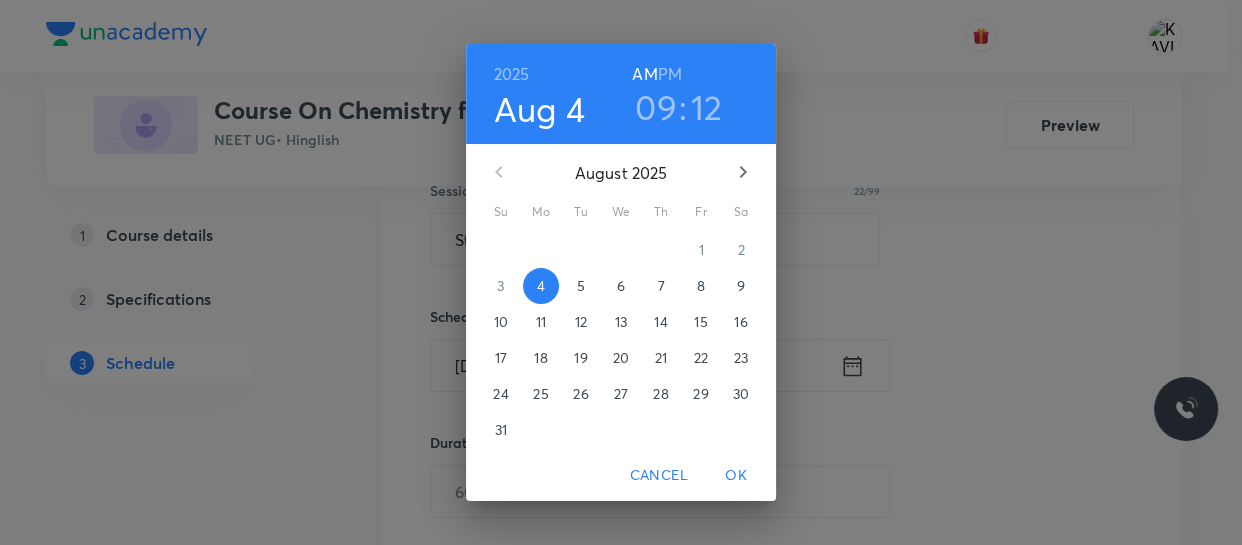 click on "PM" at bounding box center [670, 74] 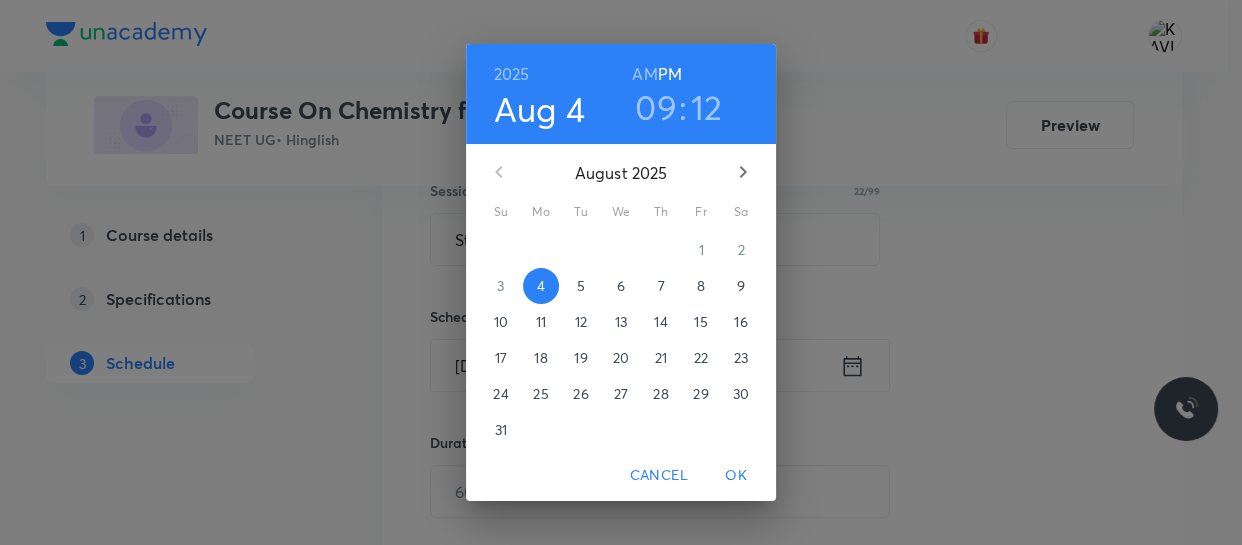 click on "09" at bounding box center (656, 107) 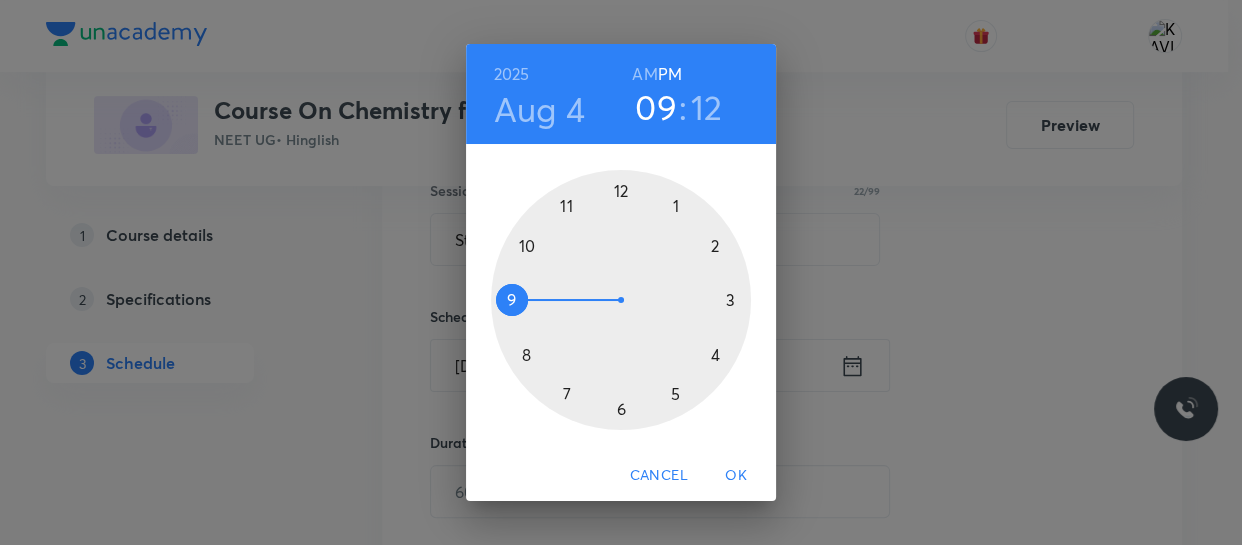click at bounding box center (621, 300) 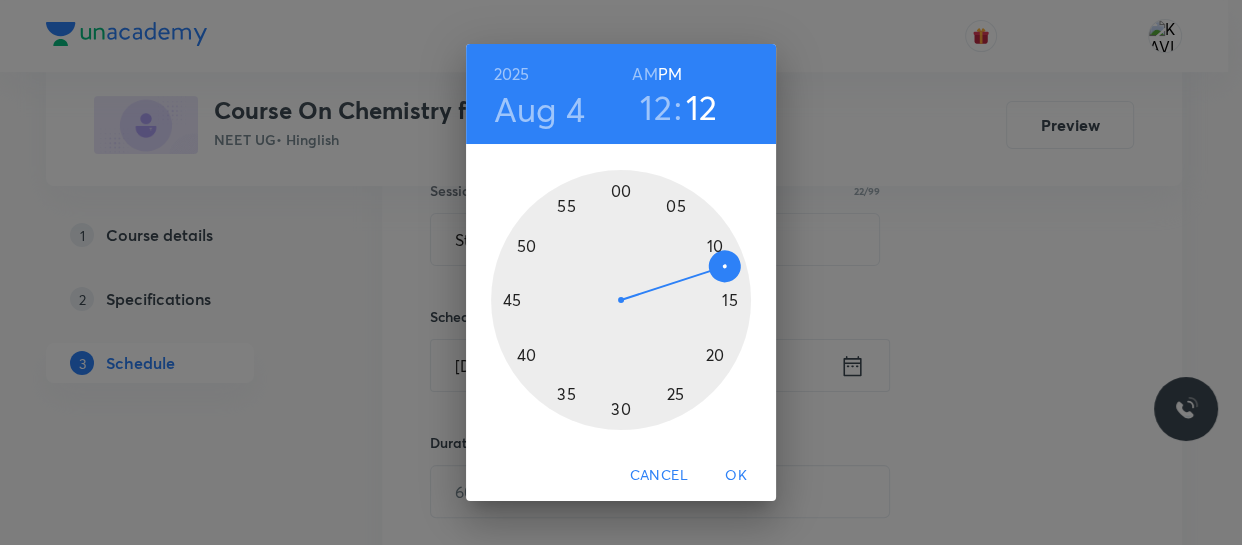 click at bounding box center (621, 300) 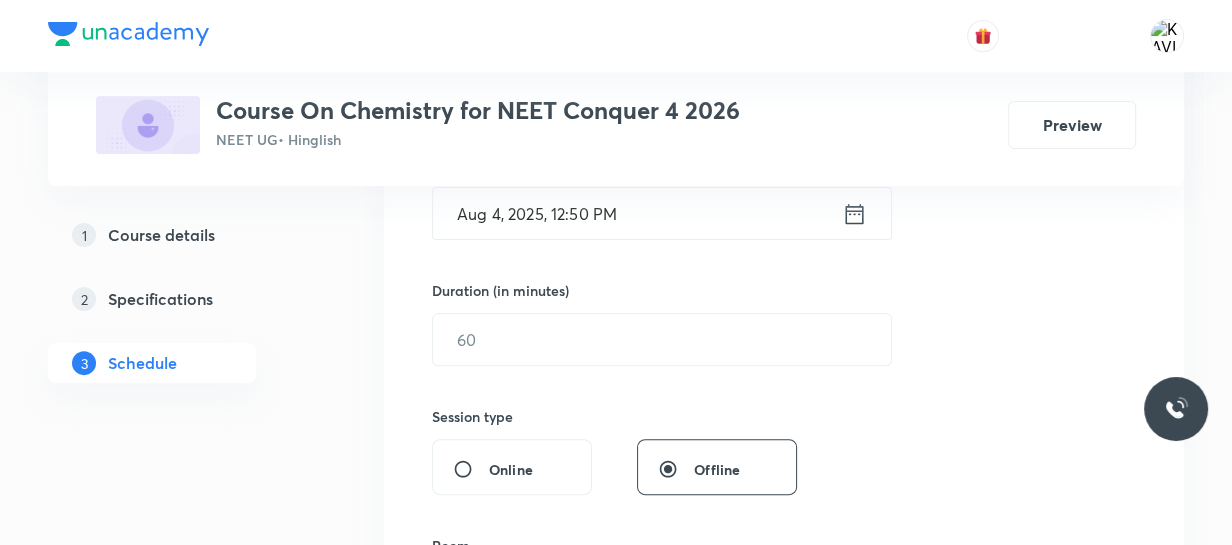 scroll, scrollTop: 550, scrollLeft: 0, axis: vertical 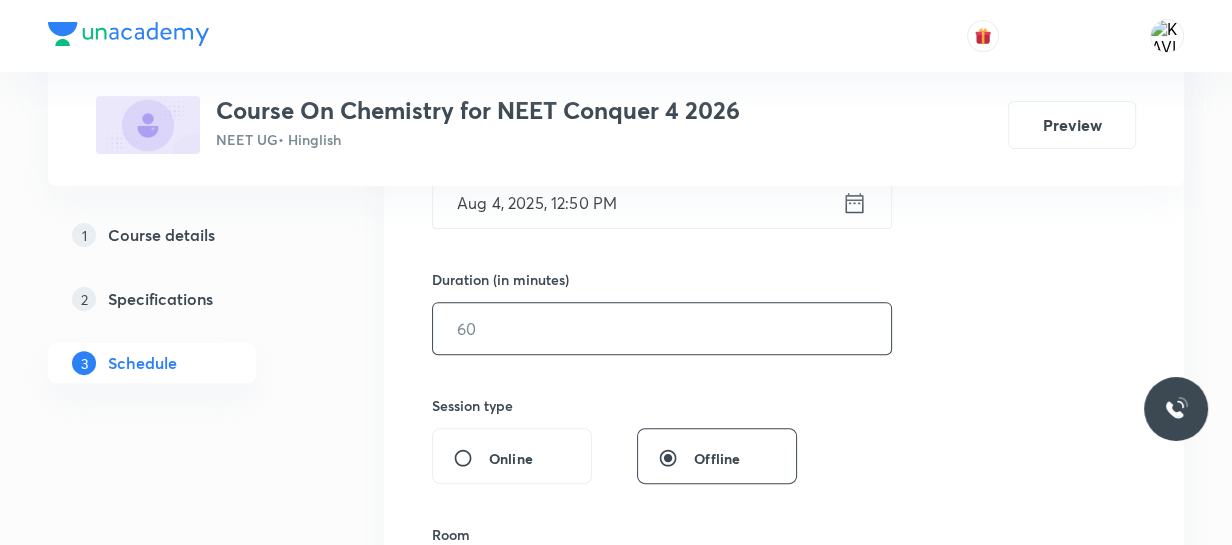 click at bounding box center (662, 328) 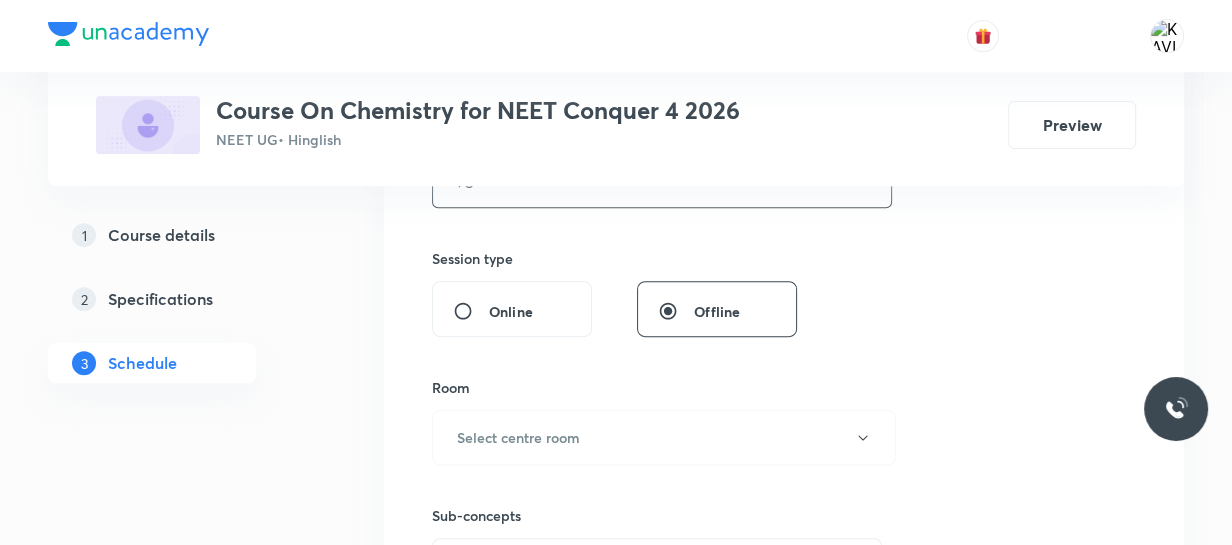 scroll, scrollTop: 698, scrollLeft: 0, axis: vertical 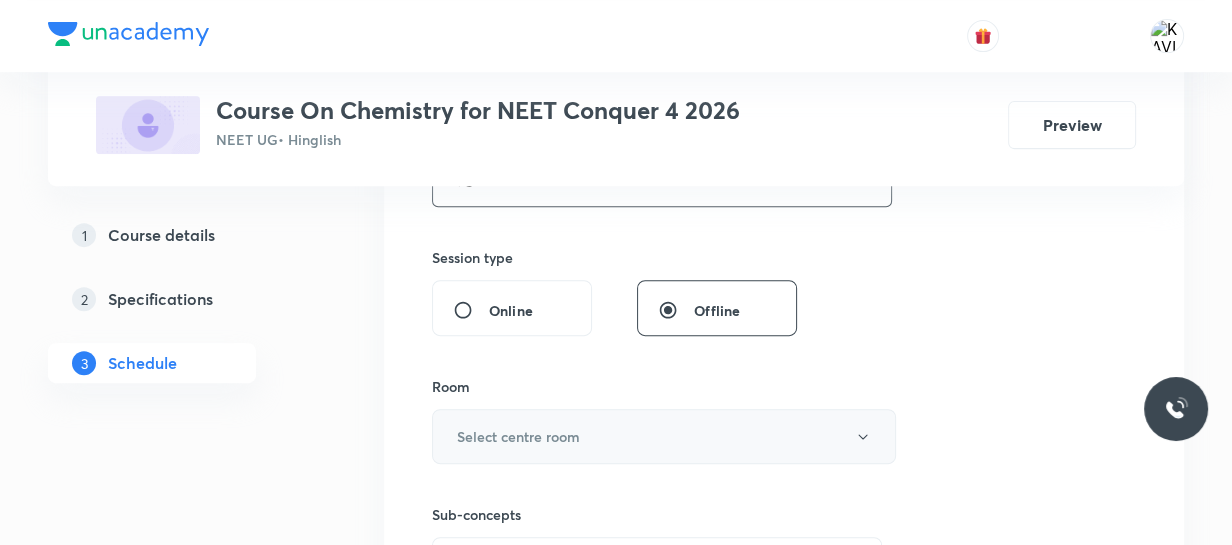 type on "75" 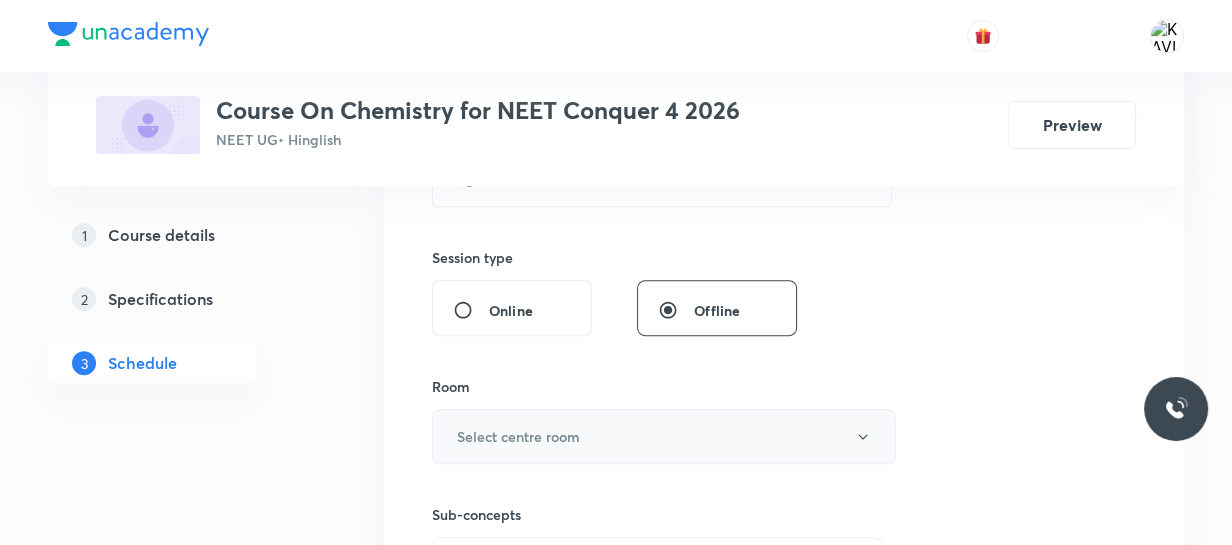 click on "Select centre room" at bounding box center (518, 436) 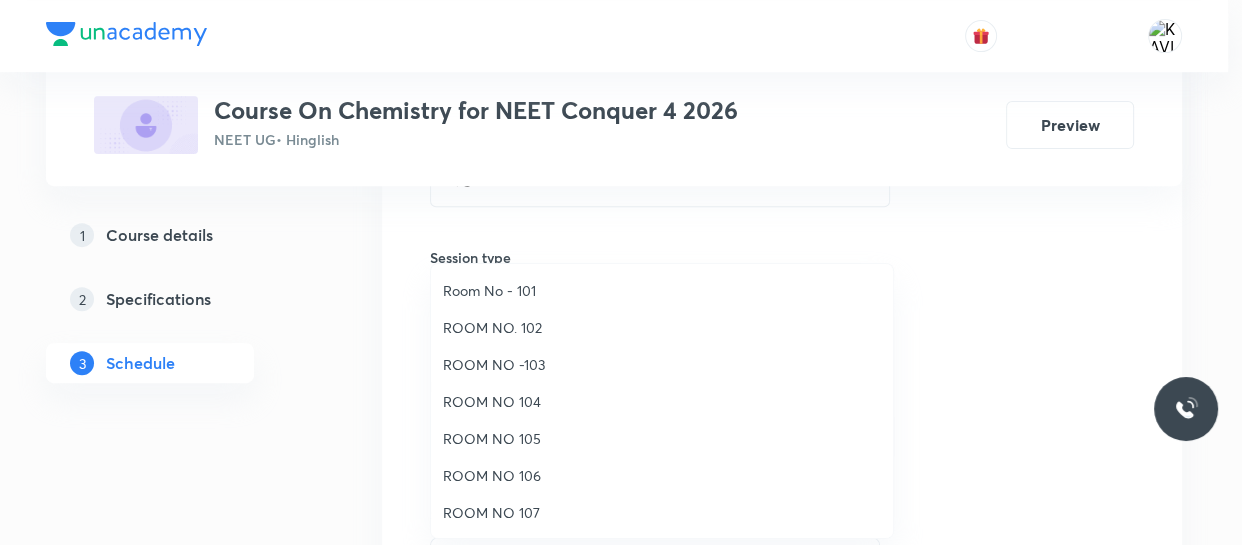 click on "ROOM NO 107" at bounding box center (662, 512) 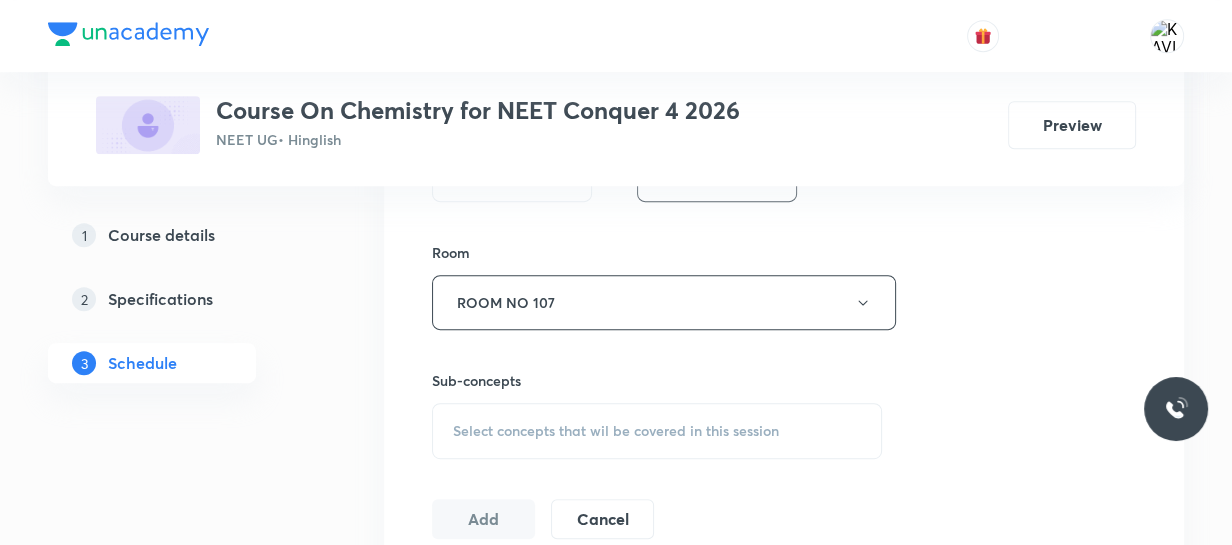 scroll, scrollTop: 836, scrollLeft: 0, axis: vertical 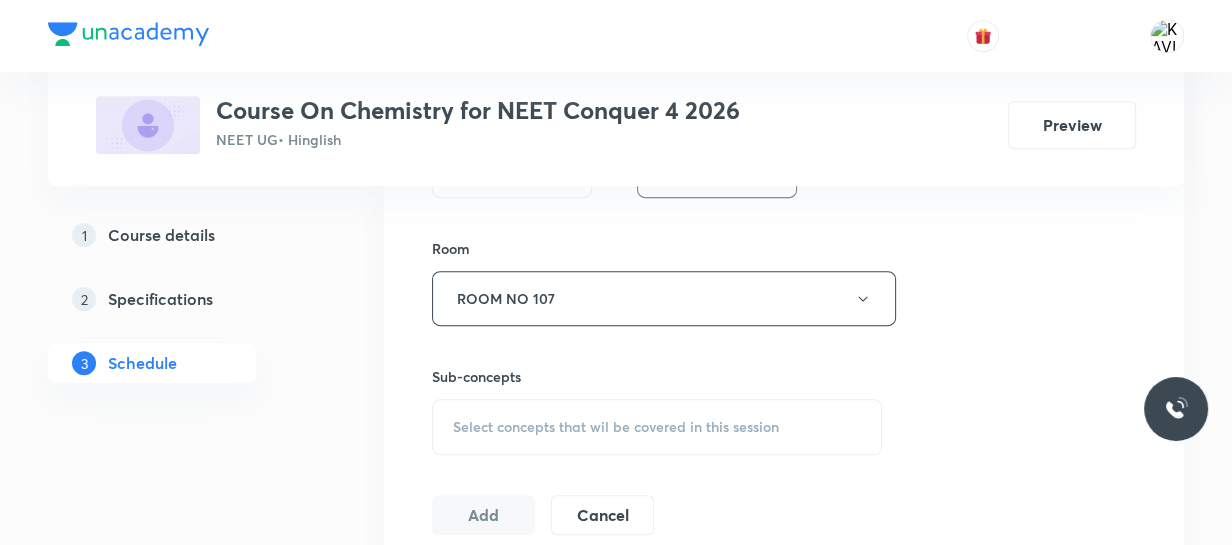 click on "Select concepts that wil be covered in this session" at bounding box center [616, 427] 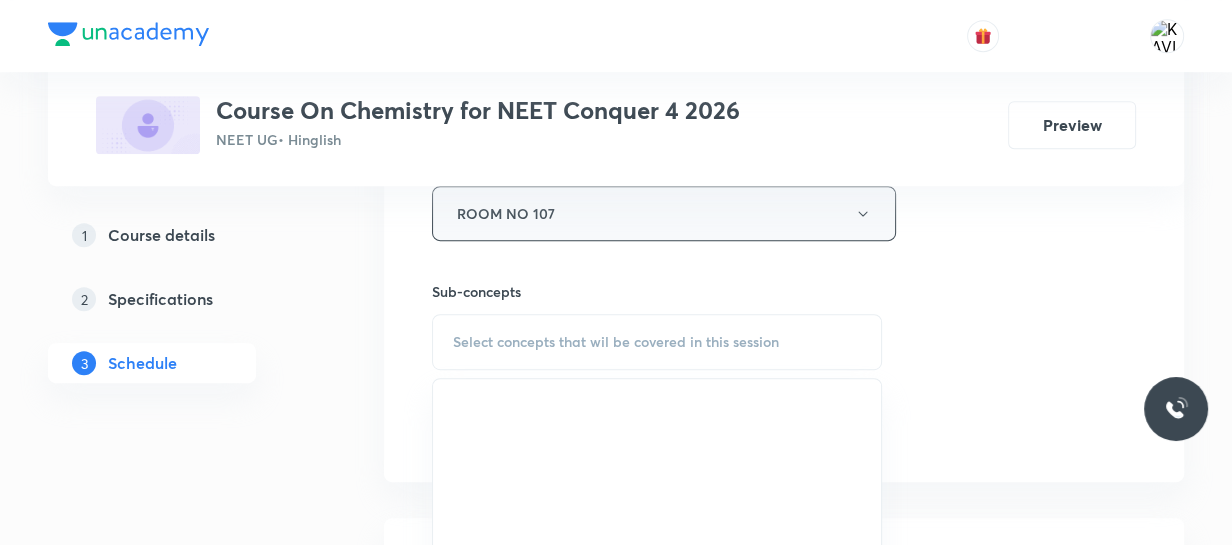 scroll, scrollTop: 922, scrollLeft: 0, axis: vertical 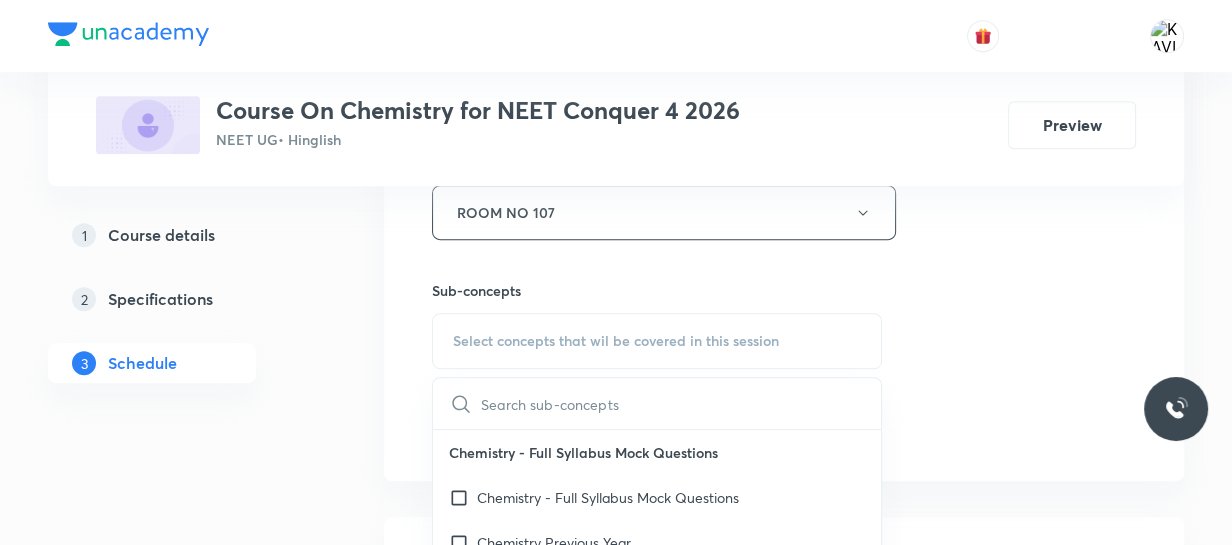 click at bounding box center (681, 403) 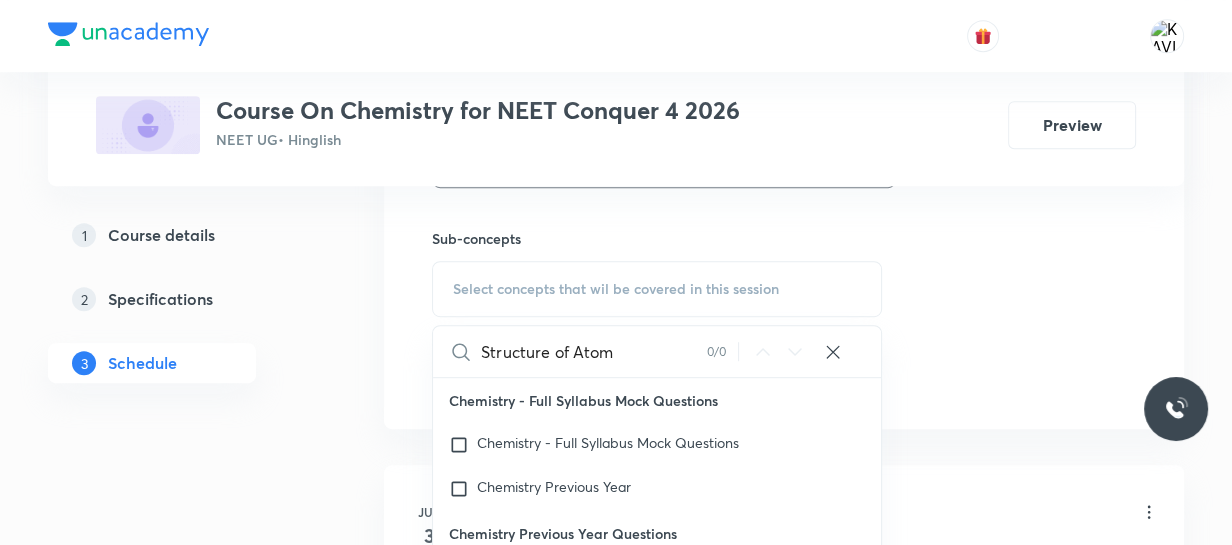 scroll, scrollTop: 976, scrollLeft: 0, axis: vertical 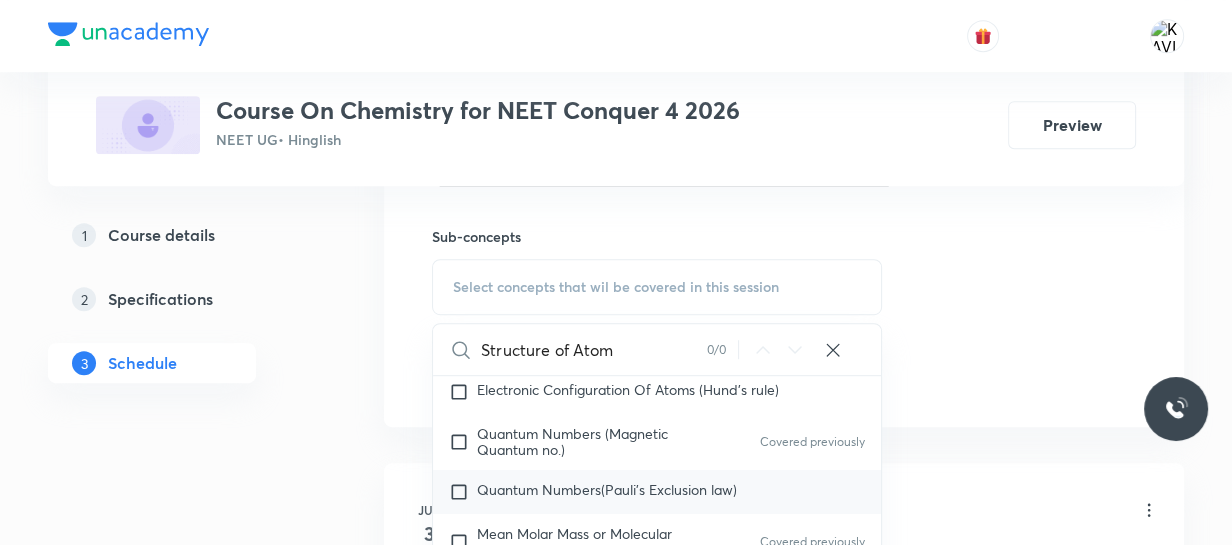 type on "Structure of Atom" 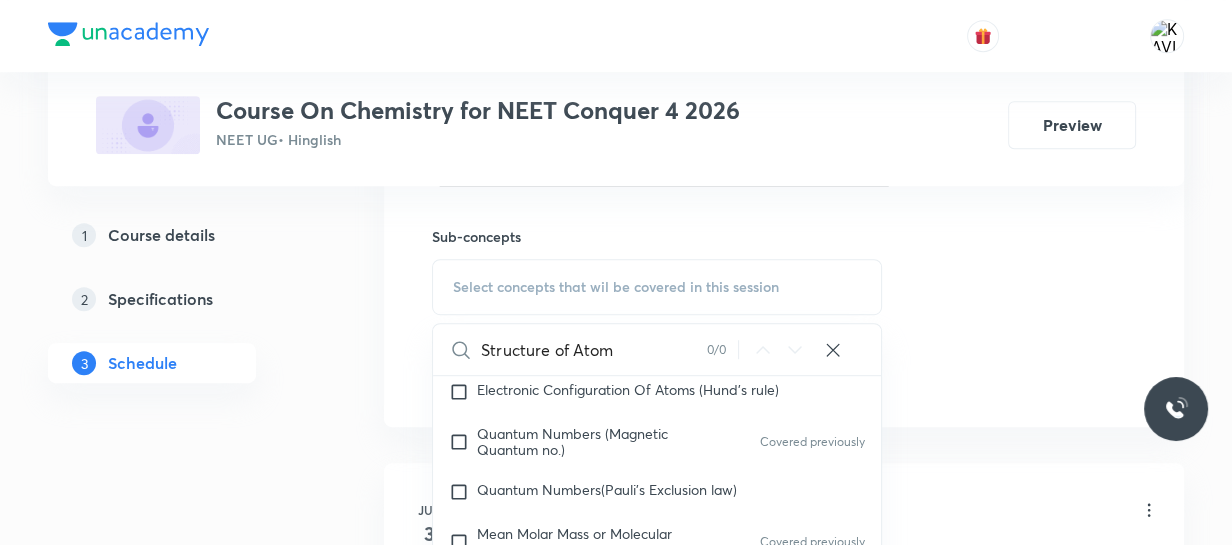checkbox on "true" 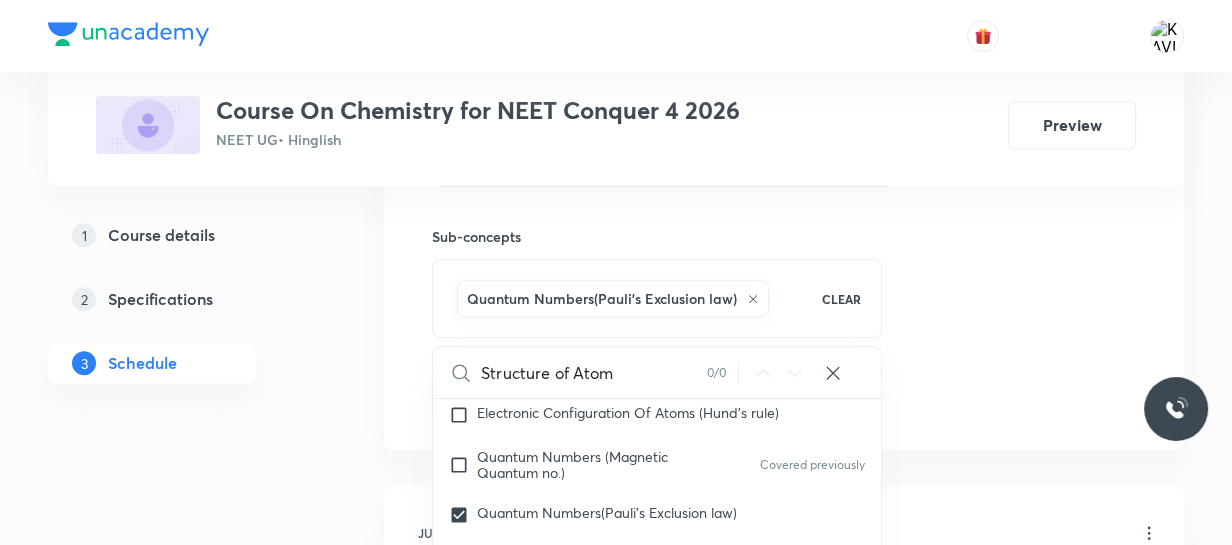 click on "Session  21 Live class Session title 22/99 Structure of Atom - 08 ​ Schedule for Aug 4, 2025, 12:50 PM ​ Duration (in minutes) 75 ​   Session type Online Offline Room ROOM NO 107 Sub-concepts Quantum Numbers(Pauli's Exclusion law) CLEAR Structure of Atom 0 / 0 ​ Chemistry - Full Syllabus Mock Questions Chemistry - Full Syllabus Mock Questions Chemistry Previous Year Chemistry Previous Year Questions Chemistry Previous Year Questions General Topics & Mole Concept Basic Concepts Mole – Basic Introduction Covered previously Percentage Composition Stoichiometry Principle of Atom Conservation (POAC) Relation between Stoichiometric Quantities Application of Mole Concept: Gravimetric Analysis Electronic Configuration Of Atoms (Hund's rule)  Quantum Numbers (Magnetic Quantum no.) Covered previously Quantum Numbers(Pauli's Exclusion law) Mean Molar Mass or Molecular Mass Covered previously Variation of Conductivity with Concentration Covered previously Mechanism of Corrosion Atomic Structure Atomic Models pH" at bounding box center [784, -63] 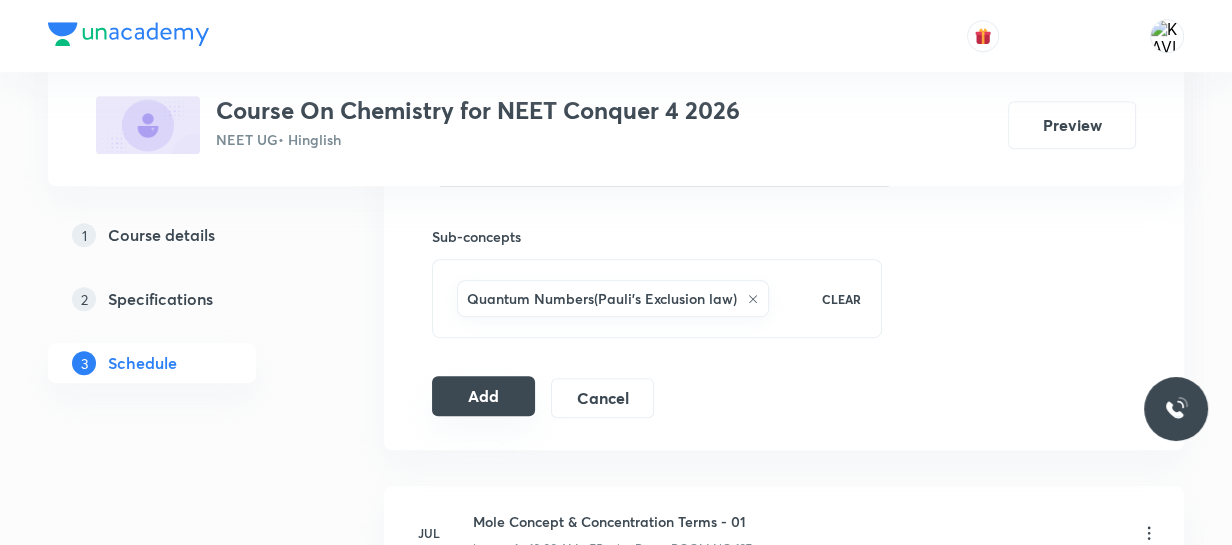 click on "Add" at bounding box center (483, 396) 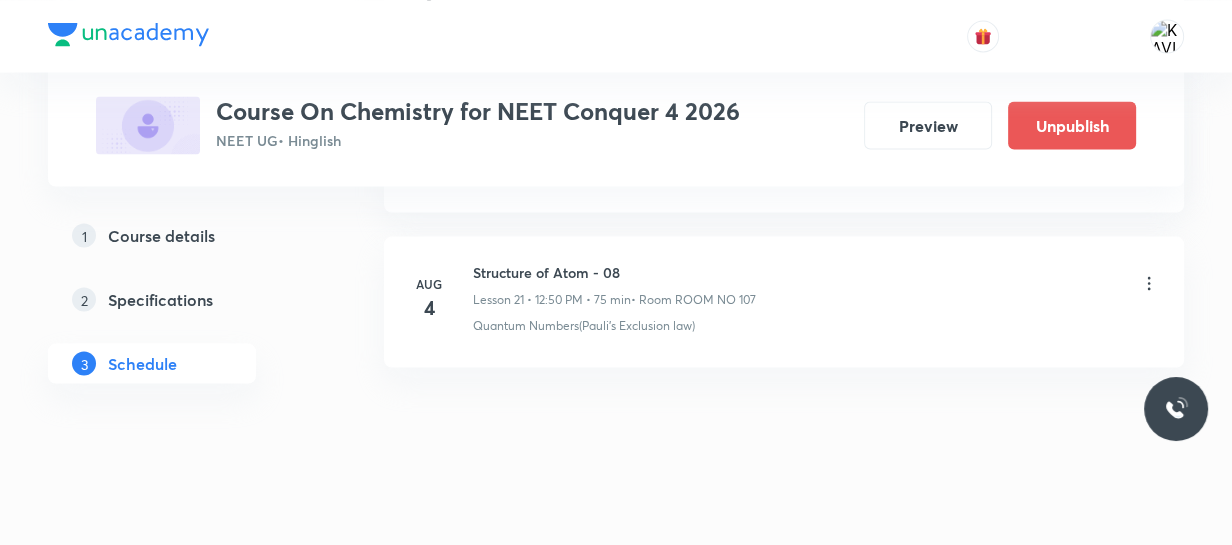 scroll, scrollTop: 3390, scrollLeft: 0, axis: vertical 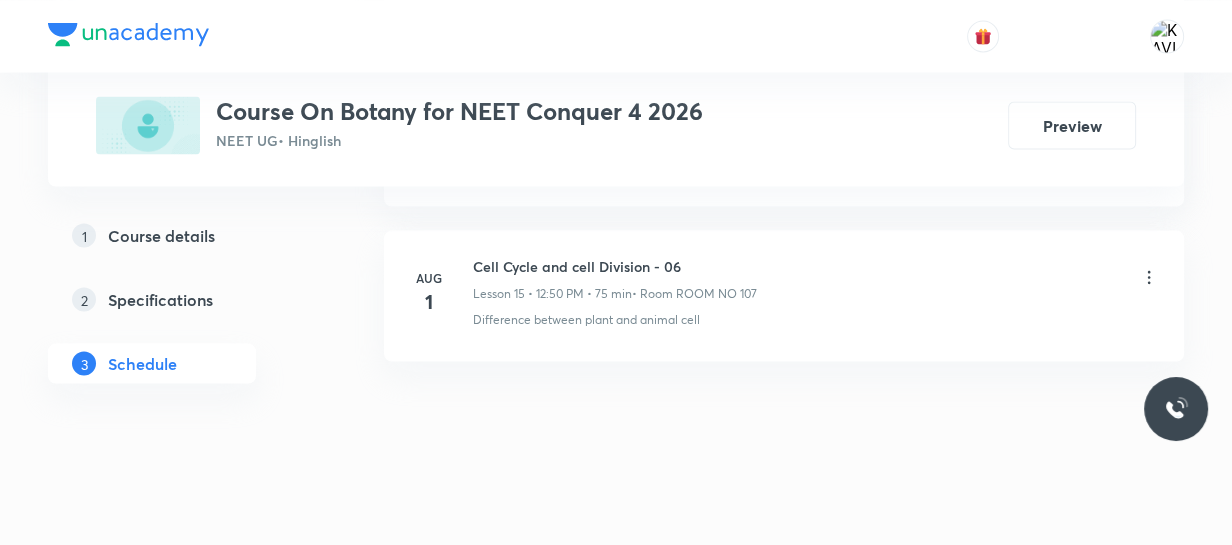 click on "Cell Cycle and cell Division - 06" at bounding box center (615, 265) 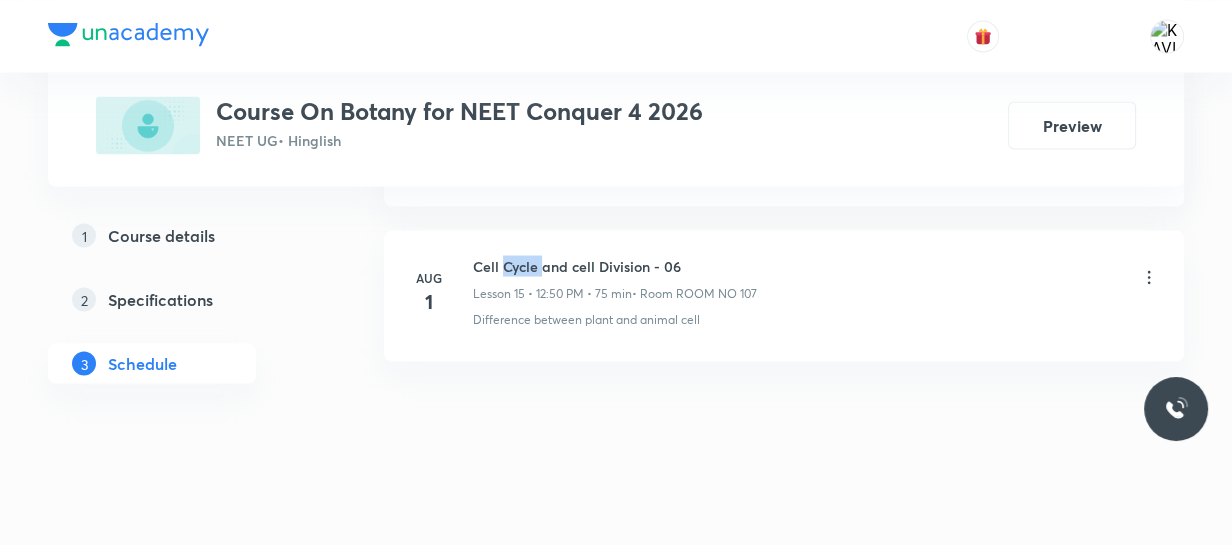 click on "Cell Cycle and cell Division - 06" at bounding box center [615, 265] 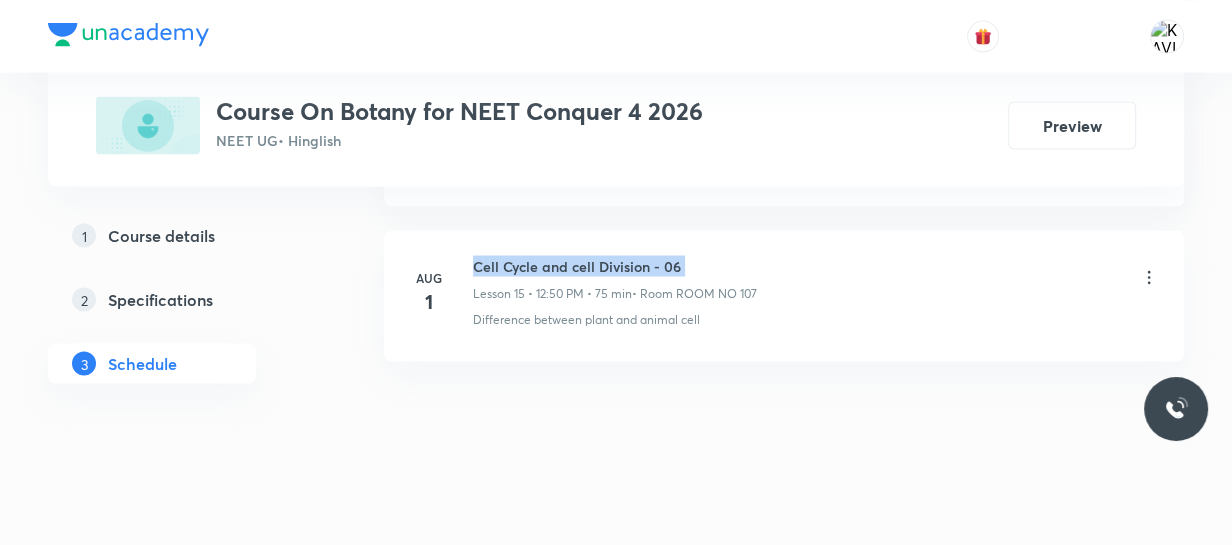click on "Cell Cycle and cell Division - 06" at bounding box center (615, 265) 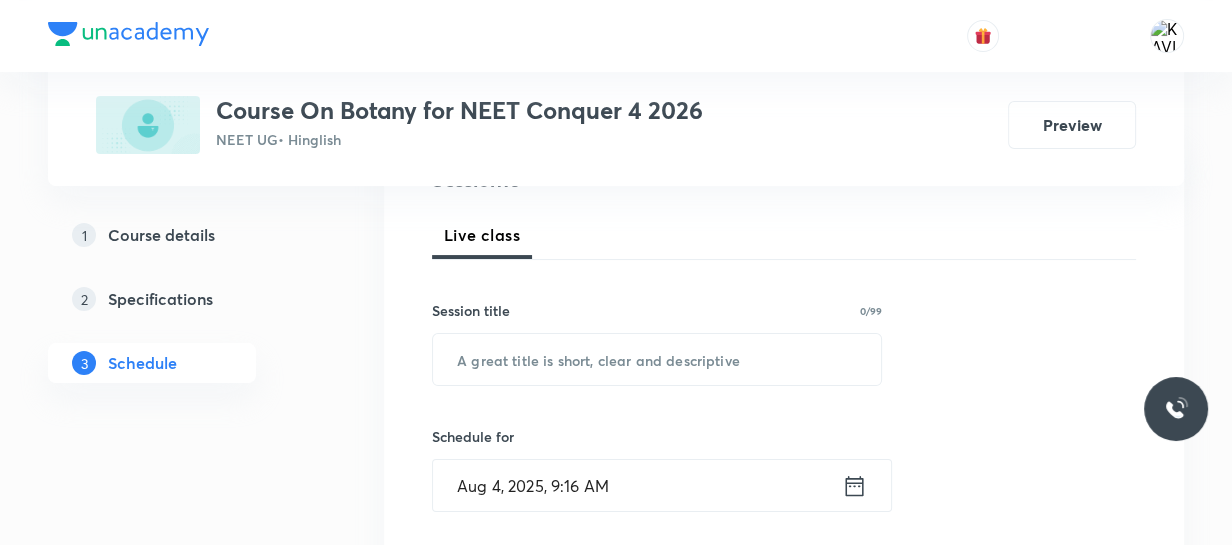 scroll, scrollTop: 272, scrollLeft: 0, axis: vertical 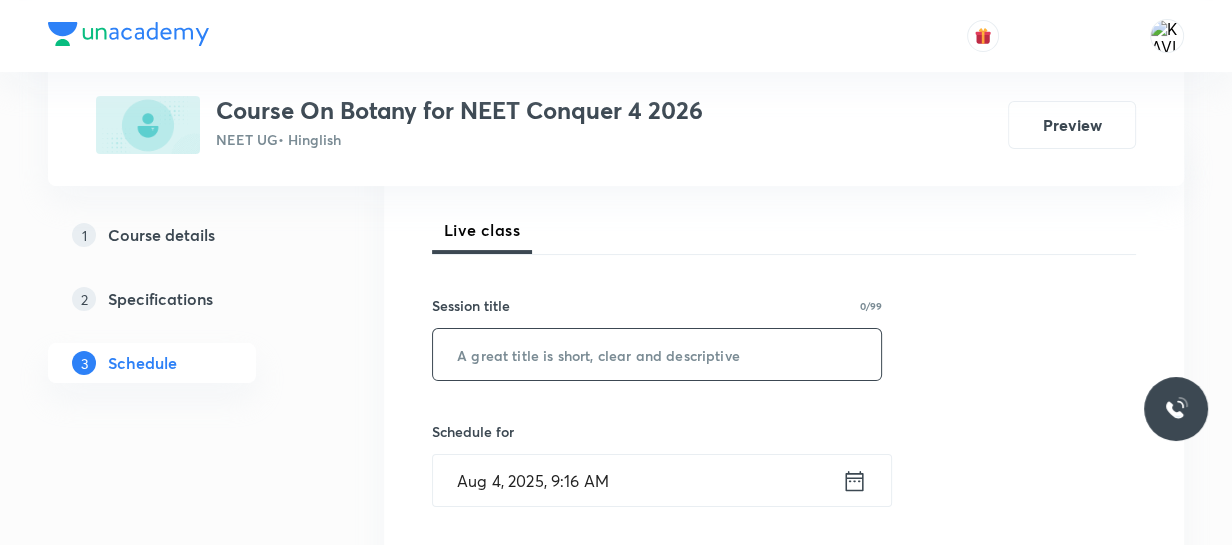 click at bounding box center [657, 354] 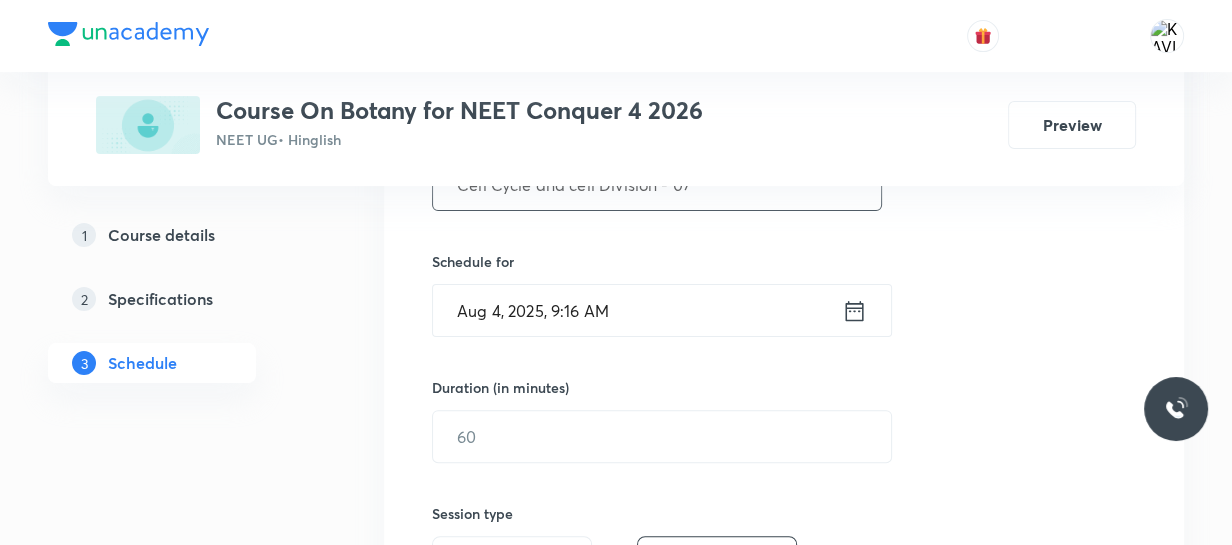 scroll, scrollTop: 443, scrollLeft: 0, axis: vertical 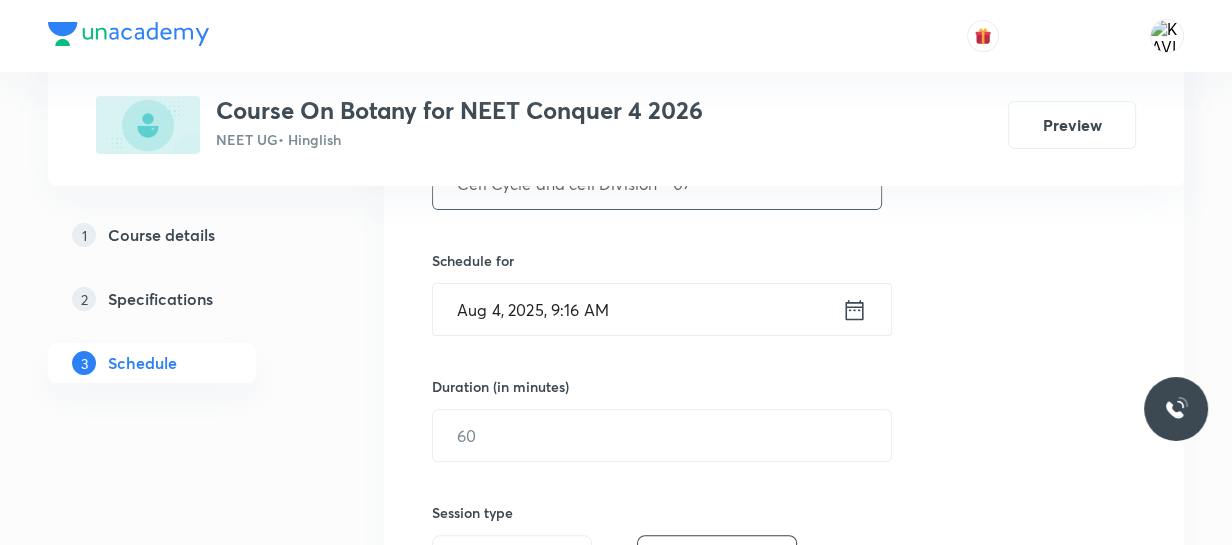 type on "Cell Cycle and cell Division - 07" 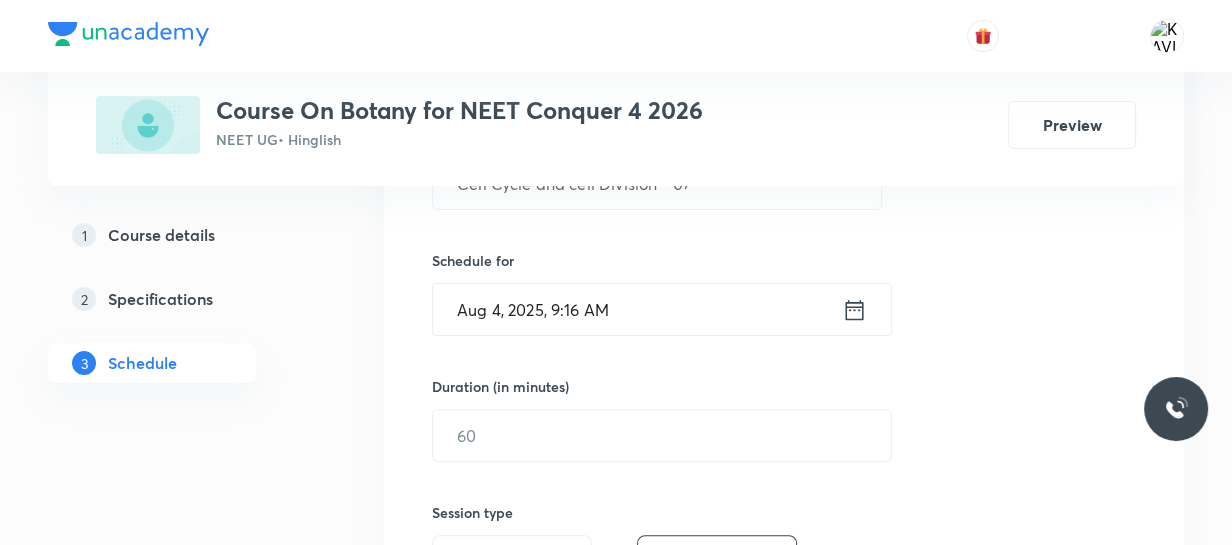 click 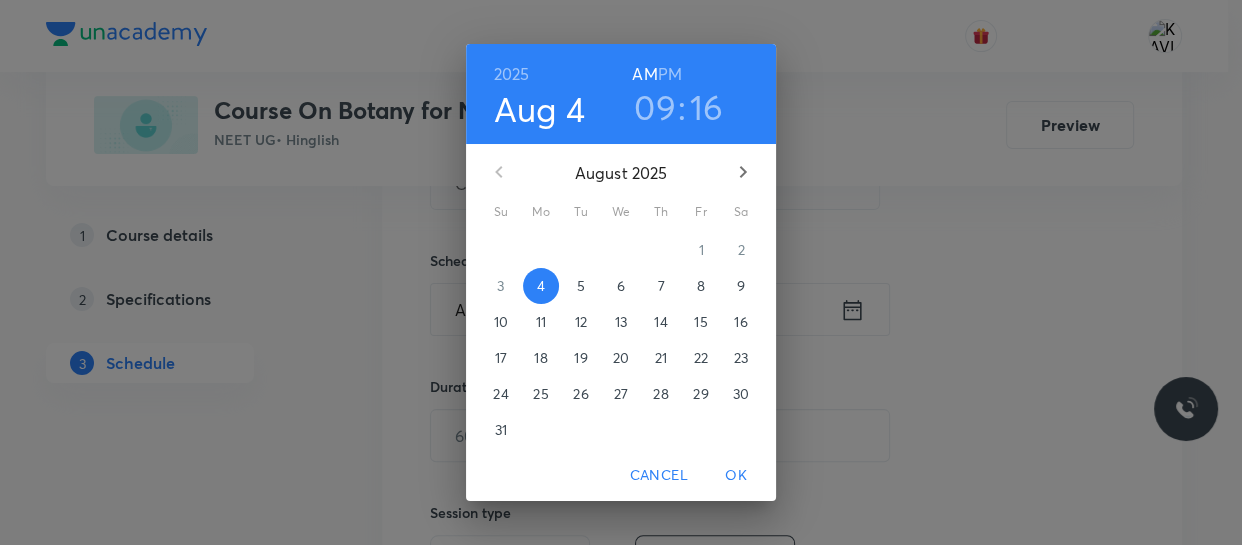 click on "09" at bounding box center [655, 107] 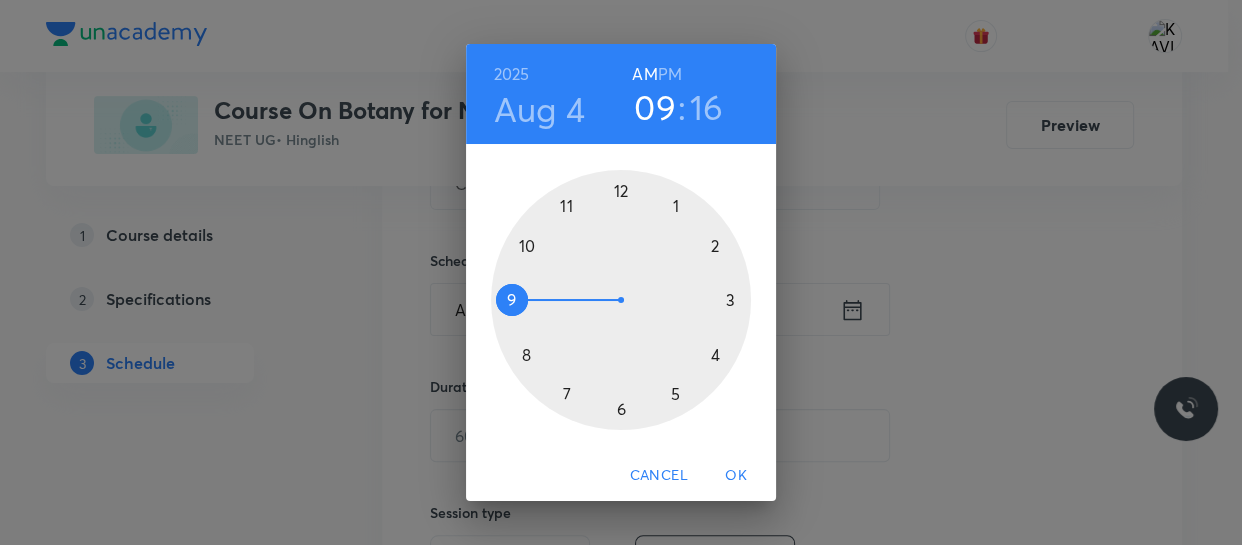 click at bounding box center (621, 300) 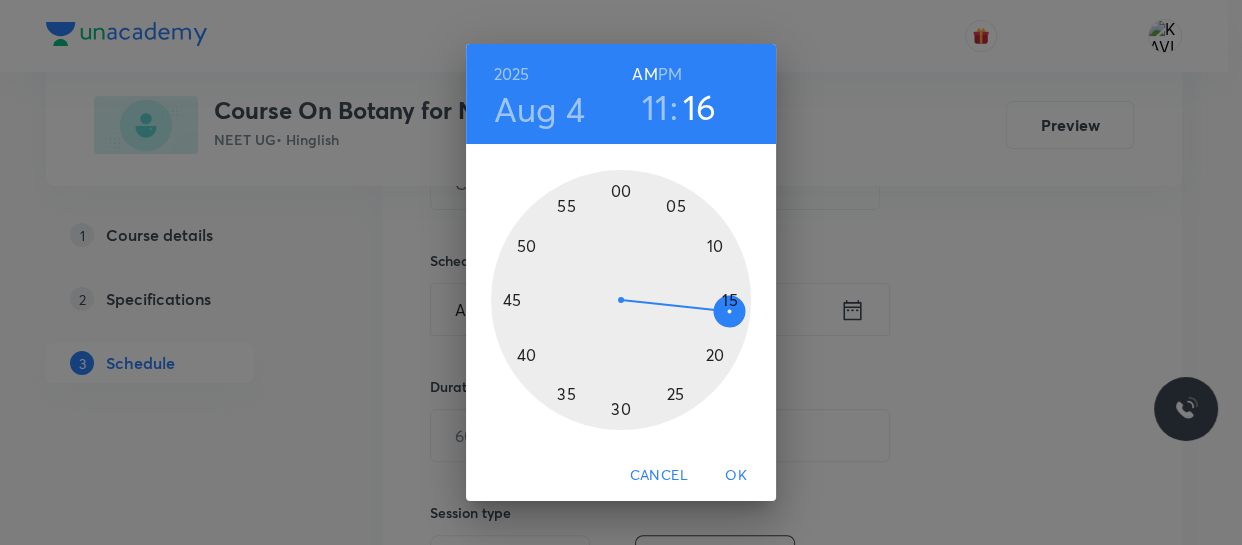 click at bounding box center (621, 300) 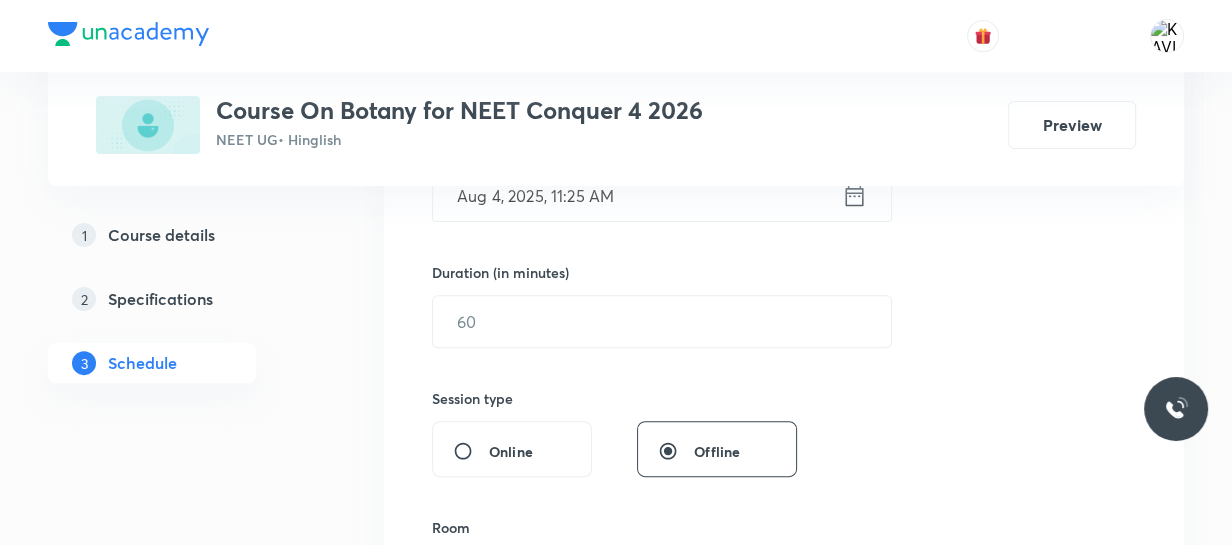 scroll, scrollTop: 560, scrollLeft: 0, axis: vertical 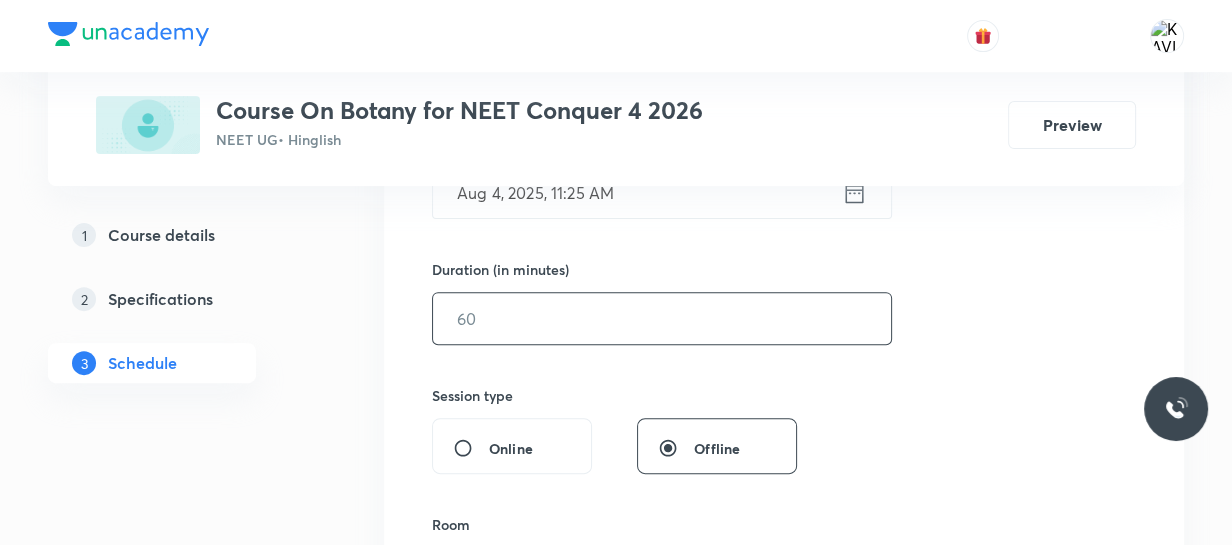 click at bounding box center (662, 318) 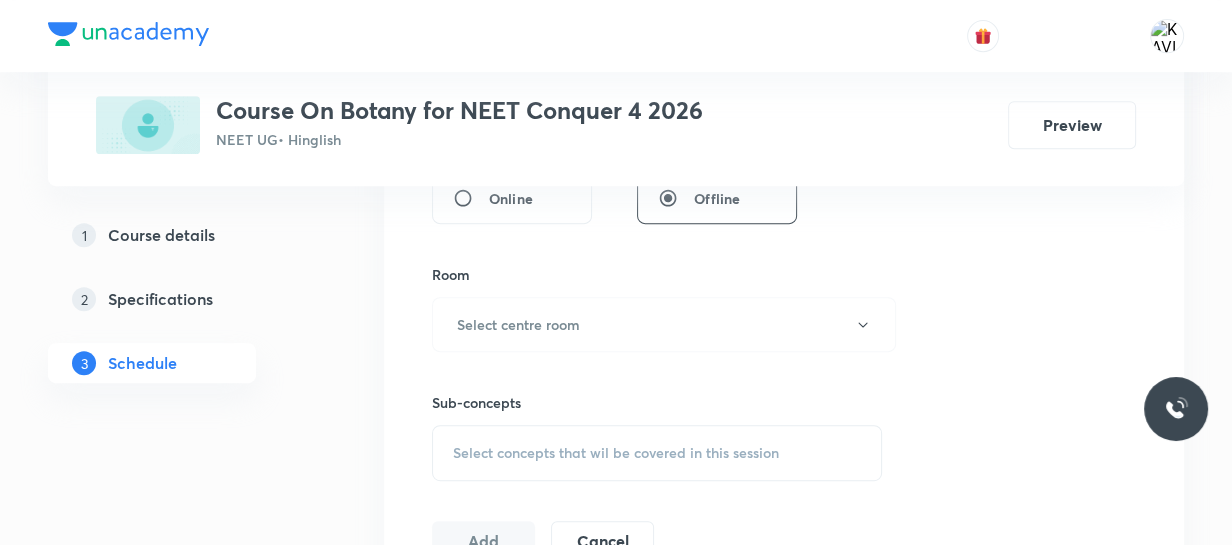 scroll, scrollTop: 826, scrollLeft: 0, axis: vertical 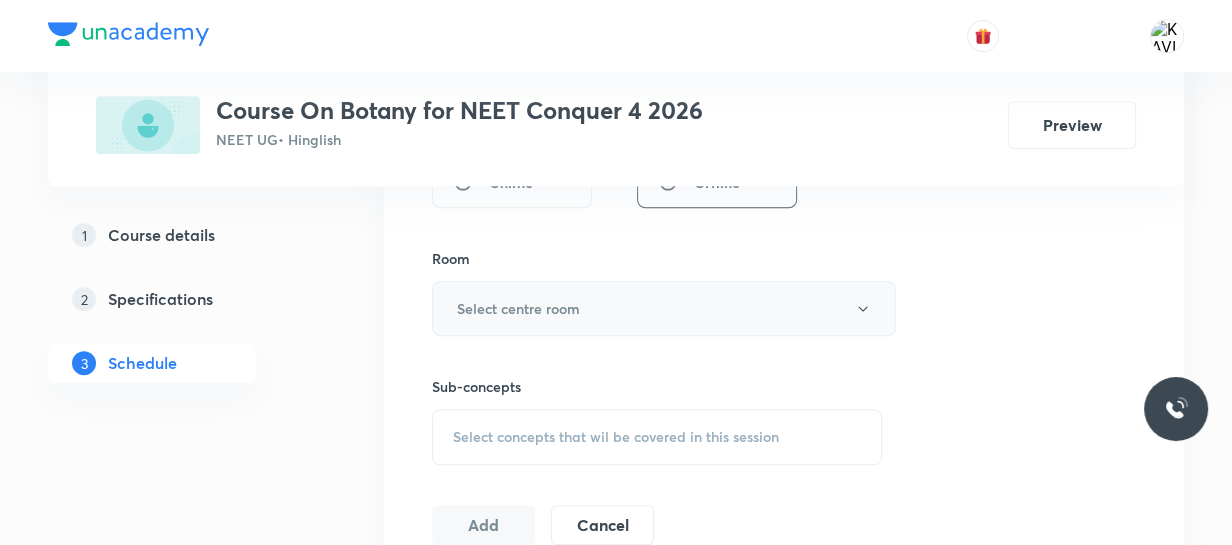 type on "75" 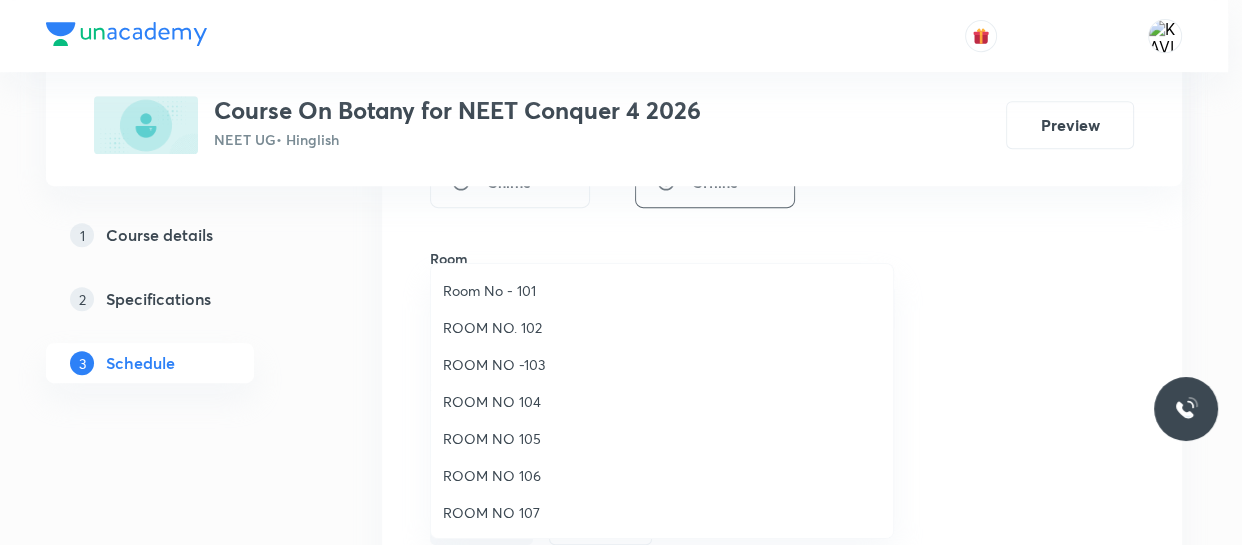 click on "ROOM NO 107" at bounding box center [662, 512] 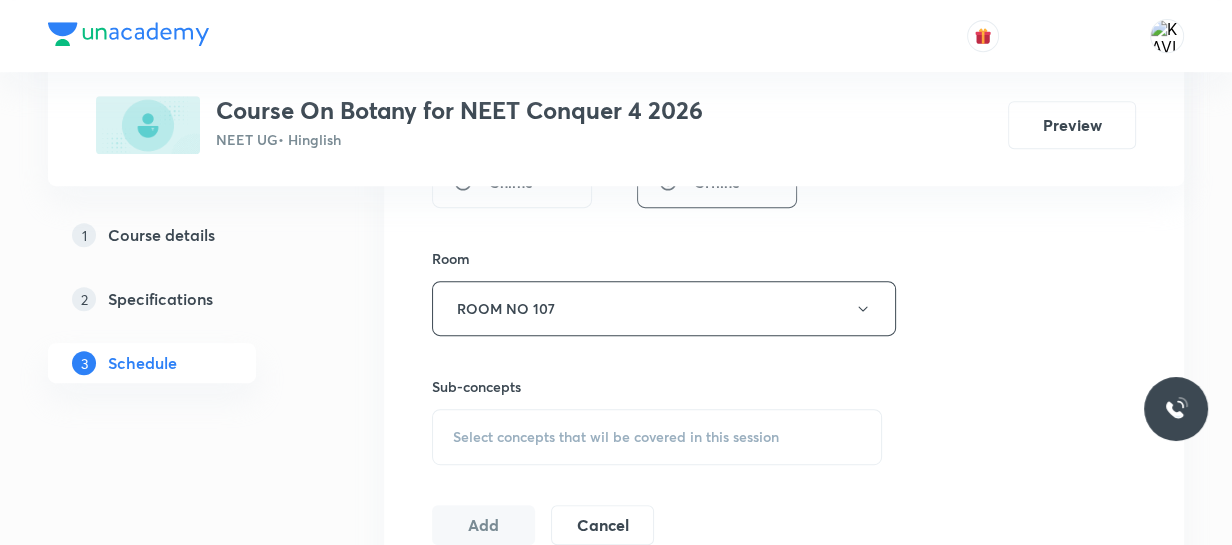 scroll, scrollTop: 980, scrollLeft: 0, axis: vertical 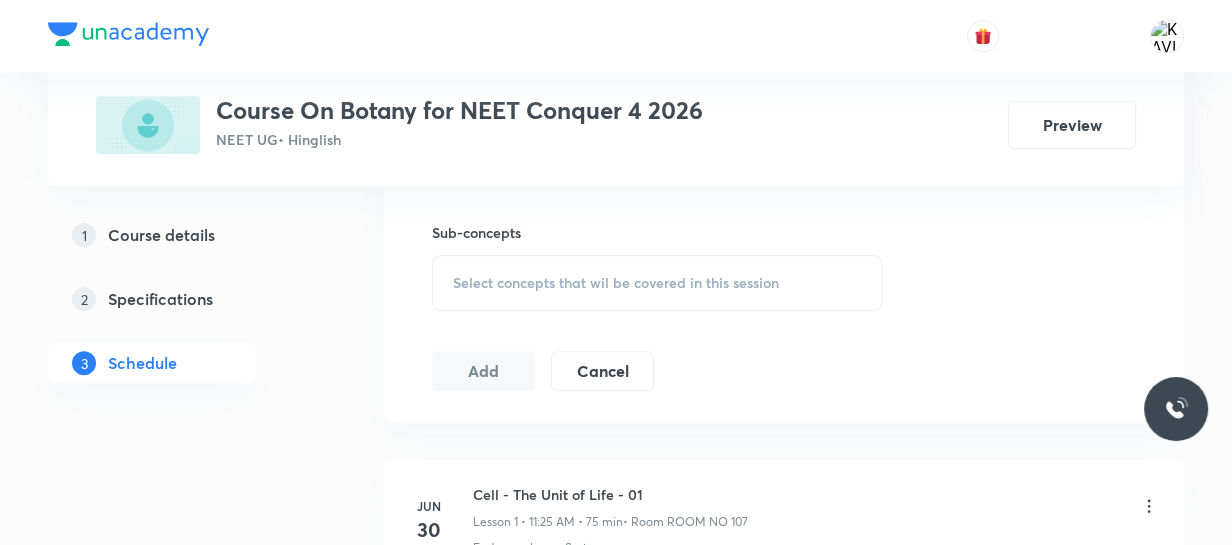 click on "Select concepts that wil be covered in this session" at bounding box center [657, 283] 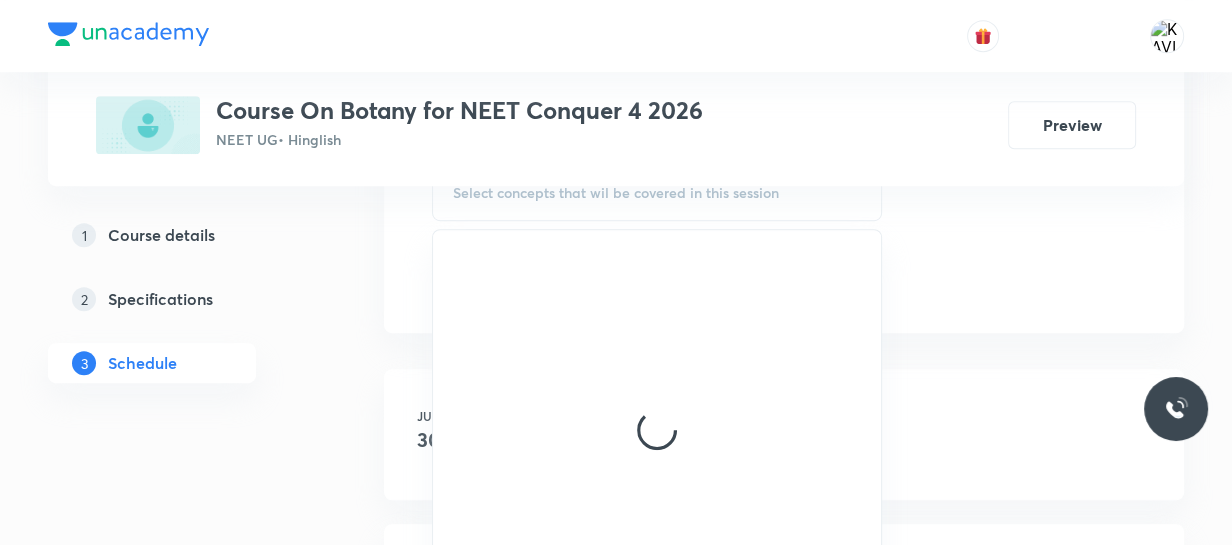 scroll, scrollTop: 1071, scrollLeft: 0, axis: vertical 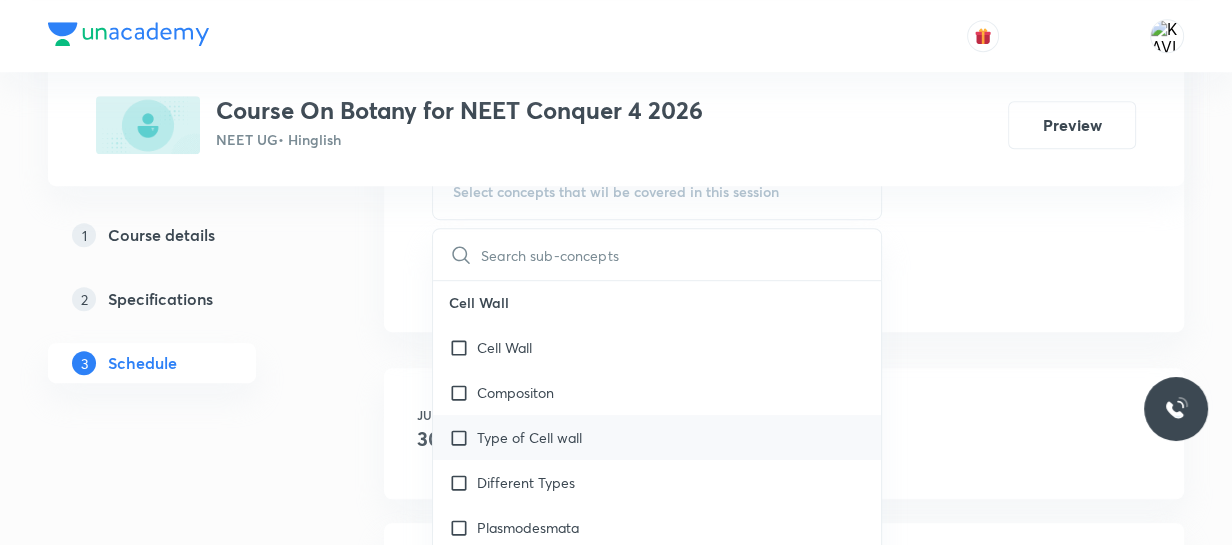click on "Type of Cell wall" at bounding box center [657, 437] 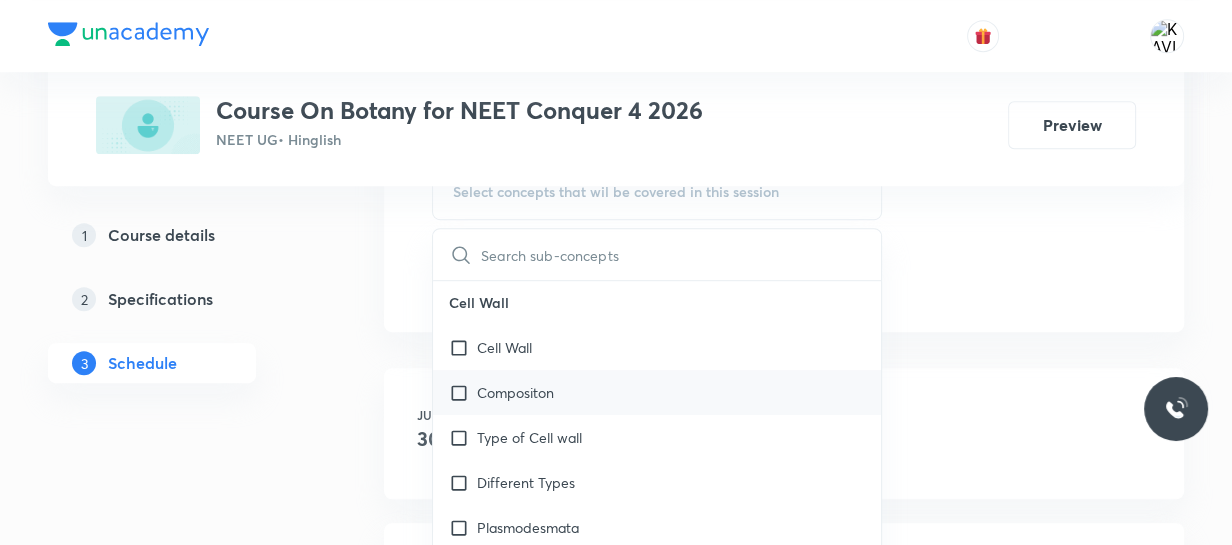 checkbox on "true" 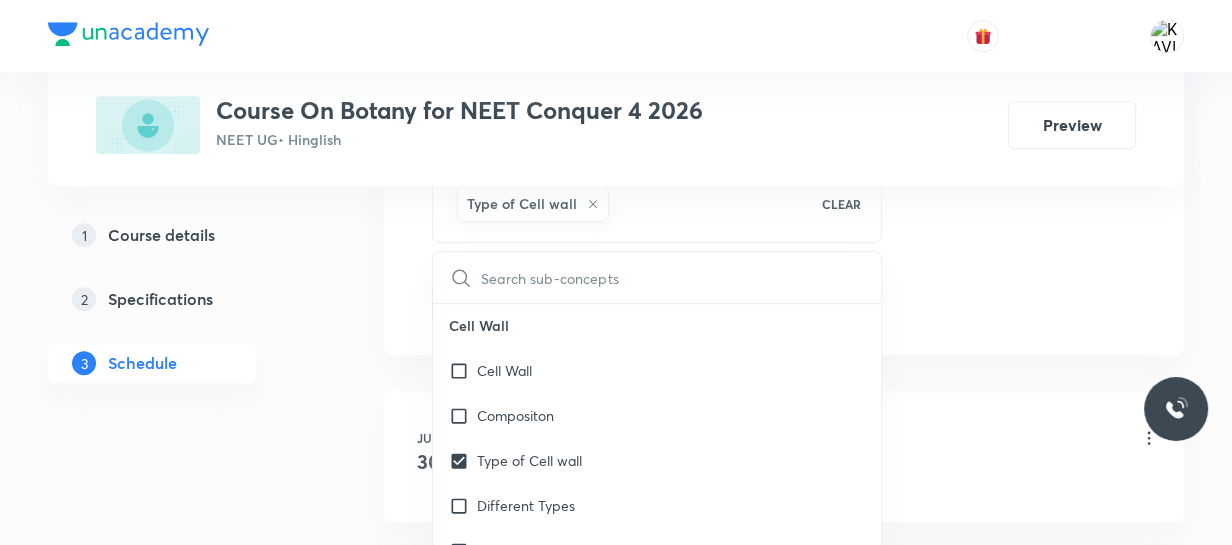 click on "Session  16 Live class Session title 33/99 Cell Cycle and cell Division - 07 ​ Schedule for [DATE], [TIME] ​ Duration (in minutes) [DURATION] ​   Session type Online Offline Room ROOM NO 107 Sub-concepts Type of Cell wall CLEAR ​ Microbodies Microbodies Microbodies Plastids Plastids Occurrence Leucoplast Chloroplast Chloroplast Number Endomembrane System Endomembrane System Covered previously Cell Organelles Functions ER GB Covered previously Lysosome Vacuole Cell Wall Cell Wall Compositon Type of Cell wall Different Types Plasmodesmata Cell Membrane Cell Membrane Covered previously Fluid Mosaic Model Types of proteins Types of lipids Covered previously Eukaryotic Cell Eukaryotic Cell Covered previously Difference between pro and eukaryotic cell Difference between plant and animal cell Covered previously Prokaryotic Cell Prokaryotic Cell Different Shapes An overview of Cell An overview of Cell Cytoplasm is Main Arena Covered previously Cell Theory Cell Theory What is Cell What is Cell Discovery Of Cell" at bounding box center [784, -158] 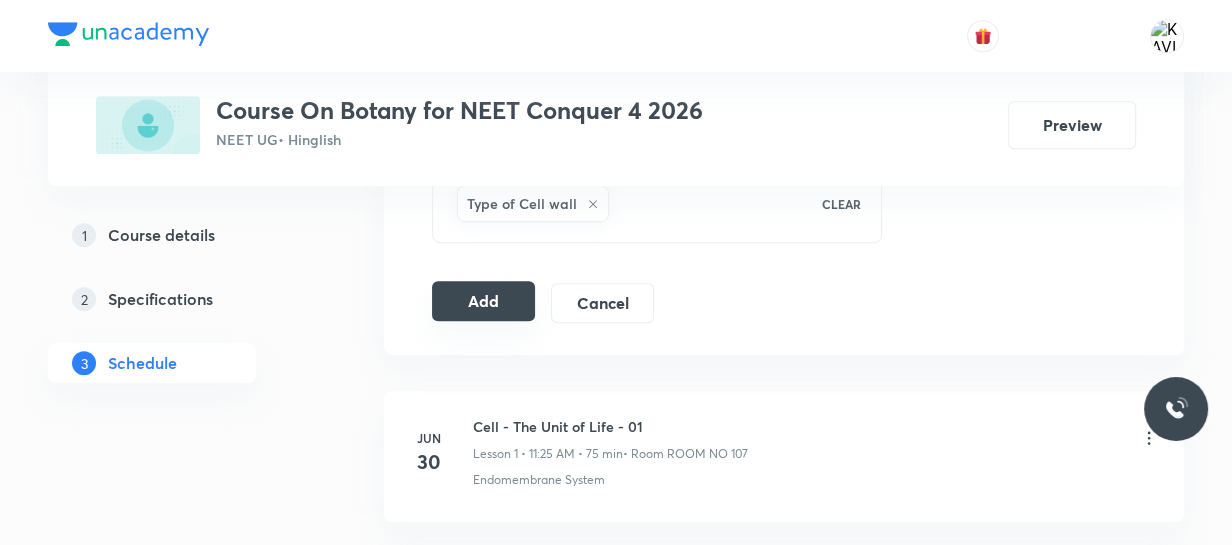 click on "Add" at bounding box center [483, 301] 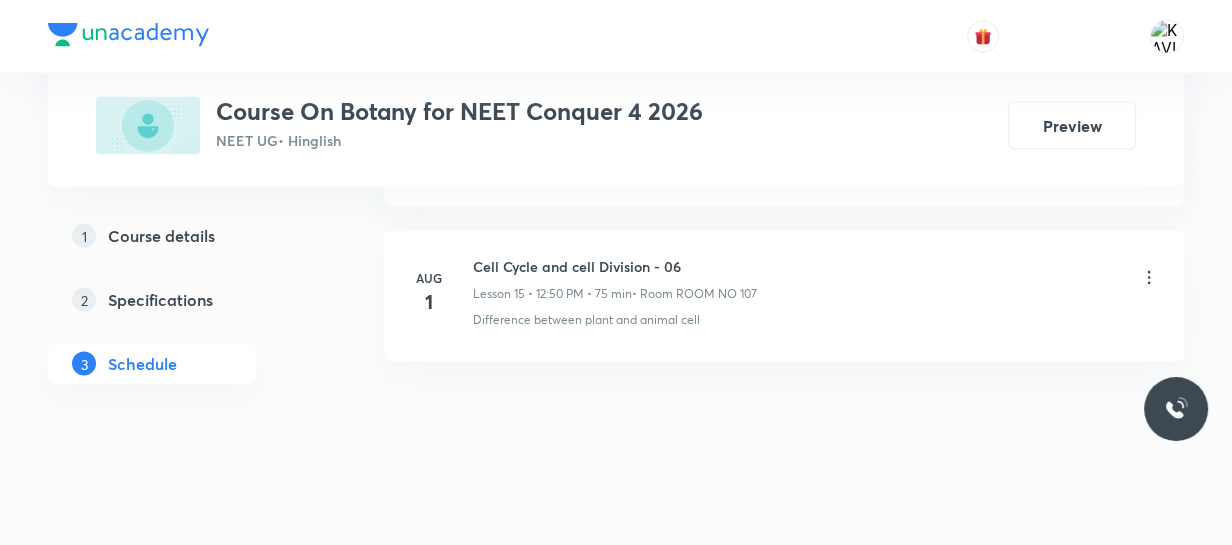 scroll, scrollTop: 2460, scrollLeft: 0, axis: vertical 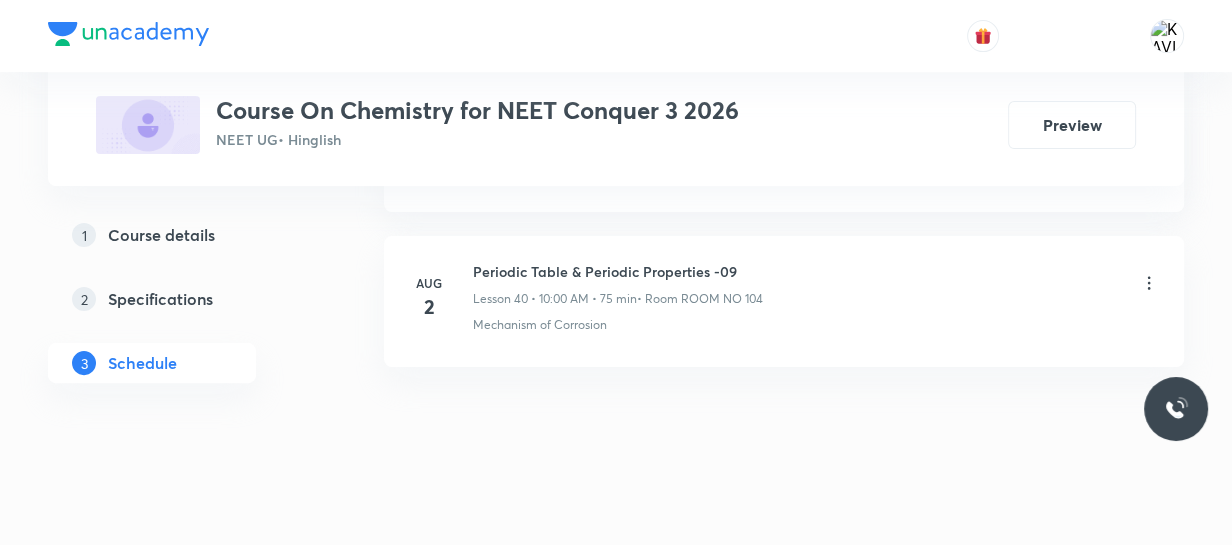 click on "Aug 2 Periodic Table & Periodic Properties -09 Lesson 40 • 10:00 AM • 75 min  • Room ROOM NO 104 Mechanism of Corrosion" at bounding box center (784, 301) 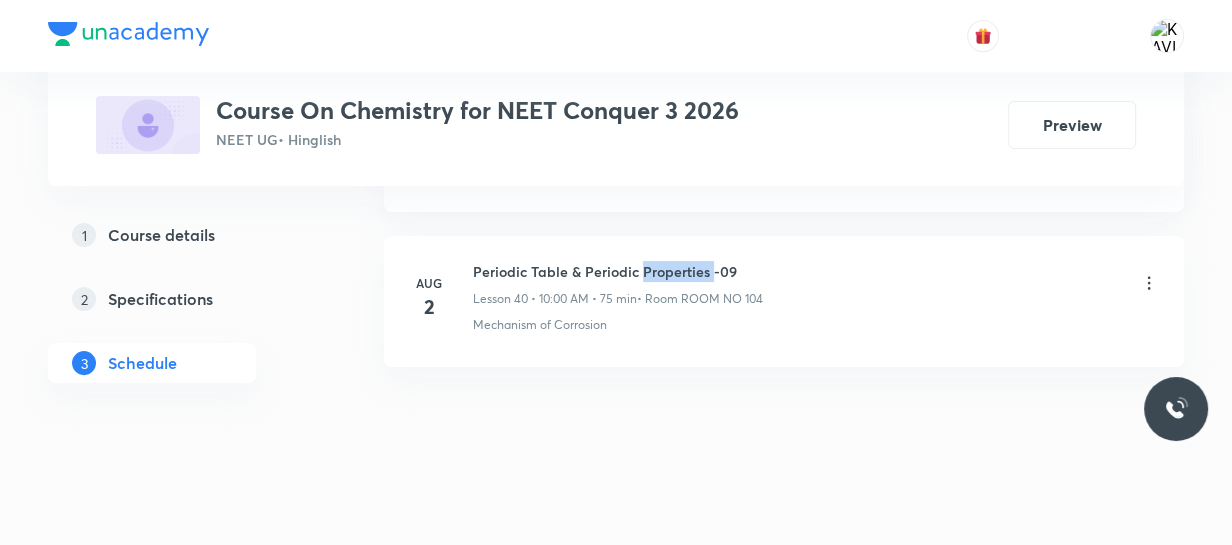 click on "Aug 2 Periodic Table & Periodic Properties -09 Lesson 40 • 10:00 AM • 75 min  • Room ROOM NO 104 Mechanism of Corrosion" at bounding box center (784, 301) 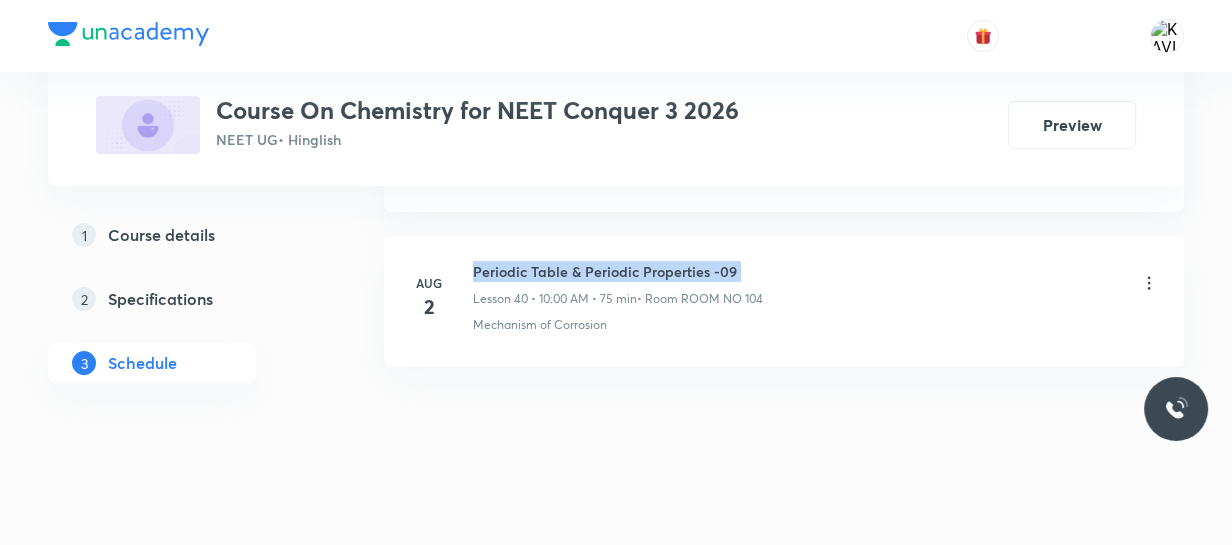 click on "Aug 2 Periodic Table & Periodic Properties -09 Lesson 40 • 10:00 AM • 75 min  • Room ROOM NO 104 Mechanism of Corrosion" at bounding box center (784, 301) 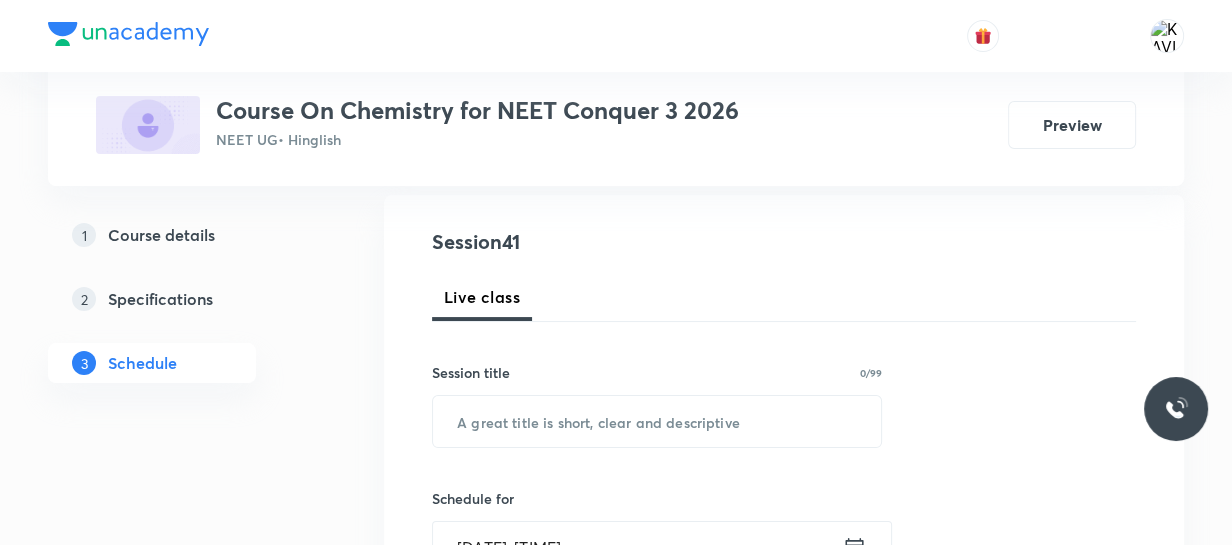 scroll, scrollTop: 207, scrollLeft: 0, axis: vertical 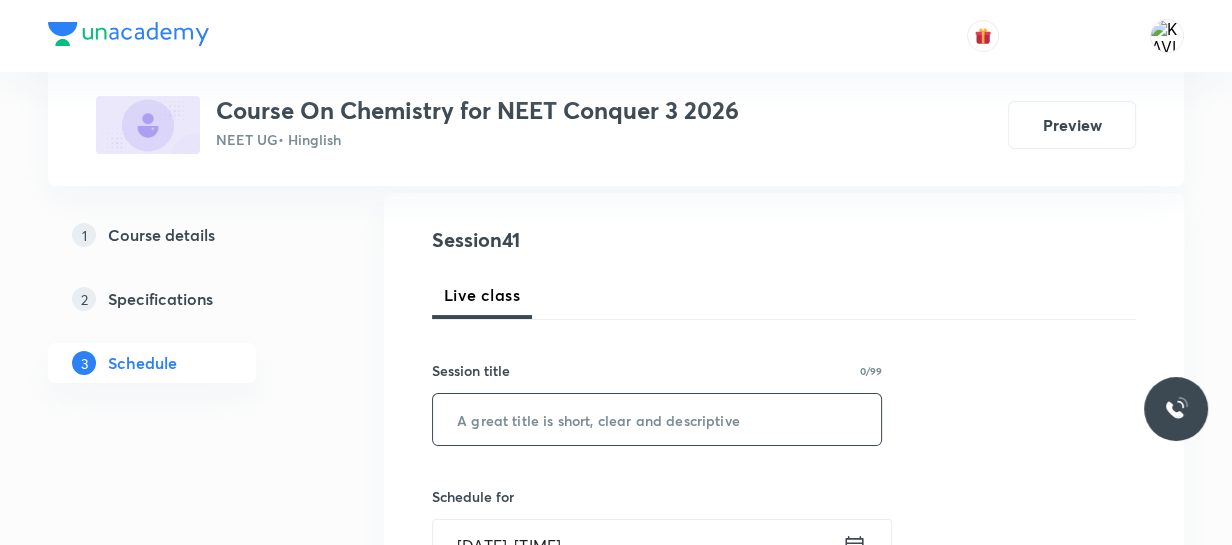 click at bounding box center [657, 419] 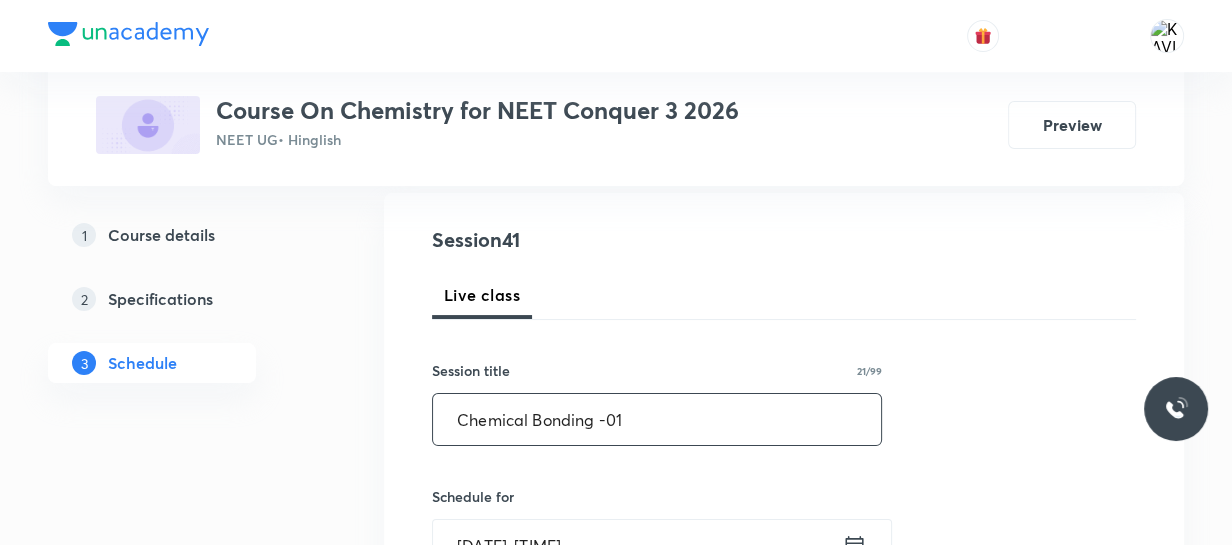 click on "Chemical Bonding -01" at bounding box center [657, 419] 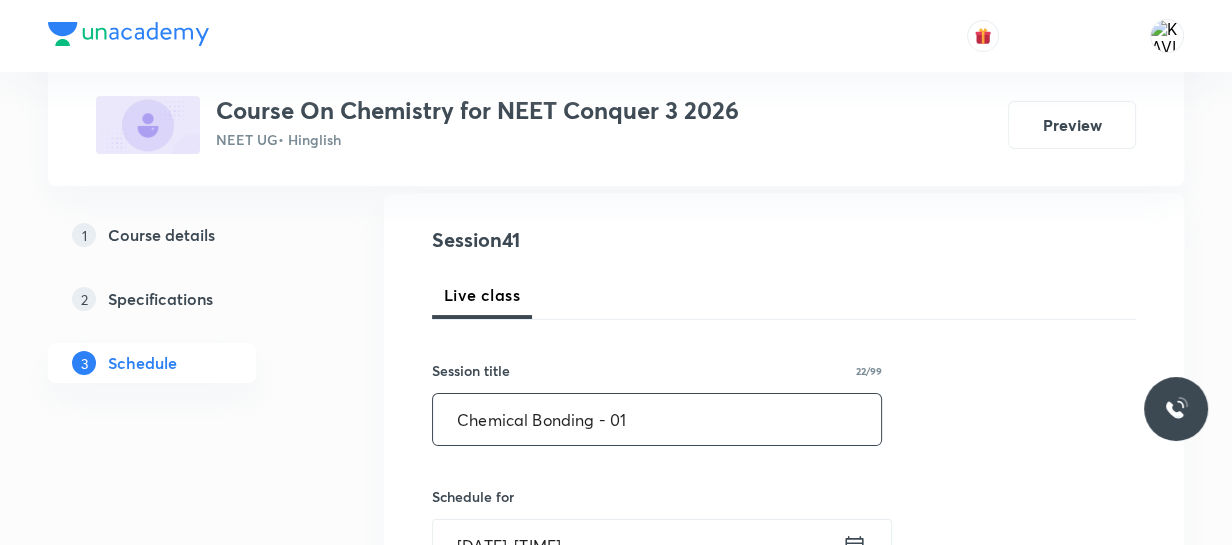 click on "Chemical Bonding - 01" at bounding box center [657, 419] 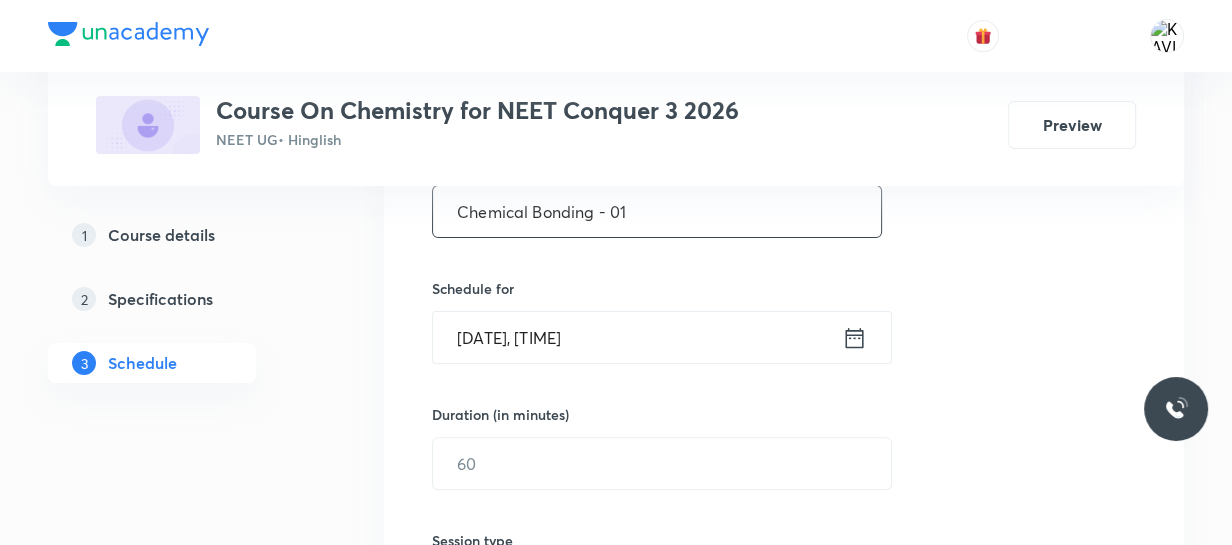 scroll, scrollTop: 416, scrollLeft: 0, axis: vertical 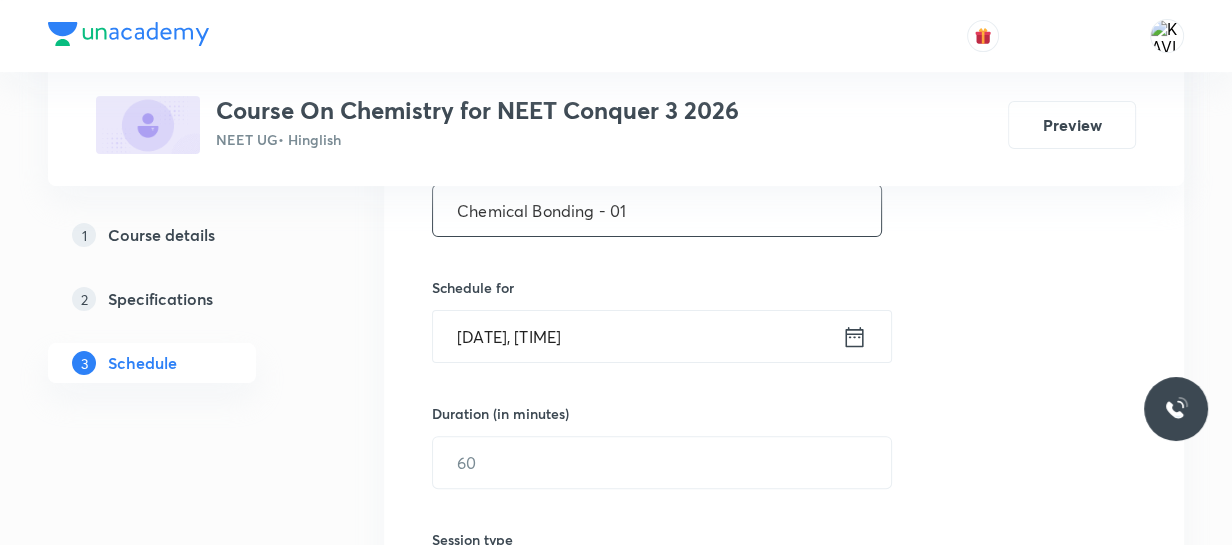 type on "Chemical Bonding - 01" 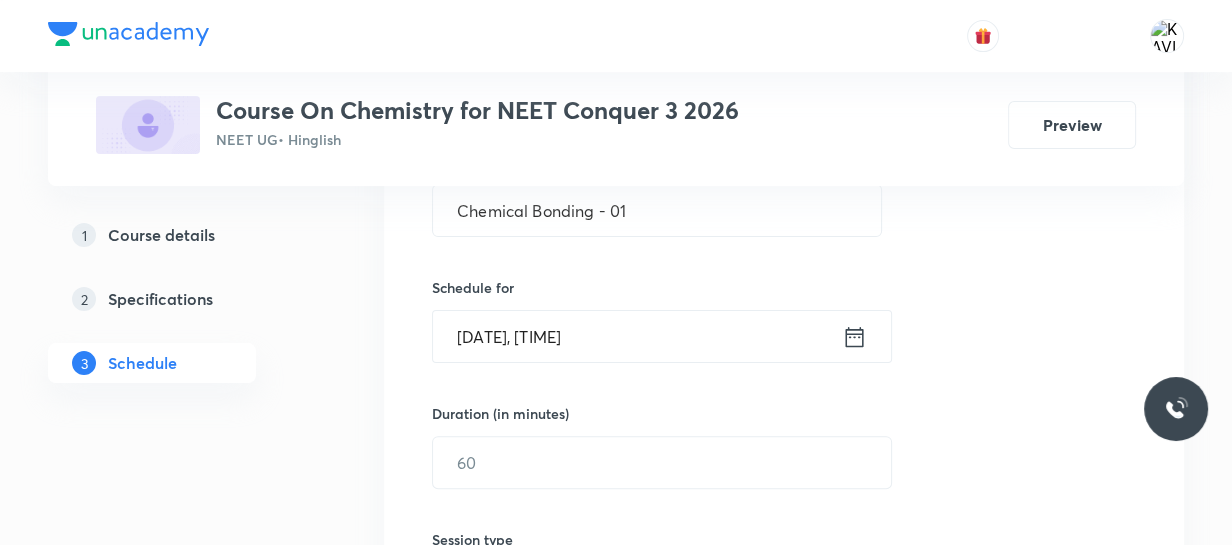 click 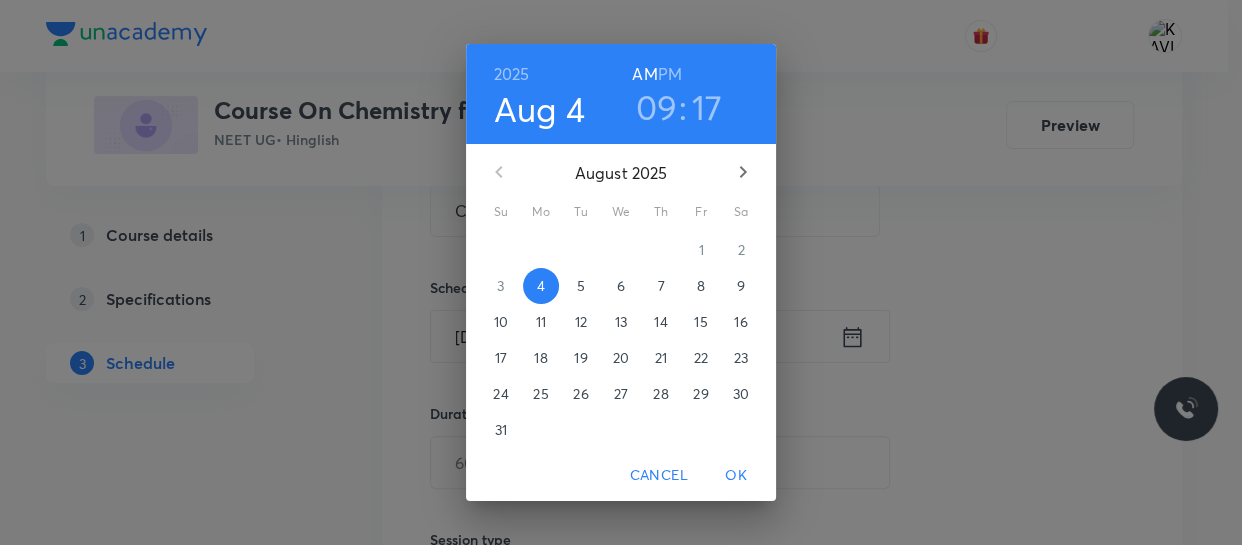 click on "09" at bounding box center [657, 107] 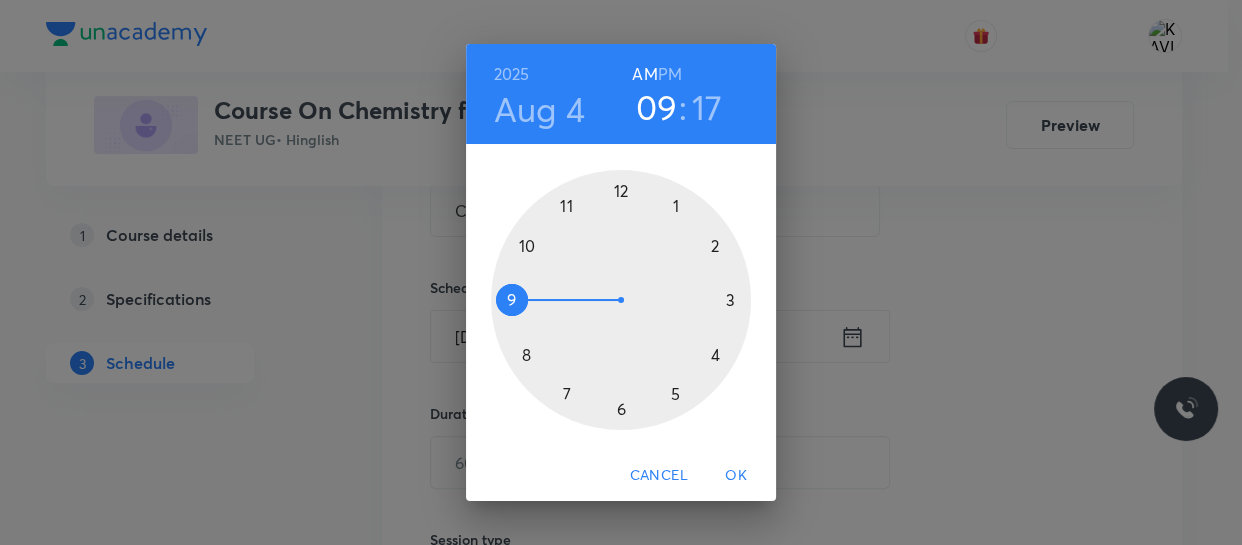 click on "09" at bounding box center (657, 107) 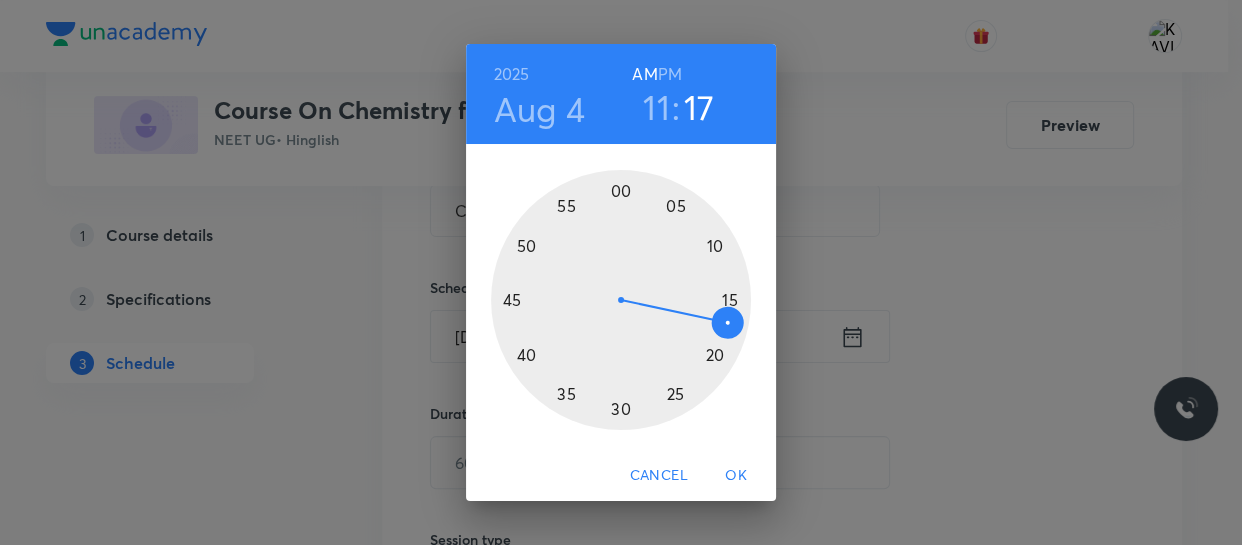 click at bounding box center [621, 300] 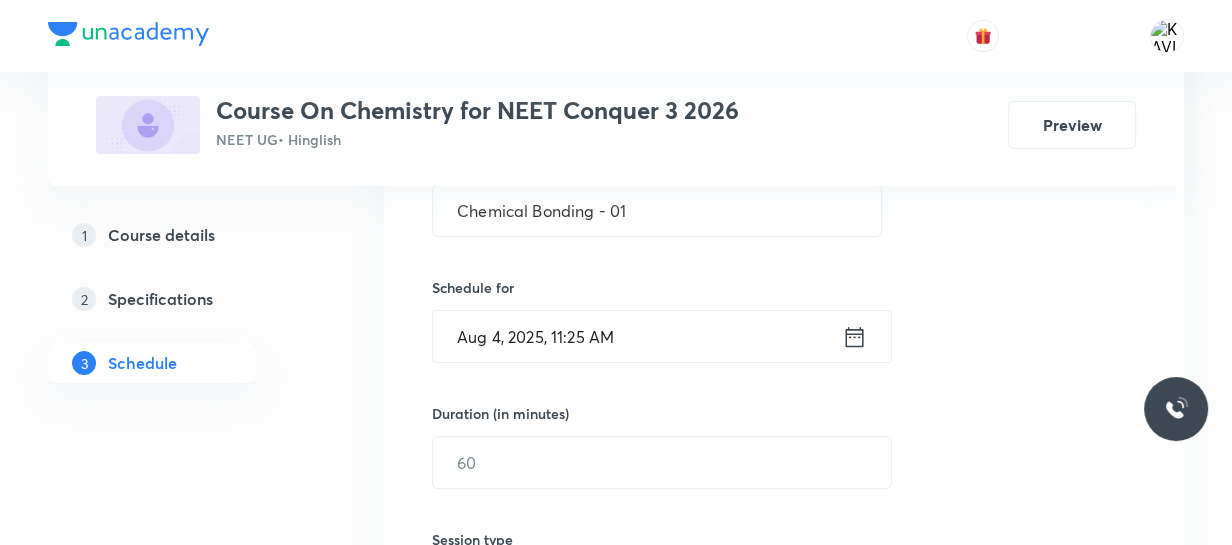 scroll, scrollTop: 609, scrollLeft: 0, axis: vertical 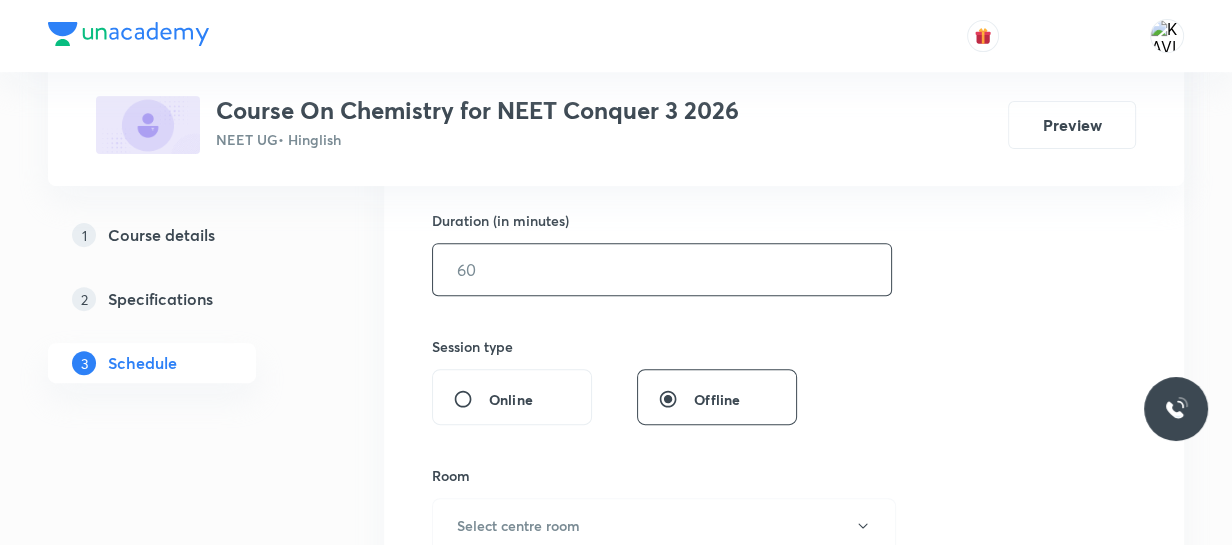 click at bounding box center (662, 269) 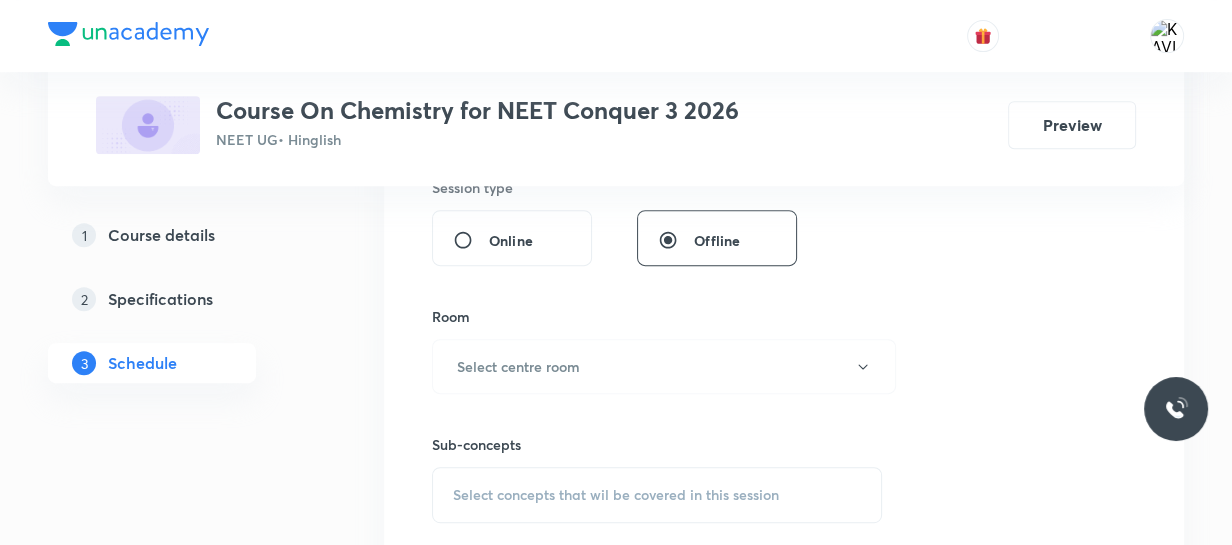 scroll, scrollTop: 770, scrollLeft: 0, axis: vertical 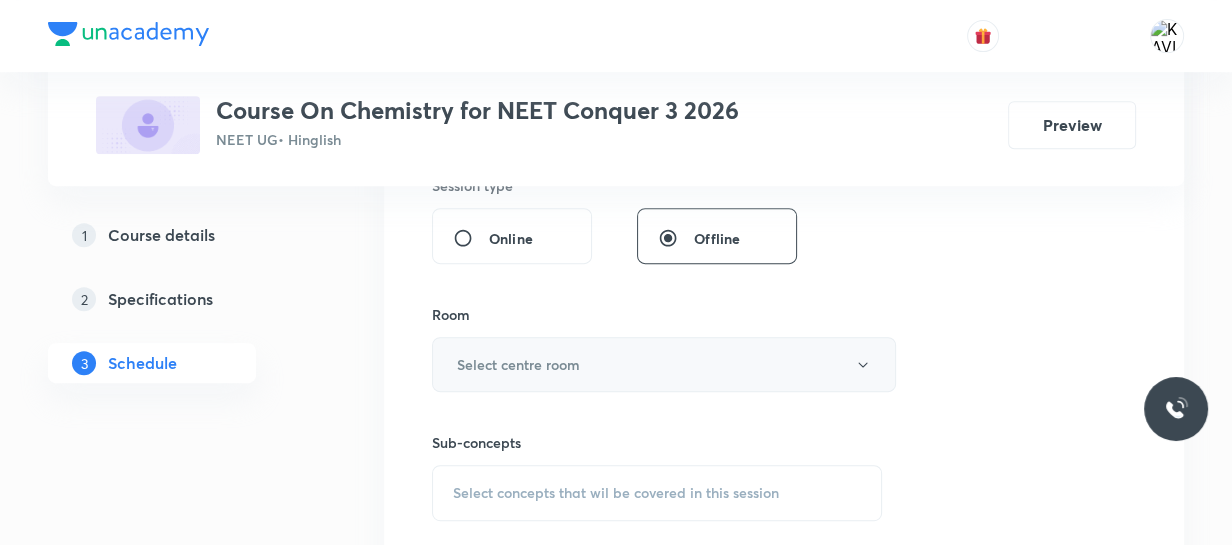 type on "75" 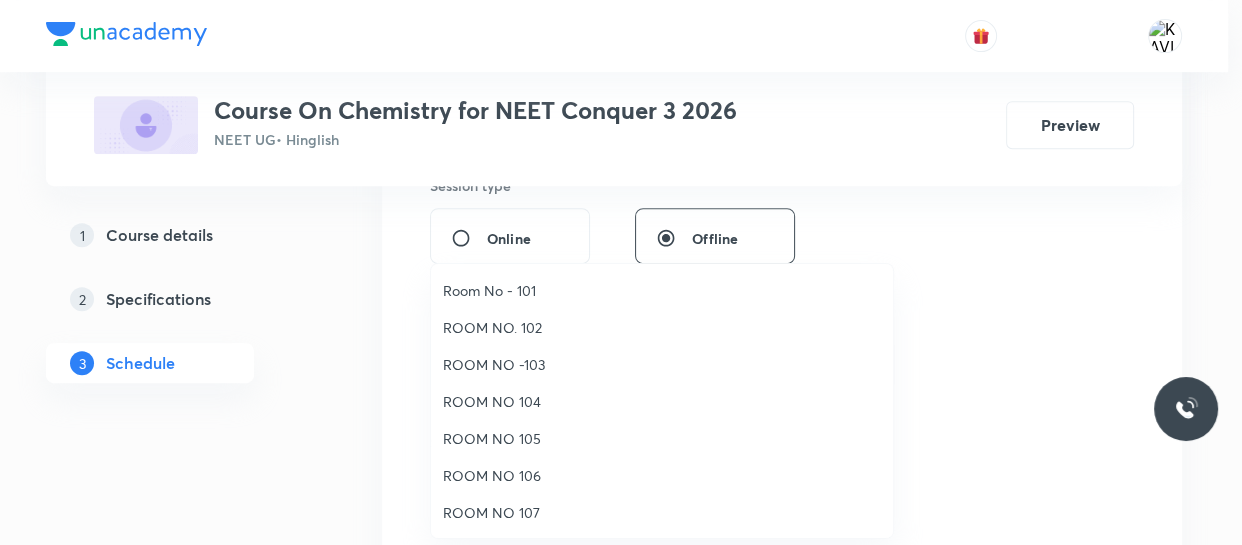 click on "ROOM NO 104" at bounding box center [662, 401] 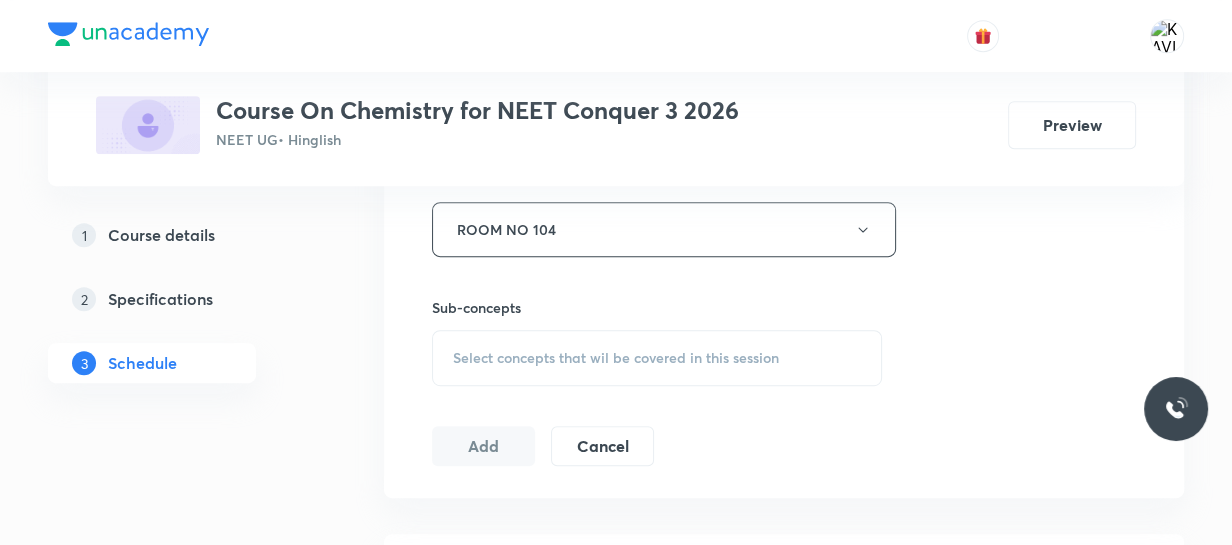 scroll, scrollTop: 906, scrollLeft: 0, axis: vertical 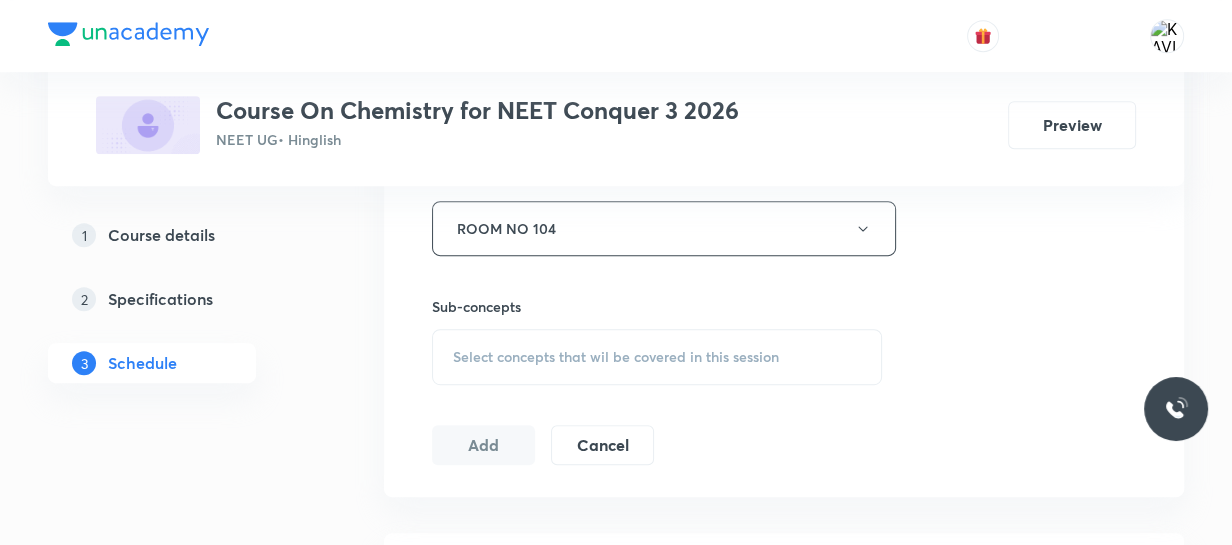 click on "Select concepts that wil be covered in this session" at bounding box center (616, 357) 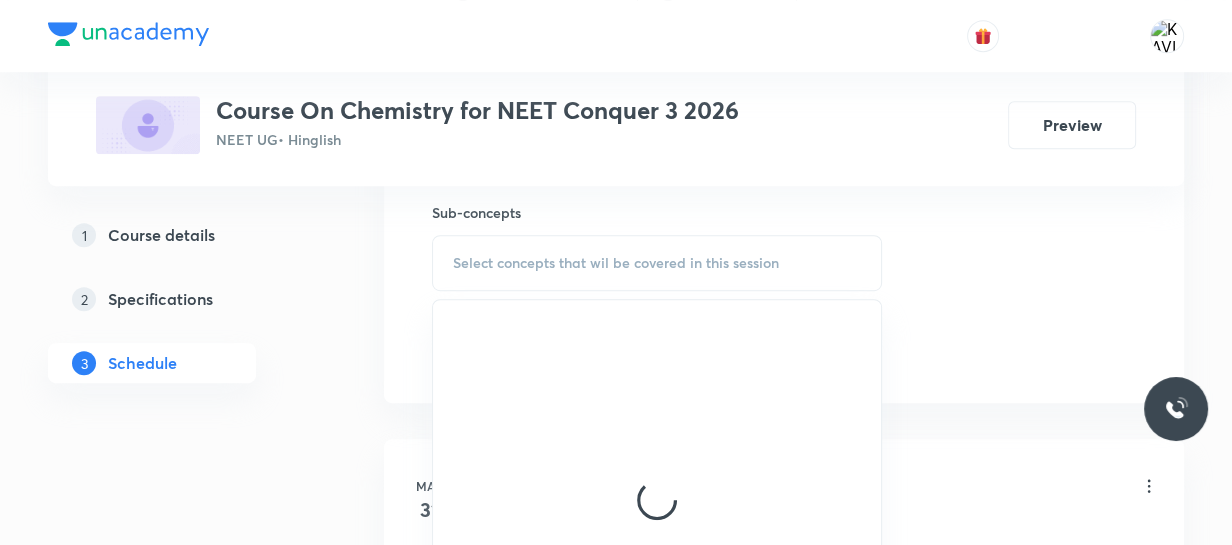 scroll, scrollTop: 1001, scrollLeft: 0, axis: vertical 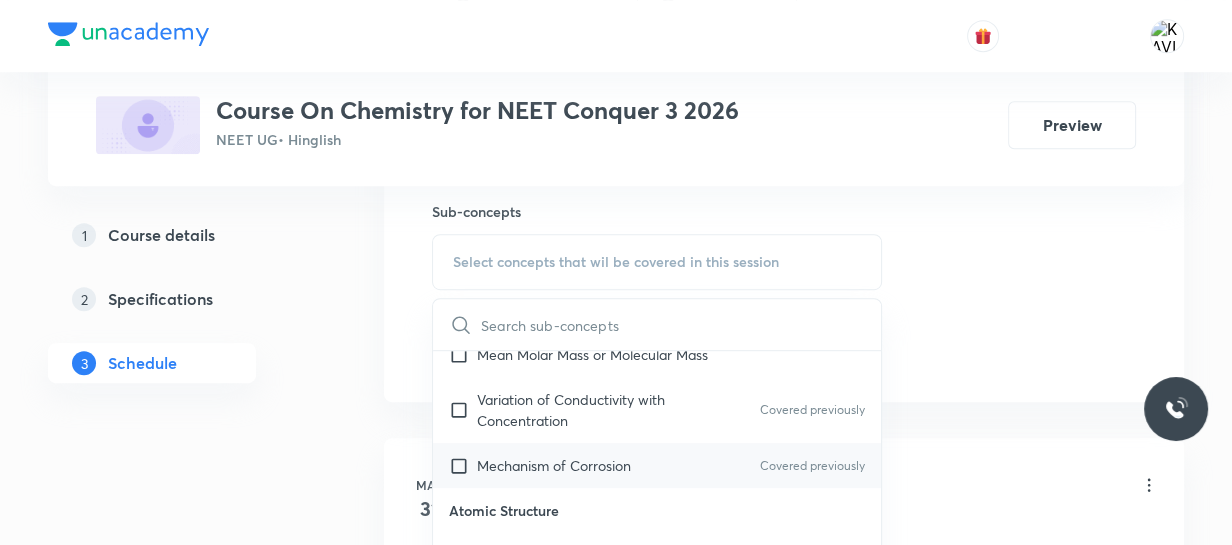 click on "Mechanism of Corrosion" at bounding box center (554, 465) 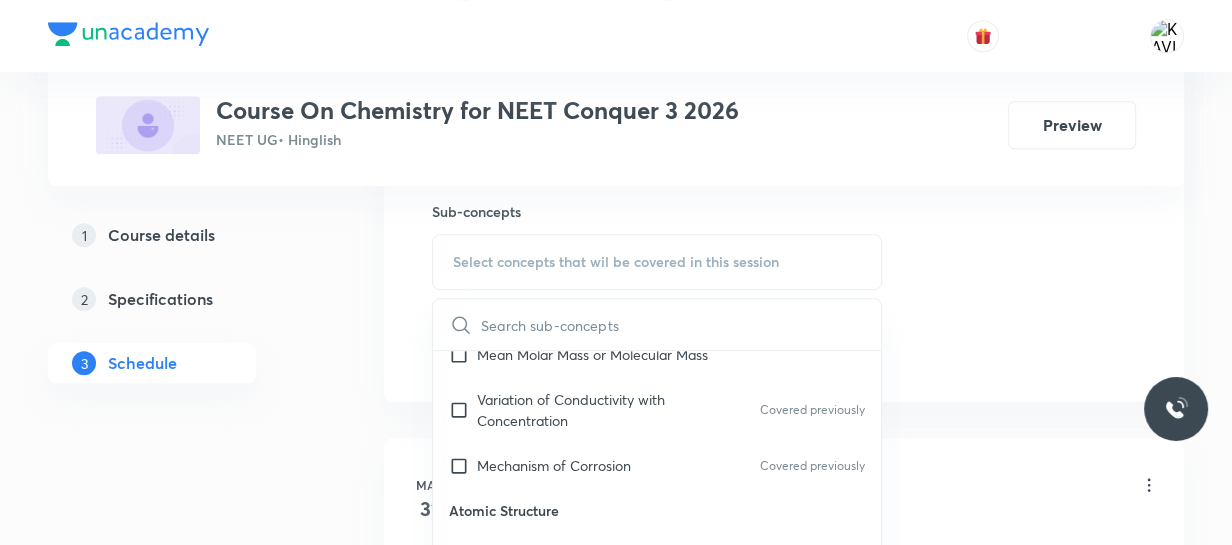 checkbox on "true" 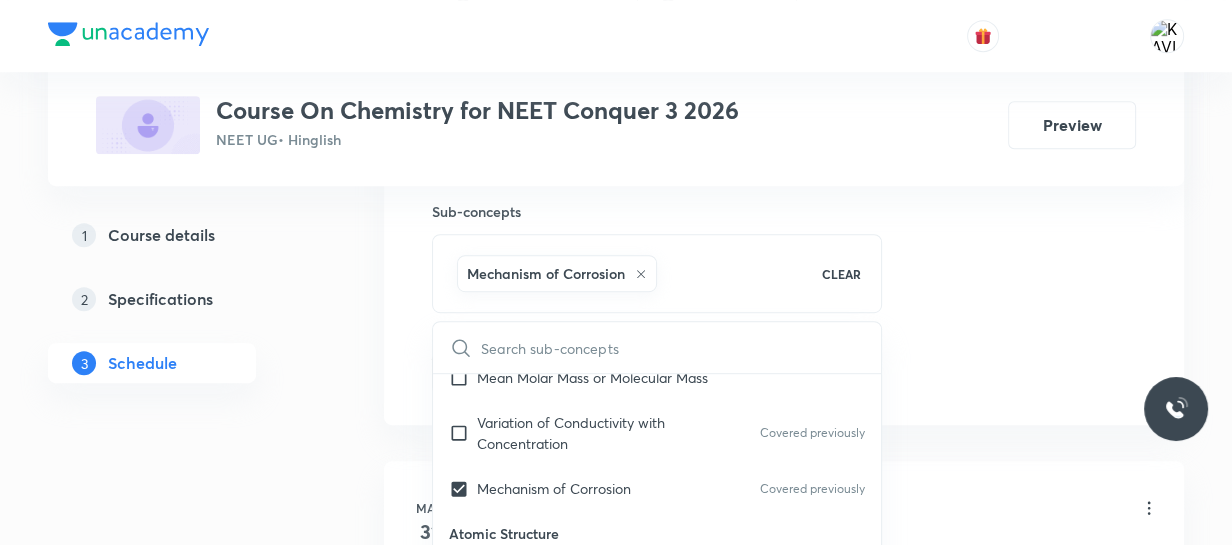 click on "Session  41 Live class Session title 22/99 Chemical Bonding - 01 ​ Schedule for Aug 4, 2025, 11:25 AM ​ Duration (in minutes) 75 ​   Session type Online Offline Room ROOM NO 104 Sub-concepts Mechanism of Corrosion CLEAR ​ Chemistry - Full Syllabus Mock Questions Chemistry - Full Syllabus Mock Questions Chemistry Previous Year Chemistry Previous Year Questions Chemistry Previous Year Questions General Topics & Mole Concept Basic Concepts Covered previously Mole – Basic Introduction Percentage Composition Stoichiometry Principle of Atom Conservation (POAC) Relation between Stoichiometric Quantities Application of Mole Concept: Gravimetric Analysis Electronic Configuration Of Atoms (Hund's rule) Covered previously  Quantum Numbers (Magnetic Quantum no.) Covered previously Quantum Numbers(Pauli's Exclusion law) Covered previously Mean Molar Mass or Molecular Mass Variation of Conductivity with Concentration Covered previously Mechanism of Corrosion Covered previously Atomic Structure Covered previously" at bounding box center [784, -88] 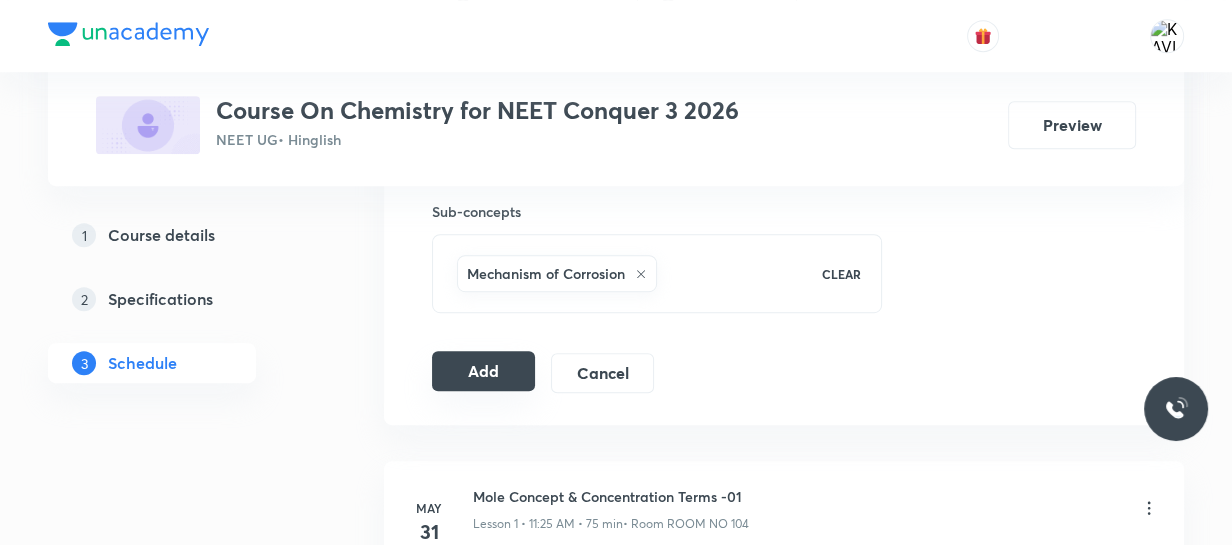 click on "Add" at bounding box center [483, 371] 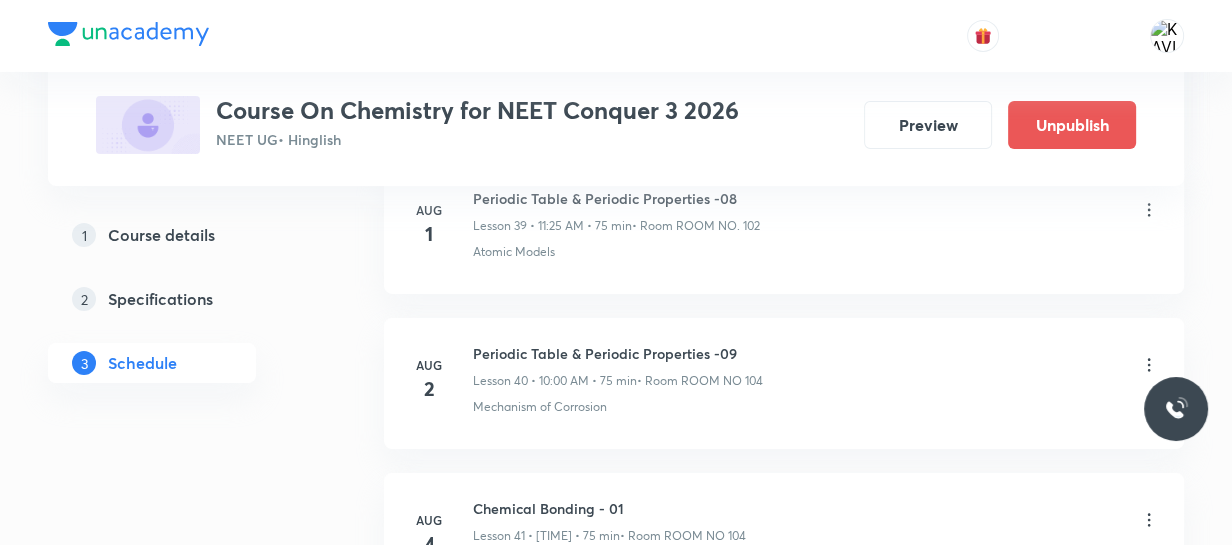scroll, scrollTop: 6485, scrollLeft: 0, axis: vertical 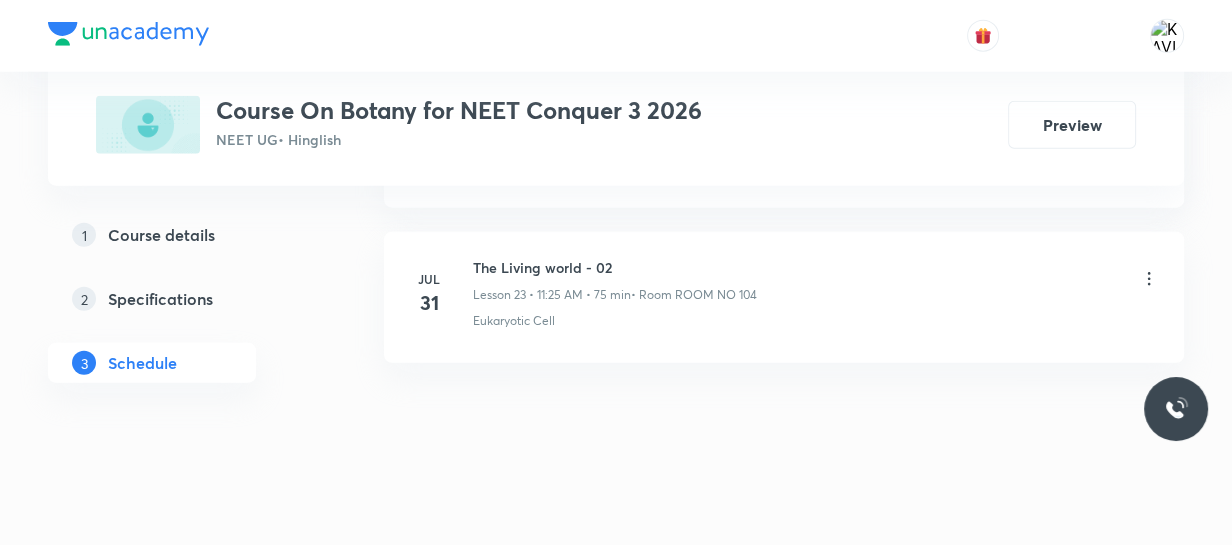 click on "The Living world - 02" at bounding box center [615, 267] 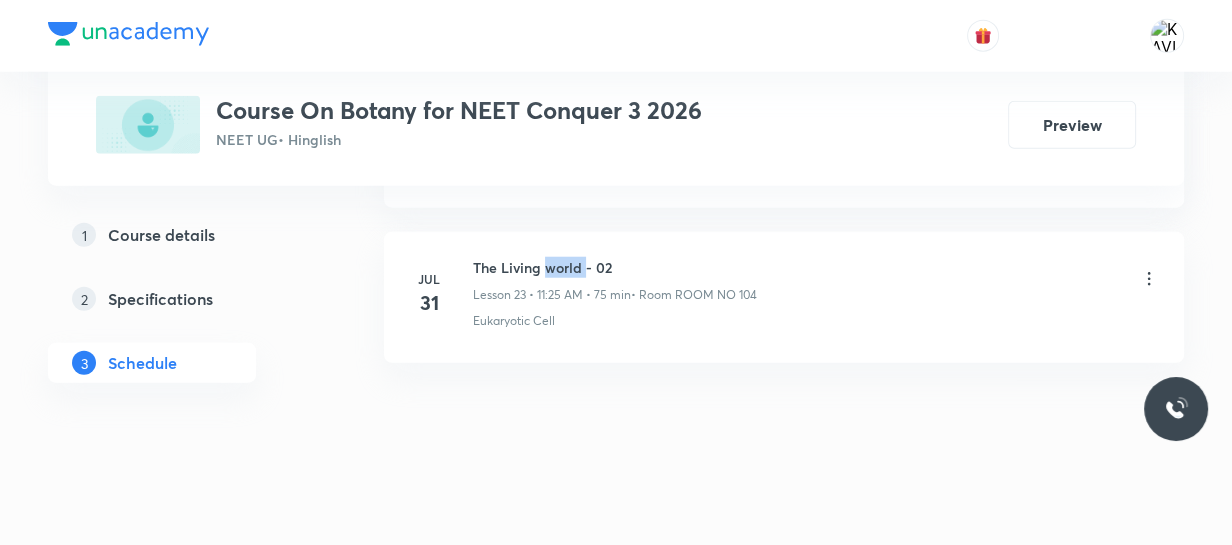 click on "The Living world - 02" at bounding box center (615, 267) 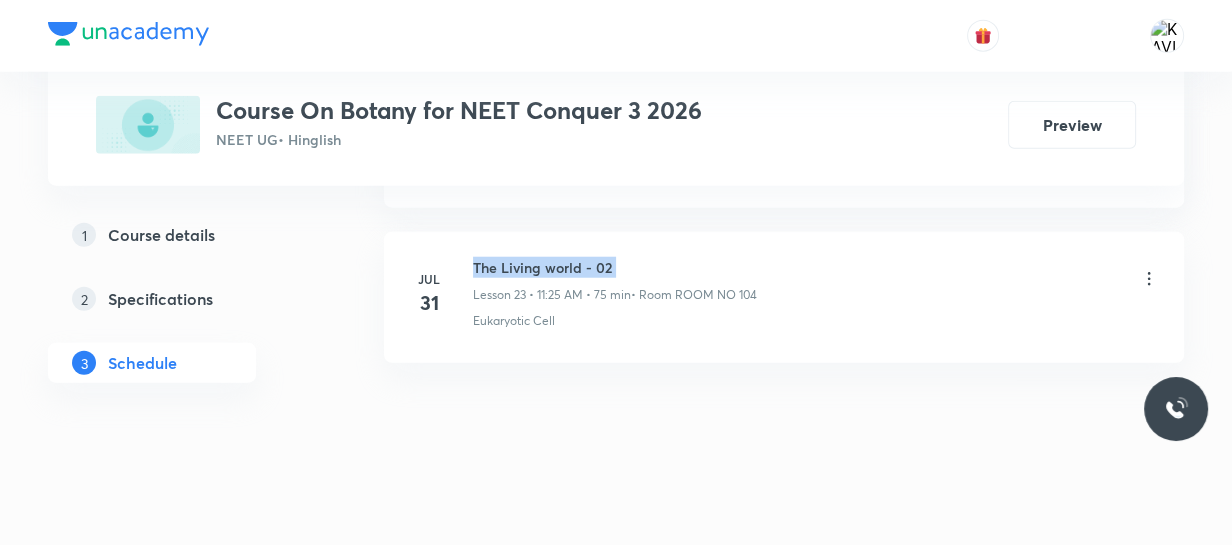 click on "The Living world - 02" at bounding box center (615, 267) 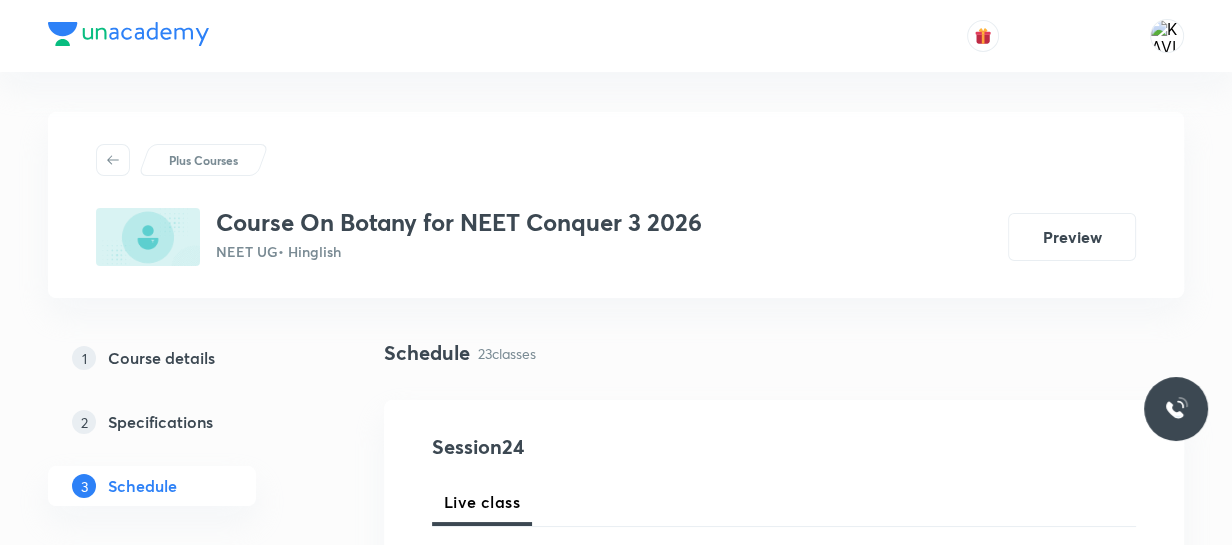 scroll, scrollTop: 208, scrollLeft: 0, axis: vertical 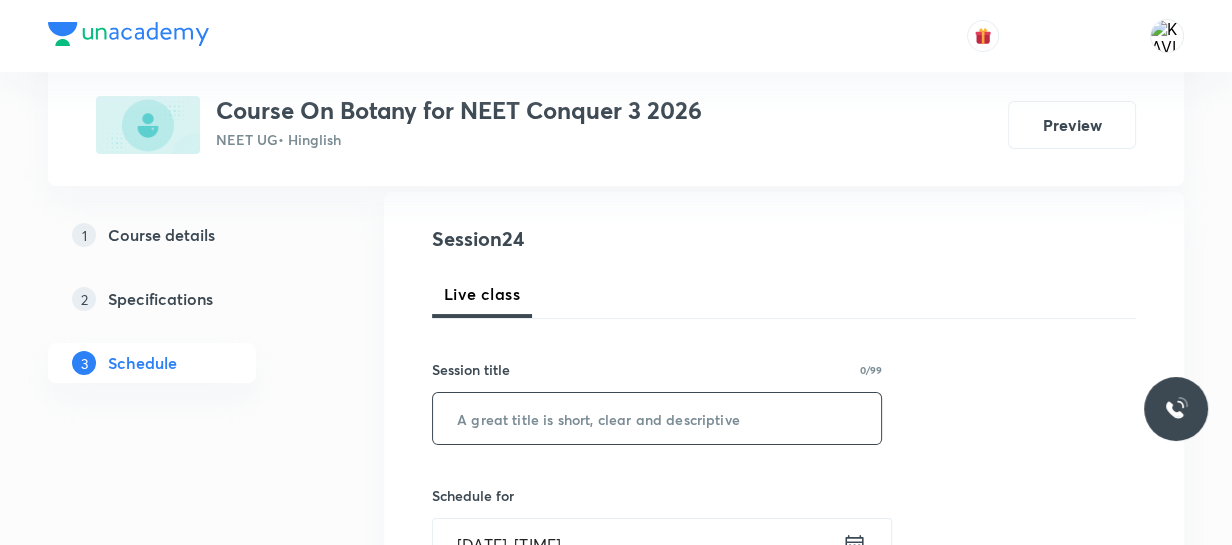 click at bounding box center [657, 418] 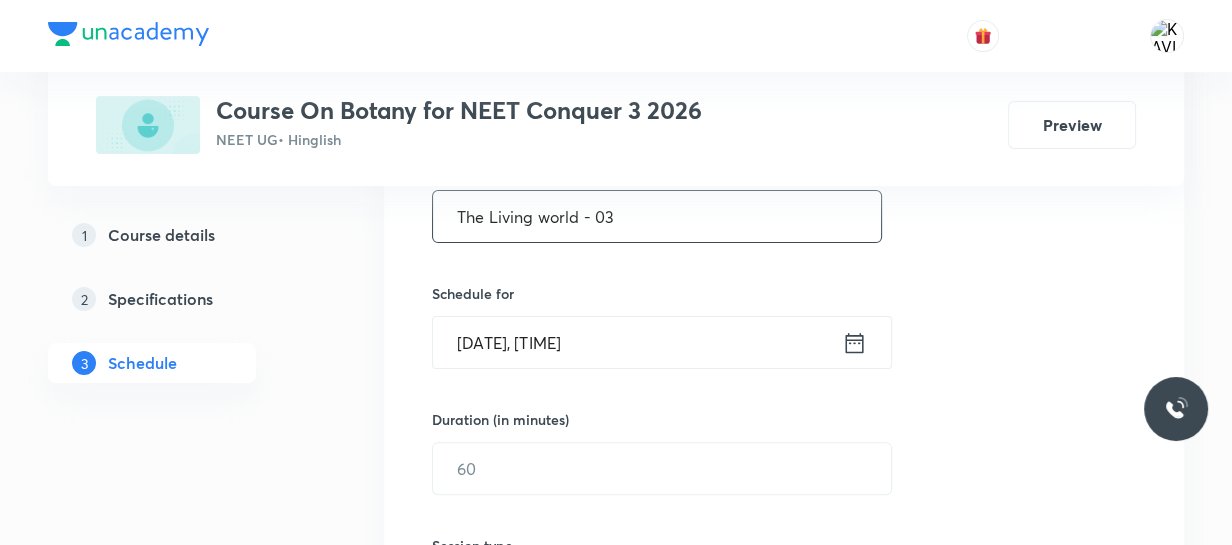 scroll, scrollTop: 411, scrollLeft: 0, axis: vertical 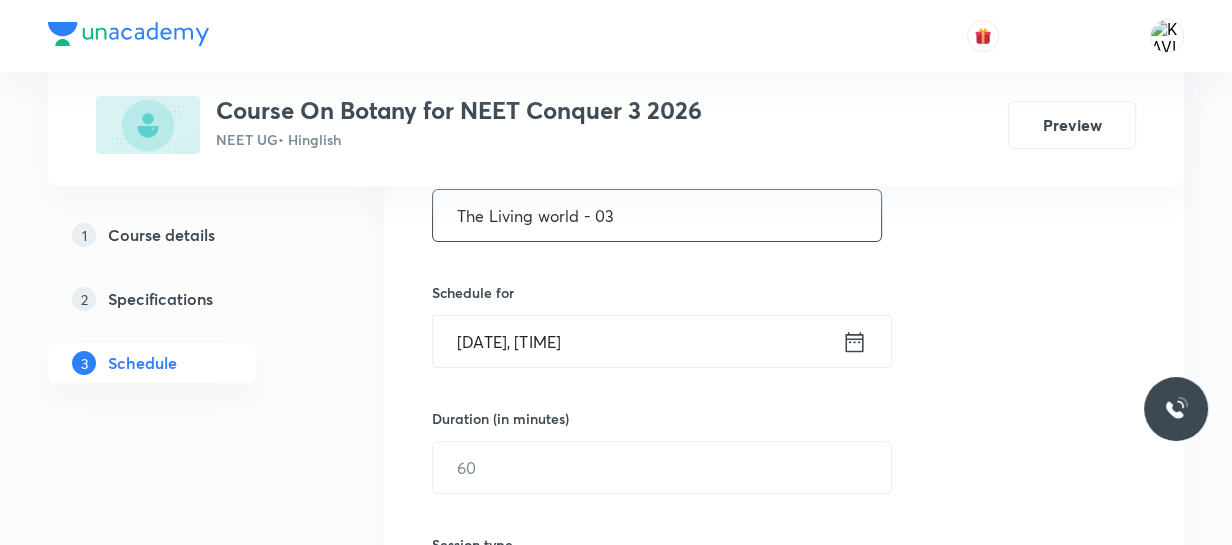 type on "The Living world - 03" 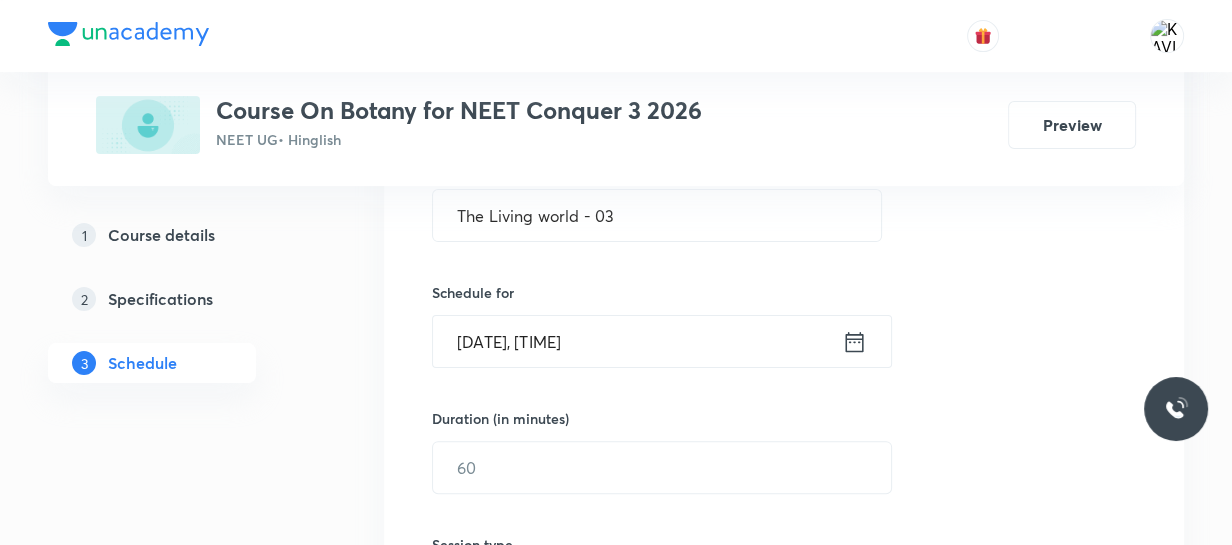 click on "Aug 4, 2025, 9:17 AM" at bounding box center [637, 341] 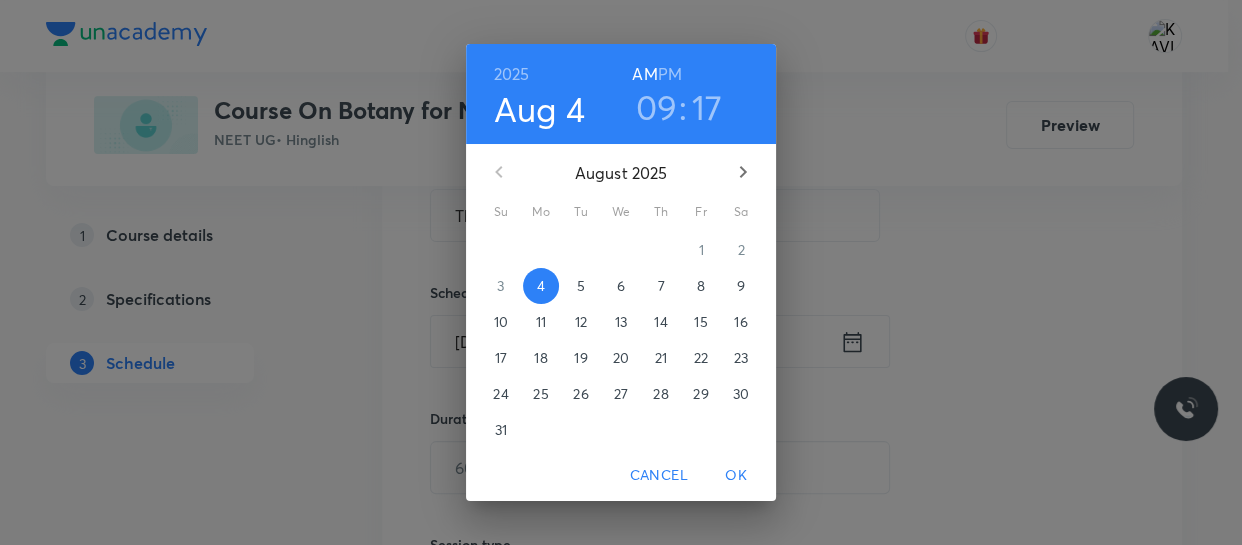 click on ":" at bounding box center [683, 107] 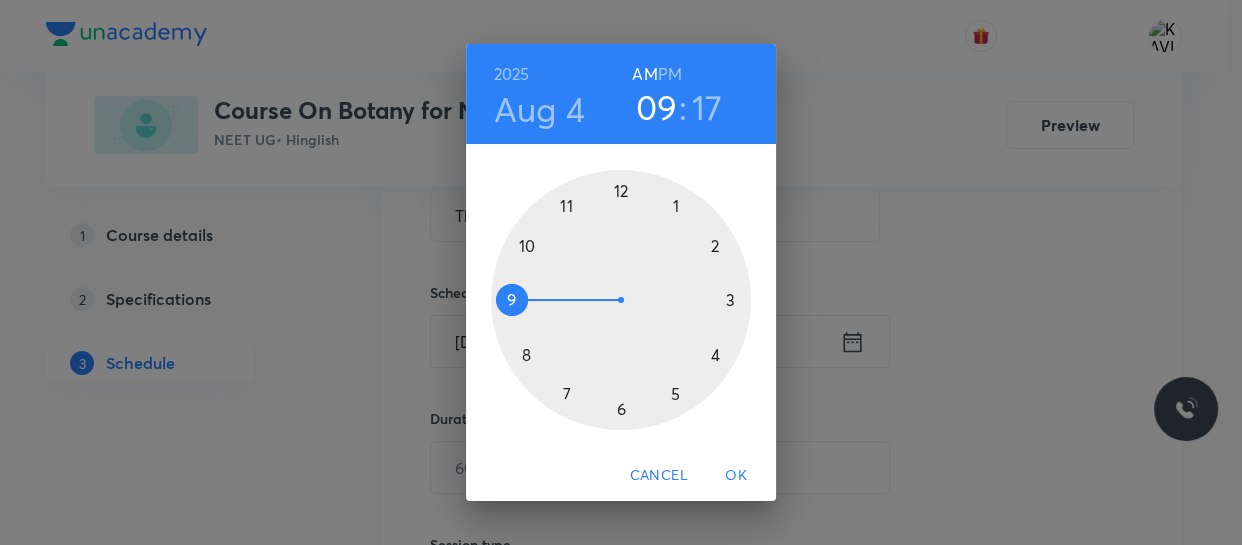 click on "09" at bounding box center [657, 107] 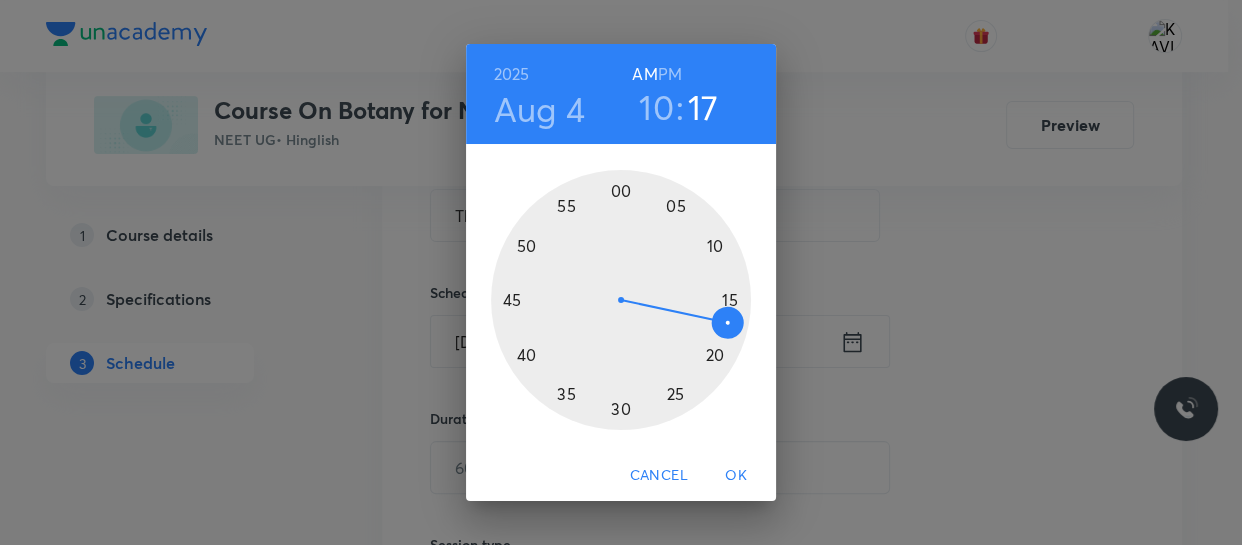 click at bounding box center (621, 300) 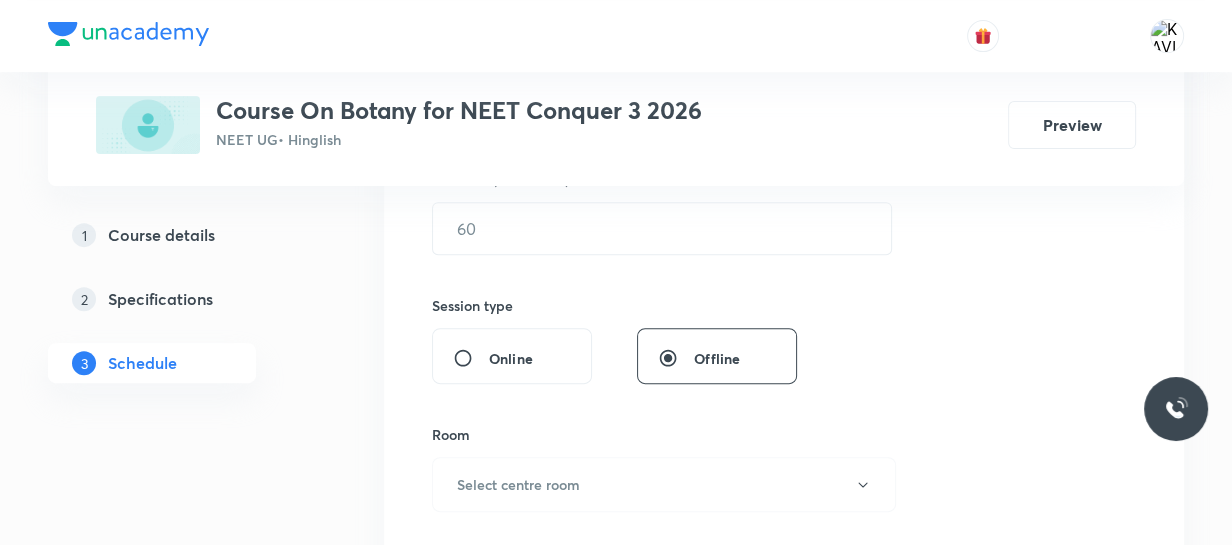 scroll, scrollTop: 650, scrollLeft: 0, axis: vertical 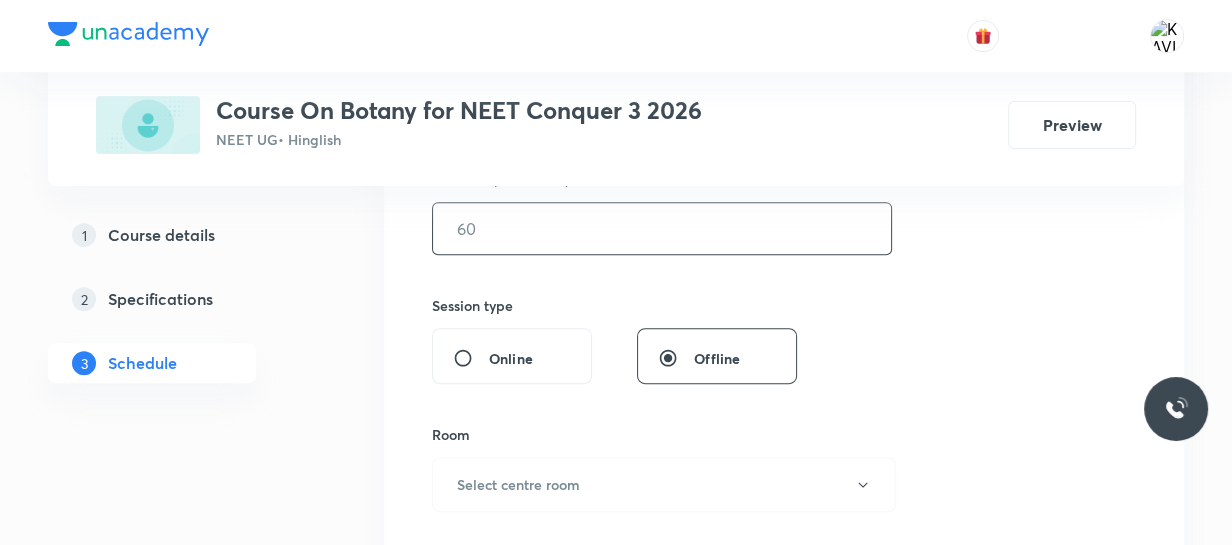 click at bounding box center [662, 228] 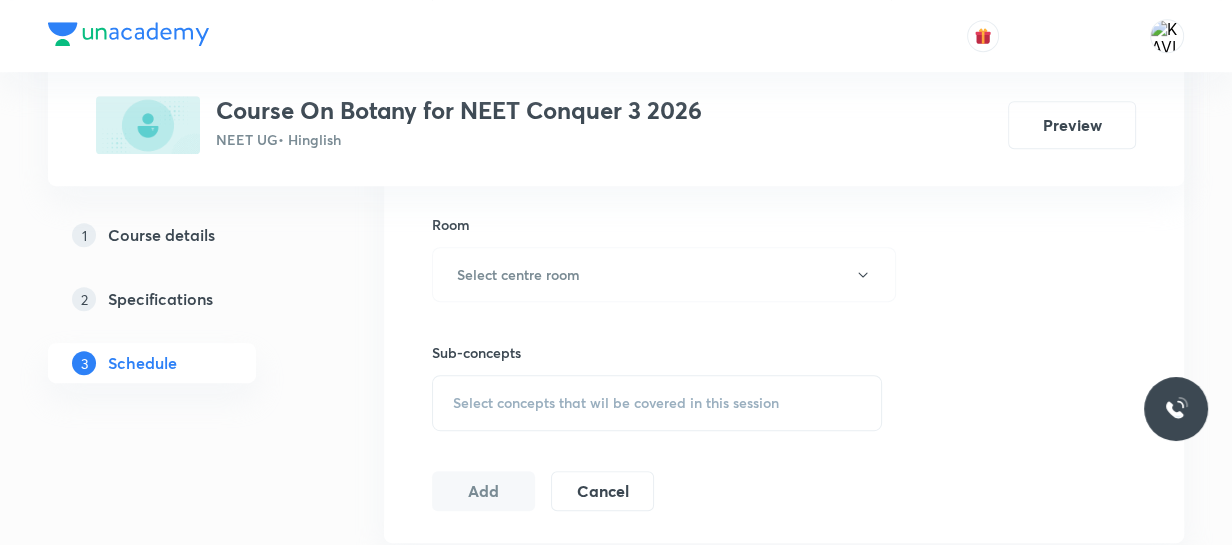 scroll, scrollTop: 860, scrollLeft: 0, axis: vertical 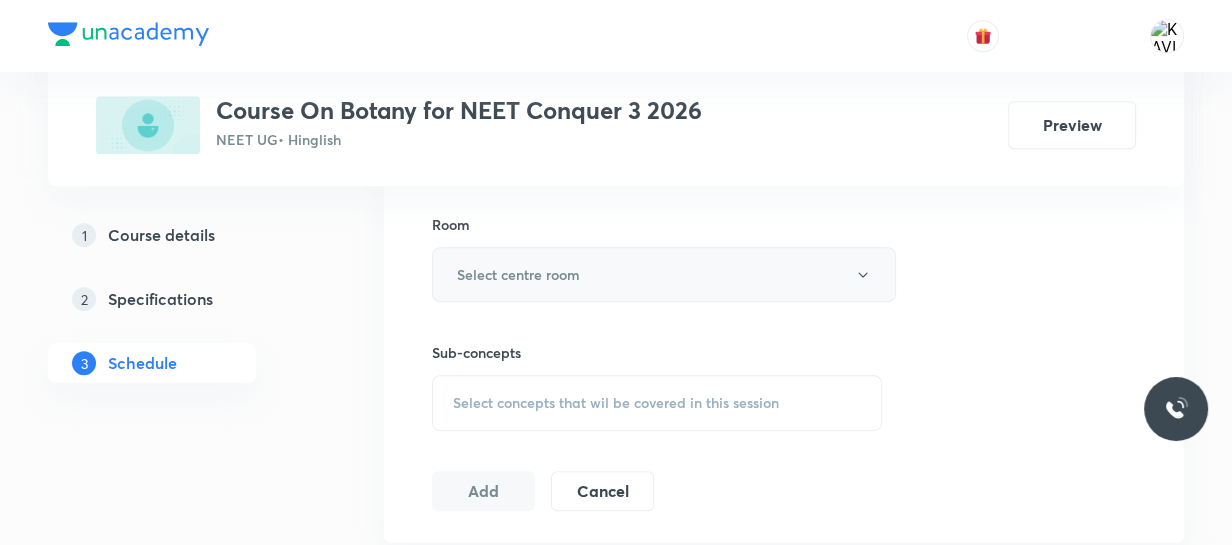 type on "75" 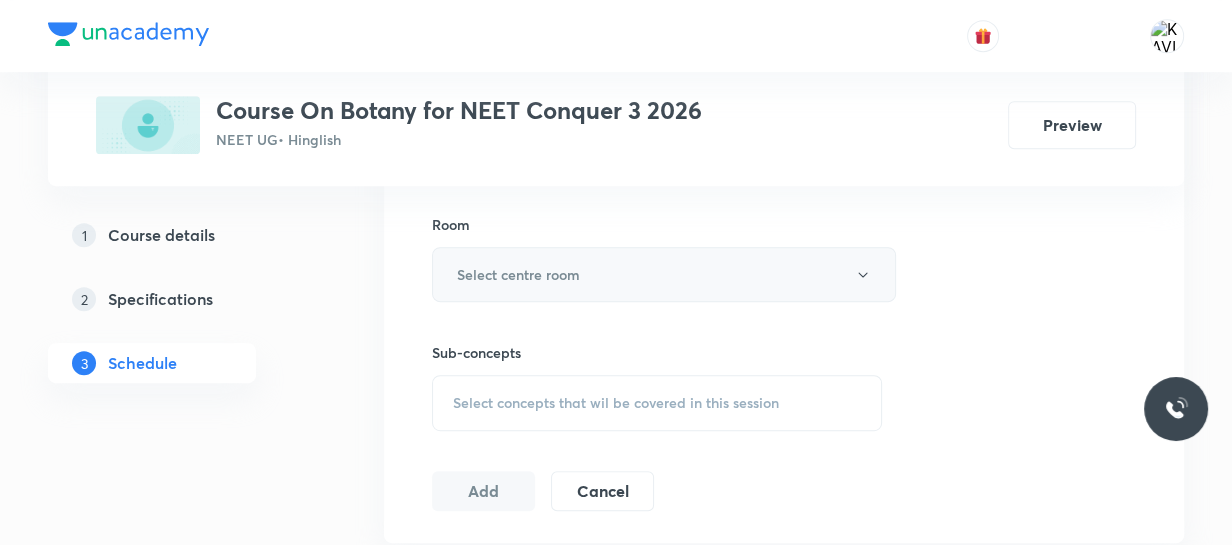click on "Select centre room" at bounding box center (518, 274) 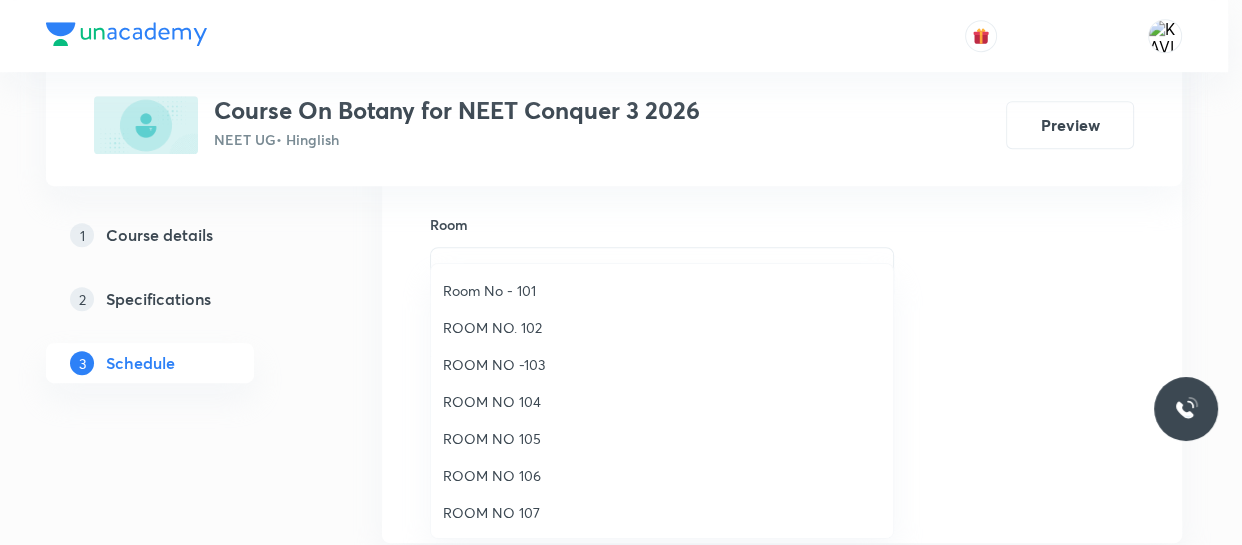 click on "ROOM NO 104" at bounding box center (662, 401) 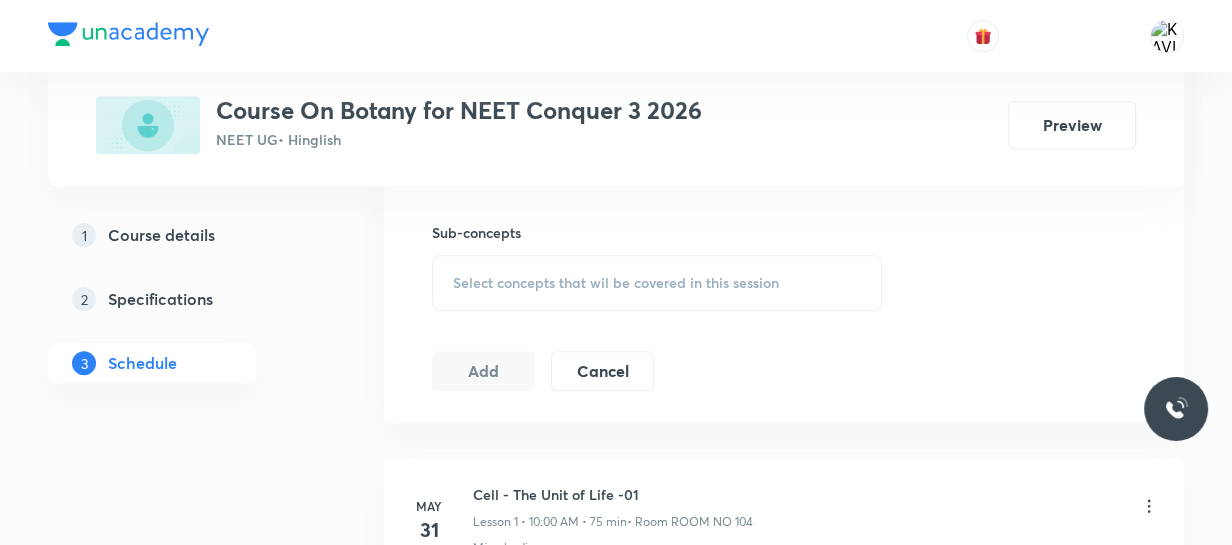 scroll, scrollTop: 996, scrollLeft: 0, axis: vertical 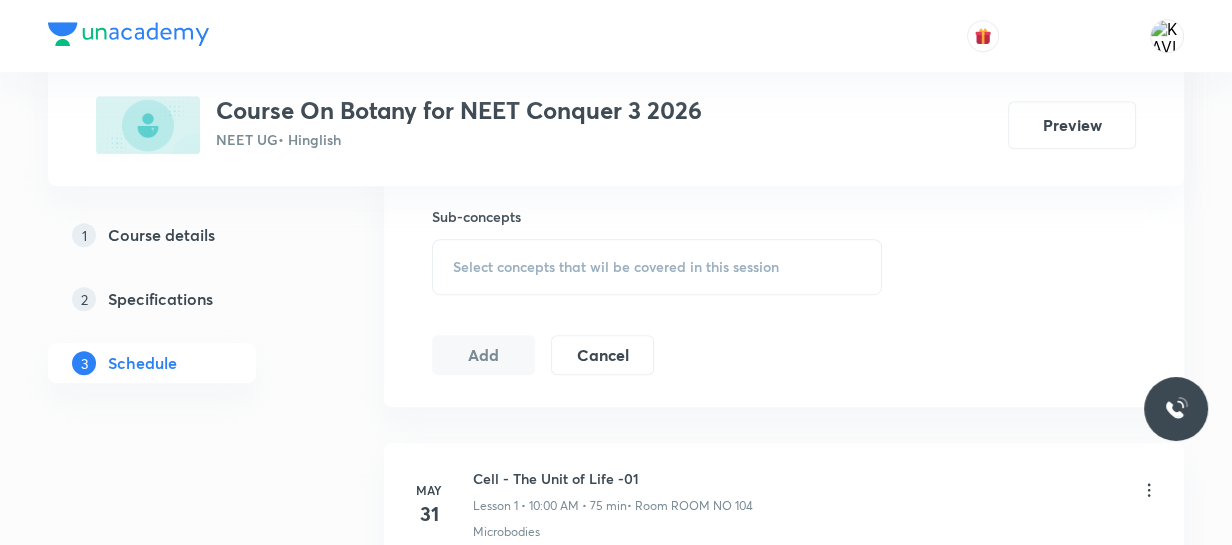 click on "Select concepts that wil be covered in this session" at bounding box center [616, 267] 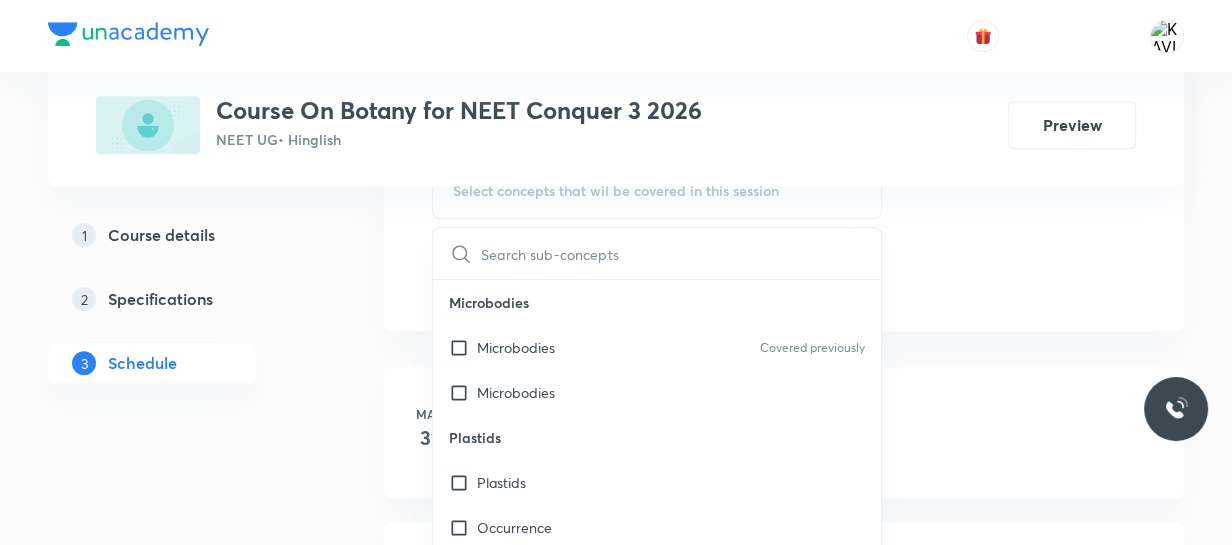scroll, scrollTop: 1084, scrollLeft: 0, axis: vertical 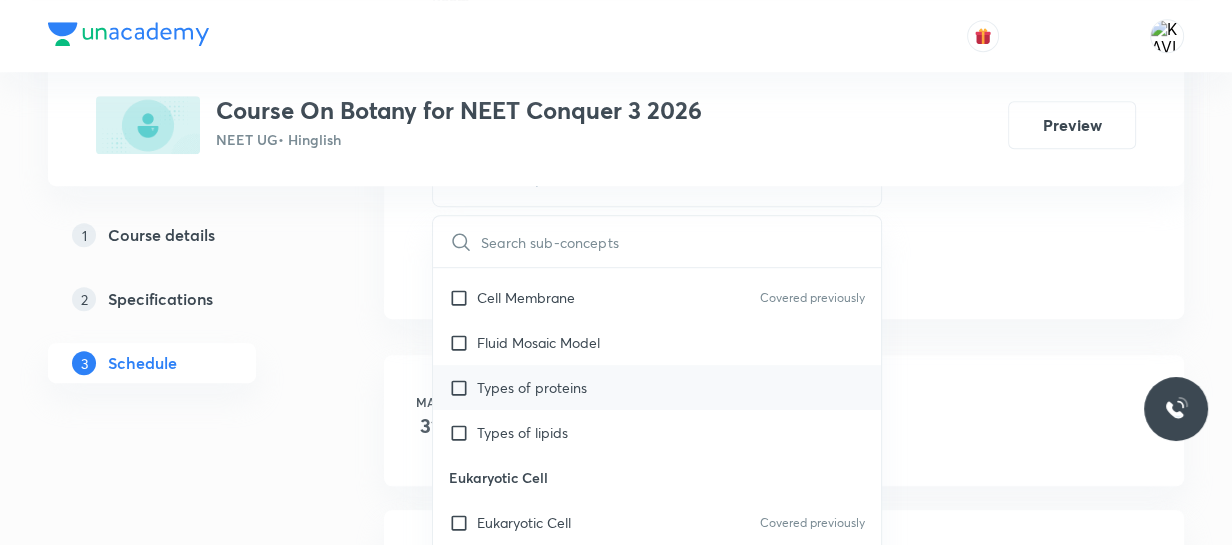 click on "Types of proteins" at bounding box center [657, 387] 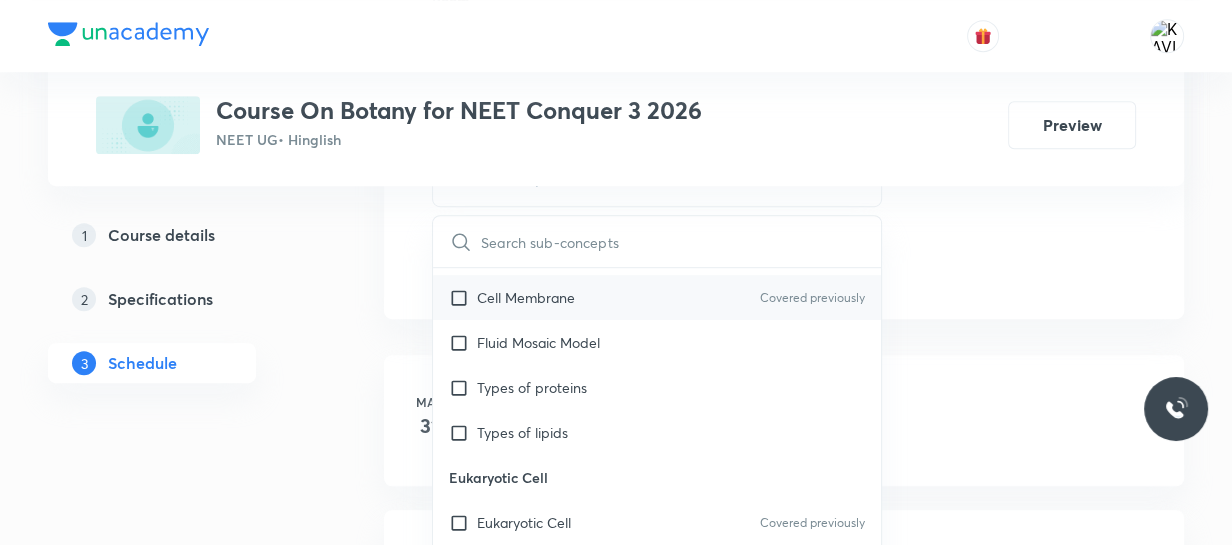 checkbox on "true" 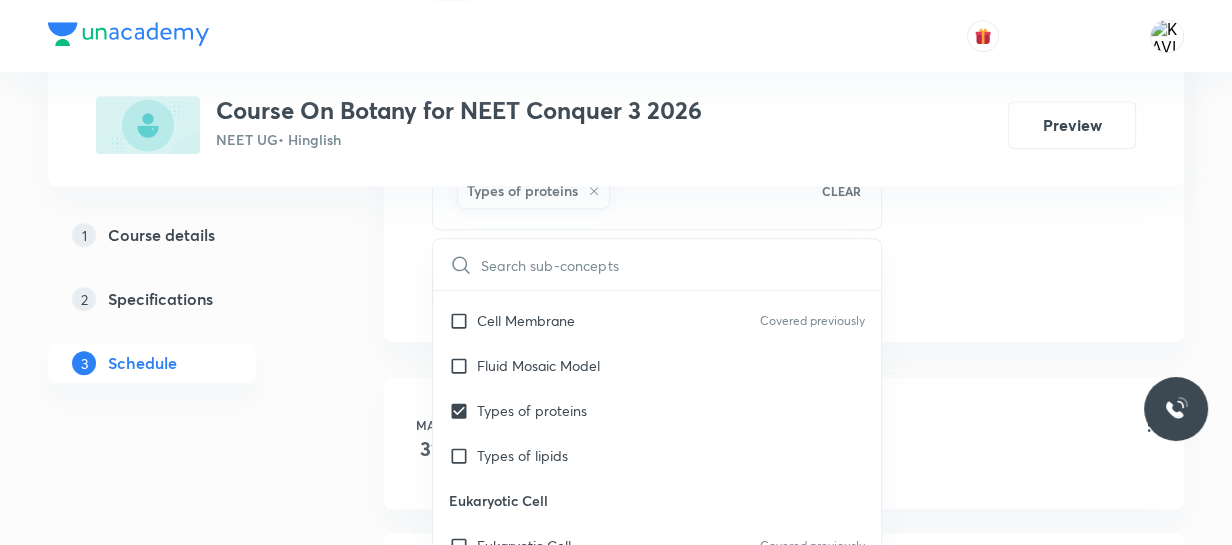 click on "Session  24 Live class Session title 21/99 The Living world - 03 ​ Schedule for Aug 4, 2025, 10:00 AM ​ Duration (in minutes) 75 ​   Session type Online Offline Room ROOM NO 104 Sub-concepts Types of proteins CLEAR ​ Microbodies Microbodies Covered previously Microbodies Plastids Plastids Occurrence Leucoplast Covered previously Chloroplast Chloroplast Number Covered previously Endomembrane System Endomembrane System Cell Organelles Functions ER GB Lysosome Vacuole Cell Wall Cell Wall Covered previously Compositon Type of Cell wall Different Types Plasmodesmata Cell Membrane Cell Membrane Covered previously Fluid Mosaic Model Types of proteins Types of lipids Eukaryotic Cell Eukaryotic Cell Covered previously Difference between pro and eukaryotic cell Difference between plant and animal cell Prokaryotic Cell Prokaryotic Cell Covered previously Different Shapes An overview of Cell An overview of Cell Covered previously Cytoplasm is Main Arena Cell Theory Cell Theory What is Cell What is Cell Cell Size" at bounding box center [784, -171] 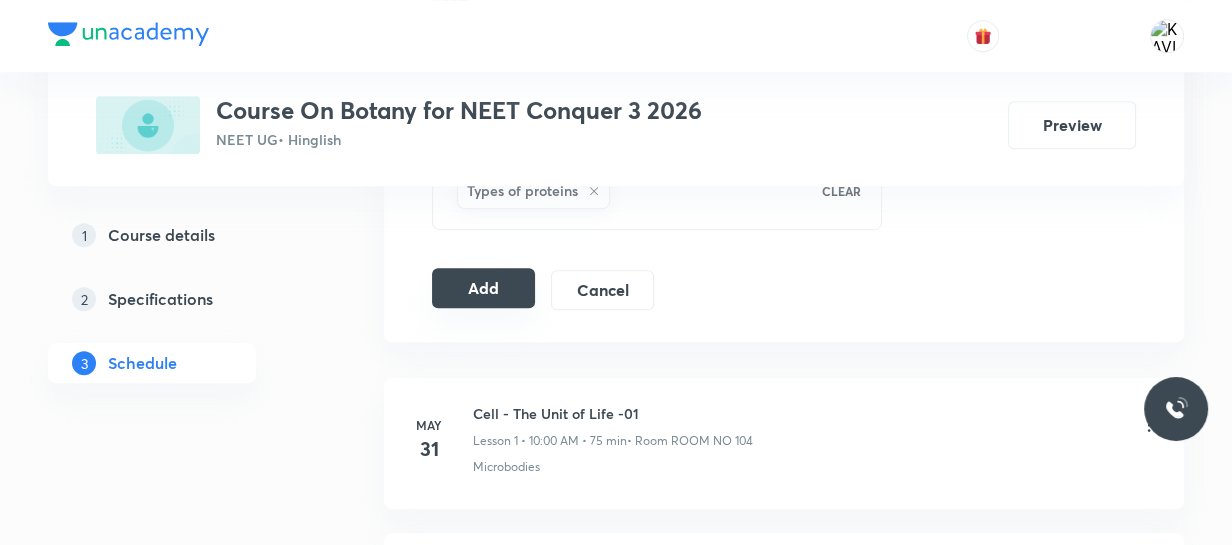 click on "Add" at bounding box center [483, 288] 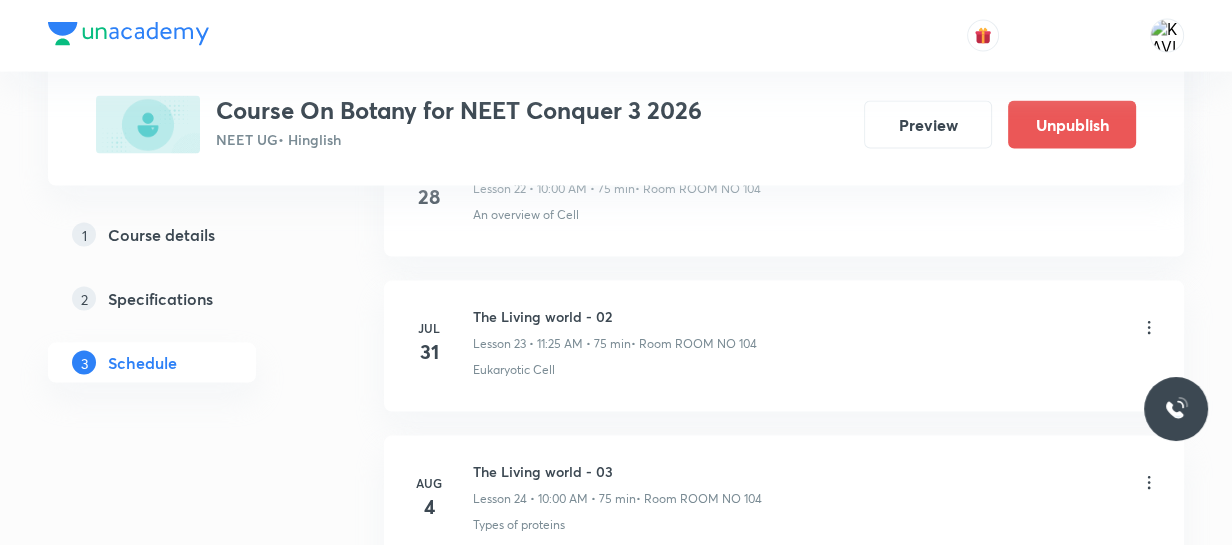 scroll, scrollTop: 3853, scrollLeft: 0, axis: vertical 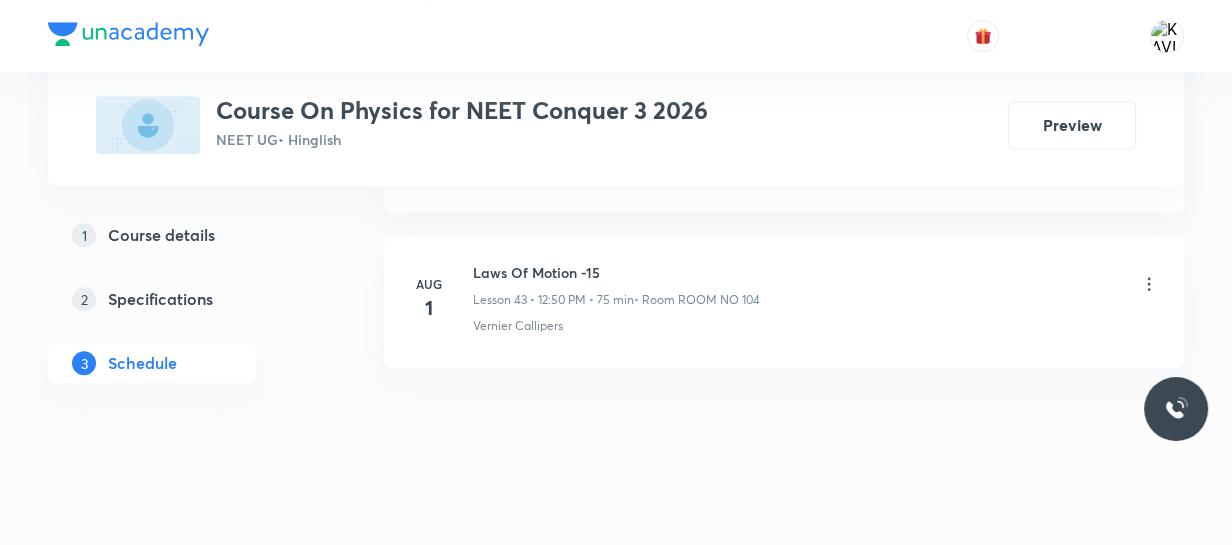 click on "Laws Of Motion -15" at bounding box center (616, 272) 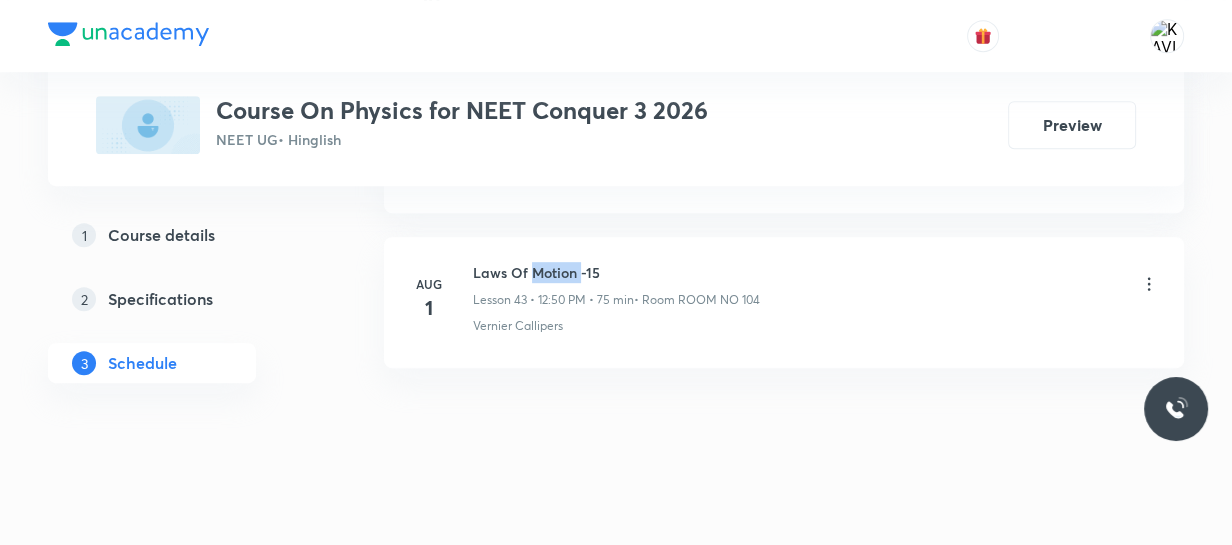 click on "Laws Of Motion -15" at bounding box center [616, 272] 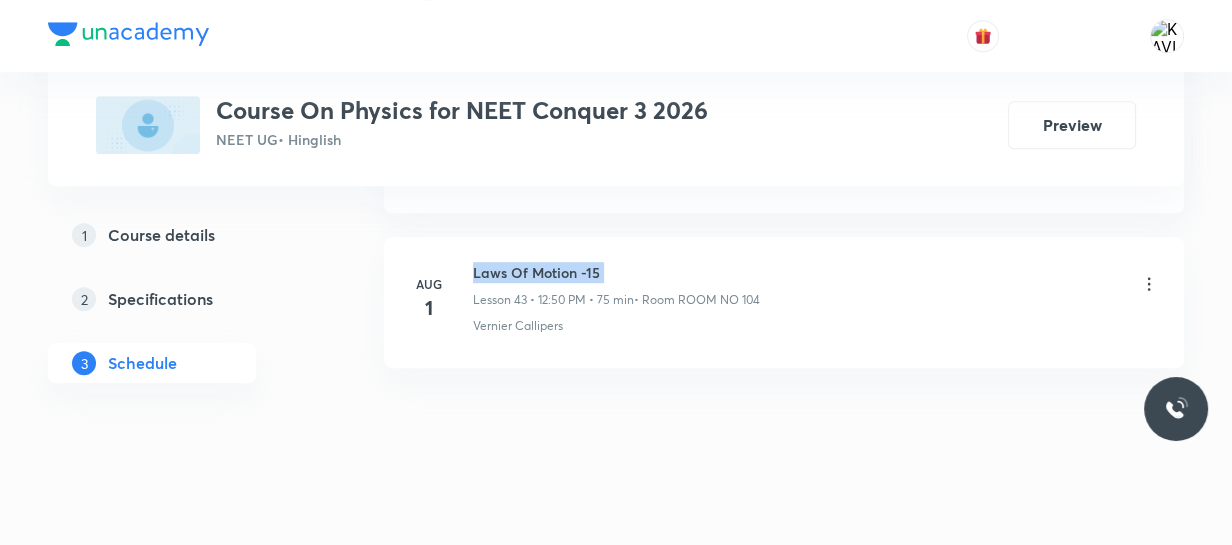 click on "Laws Of Motion -15" at bounding box center [616, 272] 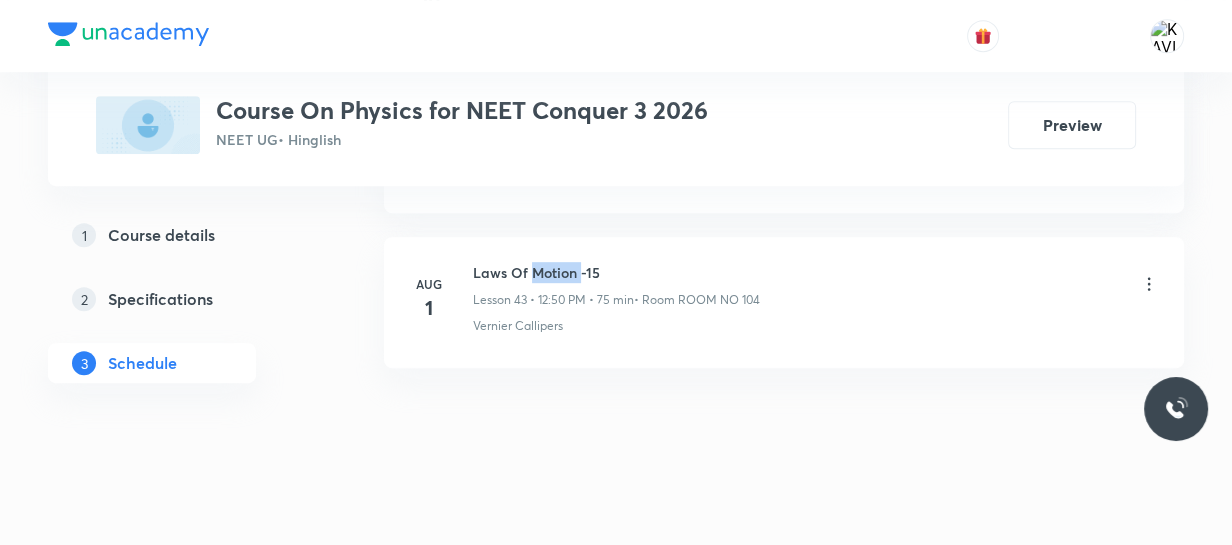 click on "Laws Of Motion -15" at bounding box center (616, 272) 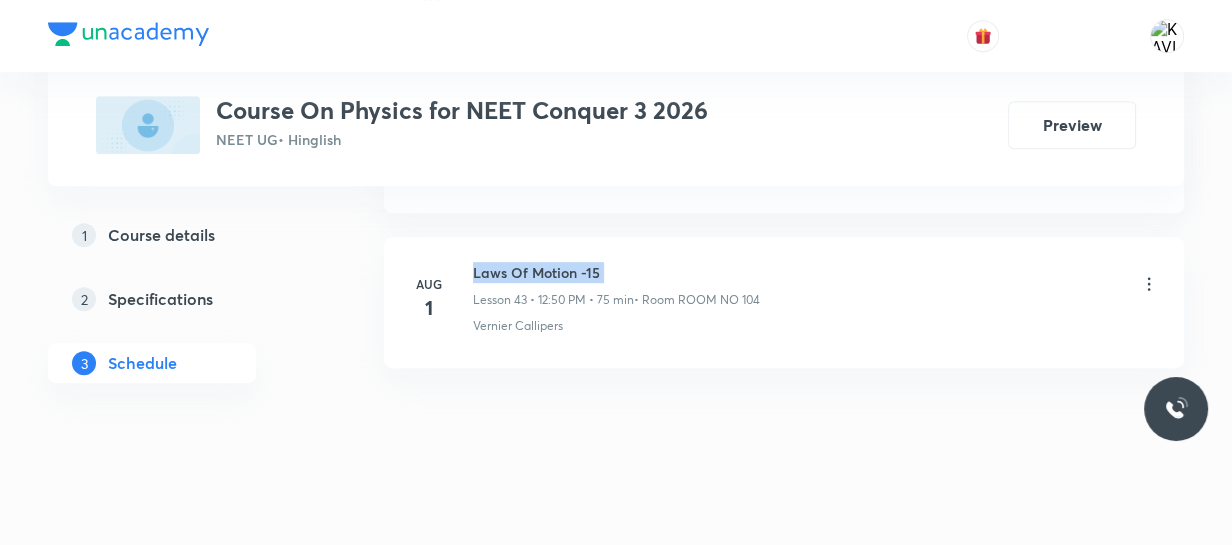 click on "Laws Of Motion -15" at bounding box center [616, 272] 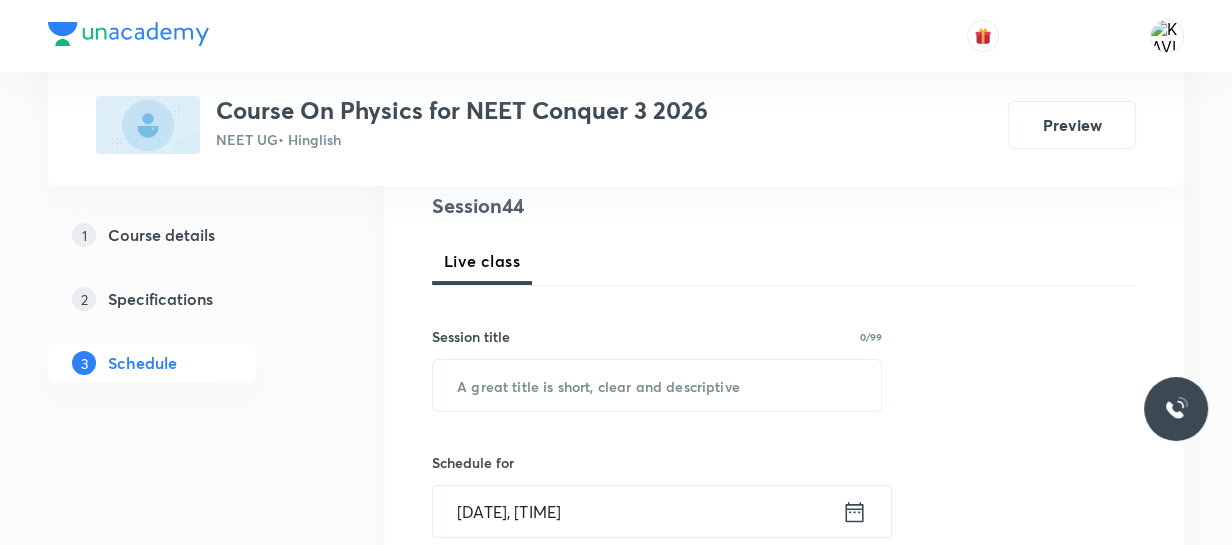 scroll, scrollTop: 251, scrollLeft: 0, axis: vertical 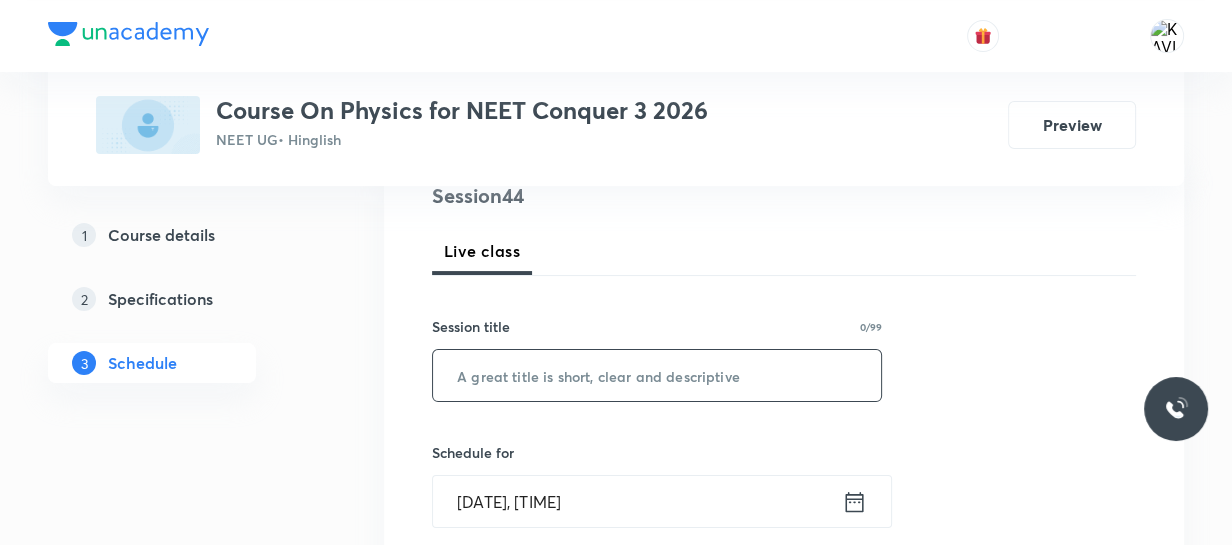 click at bounding box center (657, 375) 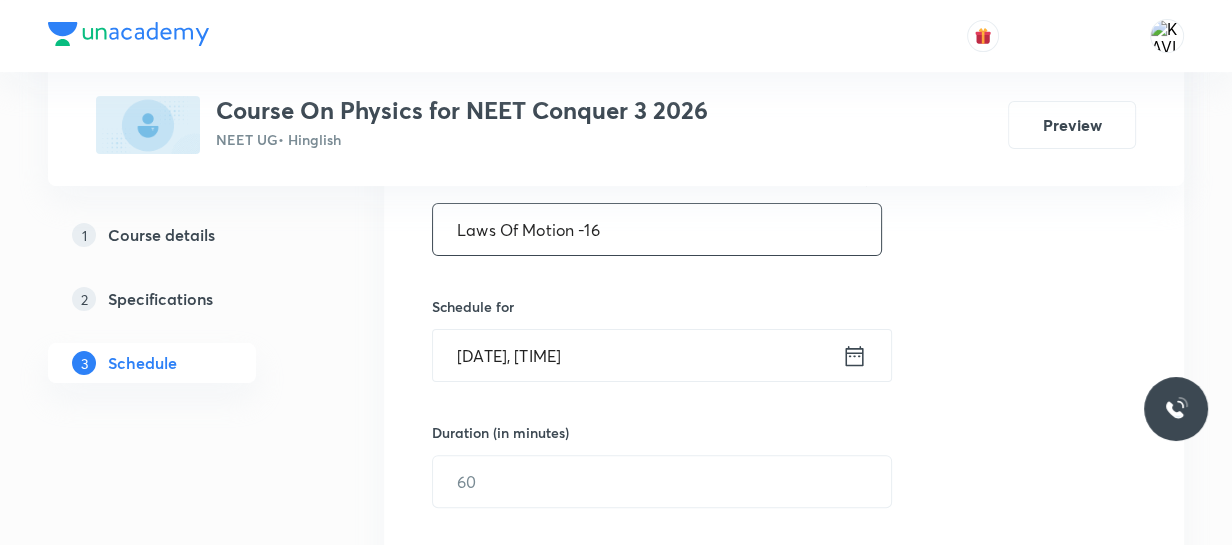 scroll, scrollTop: 398, scrollLeft: 0, axis: vertical 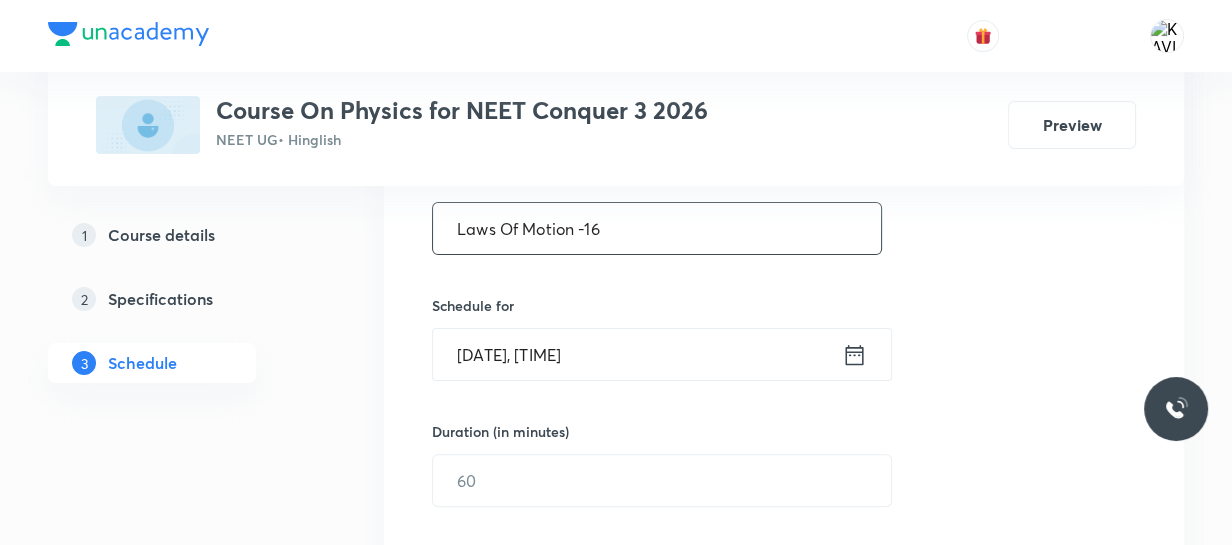 type on "Laws Of Motion -16" 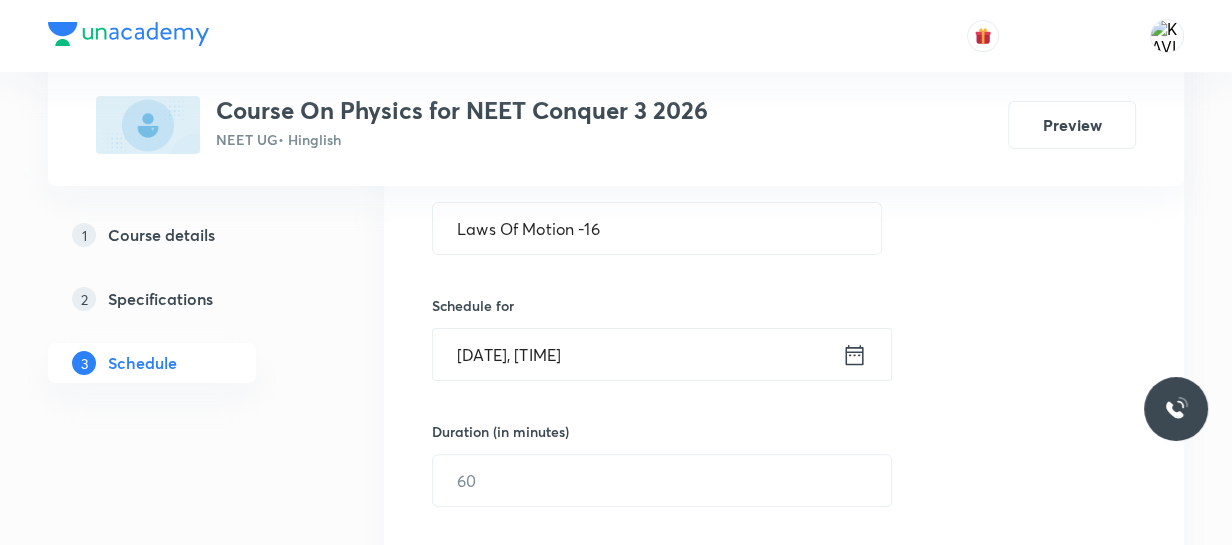 click 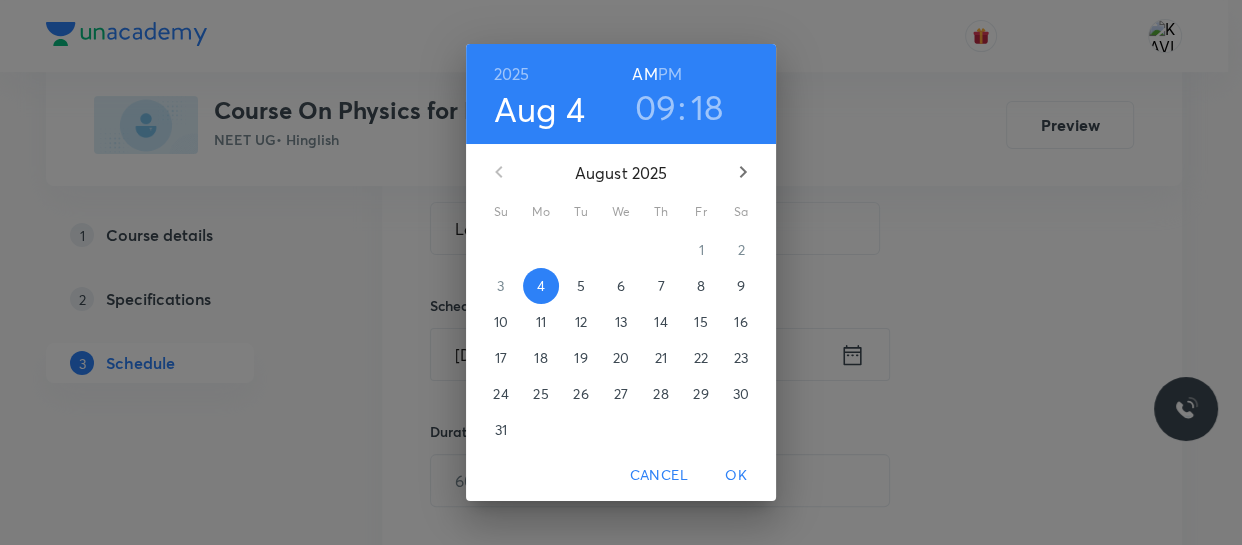 drag, startPoint x: 680, startPoint y: 67, endPoint x: 665, endPoint y: 113, distance: 48.38388 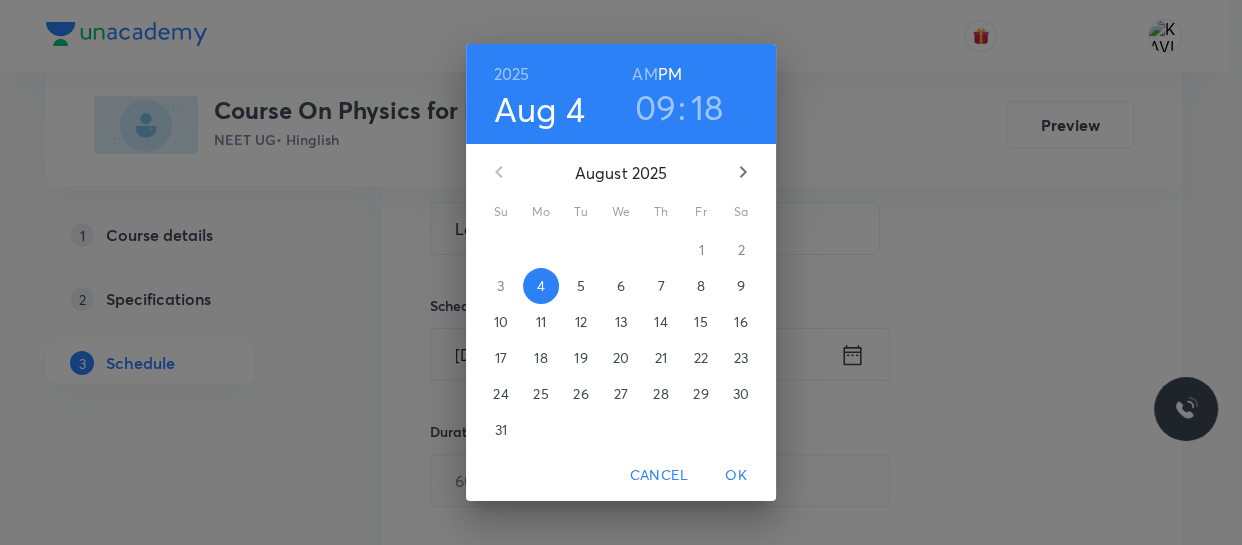 click on "09" at bounding box center [656, 107] 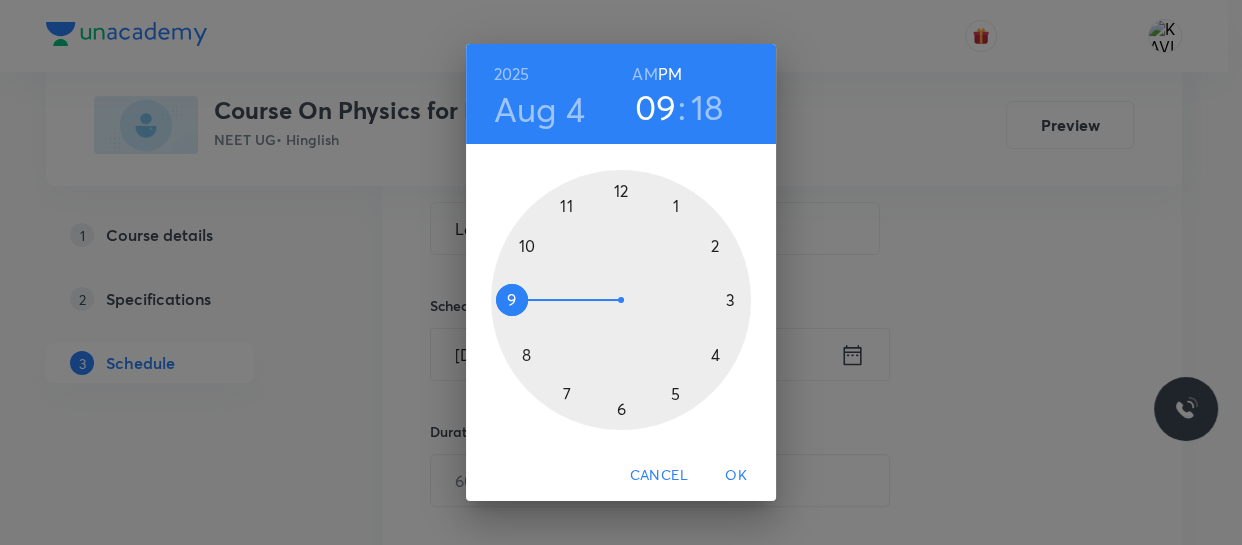 click at bounding box center (621, 300) 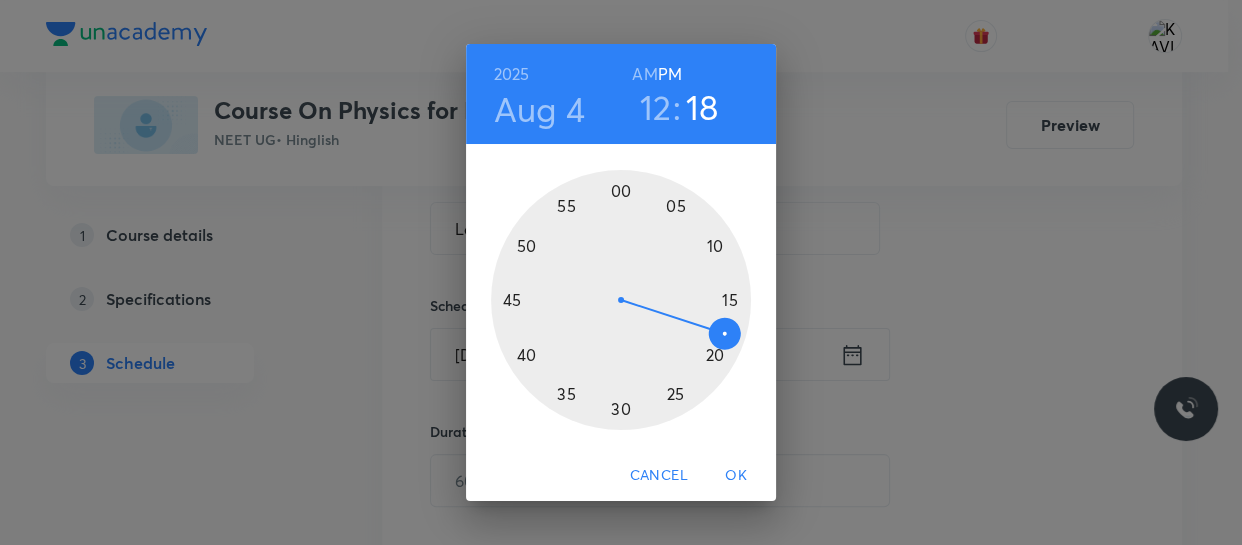 drag, startPoint x: 529, startPoint y: 242, endPoint x: 789, endPoint y: 380, distance: 294.35352 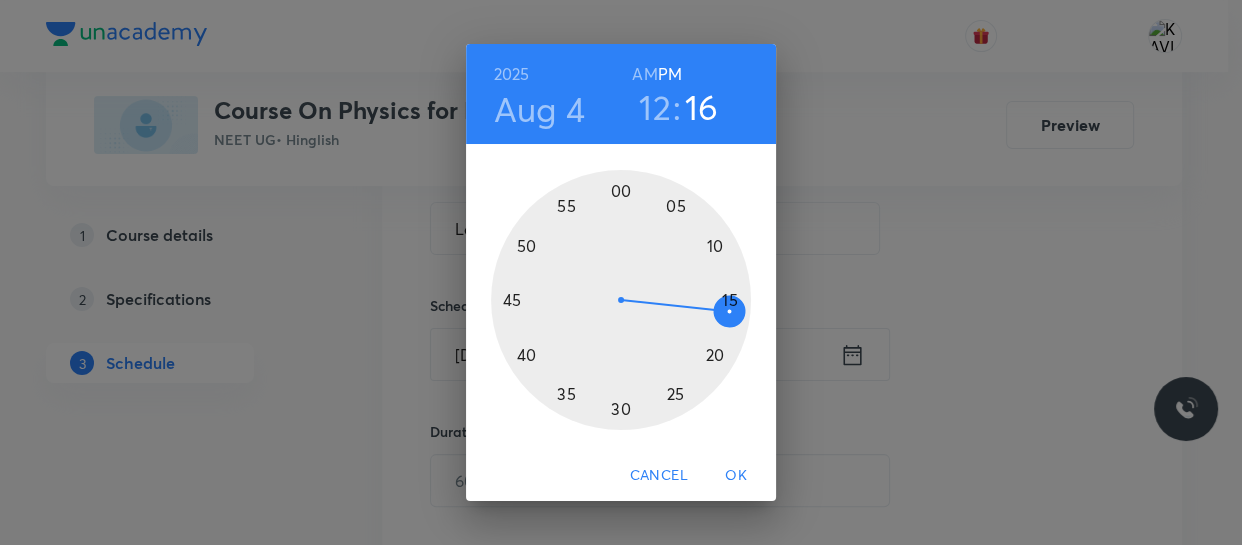 click at bounding box center (621, 300) 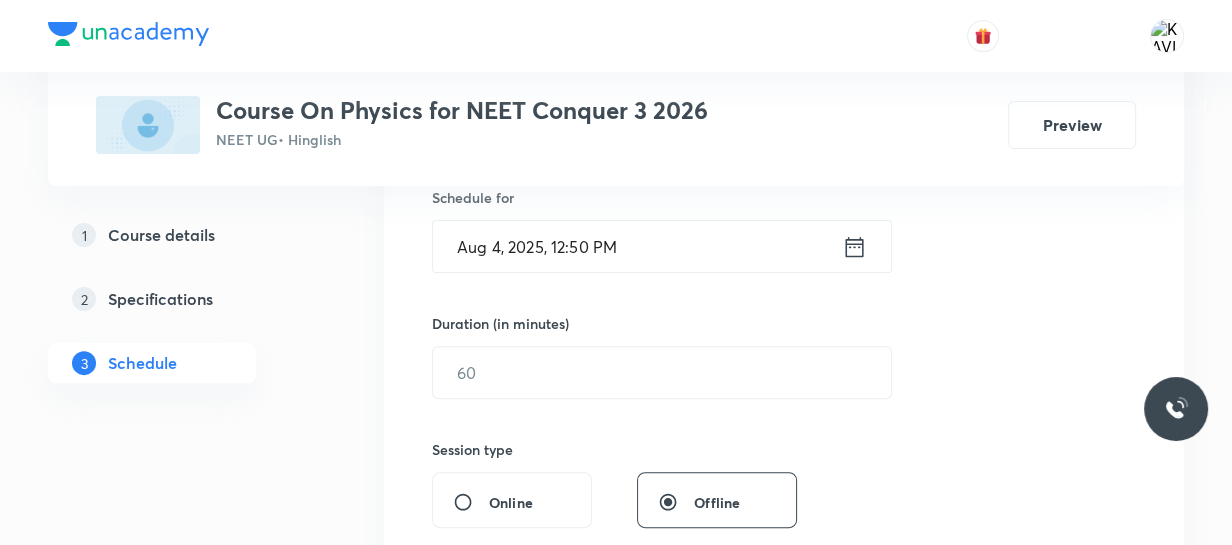 scroll, scrollTop: 507, scrollLeft: 0, axis: vertical 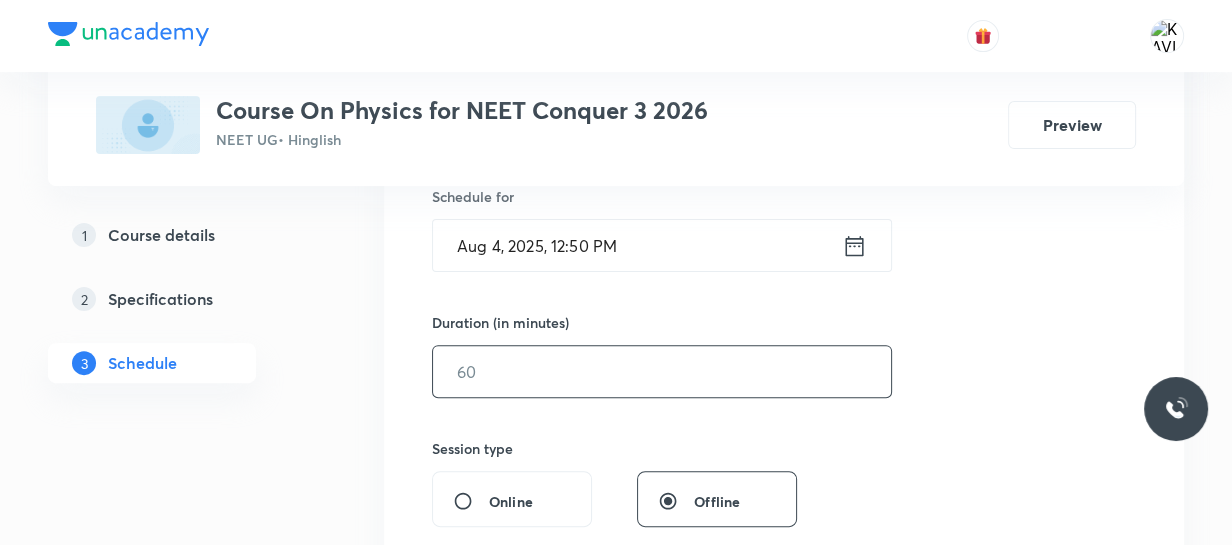 click at bounding box center [662, 371] 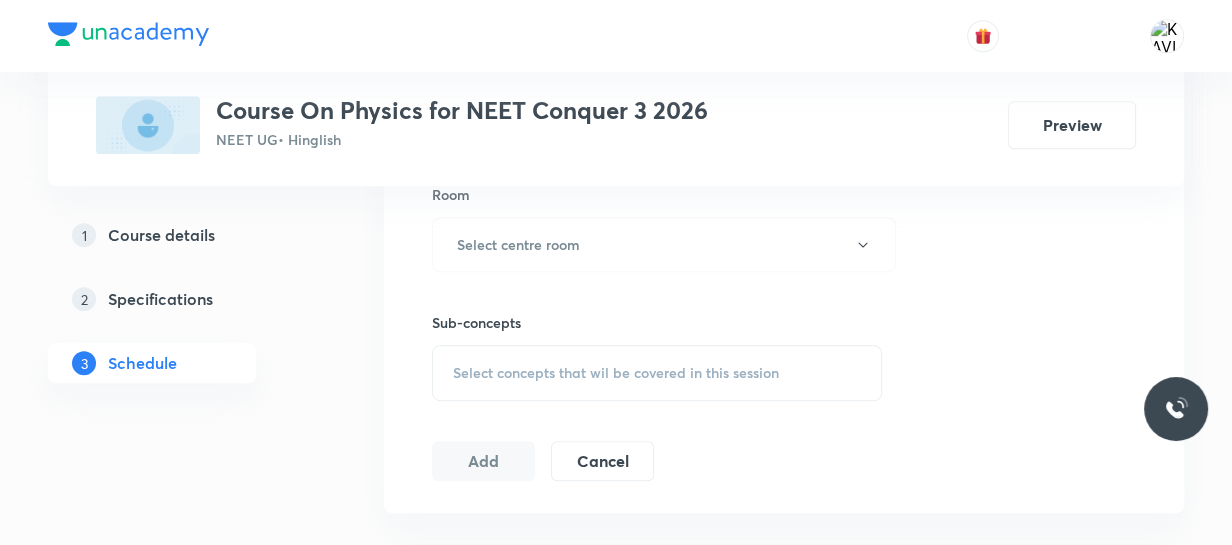 scroll, scrollTop: 893, scrollLeft: 0, axis: vertical 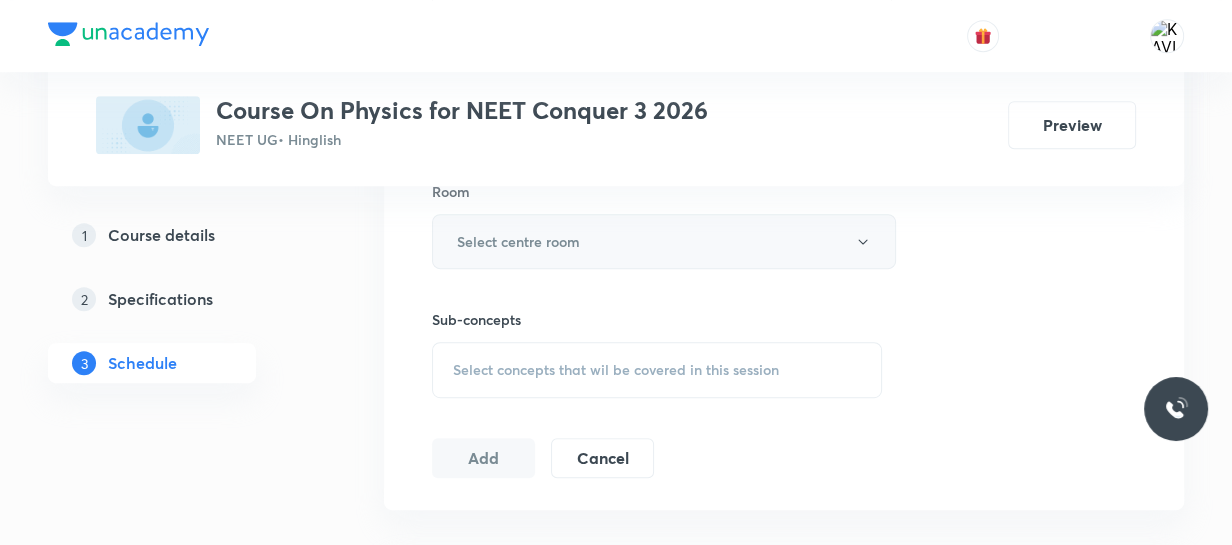 type on "75" 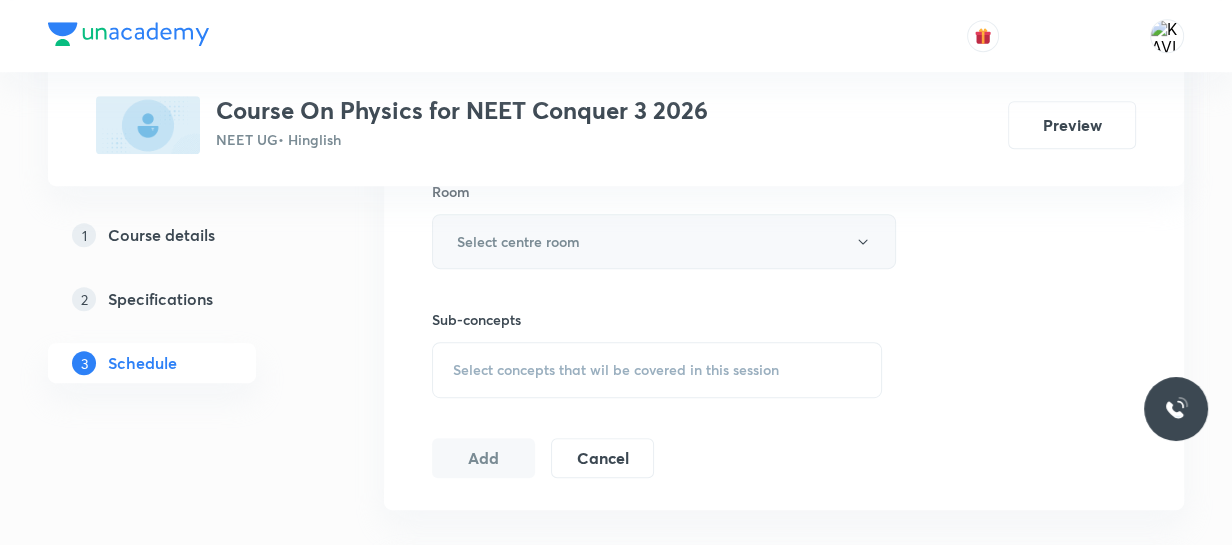 click on "Select centre room" at bounding box center (664, 241) 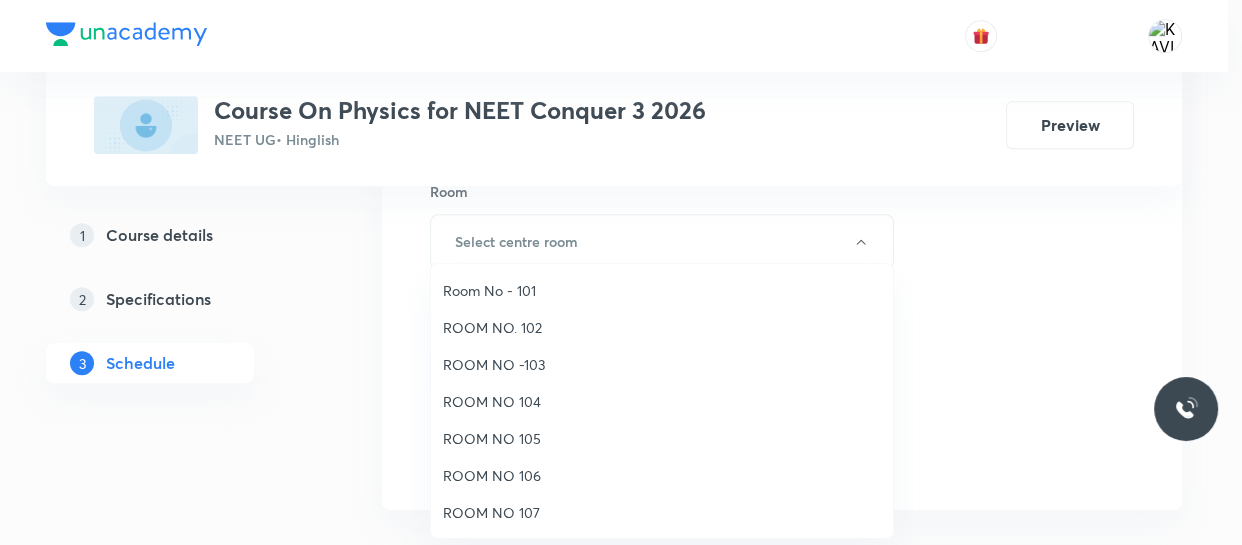 click on "ROOM NO 104" at bounding box center [662, 401] 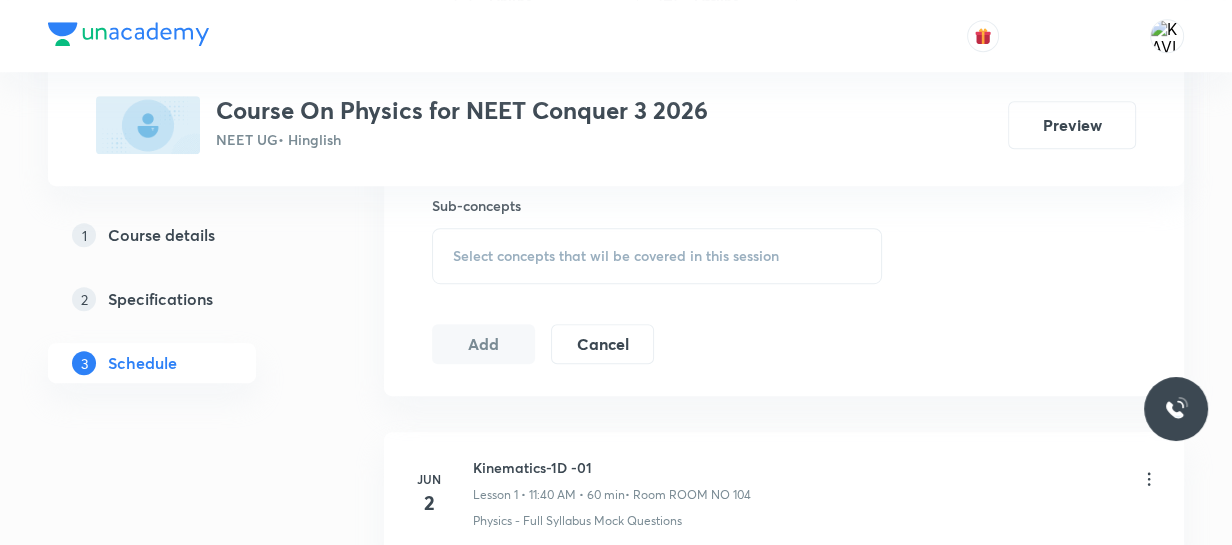 scroll, scrollTop: 1016, scrollLeft: 0, axis: vertical 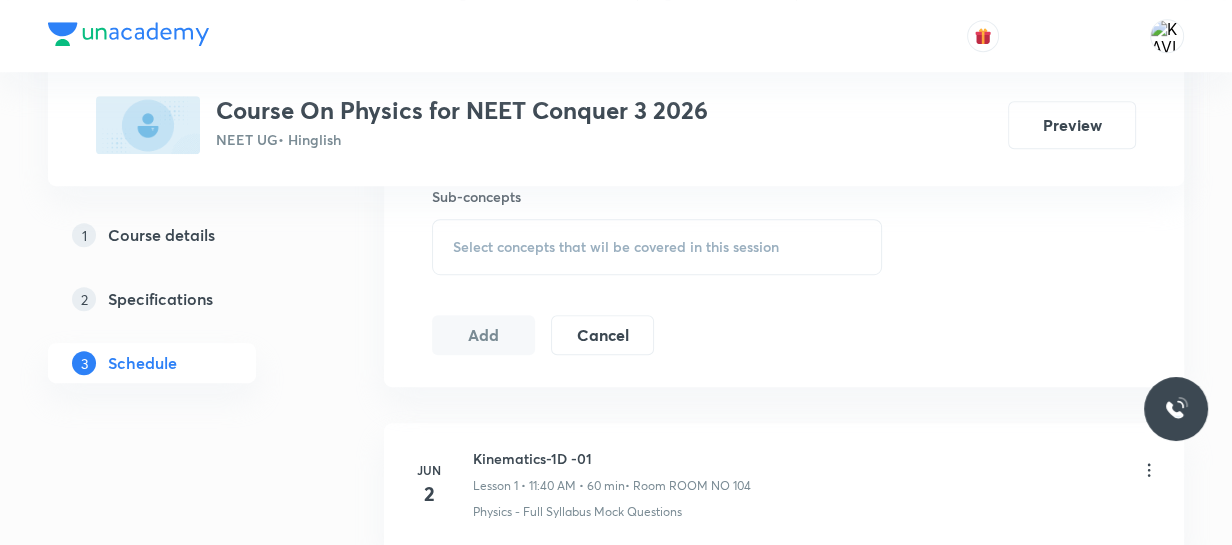 click on "Select concepts that wil be covered in this session" at bounding box center [616, 247] 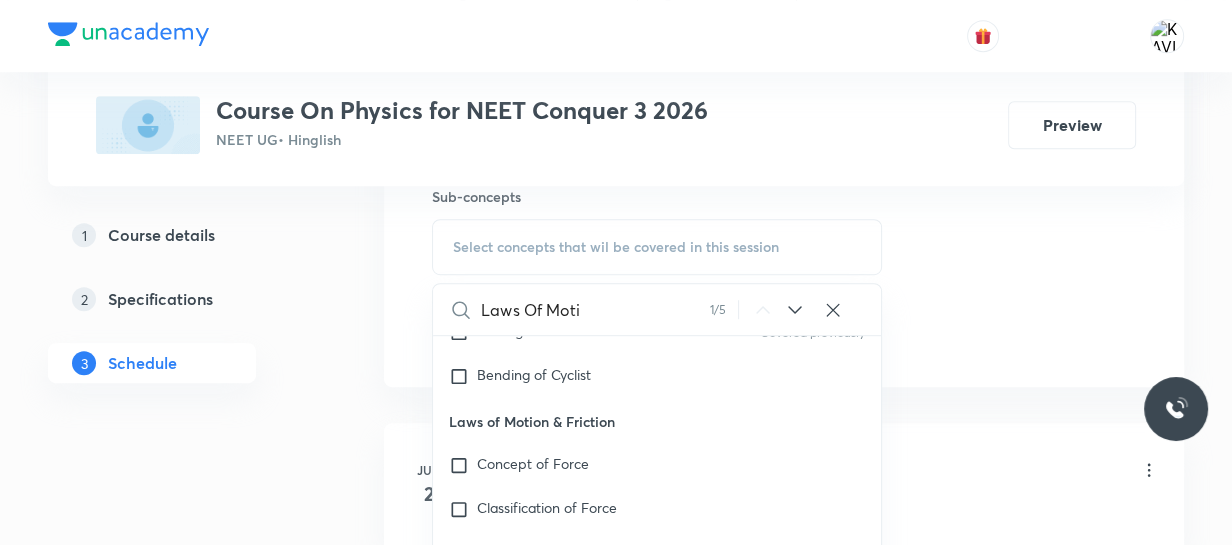scroll, scrollTop: 4241, scrollLeft: 0, axis: vertical 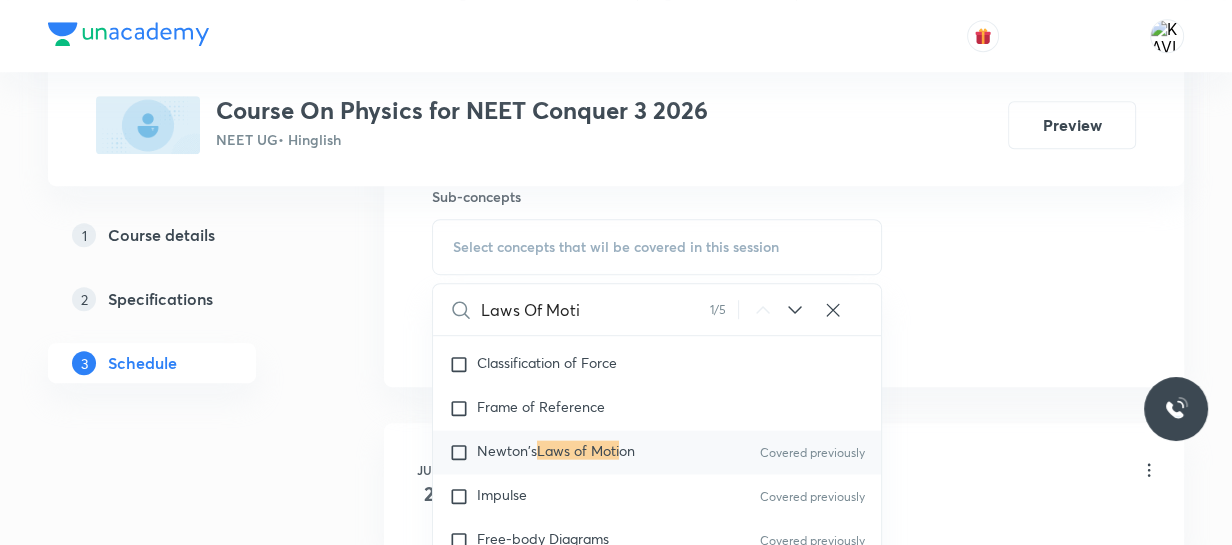 type on "Laws Of Moti" 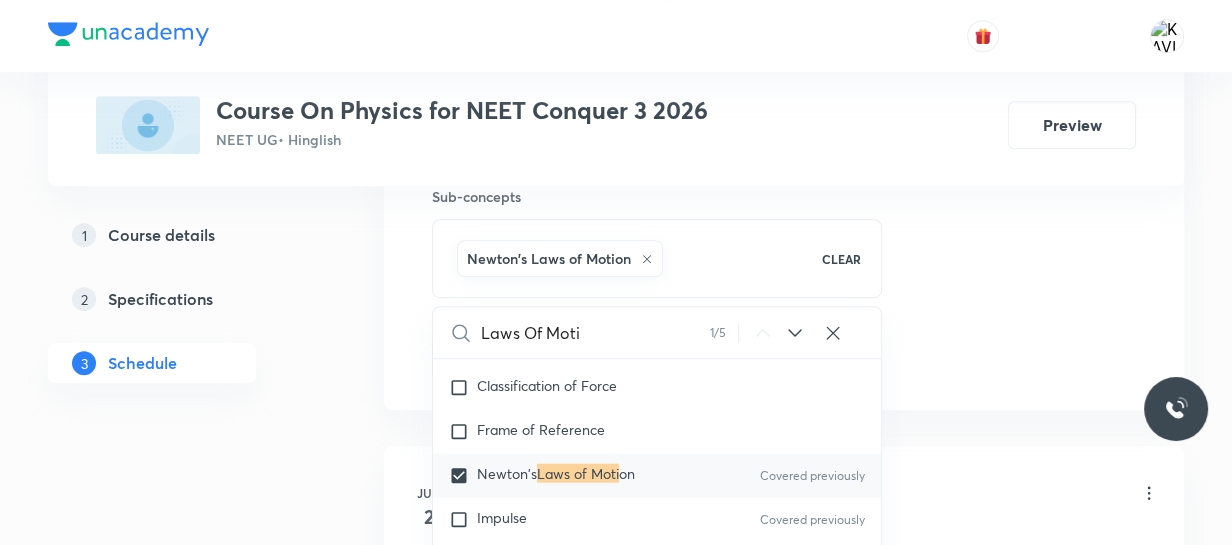 click on "Session  44 Live class Session title 18/99 Laws Of Motion -16 ​ Schedule for Aug 4, 2025, 12:50 PM ​ Duration (in minutes) 75 ​   Session type Online Offline Room ROOM NO 104 Sub-concepts Newton's Laws of Motion  CLEAR Laws Of Moti 1 / 5 ​ Physics - Full Syllabus Mock Questions Physics - Full Syllabus Mock Questions Covered previously Physics Previous Year Question Physics Previous Year Question Units & Dimensions Physical quantity Applications of Dimensional Analysis Significant Figures Units of Physical Quantities System of Units Dimensions of Some Mathematical Functions Unit and Dimension Covered previously Product of Two Vectors Covered previously Subtraction of Vectors Cross Product Covered previously Least Count Analysis Errors of Measurement Vernier Callipers Covered previously Screw Gauge Covered previously Zero Error Covered previously Basic Mathematics Elementary Algebra Covered previously Elementary Trigonometry Basic Coordinate Geometry Covered previously Functions Covered previously Error" at bounding box center (784, -103) 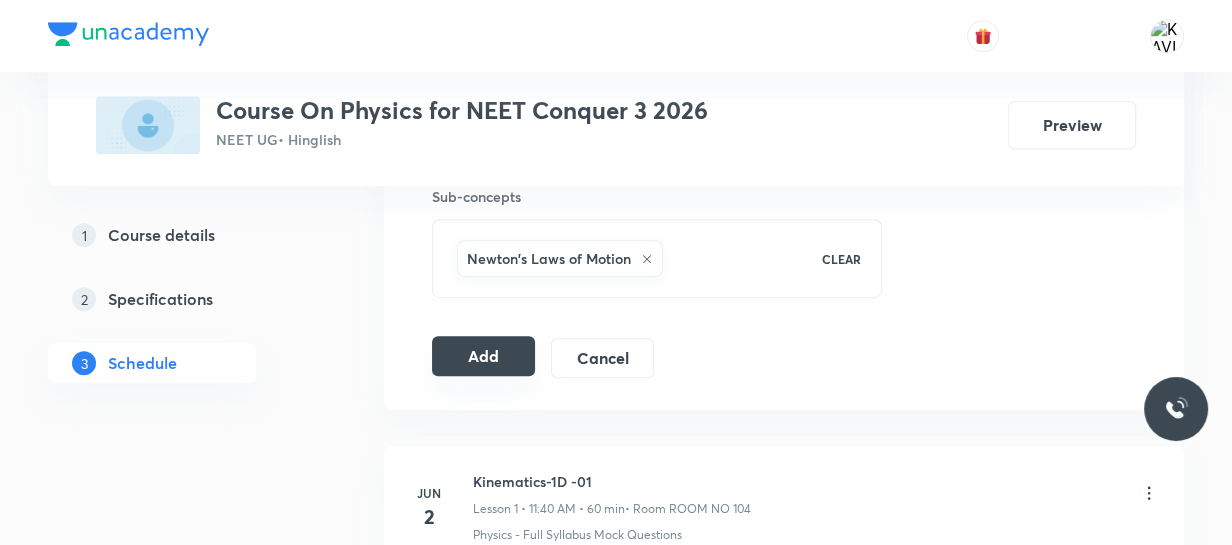 click on "Add" at bounding box center [483, 356] 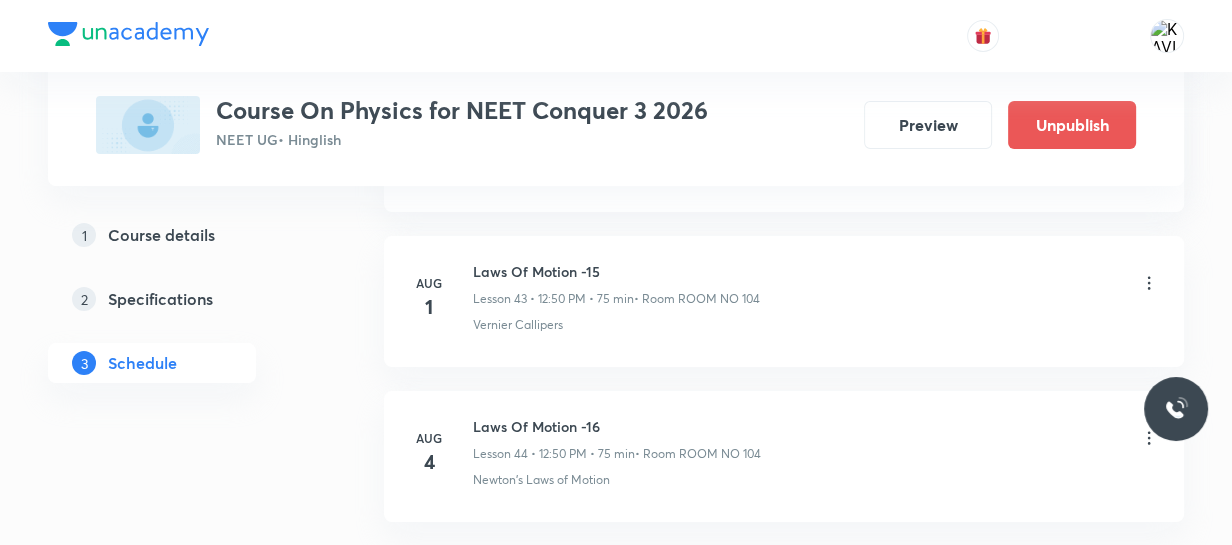 scroll, scrollTop: 6949, scrollLeft: 0, axis: vertical 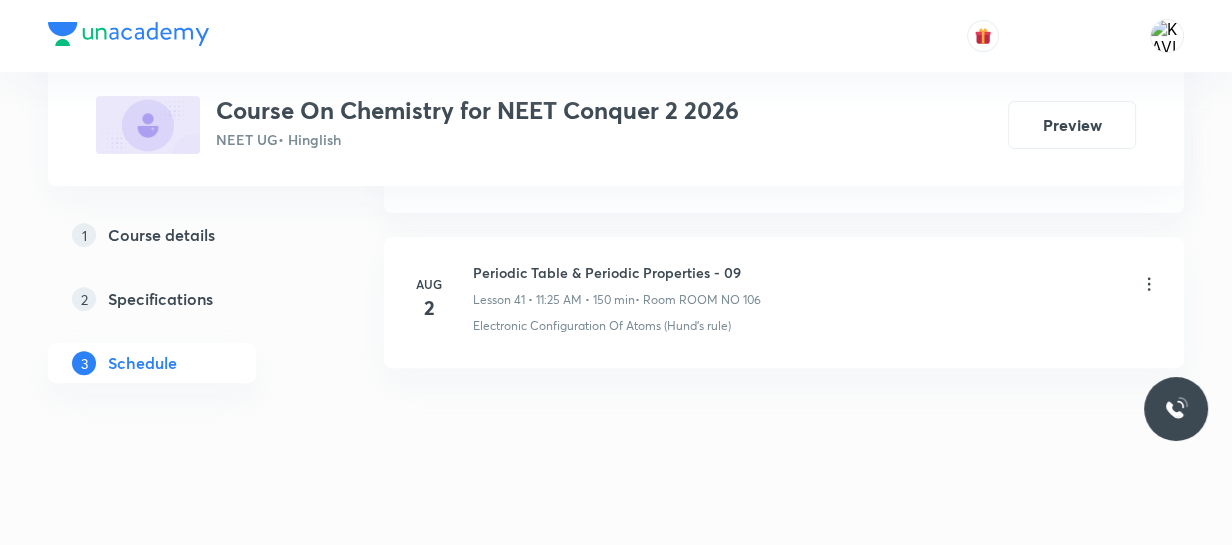 click on "Periodic Table & Periodic Properties - 09" at bounding box center [617, 272] 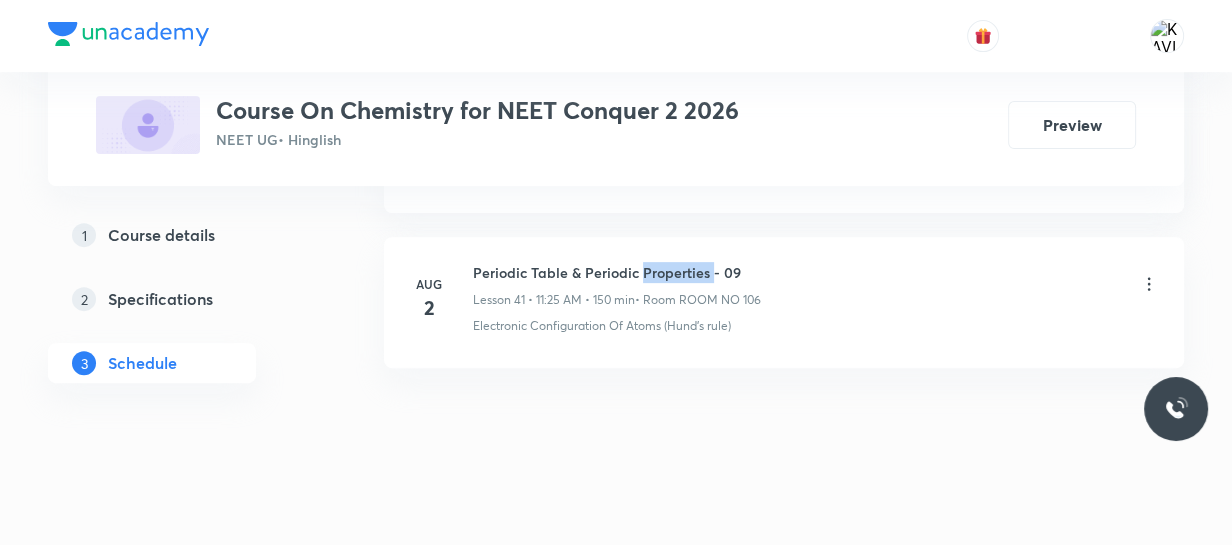 click on "Periodic Table & Periodic Properties - 09" at bounding box center (617, 272) 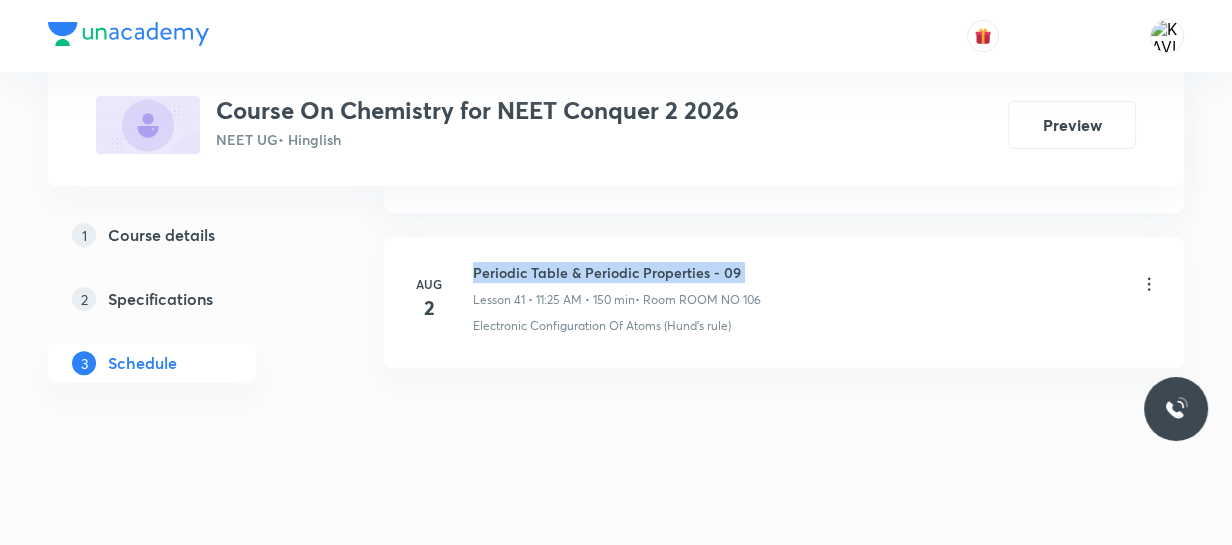 click on "Periodic Table & Periodic Properties - 09" at bounding box center [617, 272] 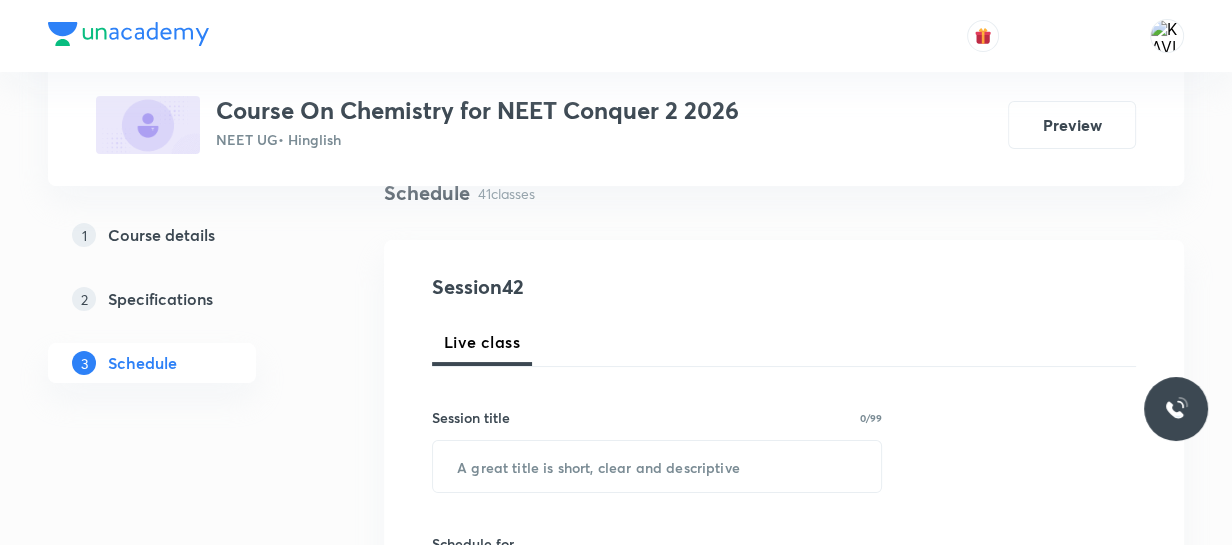 scroll, scrollTop: 161, scrollLeft: 0, axis: vertical 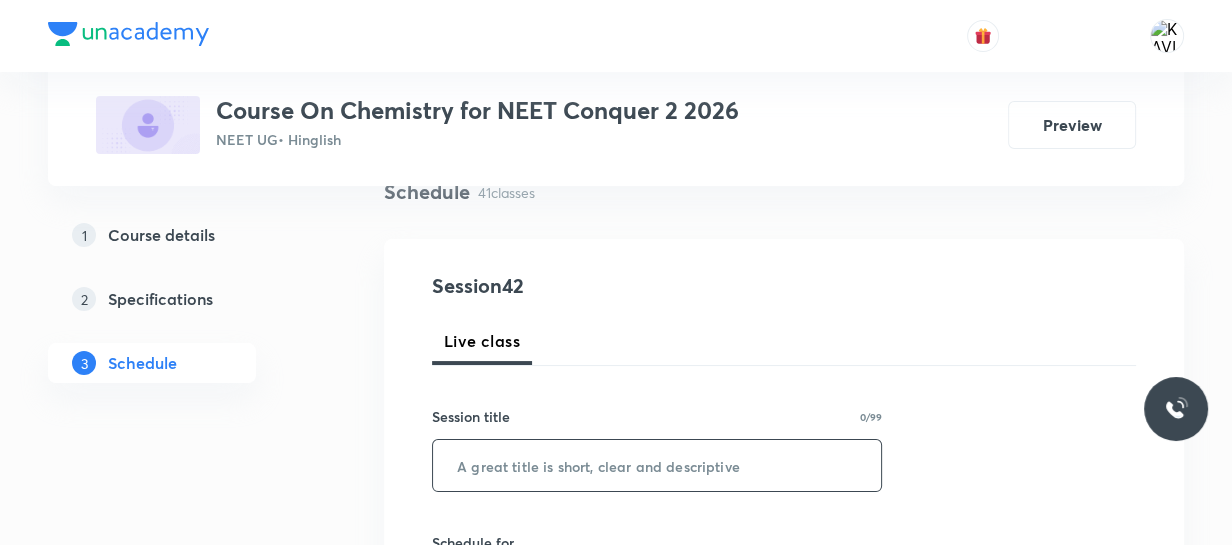 click at bounding box center [657, 465] 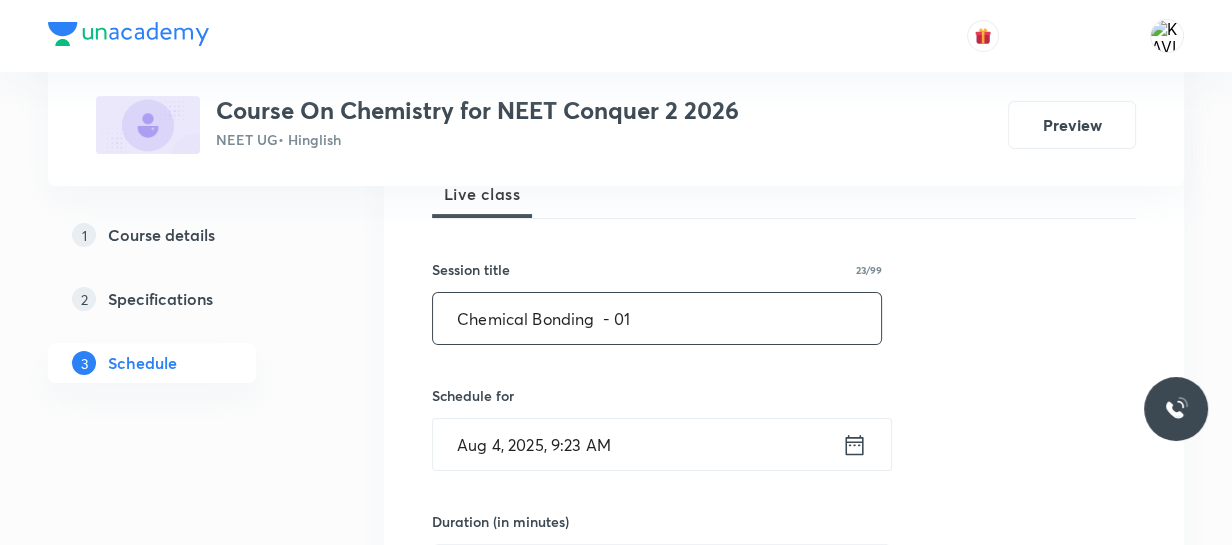 scroll, scrollTop: 310, scrollLeft: 0, axis: vertical 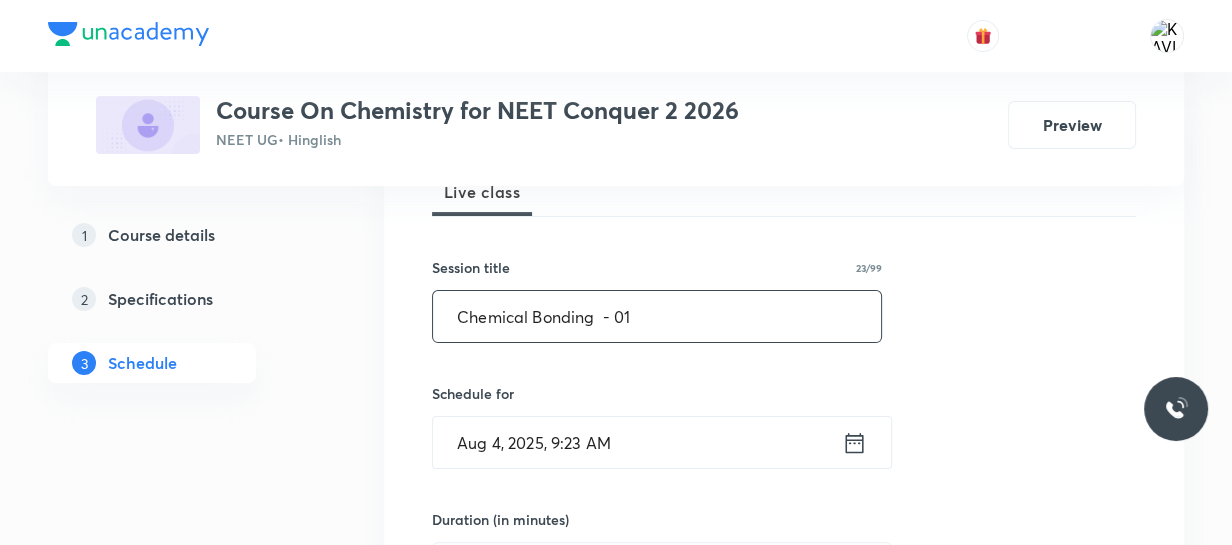 type on "Chemical Bonding  - 01" 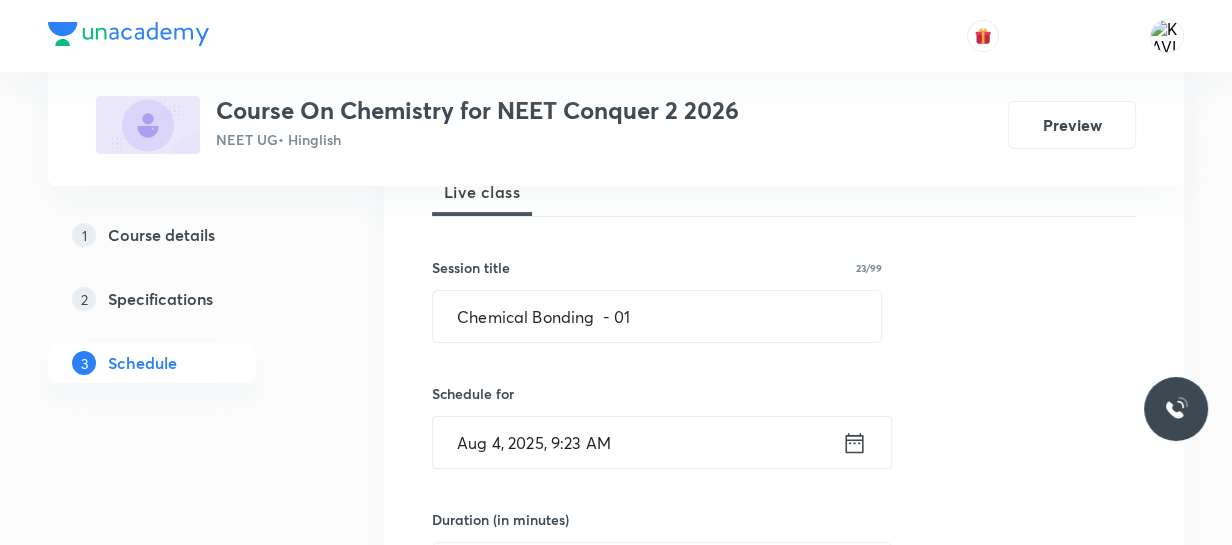 click 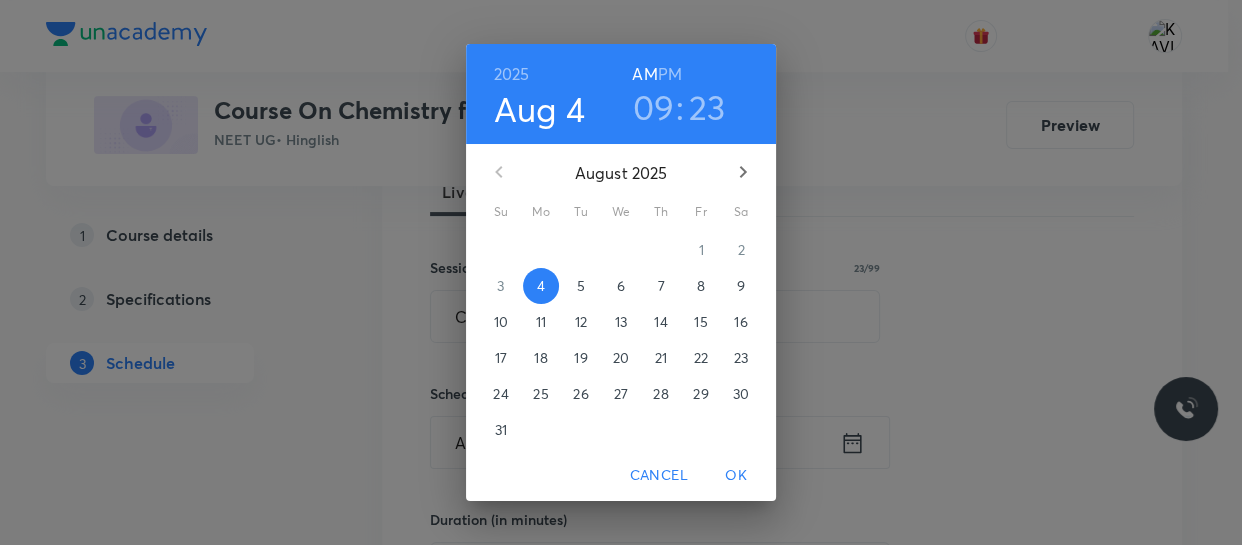 click on "09" at bounding box center [654, 107] 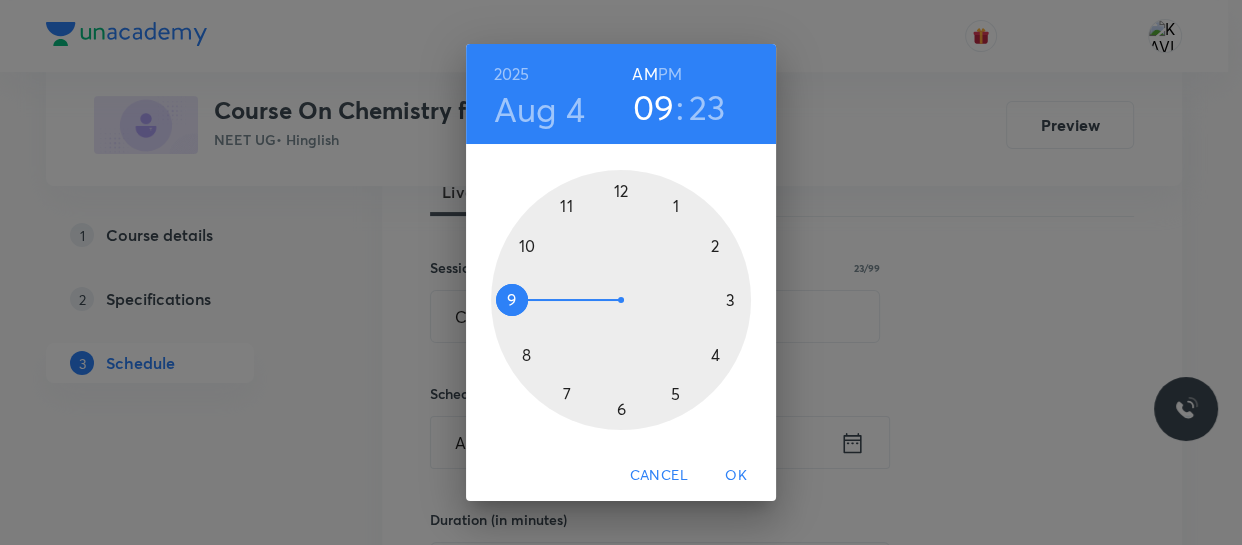 click at bounding box center (621, 300) 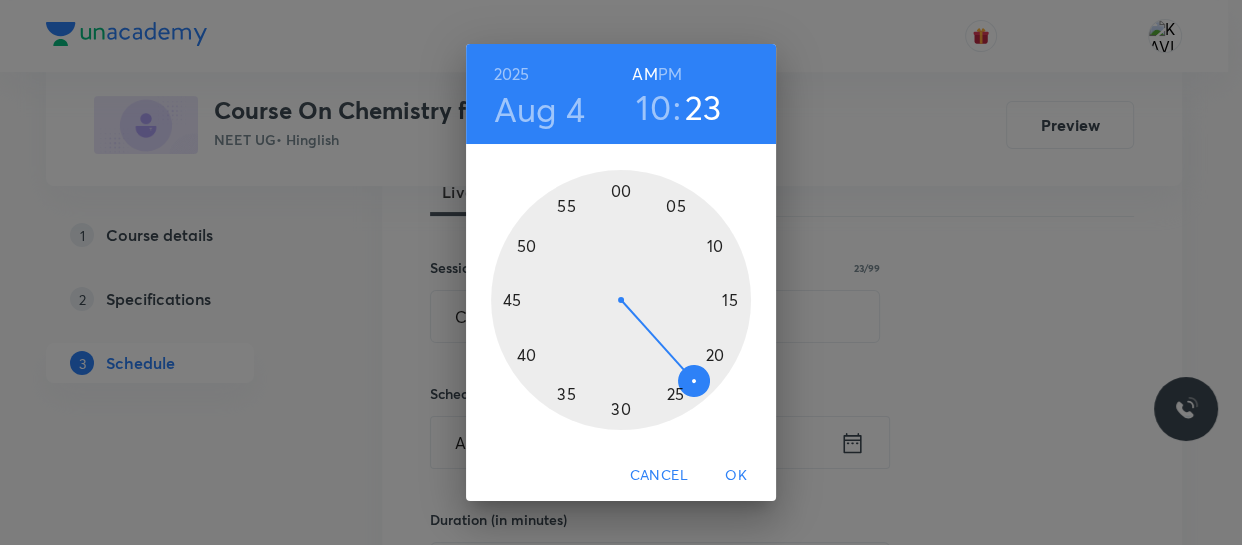 click at bounding box center [621, 300] 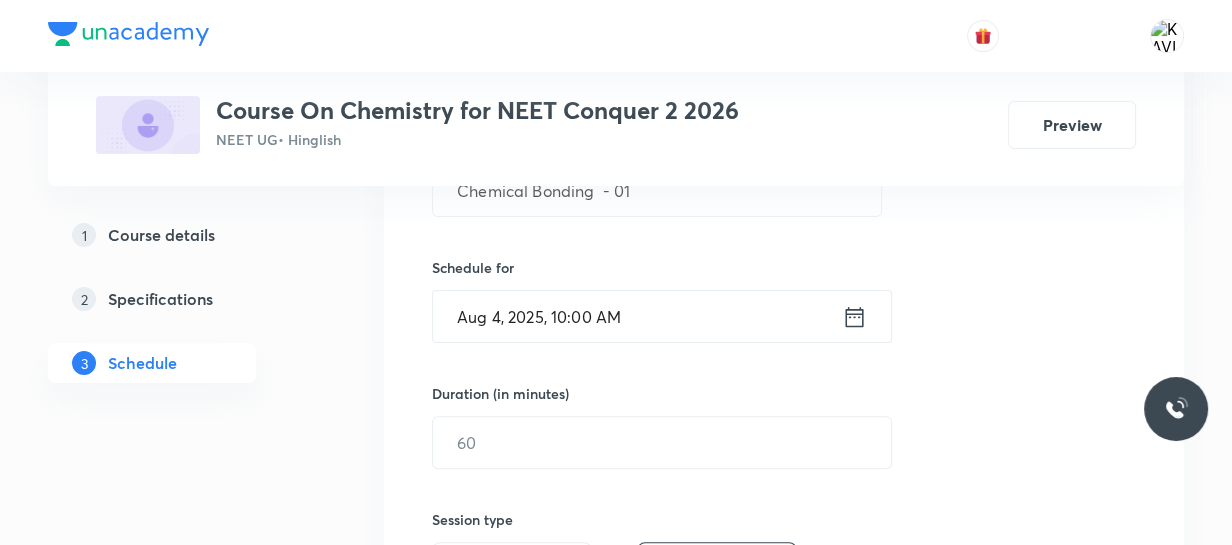 scroll, scrollTop: 439, scrollLeft: 0, axis: vertical 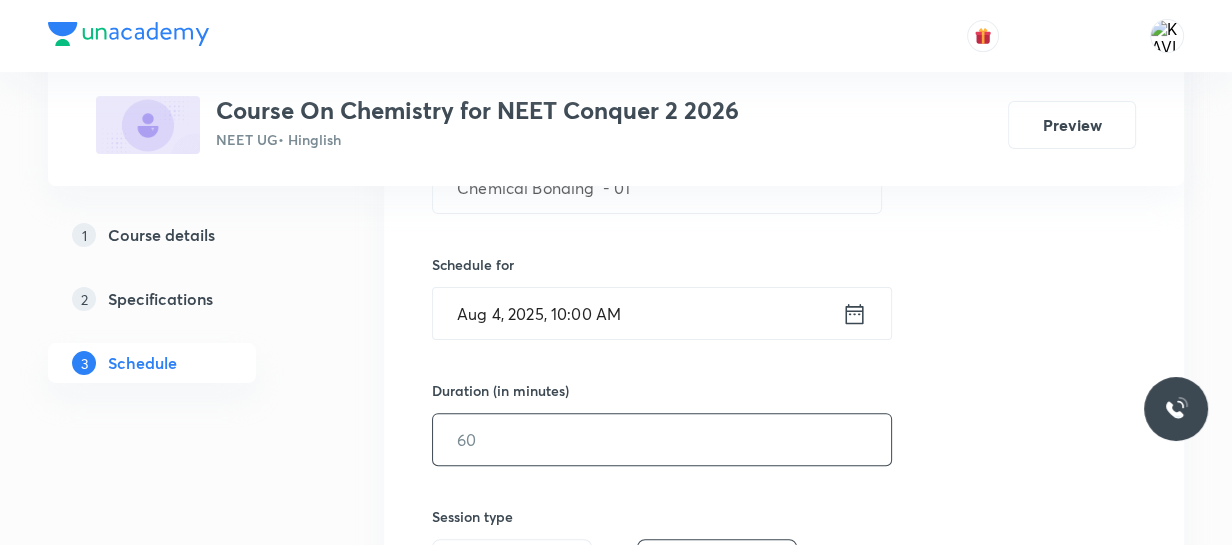 click at bounding box center (662, 439) 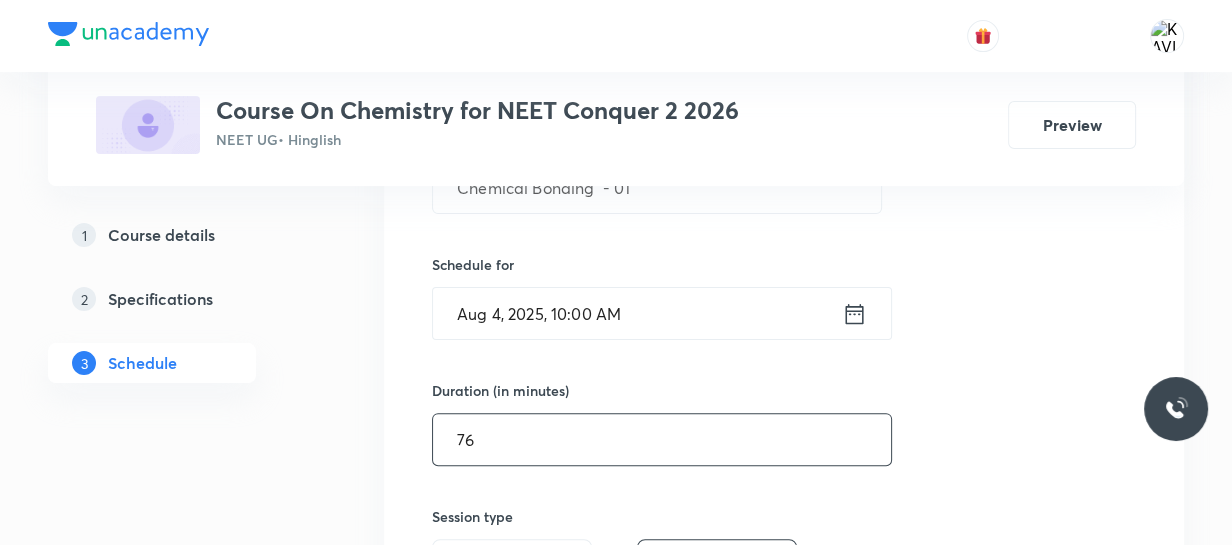 type on "7" 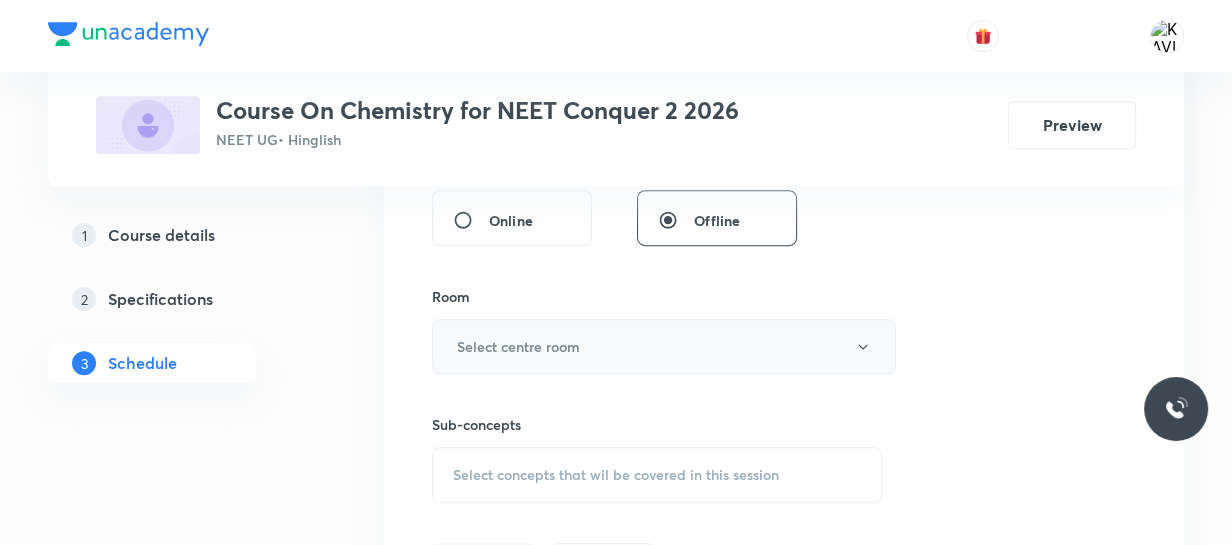 scroll, scrollTop: 791, scrollLeft: 0, axis: vertical 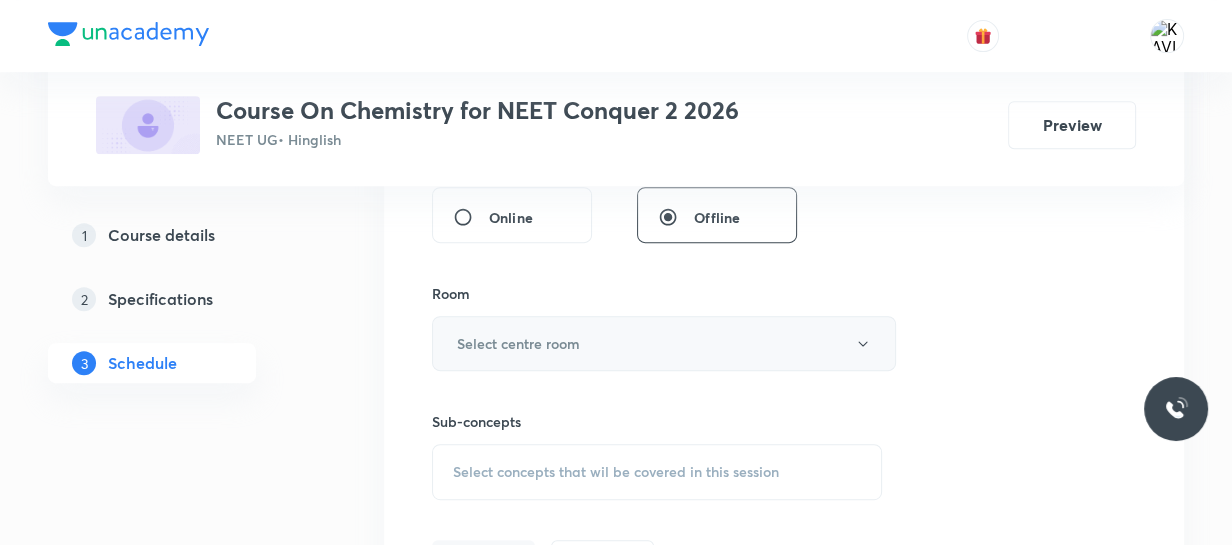type on "75" 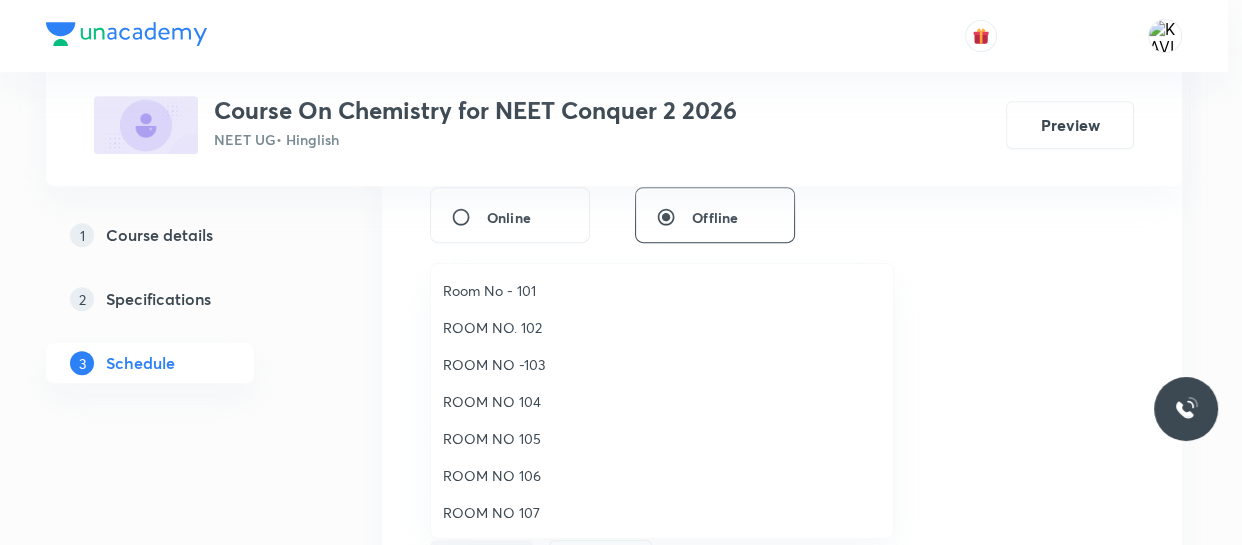 click on "ROOM NO -103" at bounding box center (662, 364) 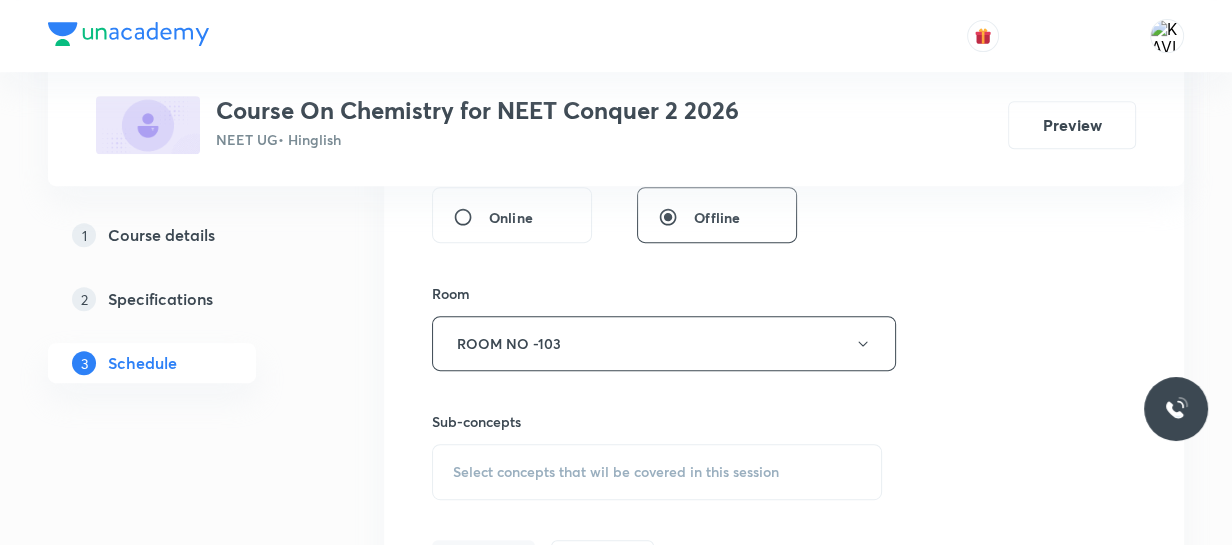scroll, scrollTop: 909, scrollLeft: 0, axis: vertical 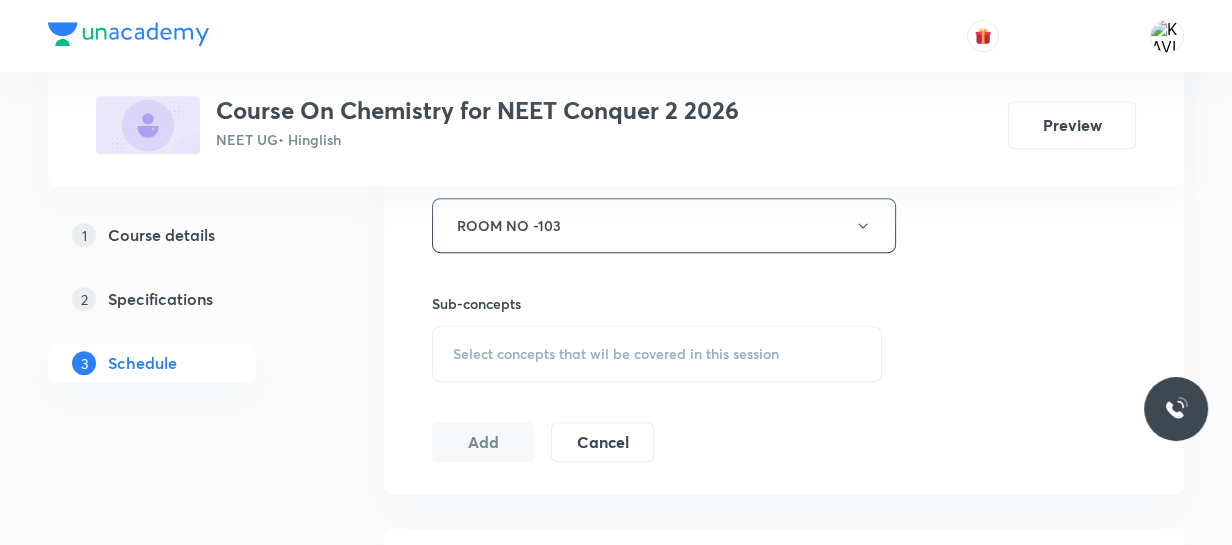 click on "Select concepts that wil be covered in this session" at bounding box center (616, 354) 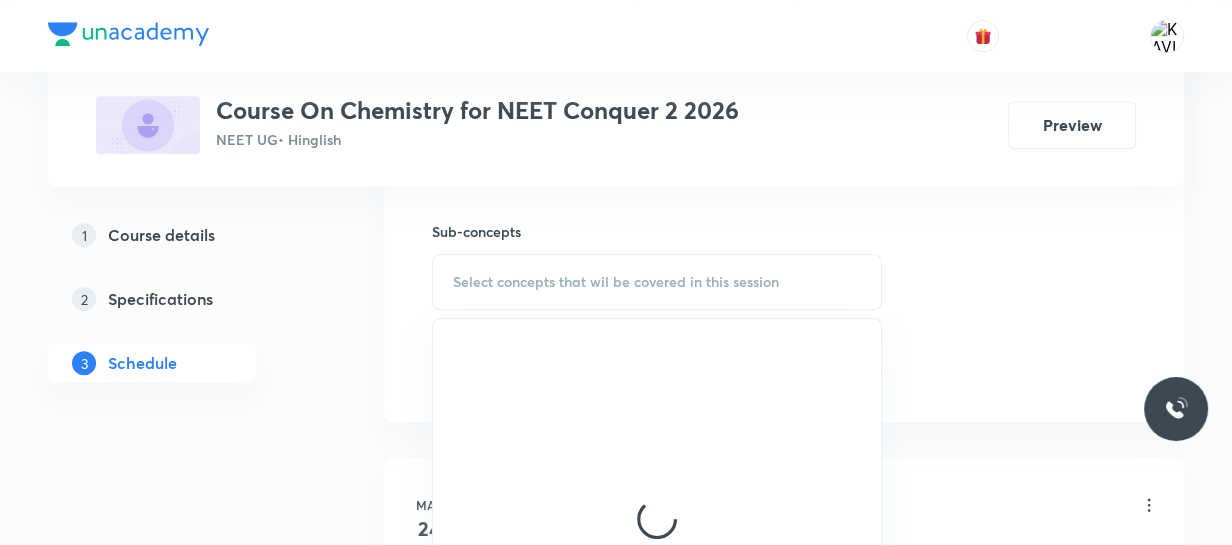 scroll, scrollTop: 982, scrollLeft: 0, axis: vertical 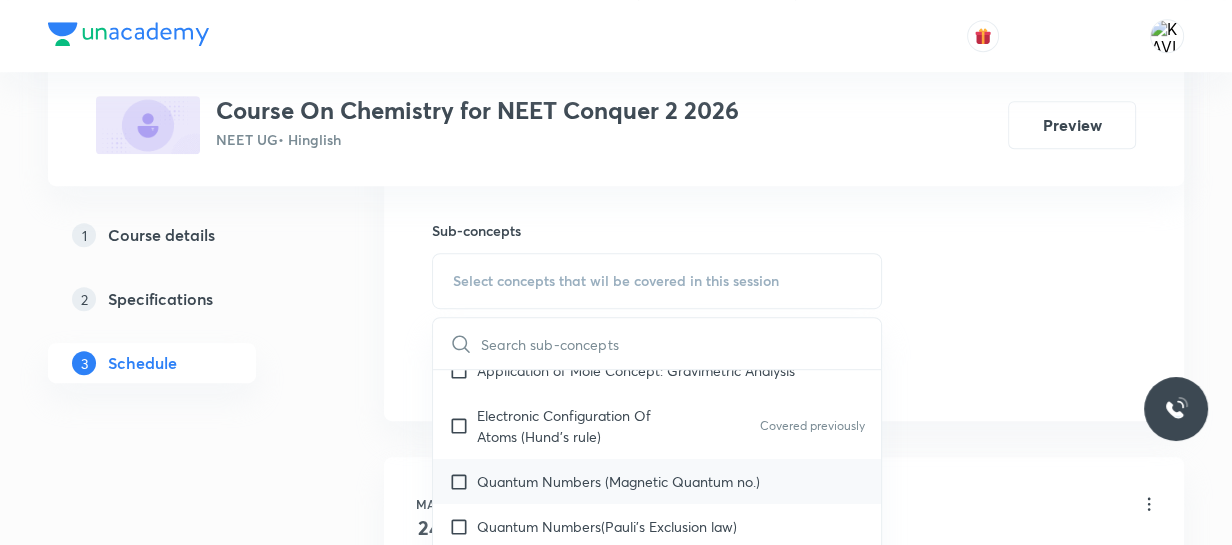 click on "Quantum Numbers (Magnetic Quantum no.)" at bounding box center (618, 481) 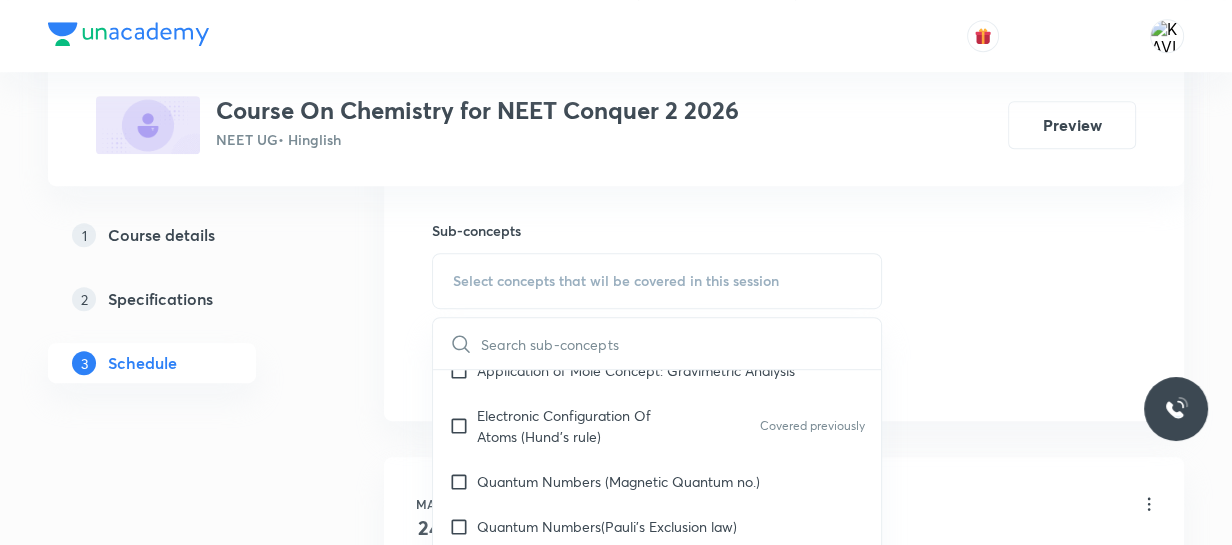 checkbox on "true" 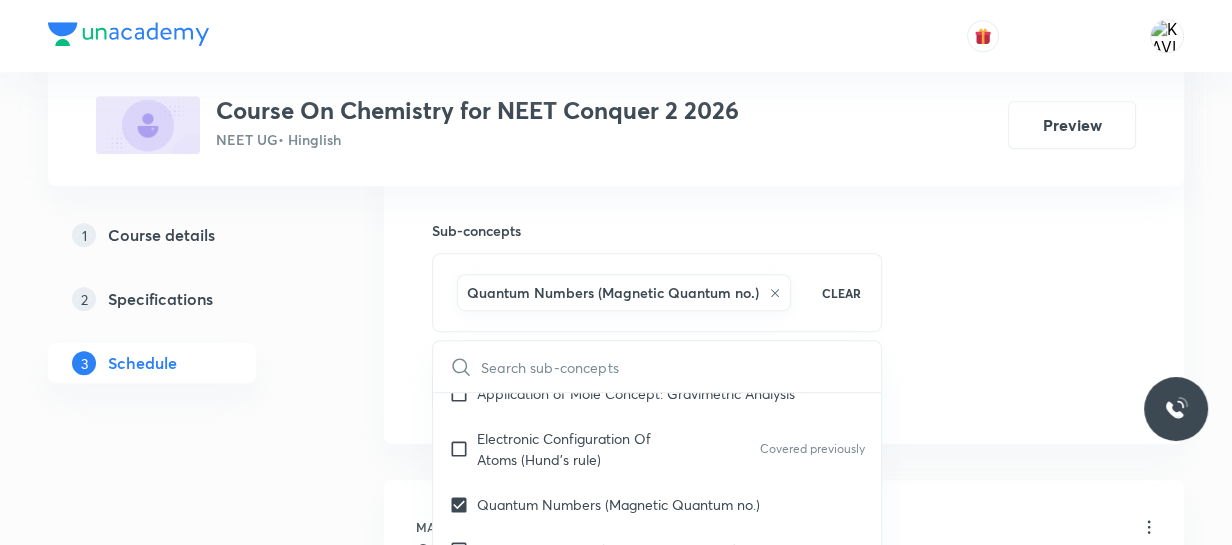 click on "Session  42 Live class Session title 23/99 Chemical Bonding  - 01 ​ Schedule for Aug 4, 2025, 10:00 AM ​ Duration (in minutes) 75 ​   Session type Online Offline Room ROOM NO -103 Sub-concepts  Quantum Numbers (Magnetic Quantum no.) CLEAR ​ Chemistry - Full Syllabus Mock Questions Chemistry - Full Syllabus Mock Questions Chemistry Previous Year Covered previously Chemistry Previous Year Questions Chemistry Previous Year Questions Covered previously General Topics & Mole Concept Basic Concepts Mole – Basic Introduction Percentage Composition Covered previously Stoichiometry Principle of Atom Conservation (POAC) Covered previously Relation between Stoichiometric Quantities Covered previously Application of Mole Concept: Gravimetric Analysis Electronic Configuration Of Atoms (Hund's rule) Covered previously  Quantum Numbers (Magnetic Quantum no.) Quantum Numbers(Pauli's Exclusion law) Mean Molar Mass or Molecular Mass Covered previously Variation of Conductivity with Concentration Covered previously pH" at bounding box center [784, -69] 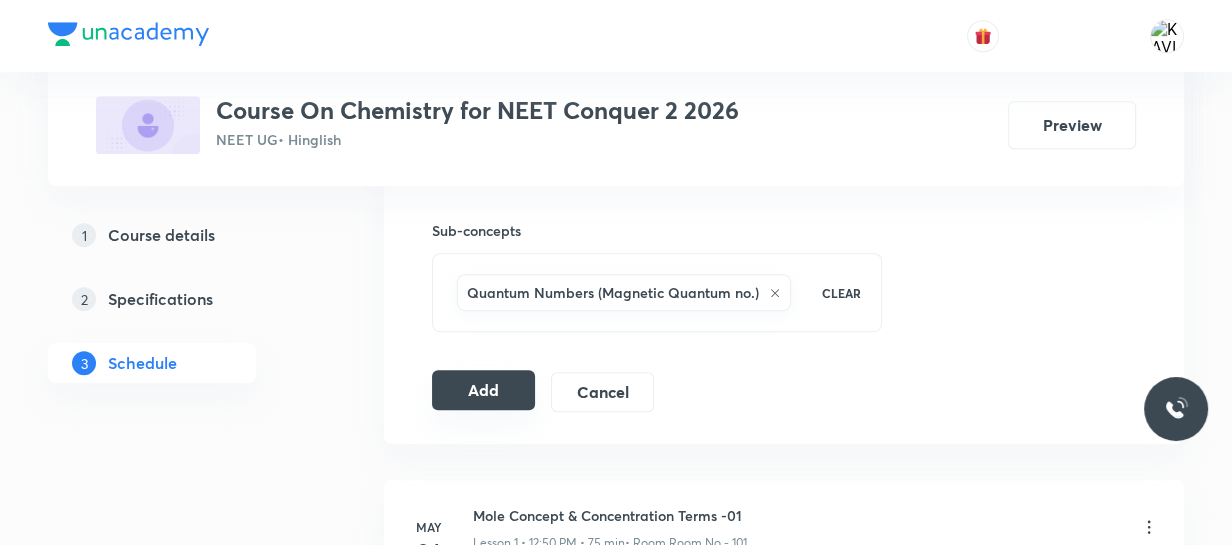 click on "Add" at bounding box center (483, 390) 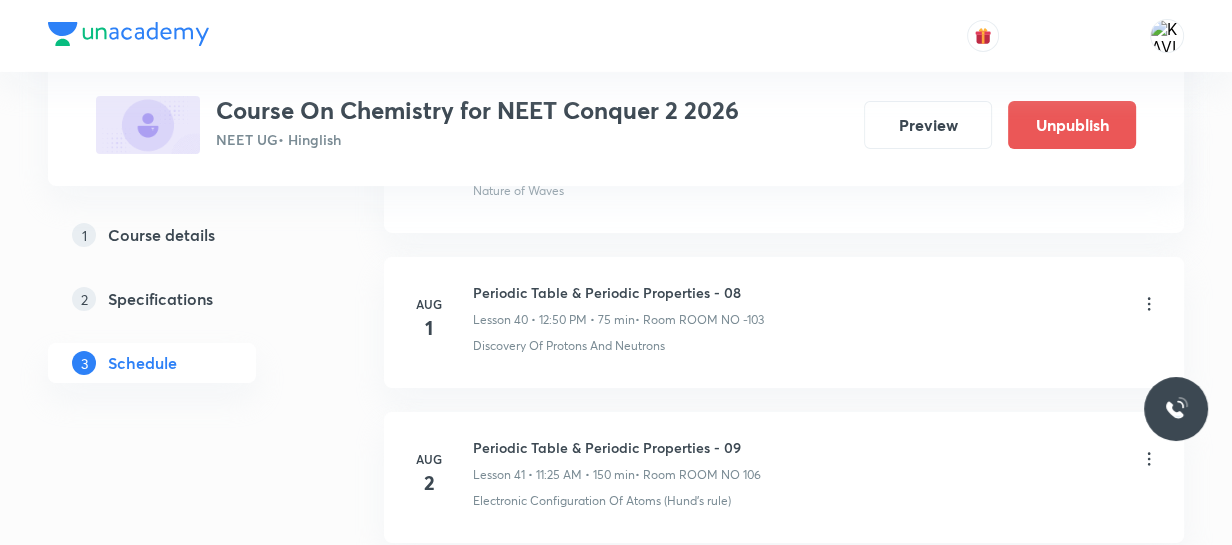 scroll, scrollTop: 6640, scrollLeft: 0, axis: vertical 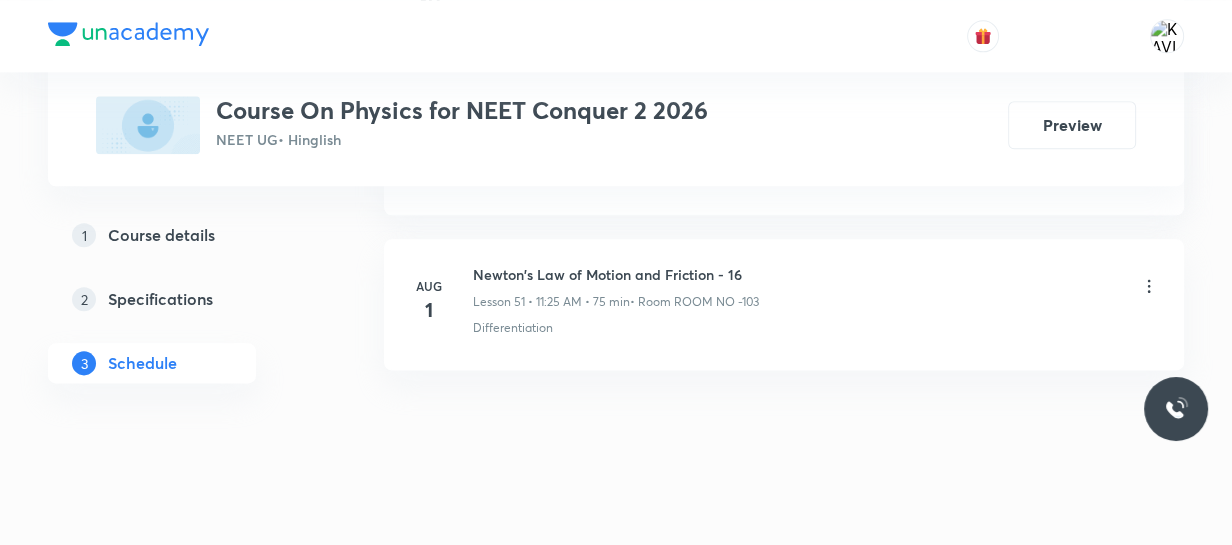 click on "Newton's Law of Motion and Friction - 16" at bounding box center (616, 274) 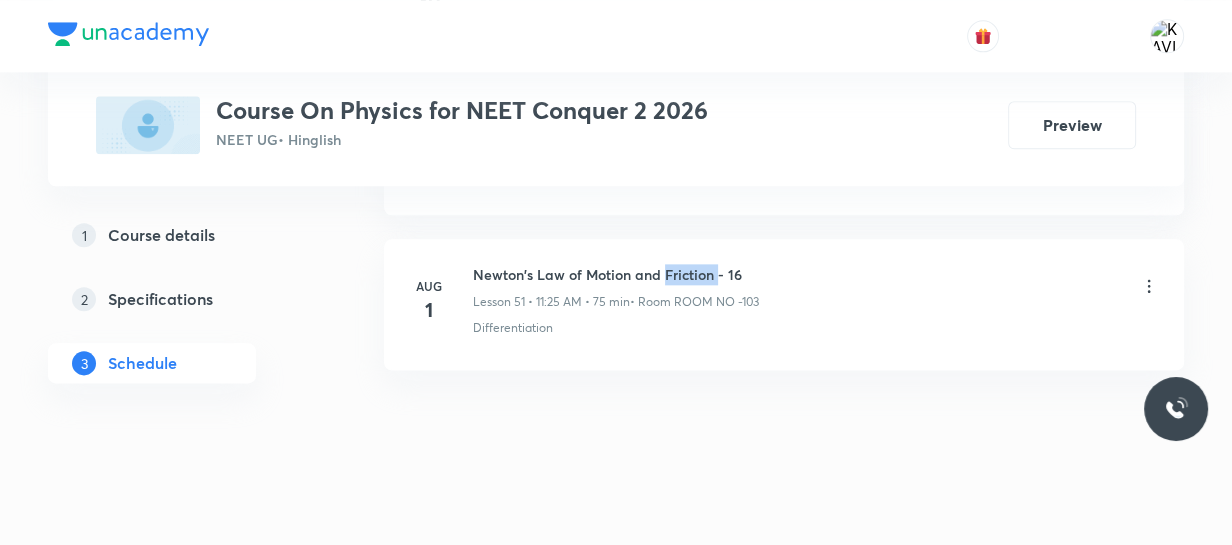 click on "Newton's Law of Motion and Friction - 16" at bounding box center (616, 274) 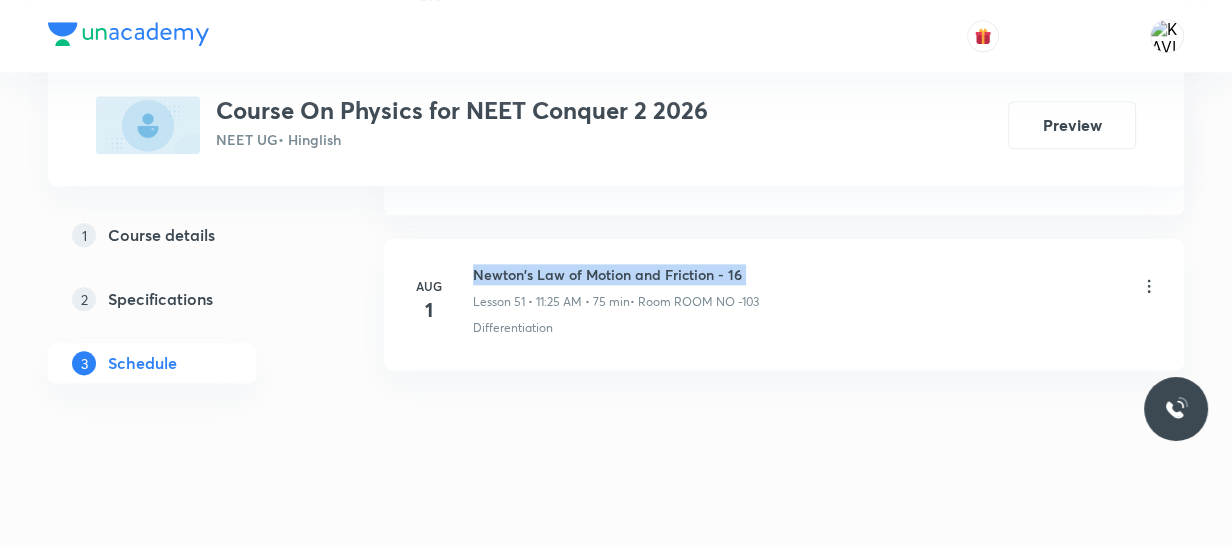 click on "Newton's Law of Motion and Friction - 16" at bounding box center [616, 274] 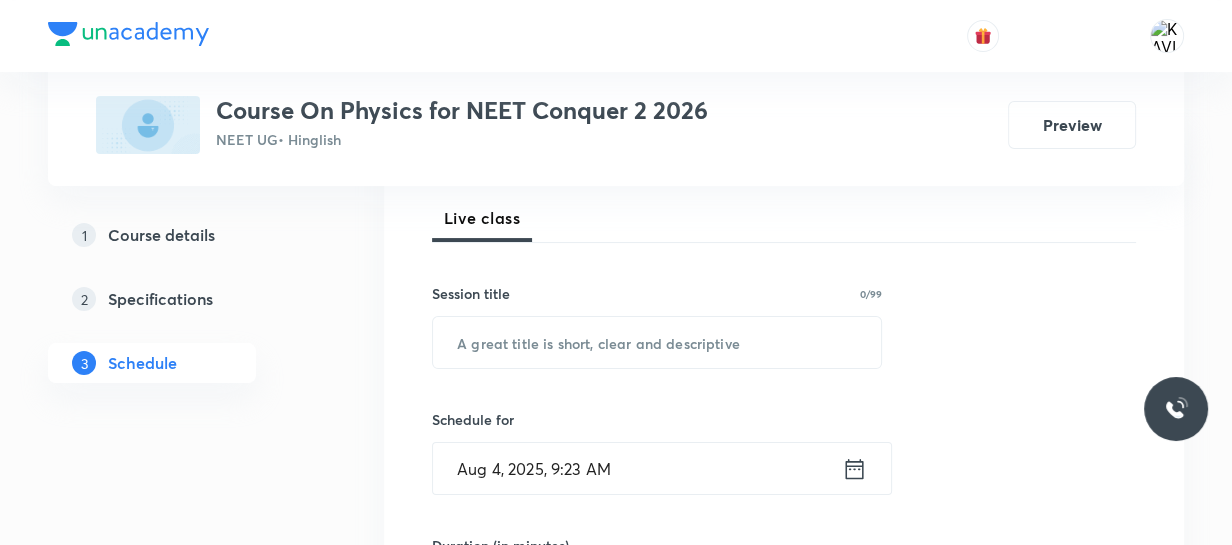 scroll, scrollTop: 287, scrollLeft: 0, axis: vertical 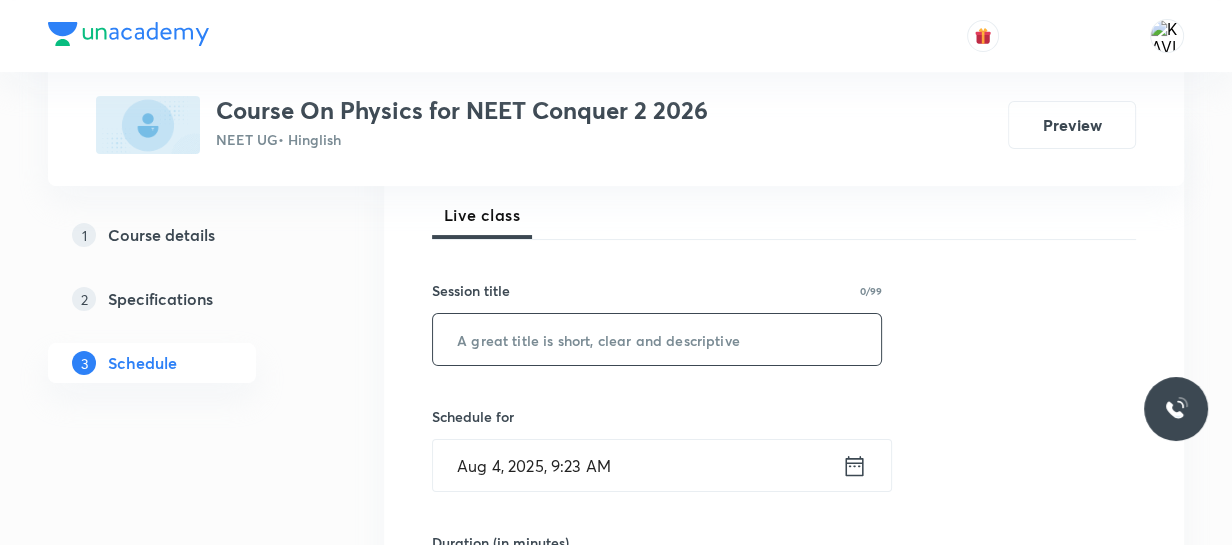 click at bounding box center (657, 339) 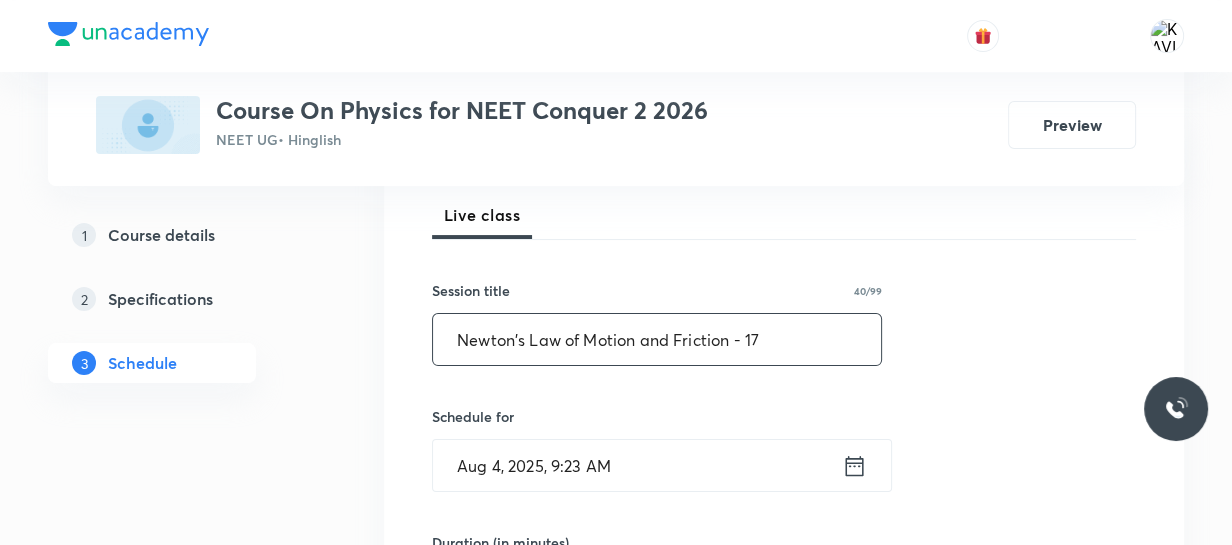 type on "Newton's Law of Motion and Friction - 17" 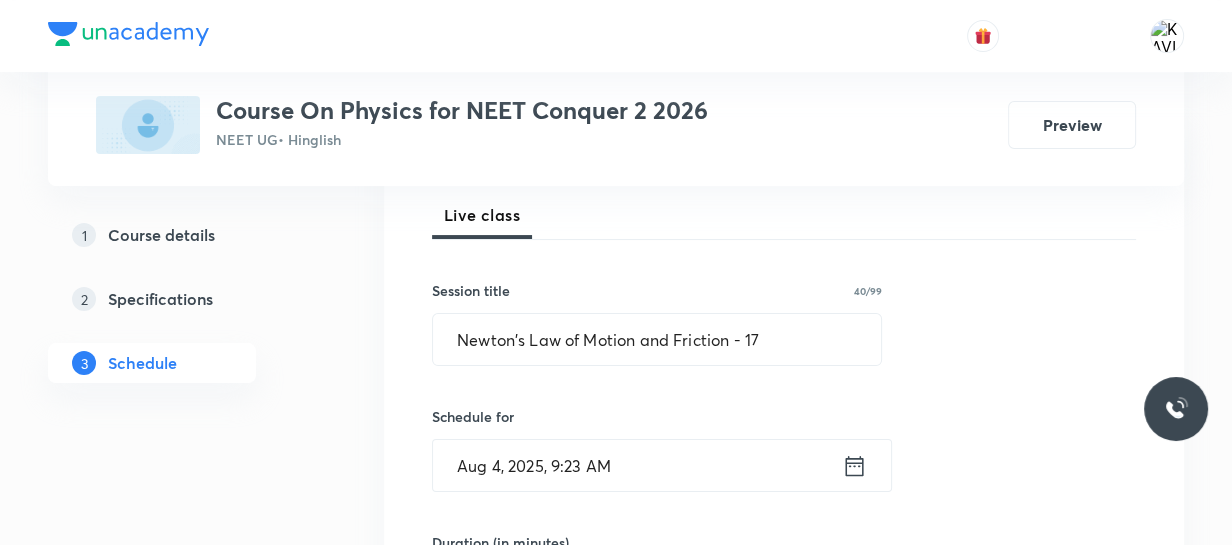 click 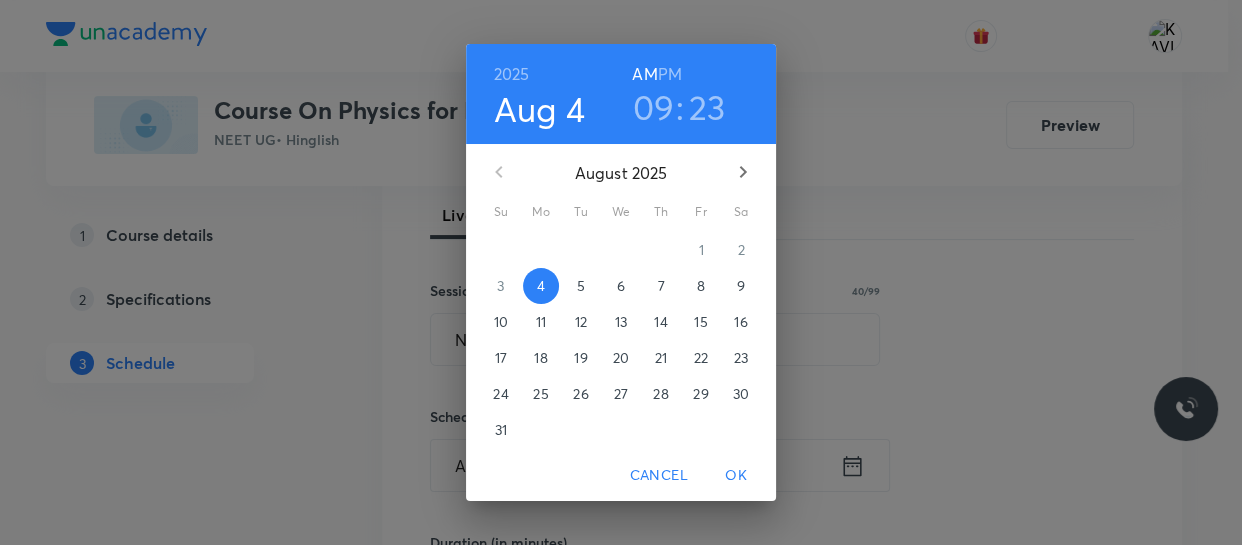 click on "09" at bounding box center [654, 107] 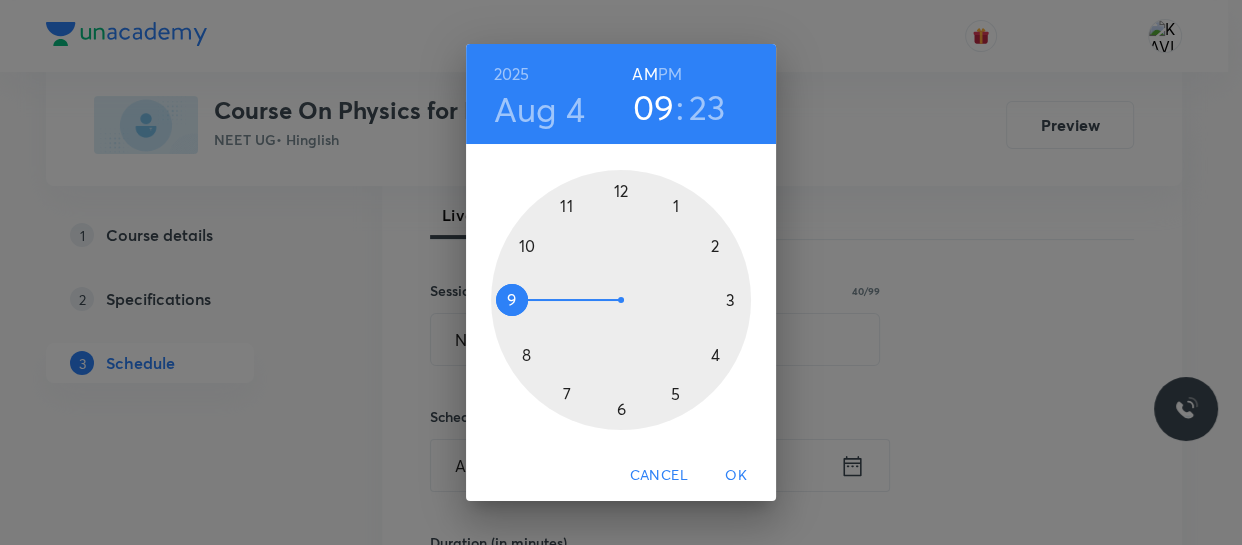 click at bounding box center [621, 300] 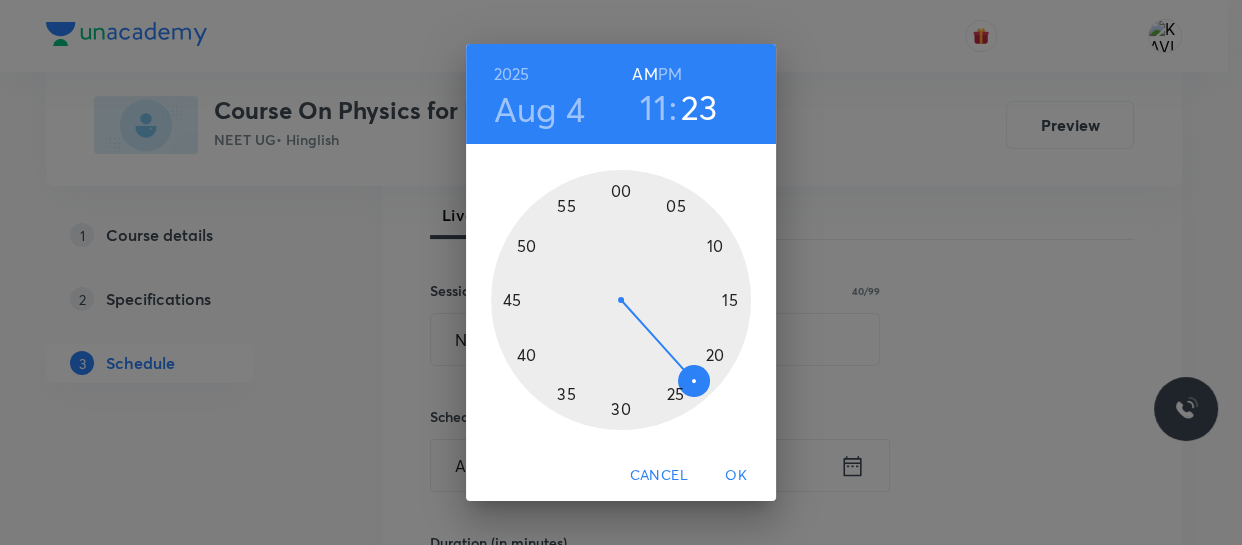 click at bounding box center (621, 300) 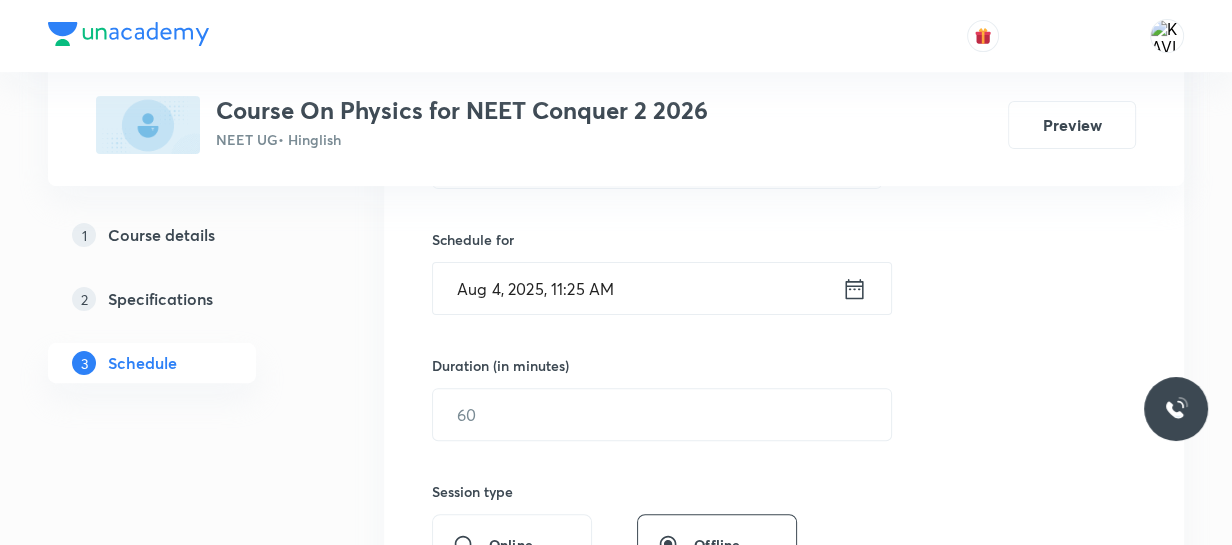 scroll, scrollTop: 467, scrollLeft: 0, axis: vertical 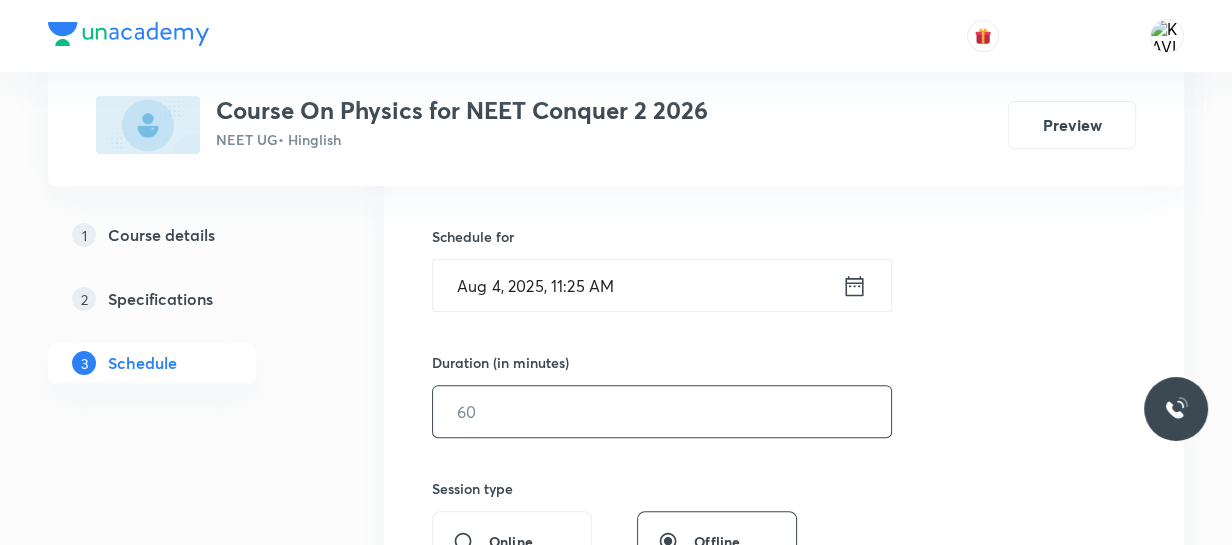 click at bounding box center (662, 411) 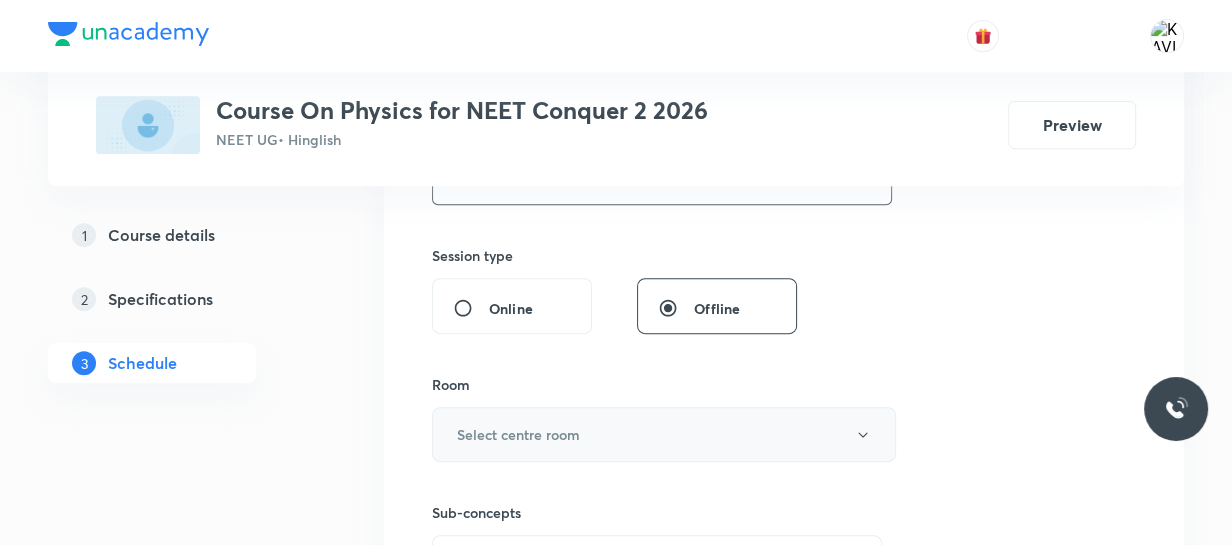 scroll, scrollTop: 701, scrollLeft: 0, axis: vertical 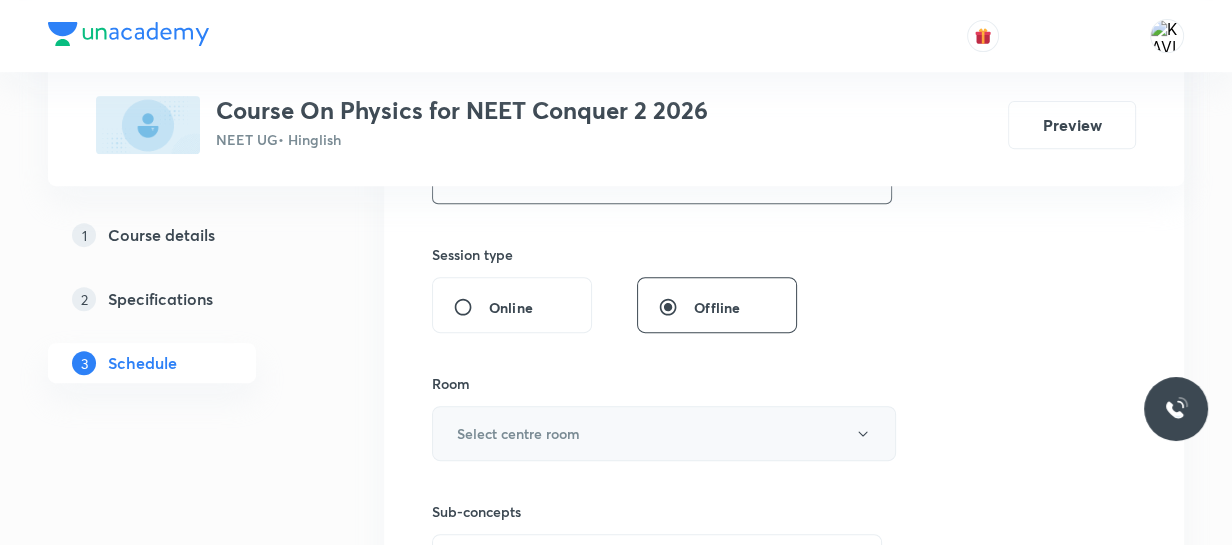 type on "75" 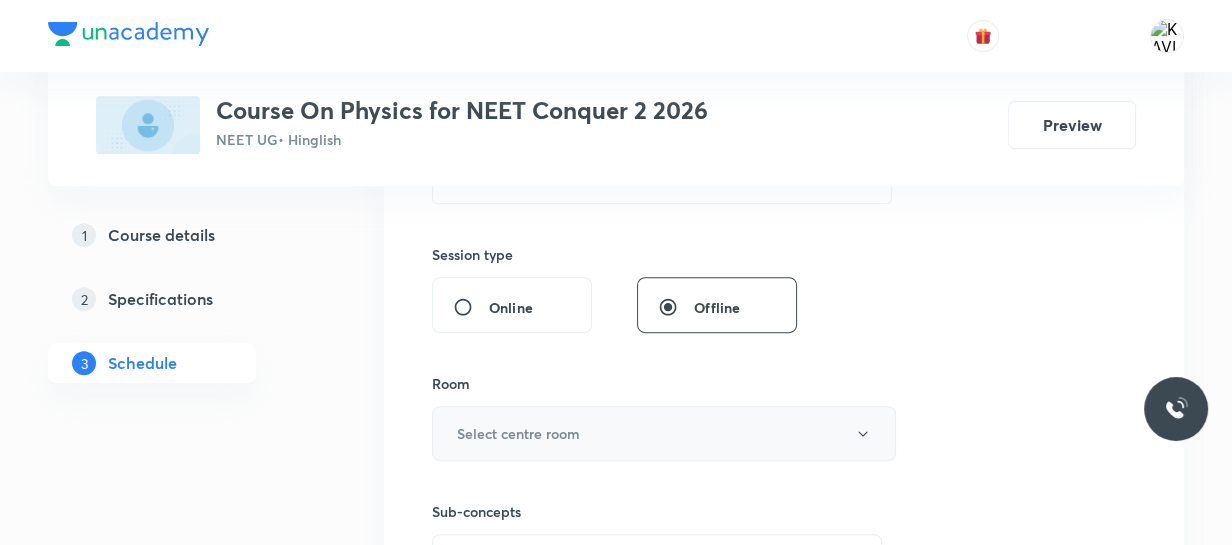 click on "Select centre room" at bounding box center [518, 433] 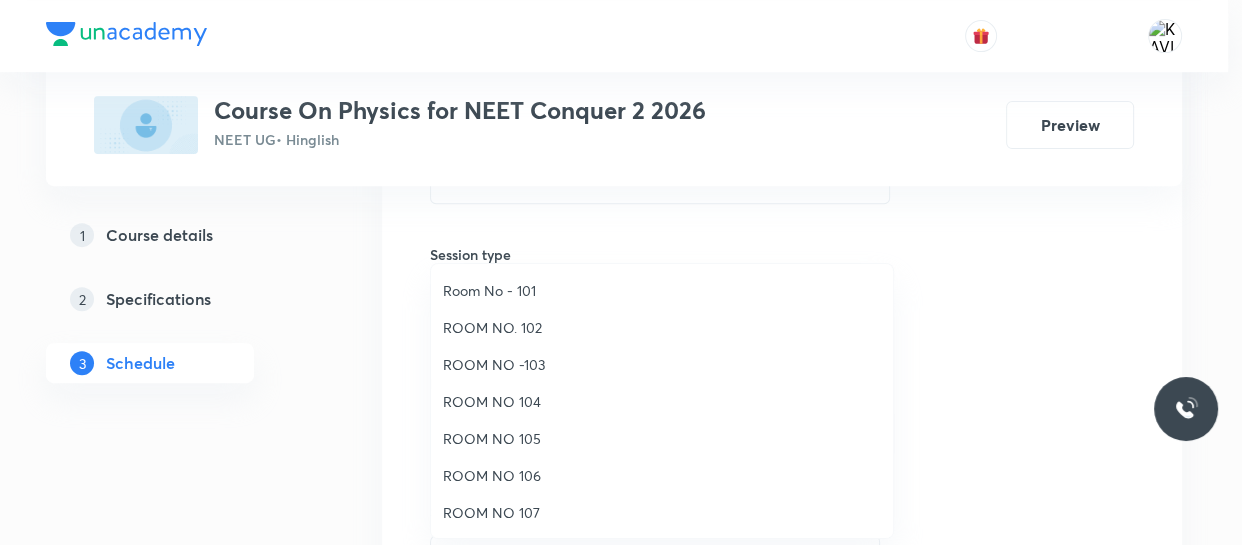 click on "ROOM NO -103" at bounding box center (662, 364) 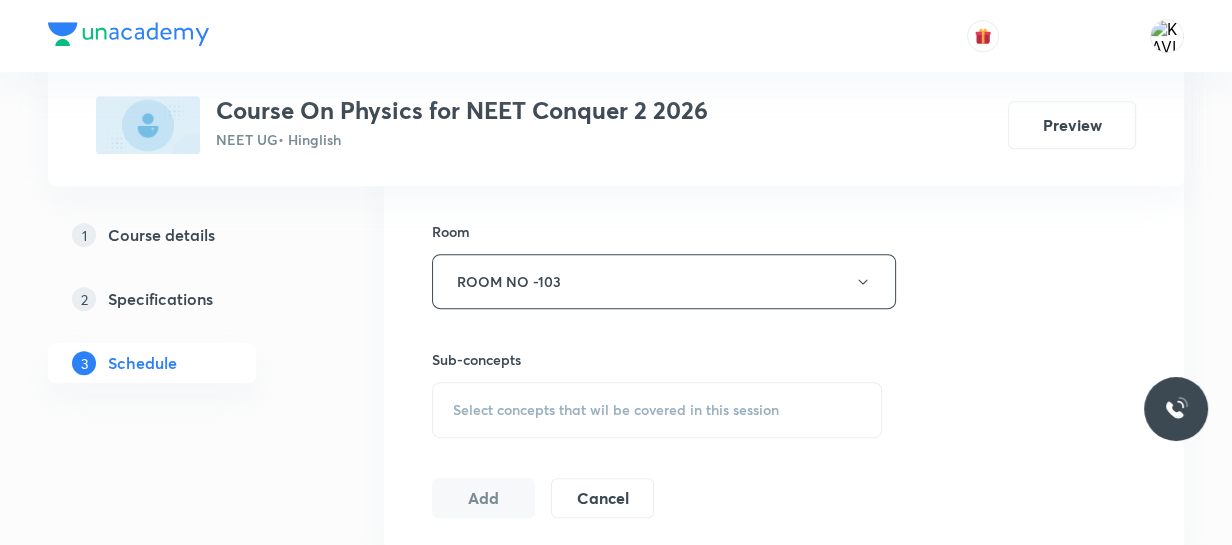 scroll, scrollTop: 859, scrollLeft: 0, axis: vertical 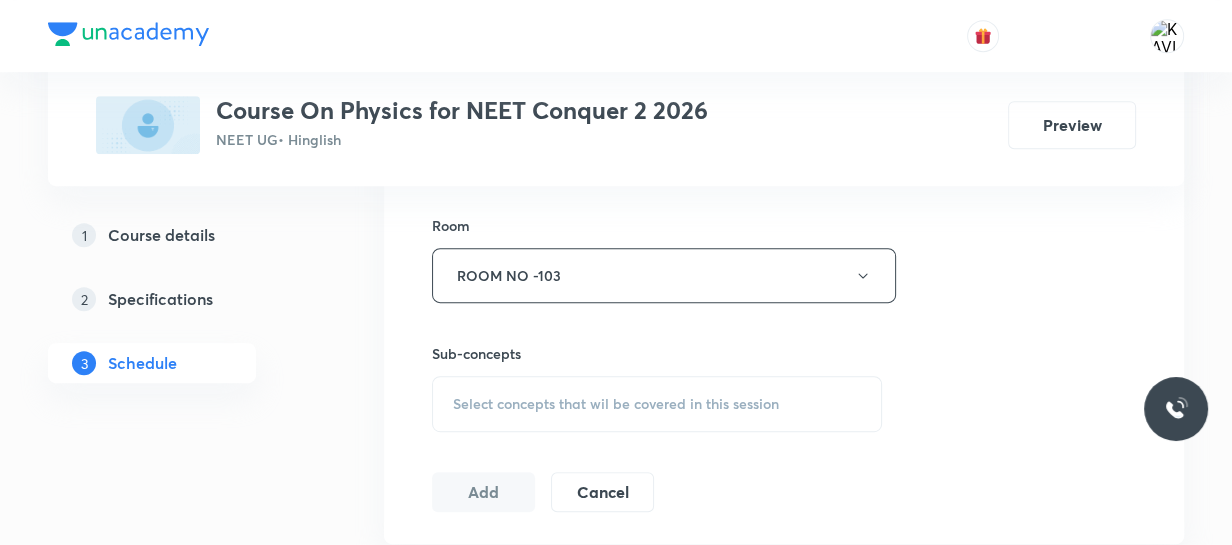 click on "Select concepts that wil be covered in this session" at bounding box center (657, 404) 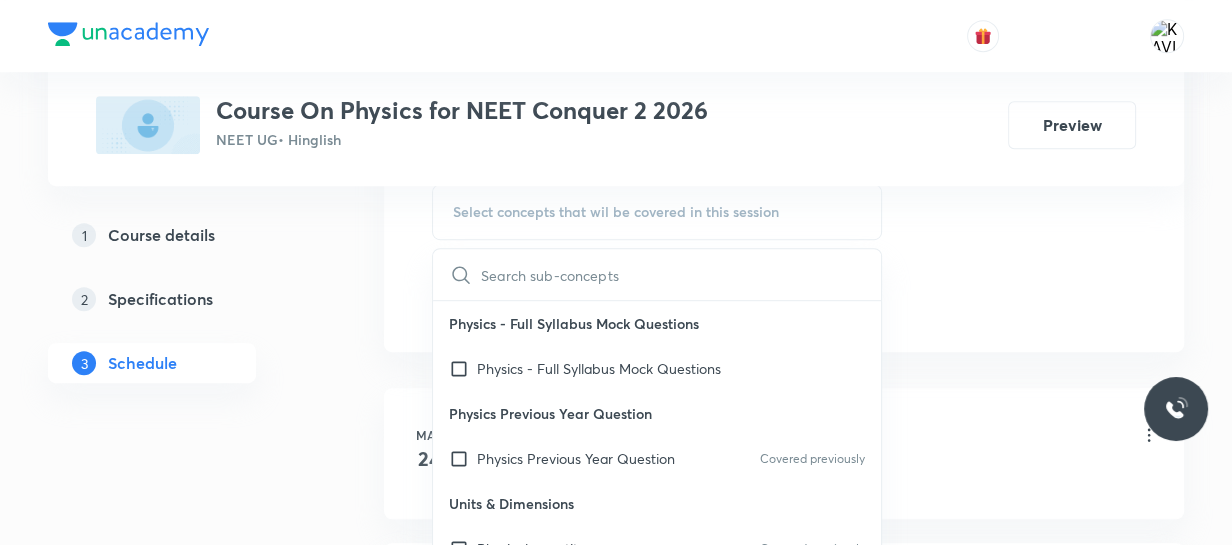 scroll, scrollTop: 1053, scrollLeft: 0, axis: vertical 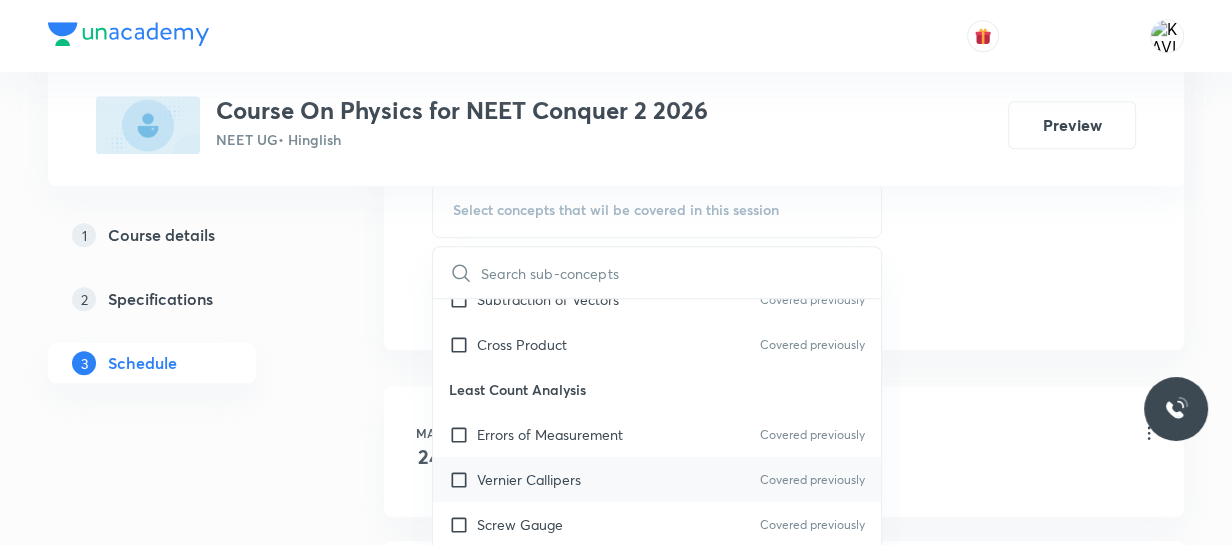 click on "Vernier Callipers Covered previously" at bounding box center [657, 479] 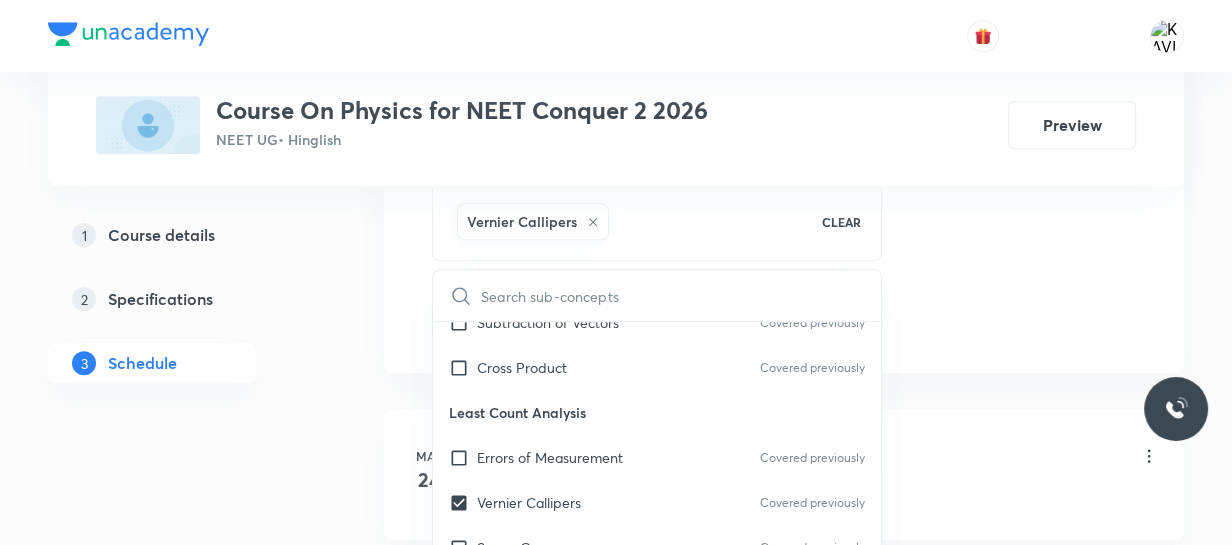 click on "Session  52 Live class Session title 40/99 Newton's Law of Motion and Friction - 17 ​ Schedule for Aug 4, 2025, 11:25 AM ​ Duration (in minutes) 75 ​   Session type Online Offline Room ROOM NO -103 Sub-concepts Vernier Callipers CLEAR ​ Physics - Full Syllabus Mock Questions Physics - Full Syllabus Mock Questions Physics Previous Year Question Physics Previous Year Question Covered previously Units & Dimensions Physical quantity Covered previously Applications of Dimensional Analysis Significant Figures Units of Physical Quantities Covered previously System of Units Covered previously Dimensions of Some Mathematical Functions Unit and Dimension Covered previously Product of Two Vectors Subtraction of Vectors Covered previously Cross Product Covered previously Least Count Analysis Errors of Measurement Covered previously Vernier Callipers Covered previously Screw Gauge Covered previously Zero Error Covered previously Basic Mathematics Elementary Algebra Covered previously Elementary Trigonometry Error" at bounding box center [784, -140] 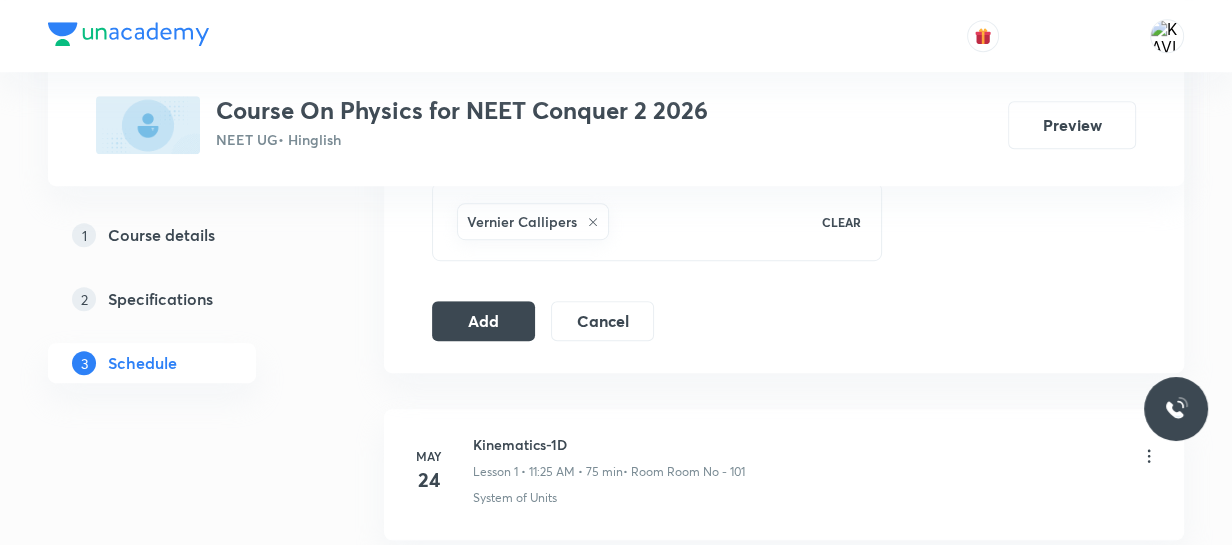 click on "Session  52 Live class Session title 40/99 Newton's Law of Motion and Friction - 17 ​ Schedule for Aug 4, 2025, 11:25 AM ​ Duration (in minutes) 75 ​   Session type Online Offline Room ROOM NO -103 Sub-concepts Vernier Callipers CLEAR Add Cancel" at bounding box center [784, -140] 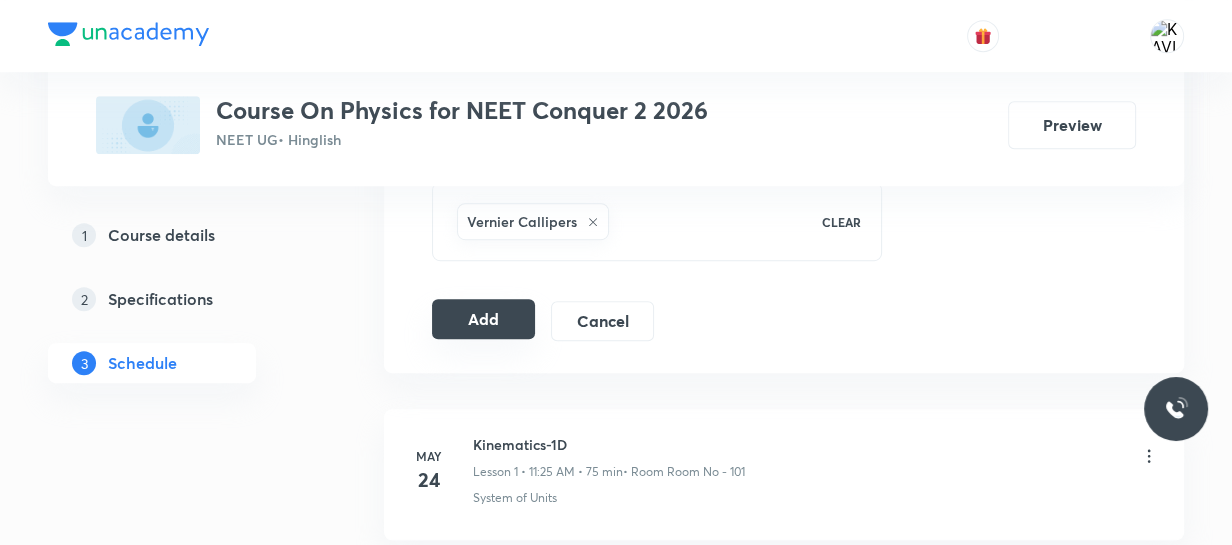 click on "Add" at bounding box center [483, 319] 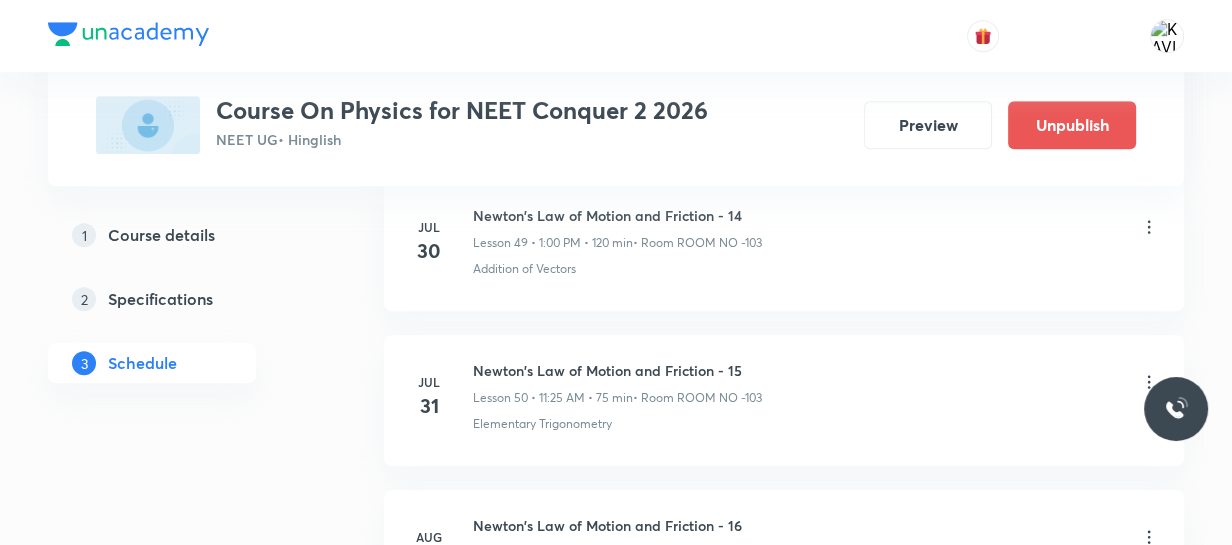 scroll, scrollTop: 8187, scrollLeft: 0, axis: vertical 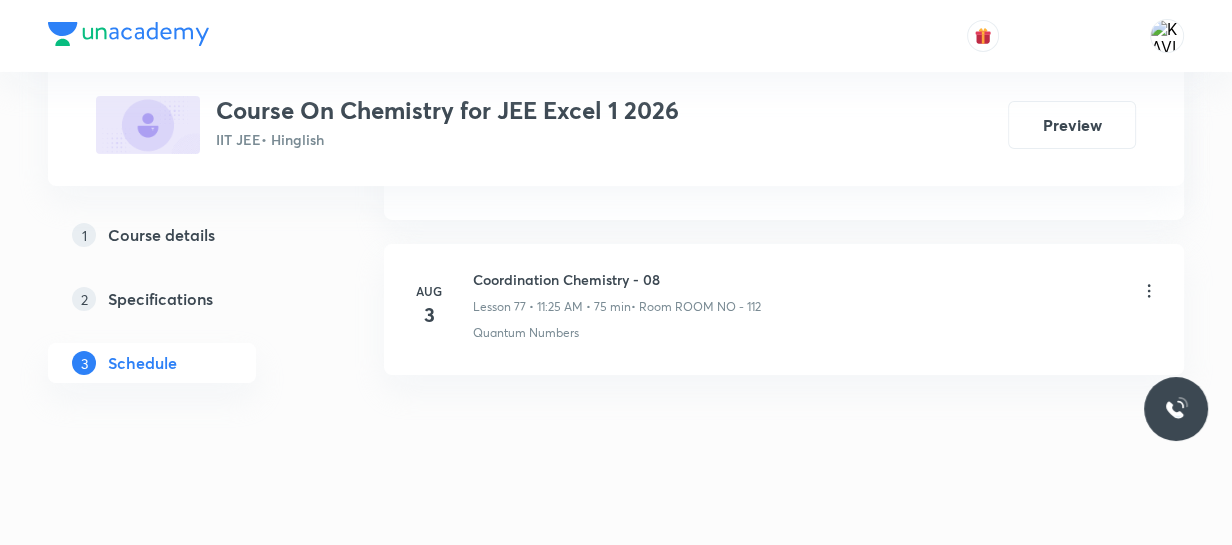 click on "Coordination Chemistry - 08" at bounding box center (617, 279) 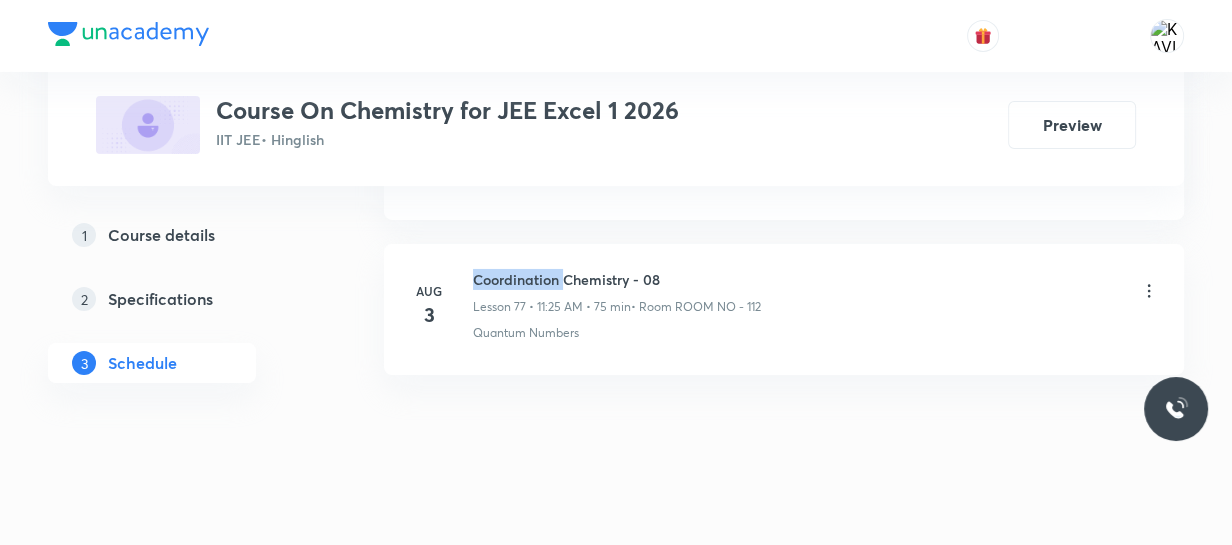 click on "Coordination Chemistry - 08" at bounding box center (617, 279) 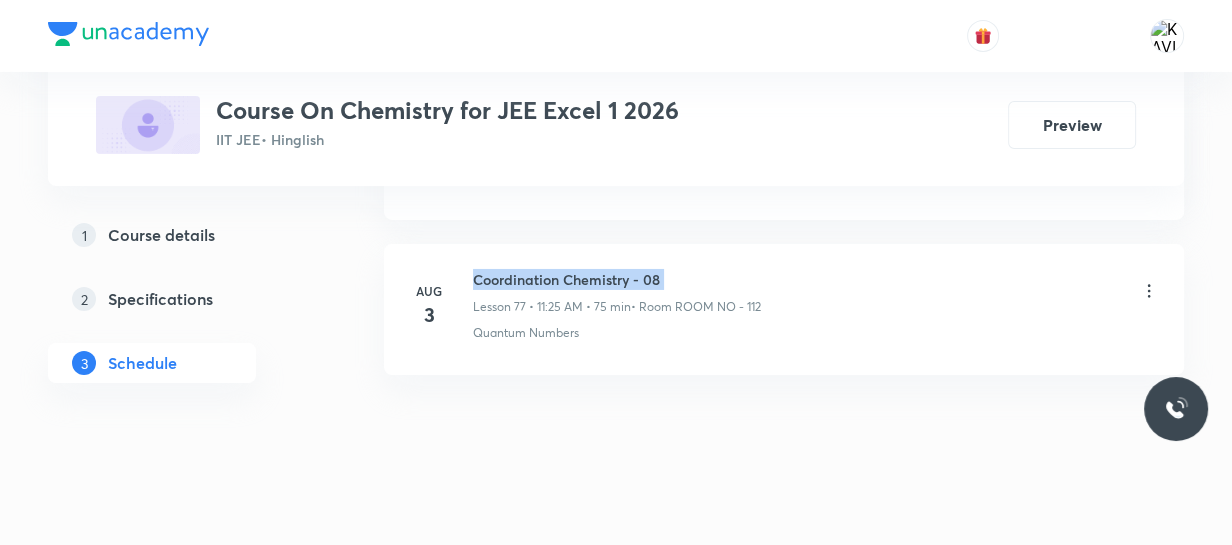 click on "Coordination Chemistry - 08" at bounding box center [617, 279] 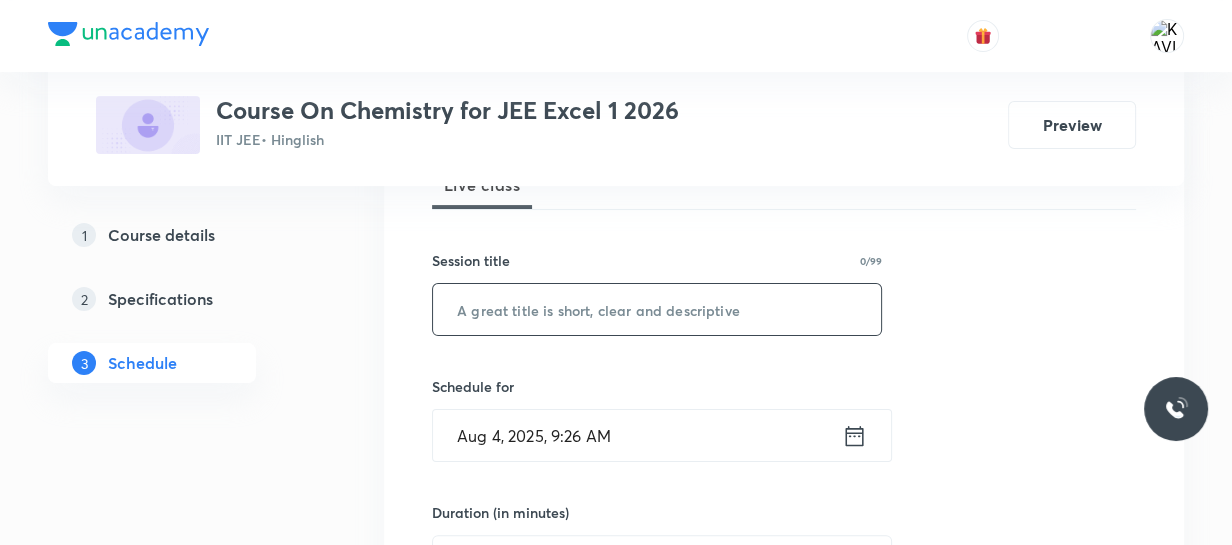 scroll, scrollTop: 319, scrollLeft: 0, axis: vertical 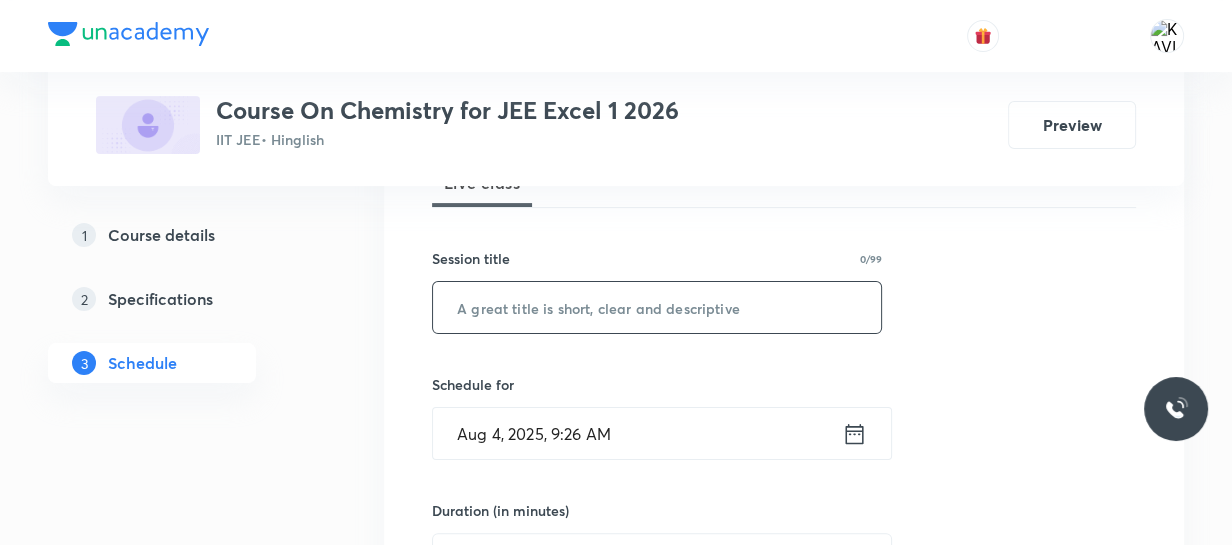 click at bounding box center (657, 307) 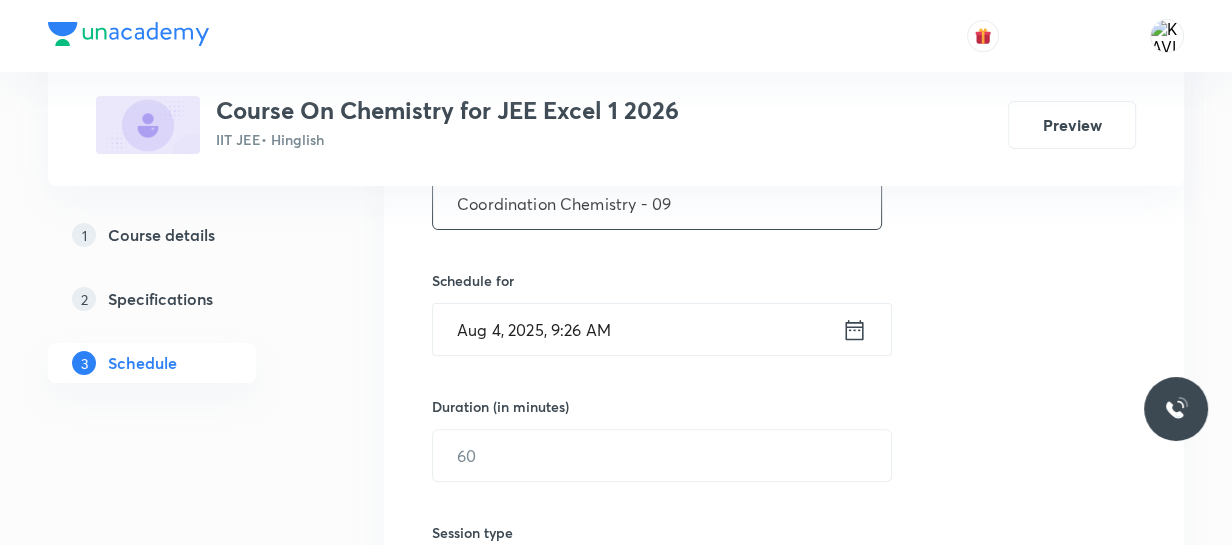 scroll, scrollTop: 424, scrollLeft: 0, axis: vertical 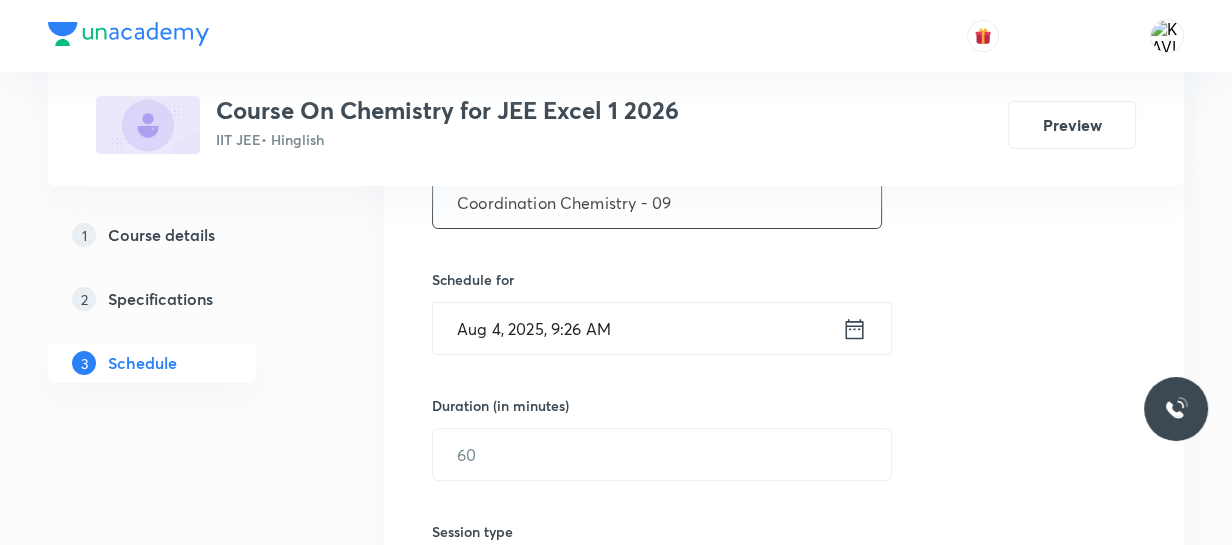 type on "Coordination Chemistry - 09" 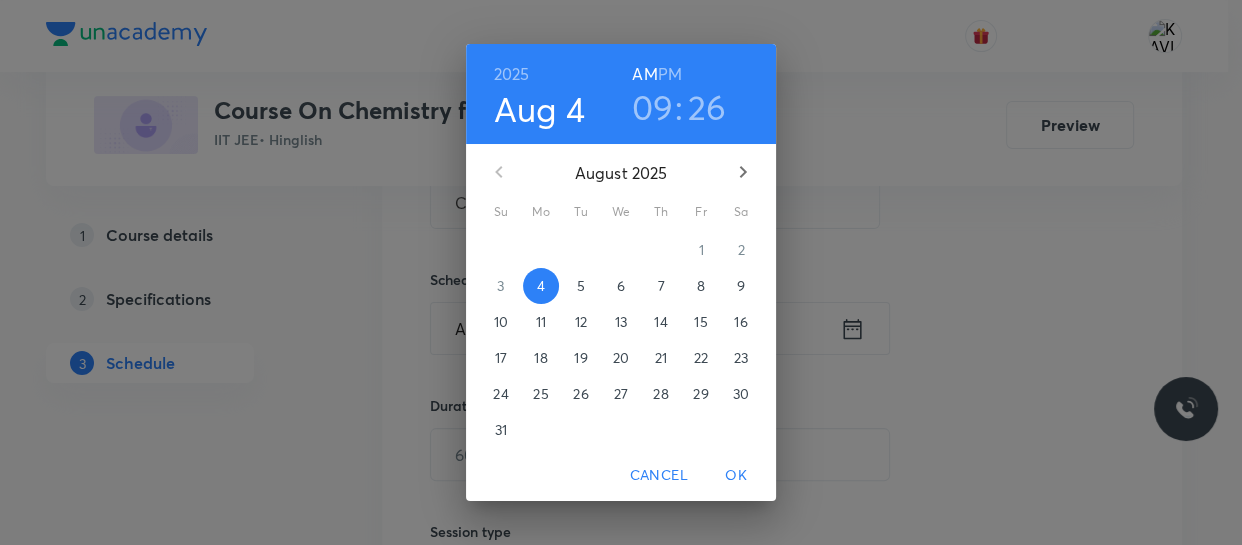 click on "09" at bounding box center [653, 107] 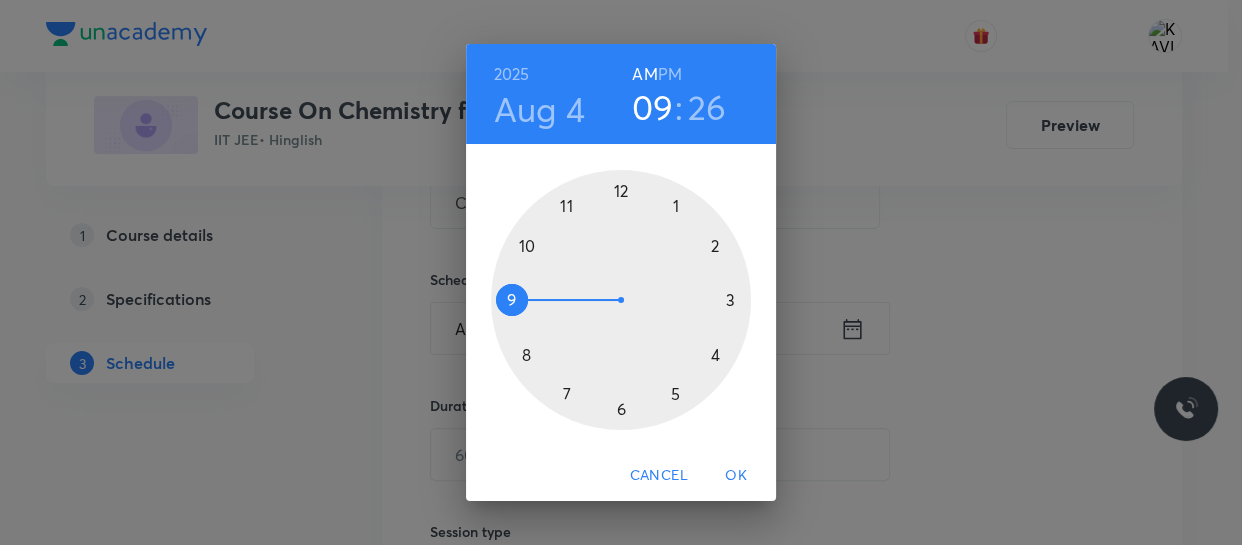 click at bounding box center [621, 300] 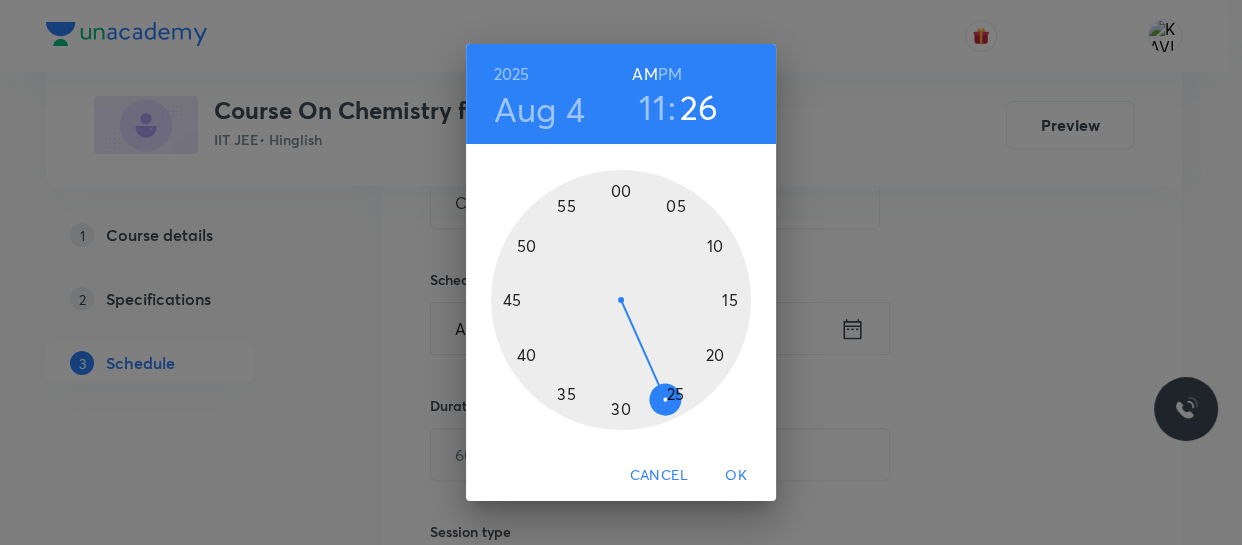 click at bounding box center [621, 300] 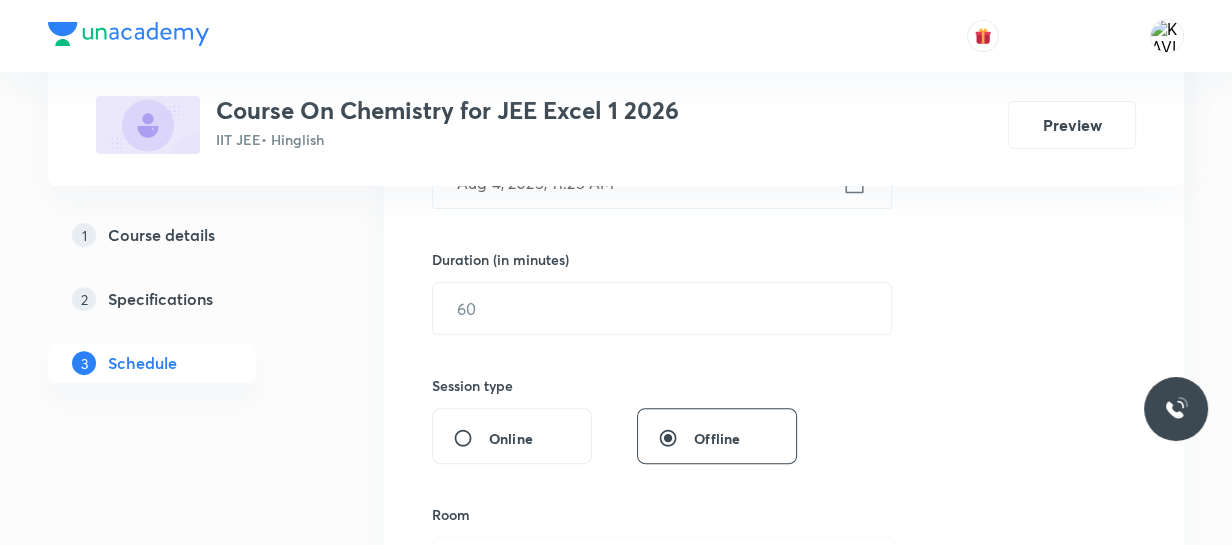 scroll, scrollTop: 571, scrollLeft: 0, axis: vertical 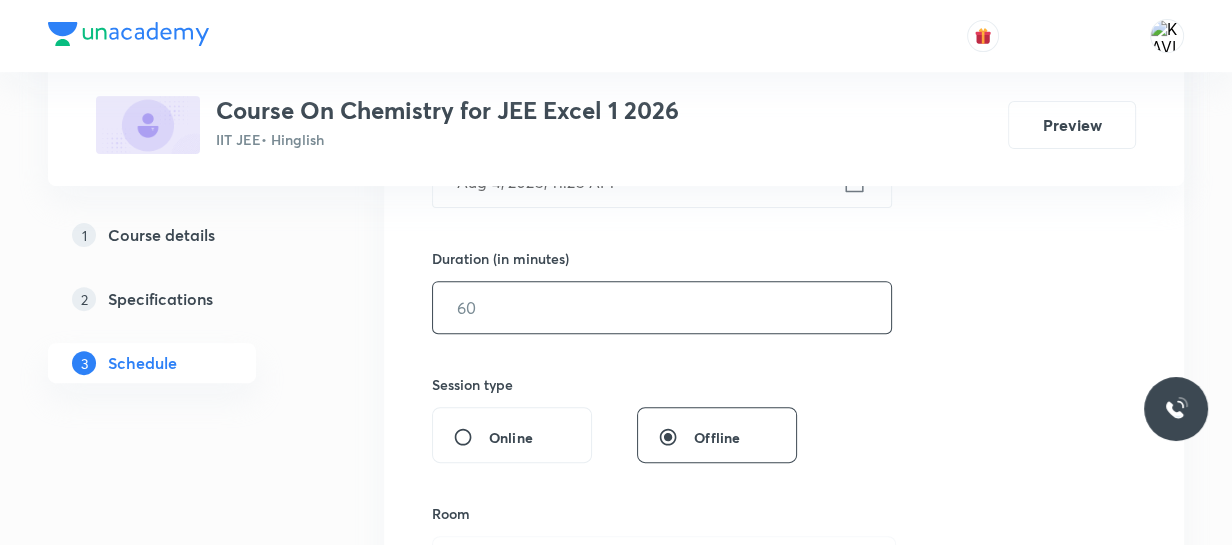 click at bounding box center (662, 307) 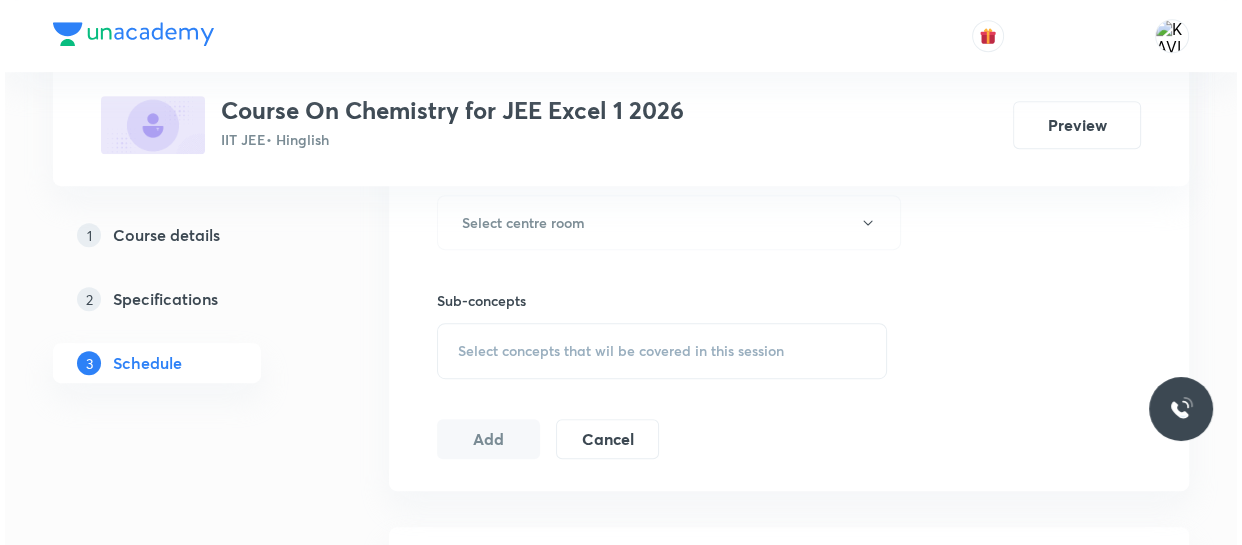 scroll, scrollTop: 913, scrollLeft: 0, axis: vertical 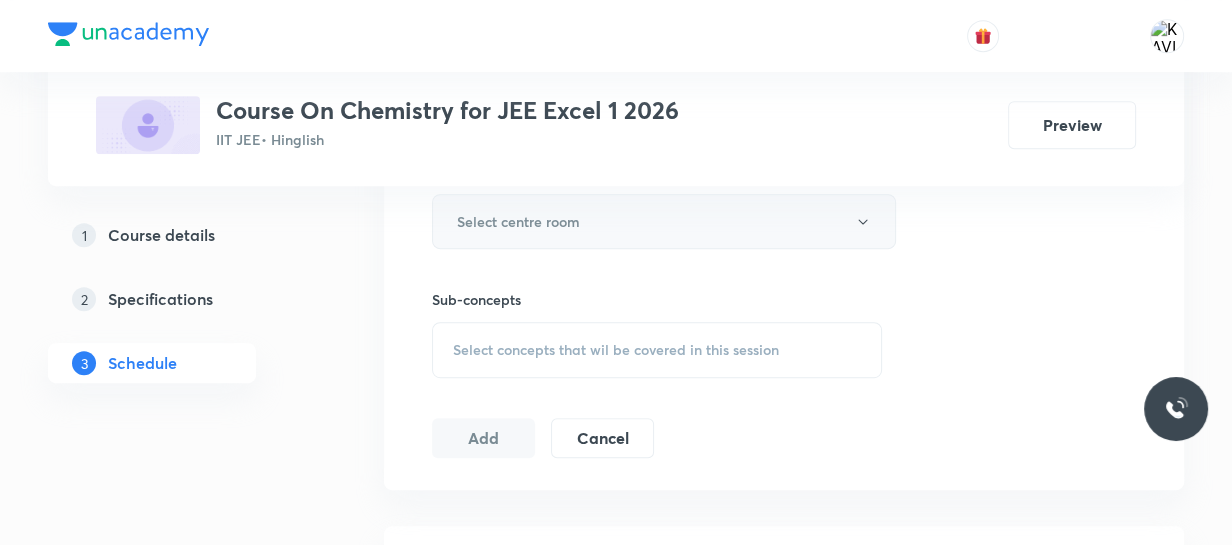 type on "75" 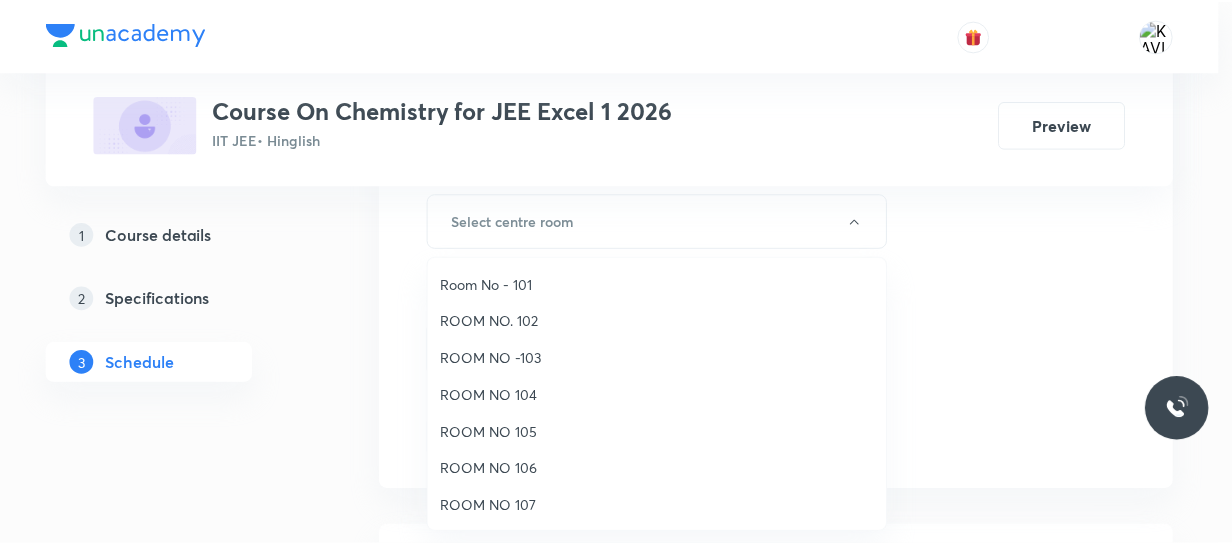 scroll, scrollTop: 222, scrollLeft: 0, axis: vertical 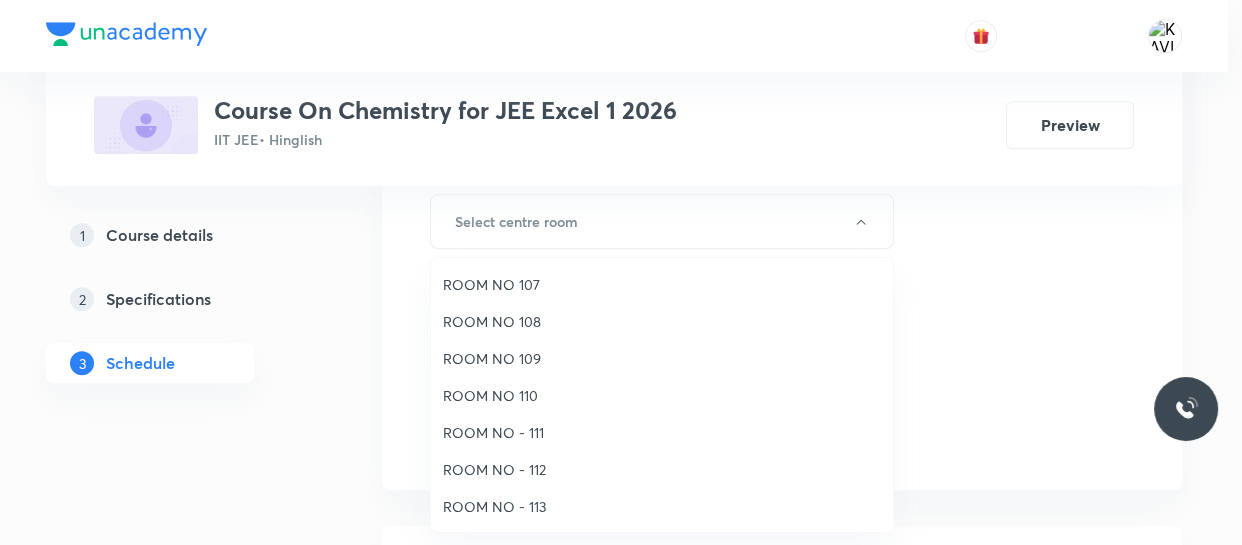 click on "ROOM NO - 112" at bounding box center (662, 469) 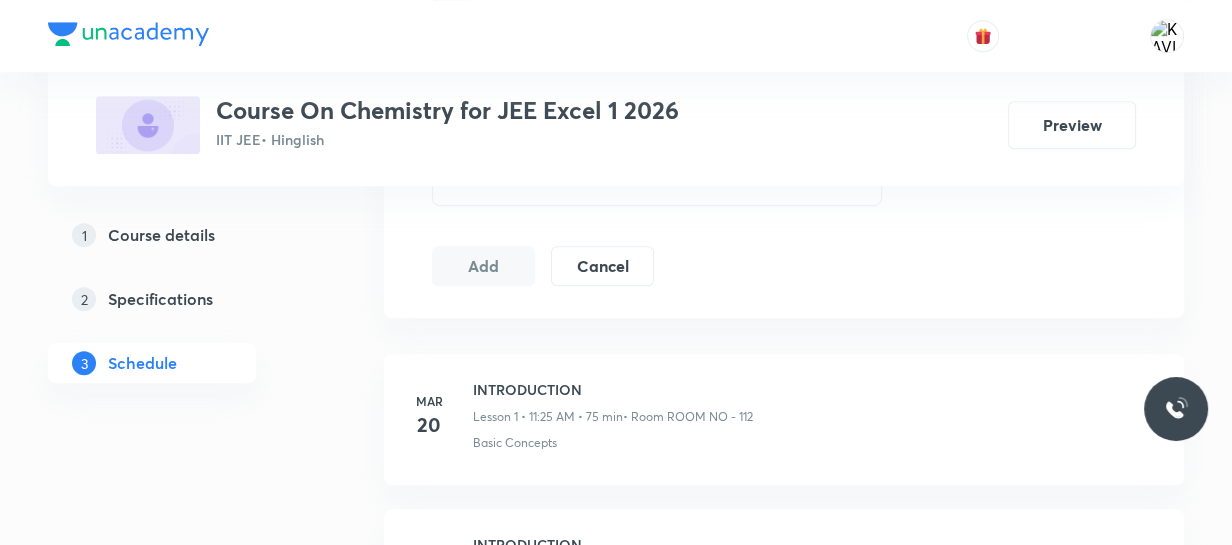 scroll, scrollTop: 1086, scrollLeft: 0, axis: vertical 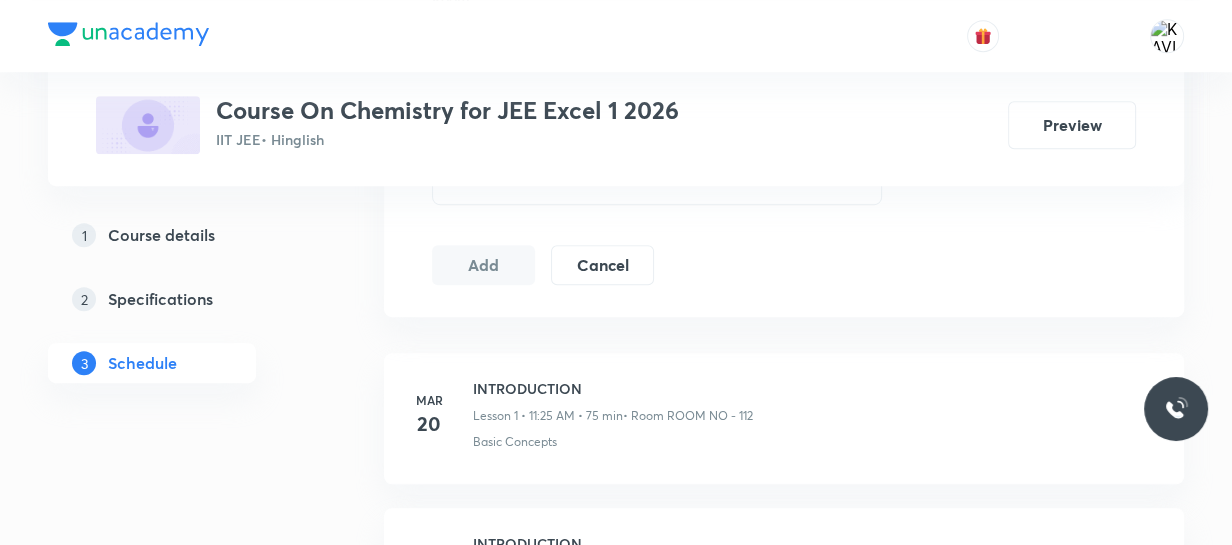 click on "Select concepts that wil be covered in this session" at bounding box center (657, 177) 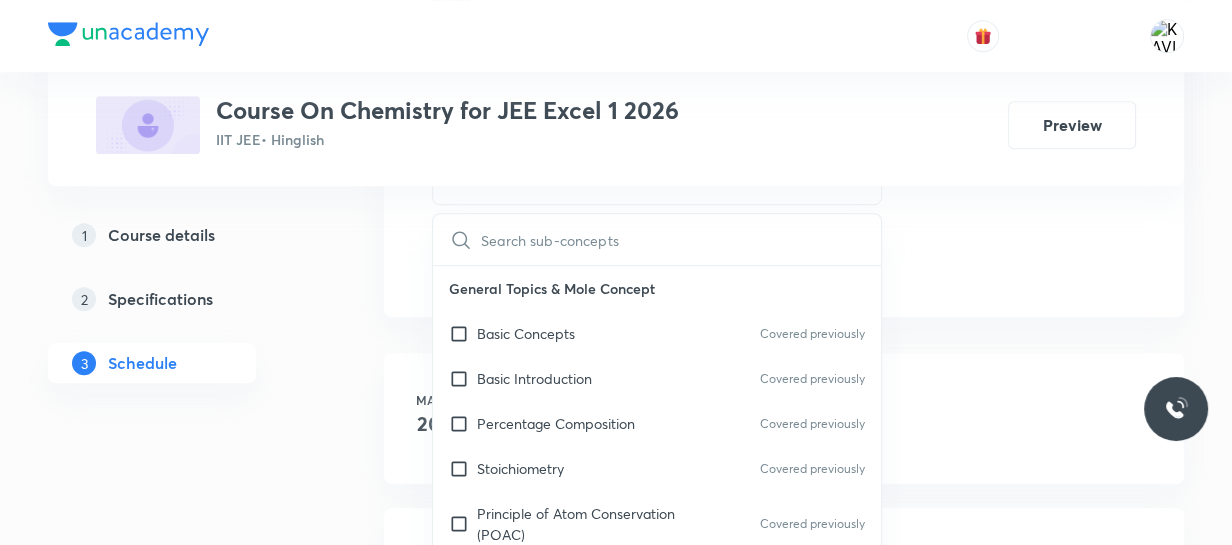 click at bounding box center [681, 239] 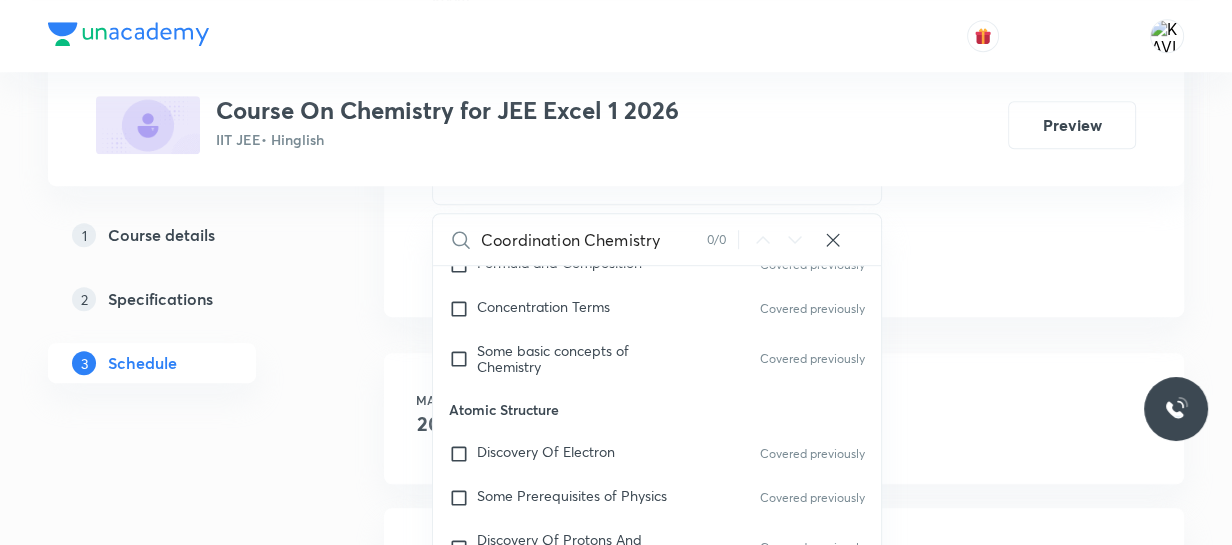 scroll, scrollTop: 593, scrollLeft: 0, axis: vertical 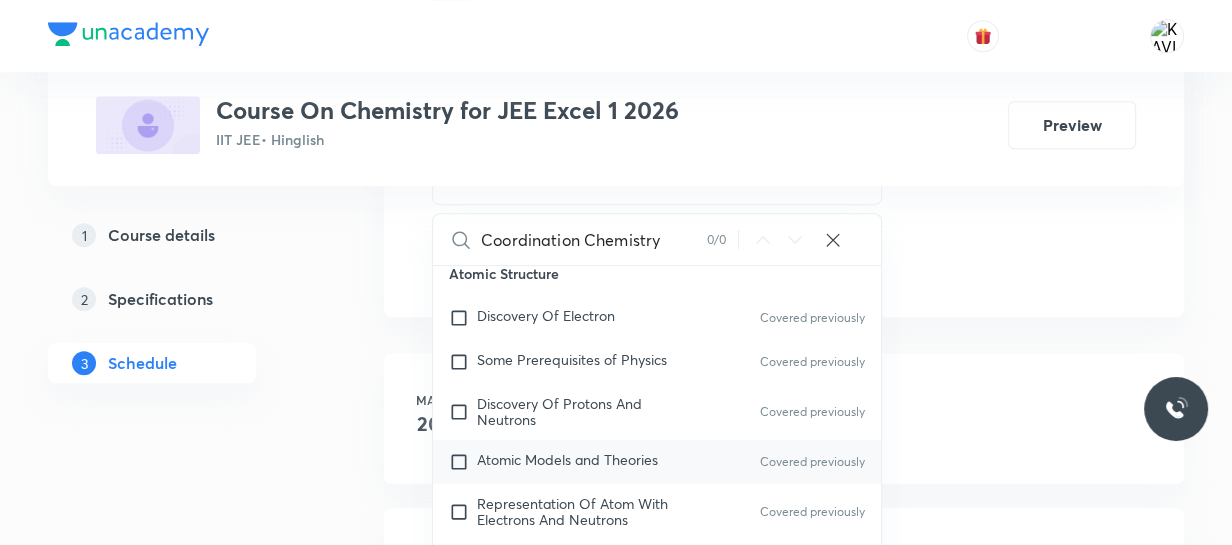 type on "Coordination Chemistry" 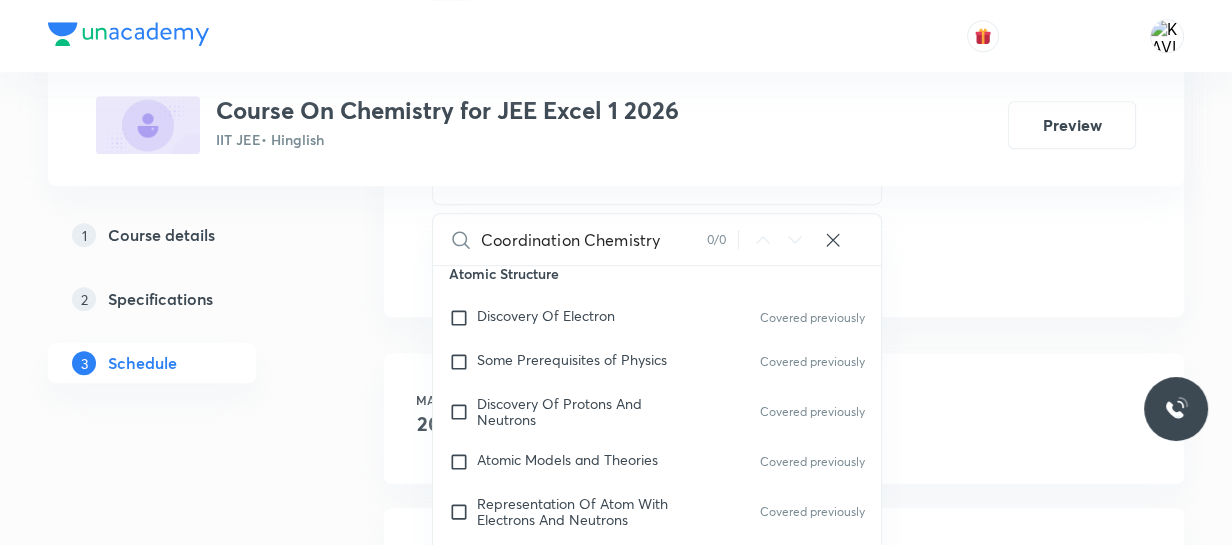 checkbox on "true" 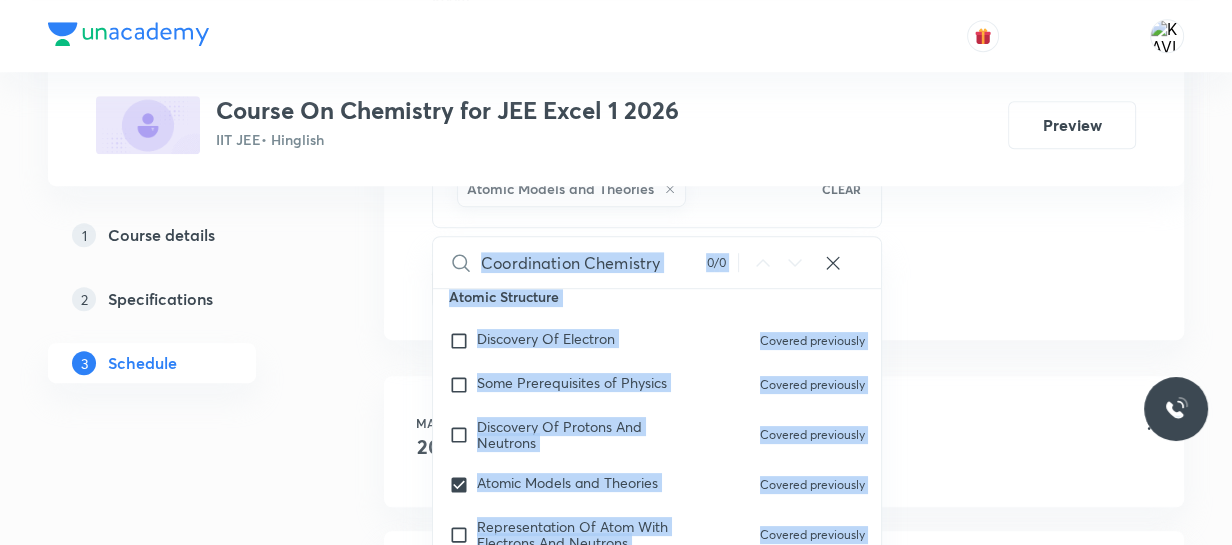 drag, startPoint x: 982, startPoint y: 270, endPoint x: 368, endPoint y: 310, distance: 615.3016 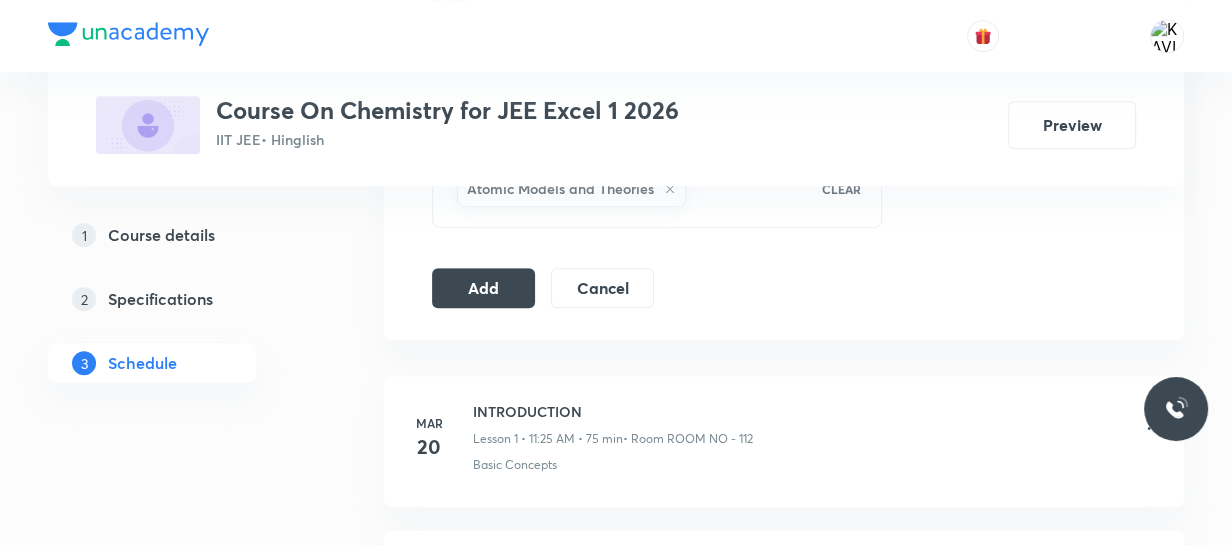 click on "Plus Courses Course On Chemistry for JEE Excel 1 2026 IIT JEE  • Hinglish Preview 1 Course details 2 Specifications 3 Schedule Schedule 77  classes Session  78 Live class Session title 27/99 Coordination Chemistry - 09 ​ Schedule for [DATE], [TIME] ​ Duration (in minutes) 75 ​   Session type Online Offline Room ROOM NO - 112 Sub-concepts Atomic Models and Theories  CLEAR Add Cancel Mar 20 INTRODUCTION Lesson 1 • [TIME] • 75 min  • Room ROOM NO - 112 Basic Concepts Mar 21 INTRODUCTION Lesson 2 • [TIME] • 75 min  • Room ROOM NO - 112 Nature Of Electromagnetic Radiation Mar 22 INTRODUCTION -03 Lesson 3 • [TIME] • 75 min  • Room ROOM NO - 112 Principle of Atom Conservation (POAC) Mar 24 INTRODUCTION -04 Lesson 4 • [TIME] • 75 min  • Room ROOM NO - 112 Percentage Composition Mar 25 INTRODUCTION -05 Lesson 5 • [TIME] • 75 min  • Room ROOM NO - 112 Basic Introduction Mar 27 Liquid solution Lesson 6 • [TIME] • 65 min  • Room ROOM NO - 112 Mar 28 Mar" at bounding box center [616, 5732] 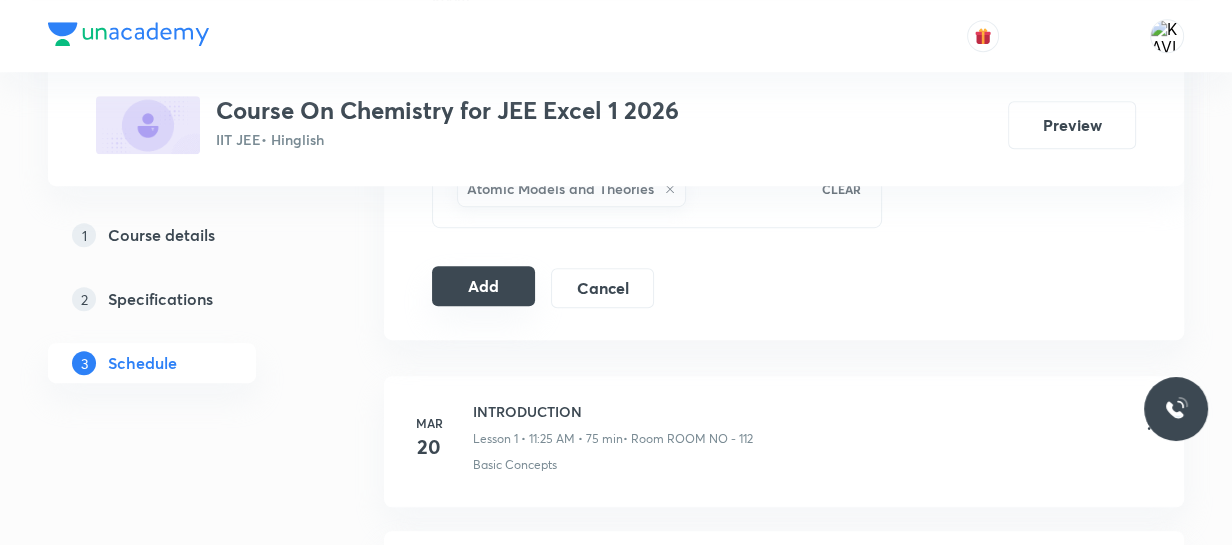 click on "Add" at bounding box center (483, 286) 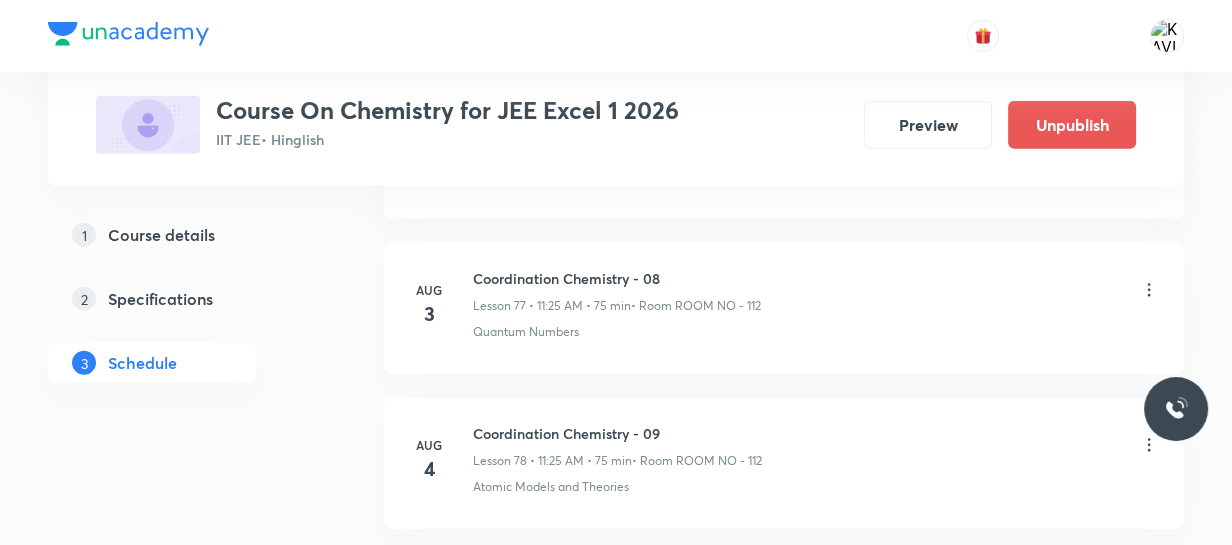 scroll, scrollTop: 12211, scrollLeft: 0, axis: vertical 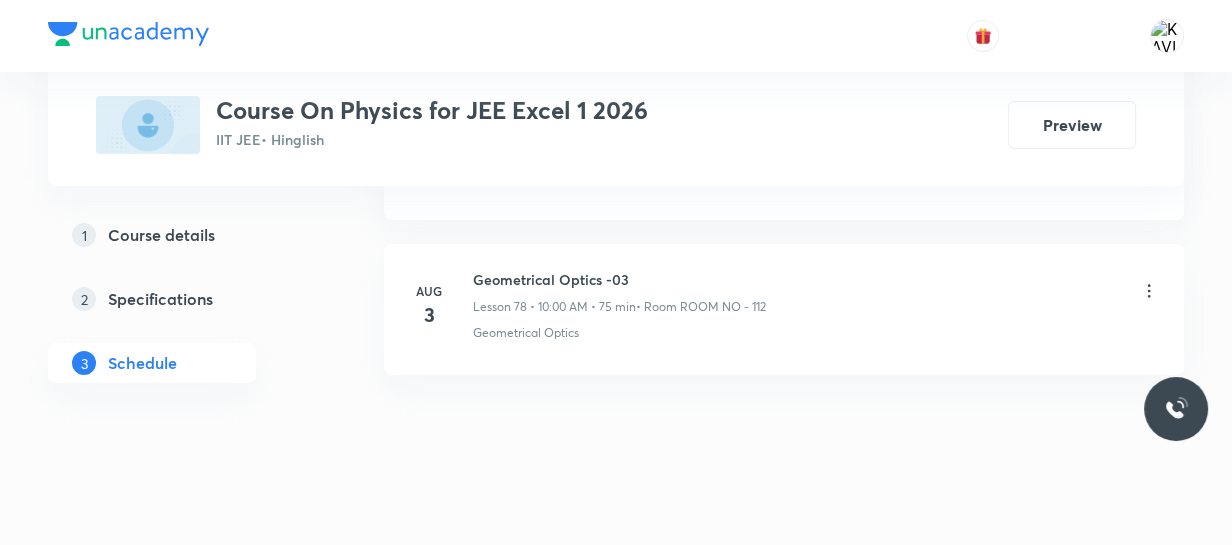 click on "Geometrical Optics -03" at bounding box center (619, 279) 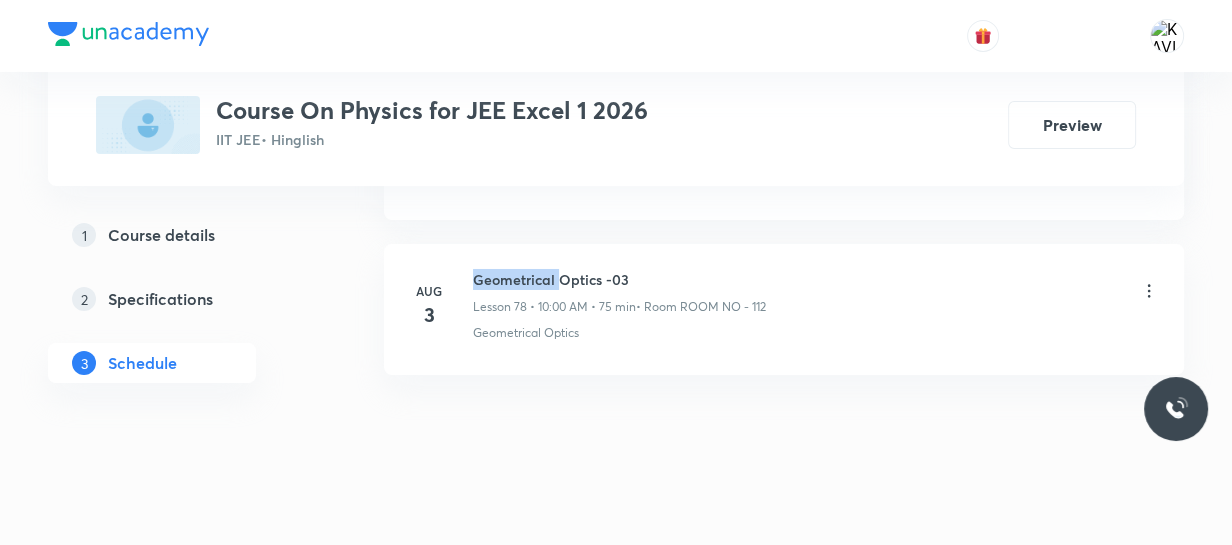 click on "Geometrical Optics -03" at bounding box center (619, 279) 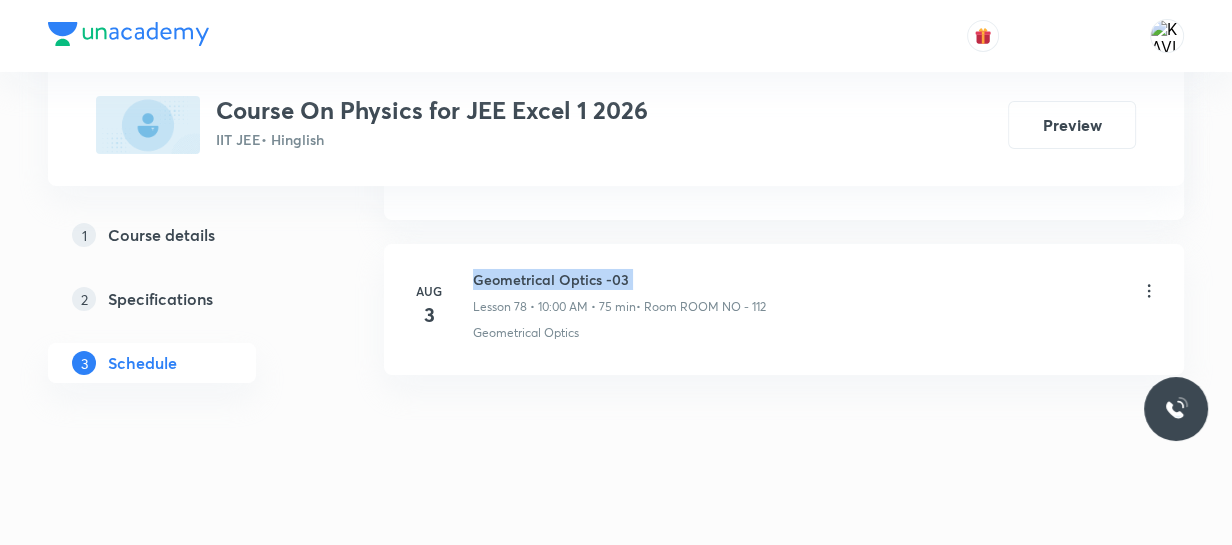 click on "Geometrical Optics -03" at bounding box center (619, 279) 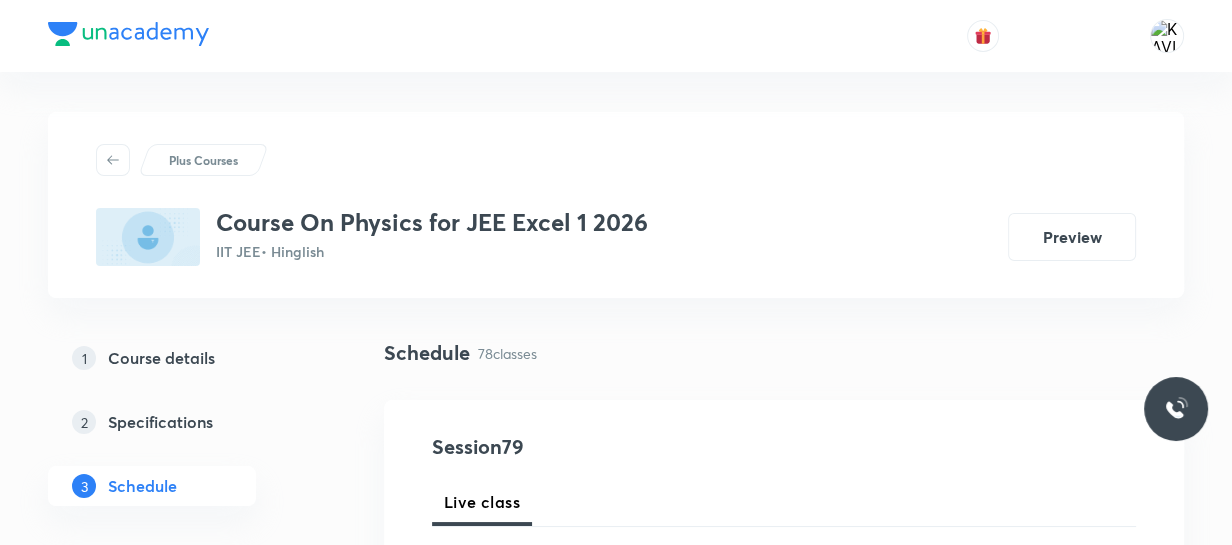 scroll, scrollTop: 231, scrollLeft: 0, axis: vertical 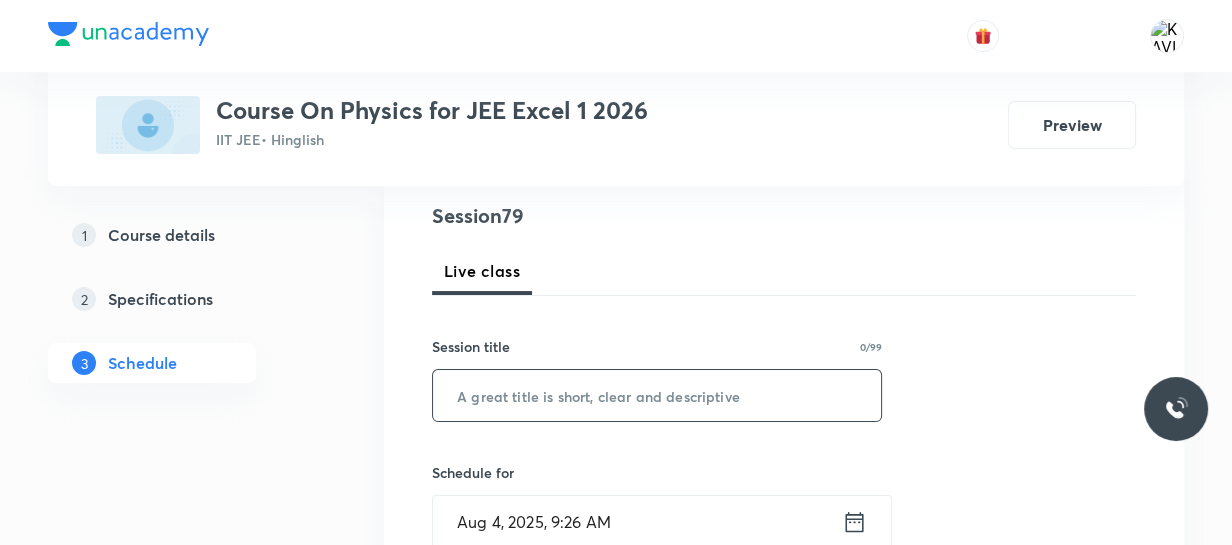 click at bounding box center (657, 395) 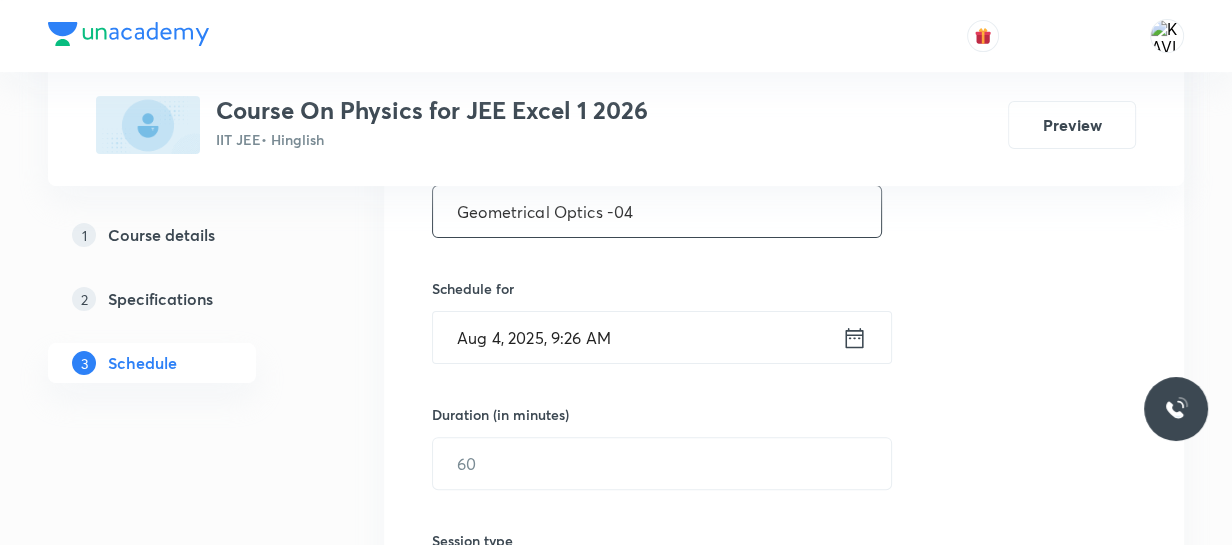 scroll, scrollTop: 416, scrollLeft: 0, axis: vertical 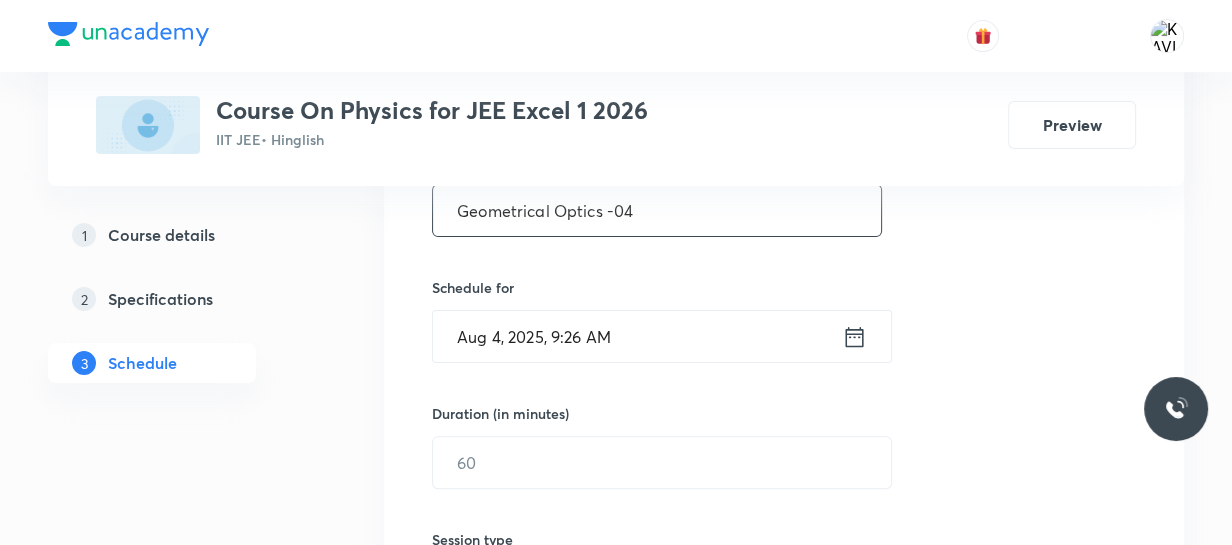 type on "Geometrical Optics -04" 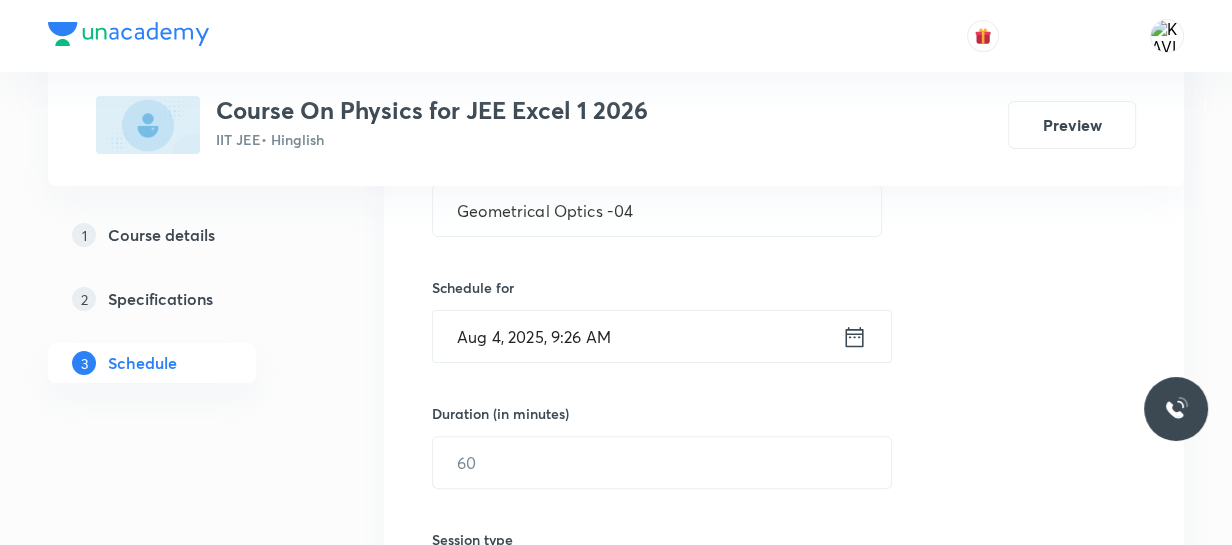 click 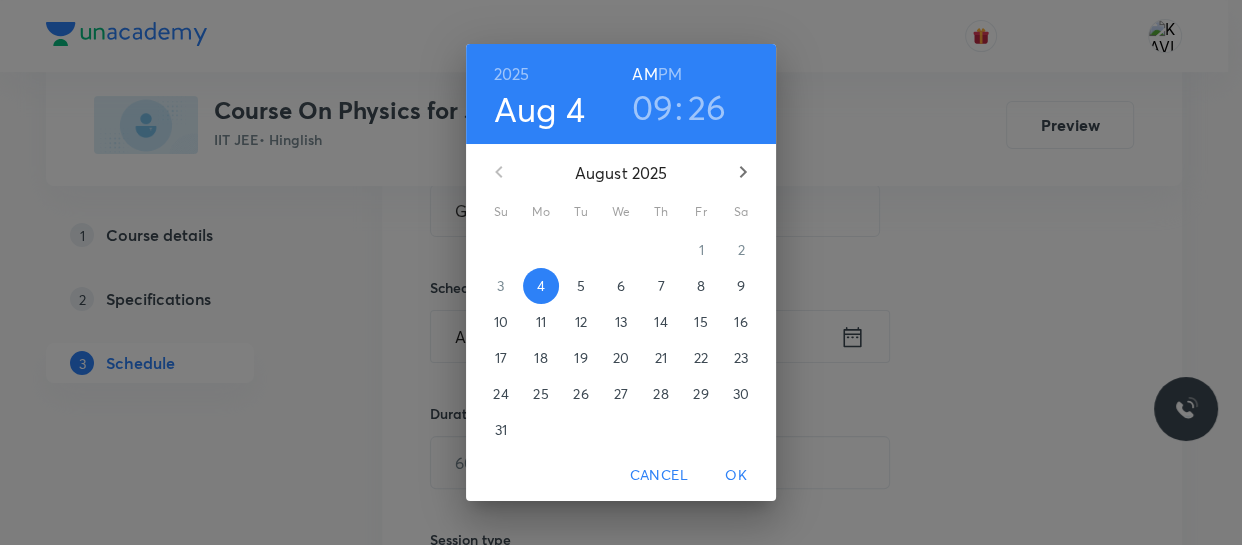 click on "09" at bounding box center (653, 107) 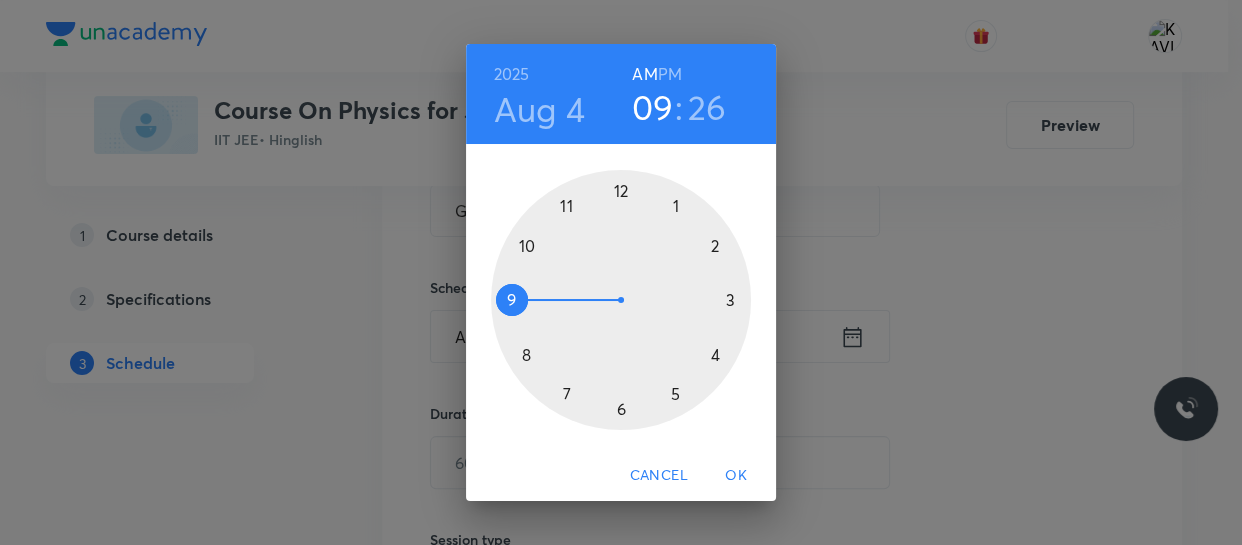 click on "PM" at bounding box center (670, 74) 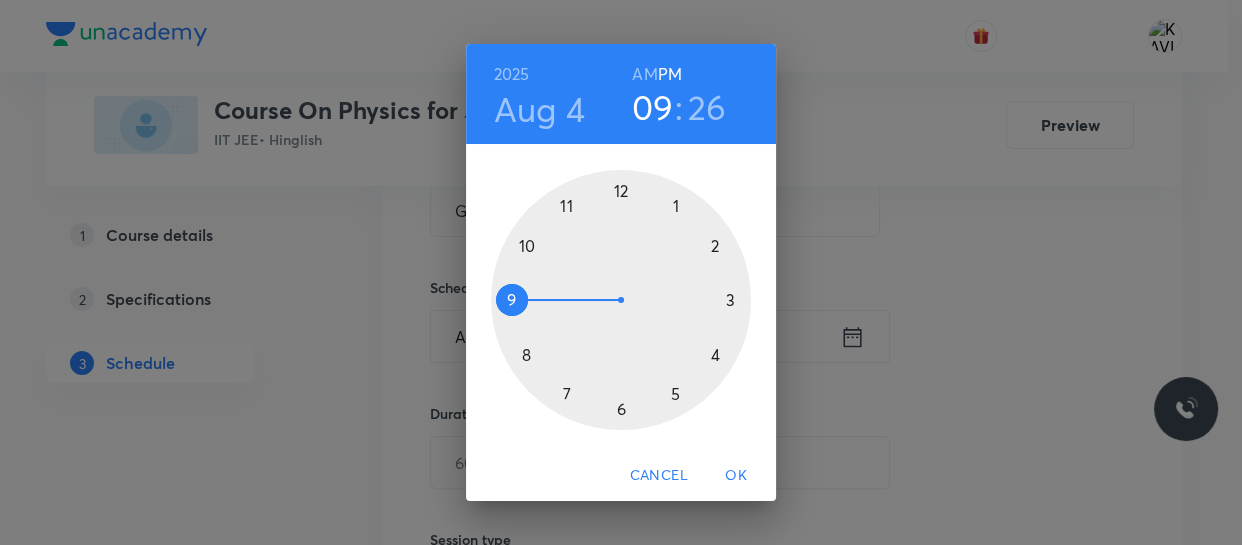 click at bounding box center [621, 300] 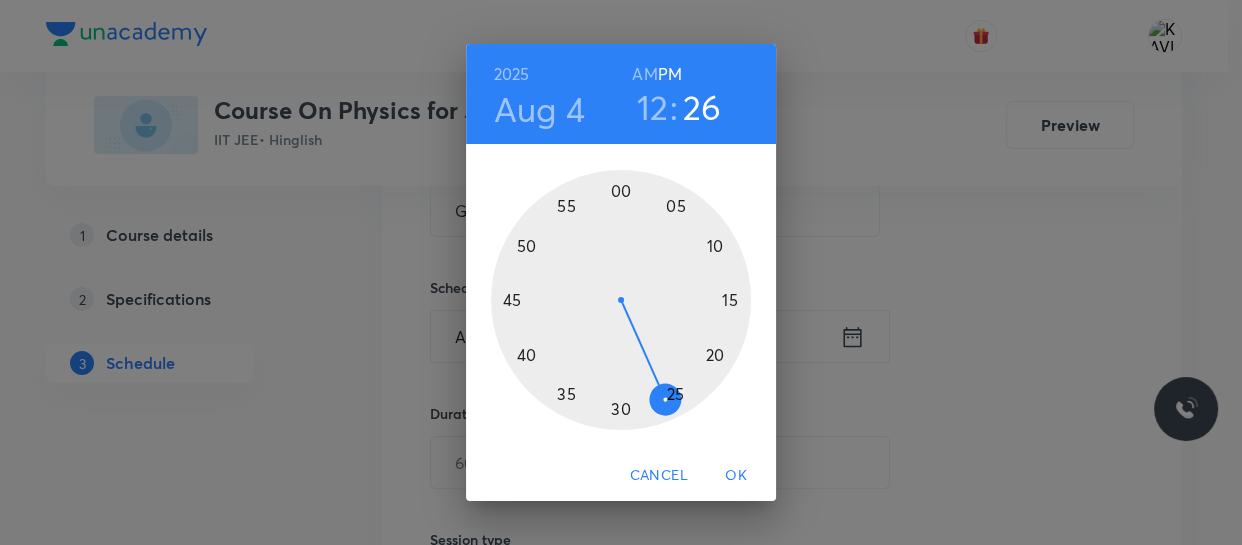 click at bounding box center [621, 300] 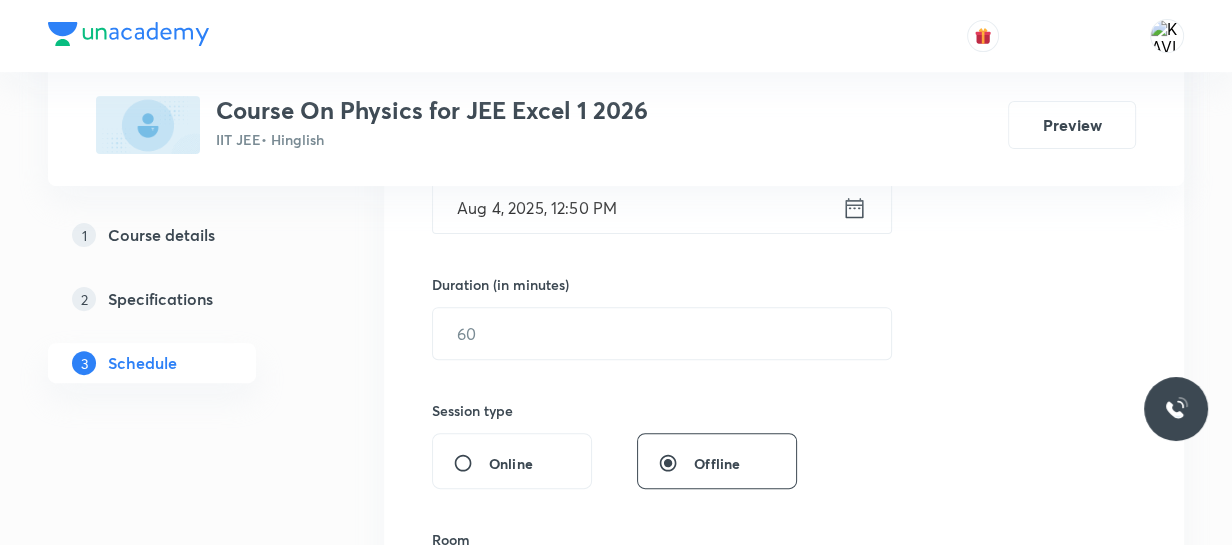 scroll, scrollTop: 546, scrollLeft: 0, axis: vertical 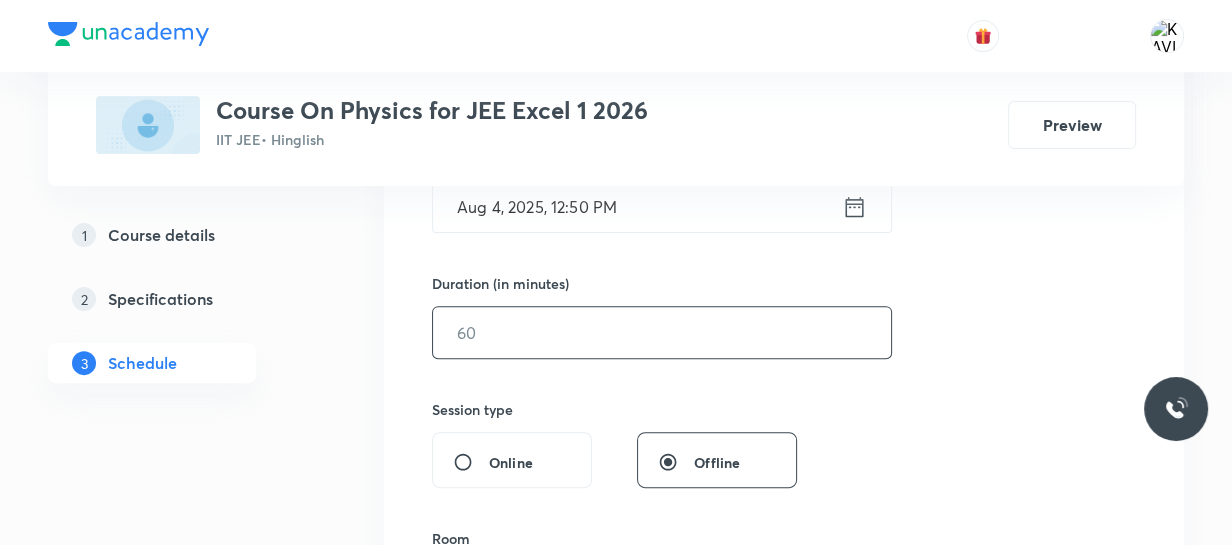 click at bounding box center (662, 332) 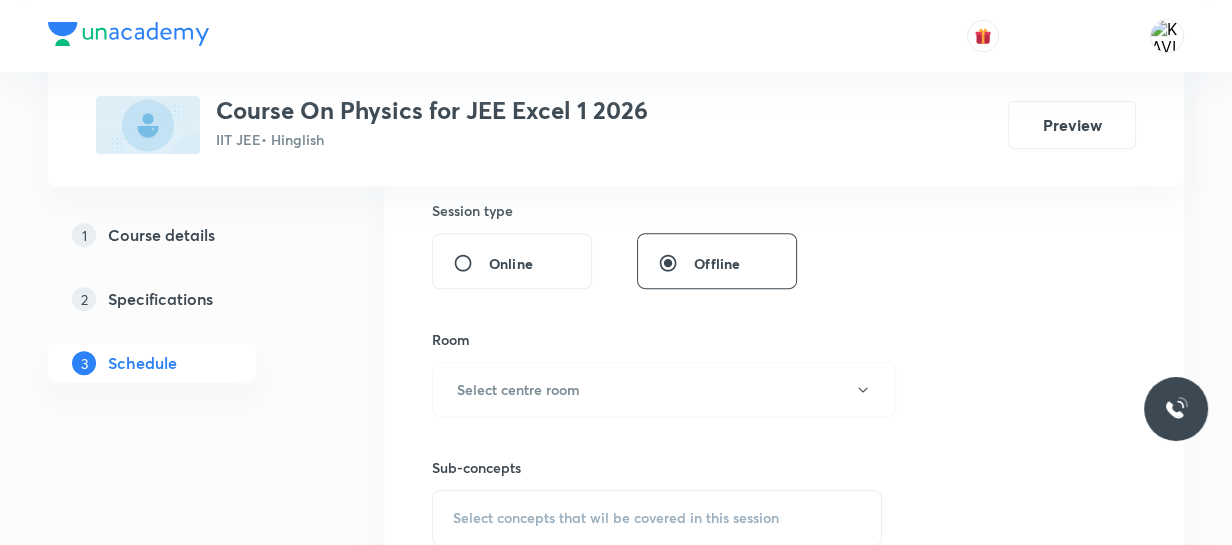 scroll, scrollTop: 749, scrollLeft: 0, axis: vertical 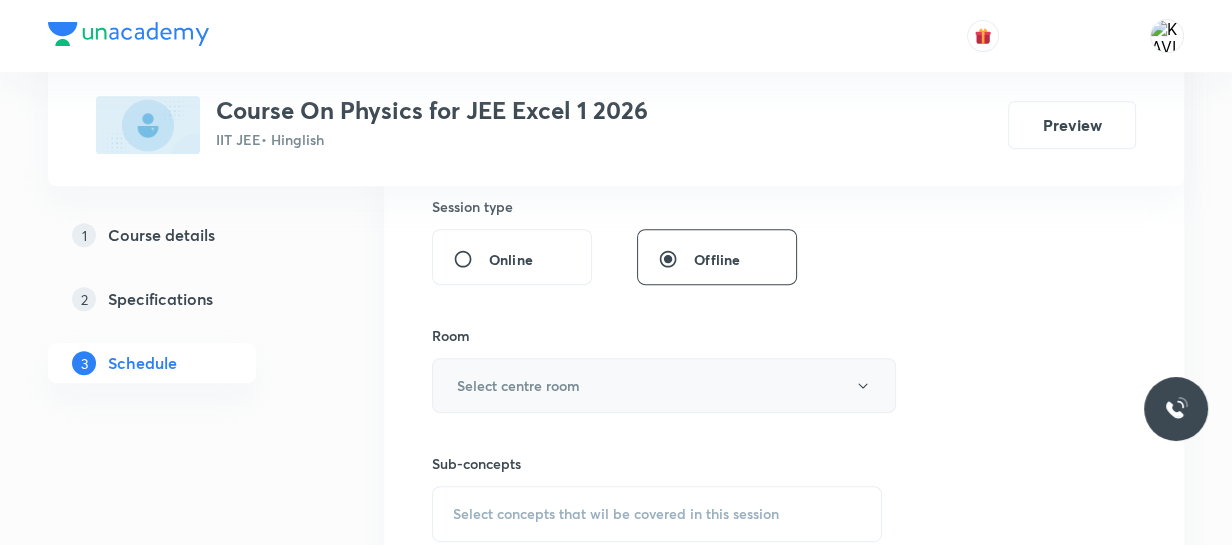 type on "75" 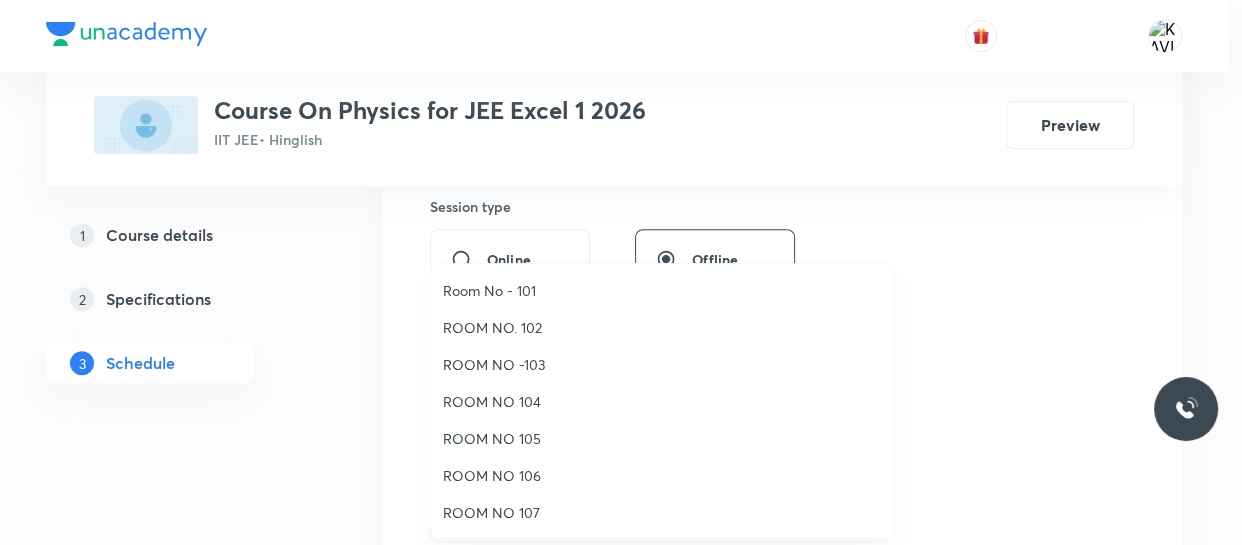 click on "ROOM NO 104" at bounding box center (662, 401) 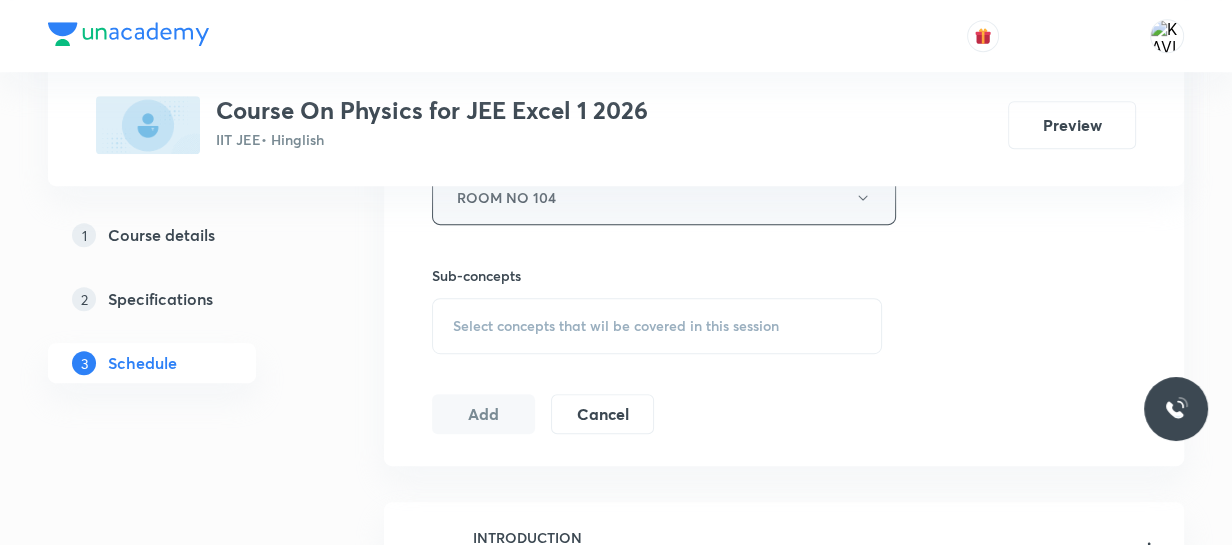 scroll, scrollTop: 938, scrollLeft: 0, axis: vertical 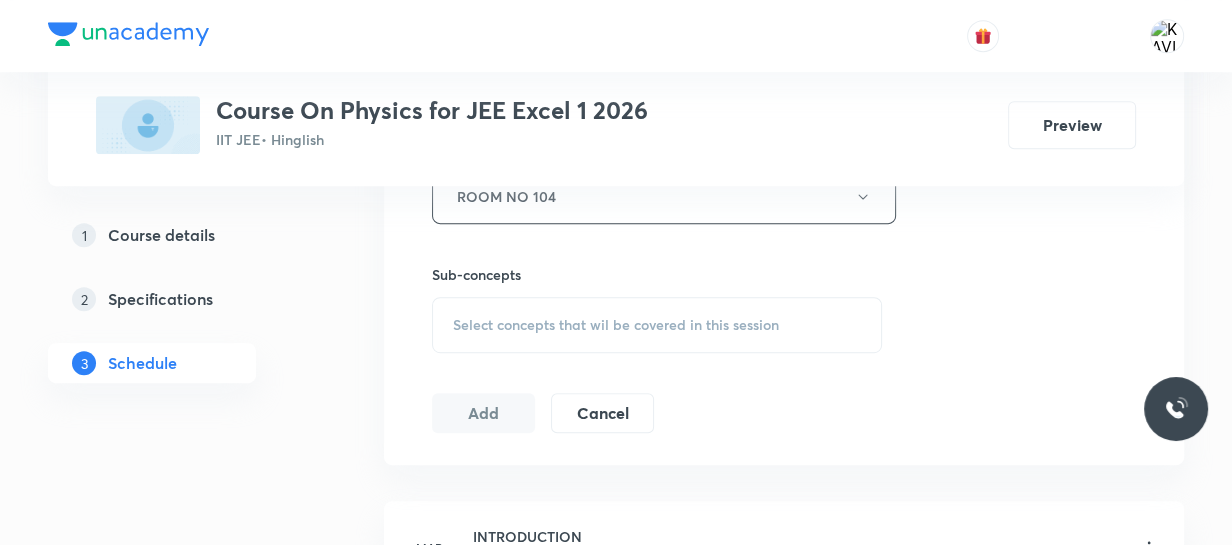 click on "Select concepts that wil be covered in this session" at bounding box center (616, 325) 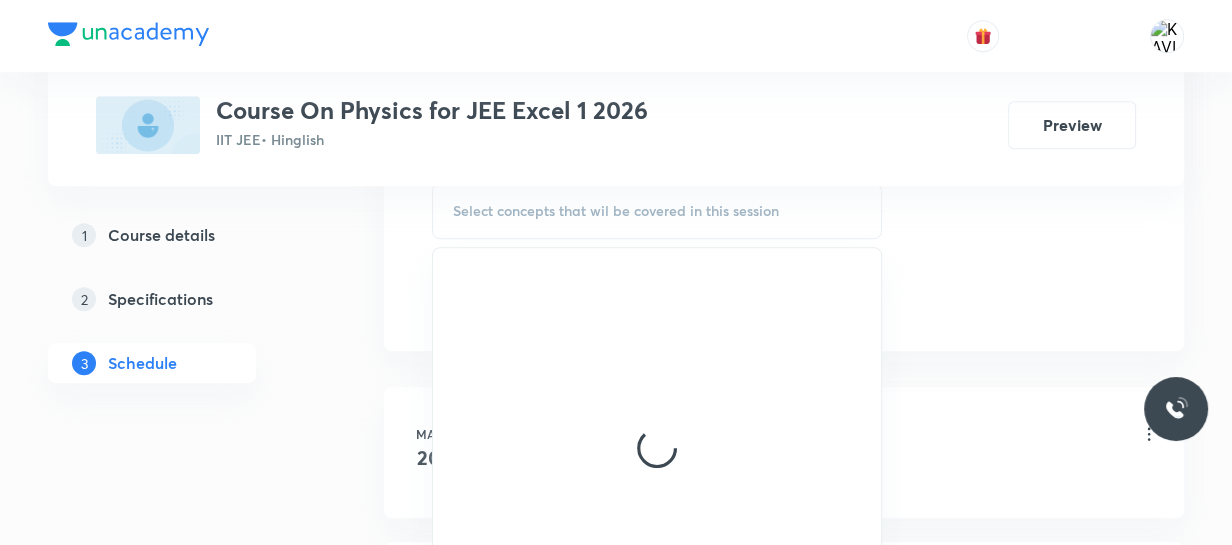 scroll, scrollTop: 1054, scrollLeft: 0, axis: vertical 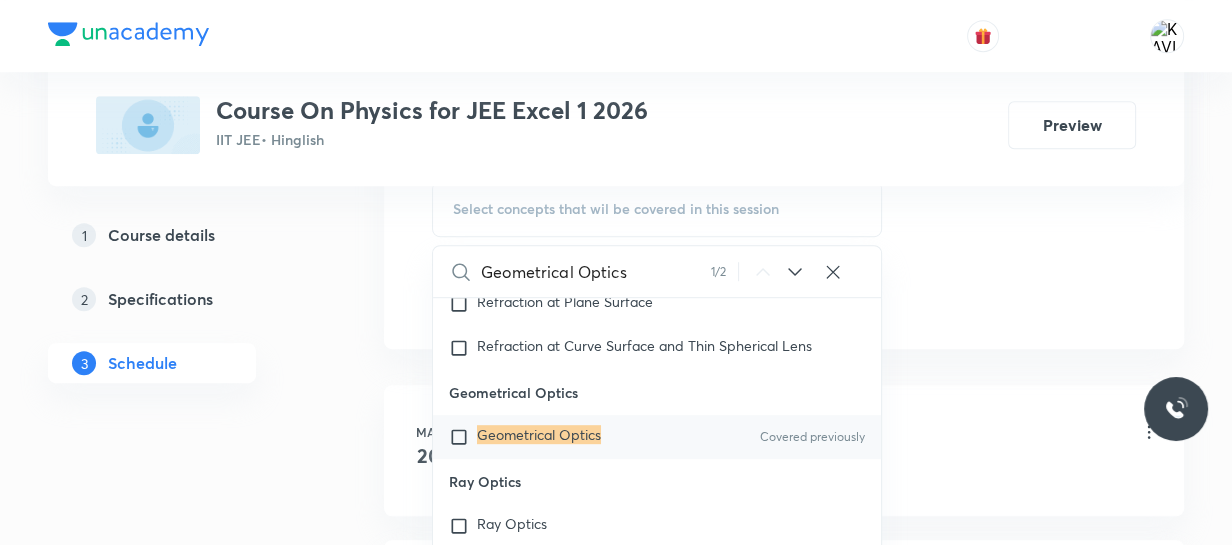 type on "Geometrical Optics" 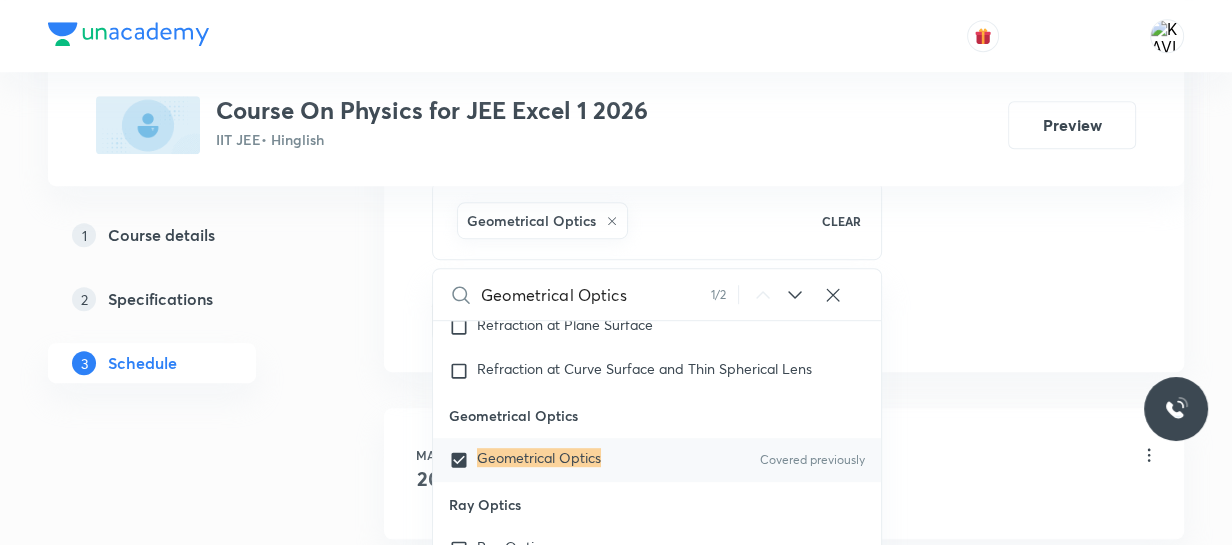 click on "Session  79 Live class Session title 22/99 Geometrical Optics -04 ​ Schedule for Aug 4, 2025, 12:50 PM ​ Duration (in minutes) 75 ​   Session type Online Offline Room ROOM NO 104 Sub-concepts Geometrical Optics CLEAR Geometrical Optics 1 / 2 ​ Kinematics Kinematics Covered previously Projectile Motion Covered previously Motion in a Straight Line Covered previously Projectile Motion Covered previously Frame of Reference   Covered previously Horizontal Projectile Covered previously Trajectory  Covered previously Minimum Velocity & angle to hit a Given Point   Relative Motion Covered previously Displacement and Distance  Velocity and Speed  Covered previously Acceleration  Motion in a Straight Line  Covered previously One- Dimensional Motion in a Vertical Line  Motion Upon an Inclined Plane  Covered previously Relative Motion in One dimension Covered previously Graphs in Motion in One Dimension Covered previously Relative Motion Covered previously Motion in a Plane Covered previously Covered previously" at bounding box center (784, -141) 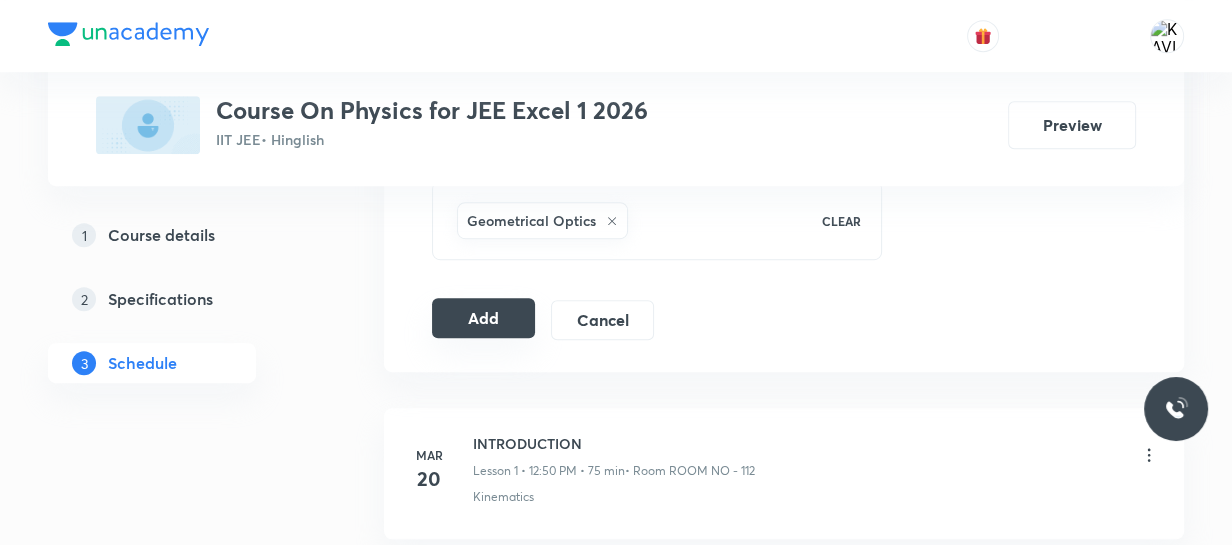 click on "Add" at bounding box center [483, 318] 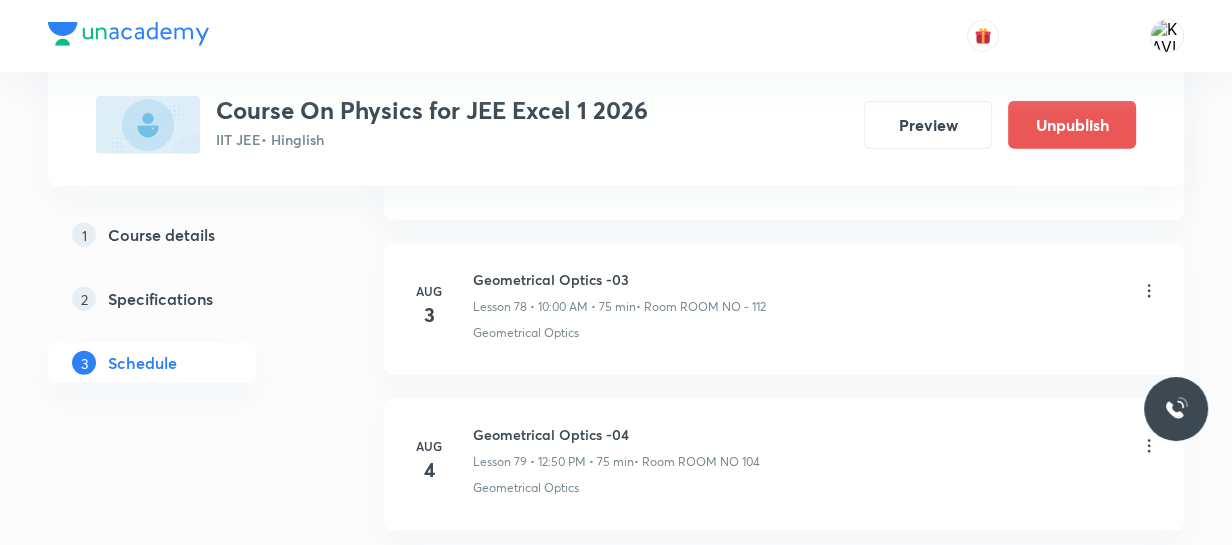 scroll, scrollTop: 12366, scrollLeft: 0, axis: vertical 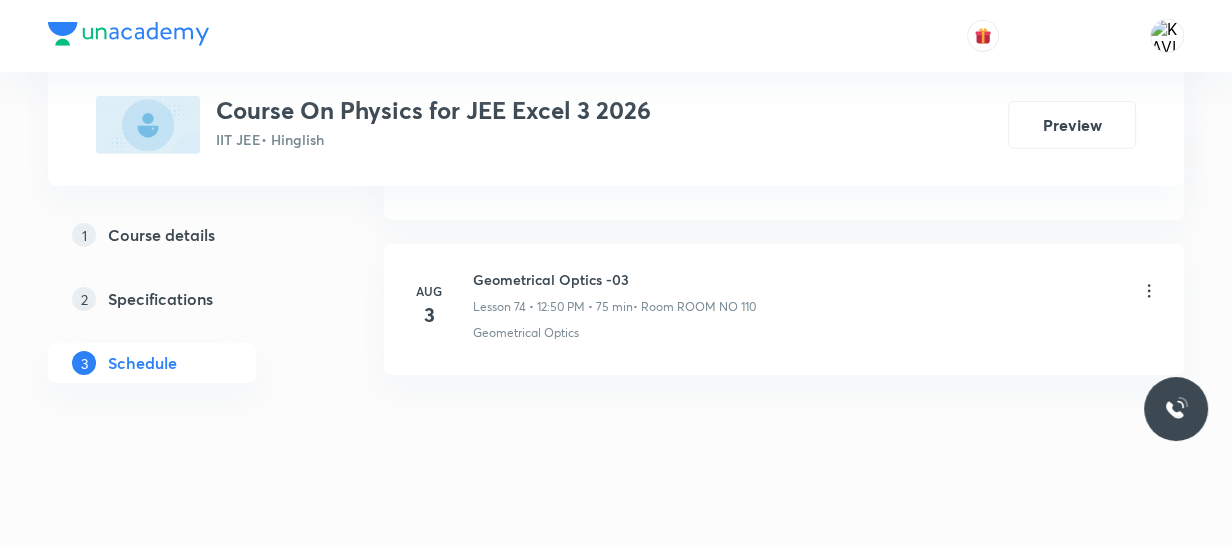 click on "Geometrical Optics -03" at bounding box center [614, 279] 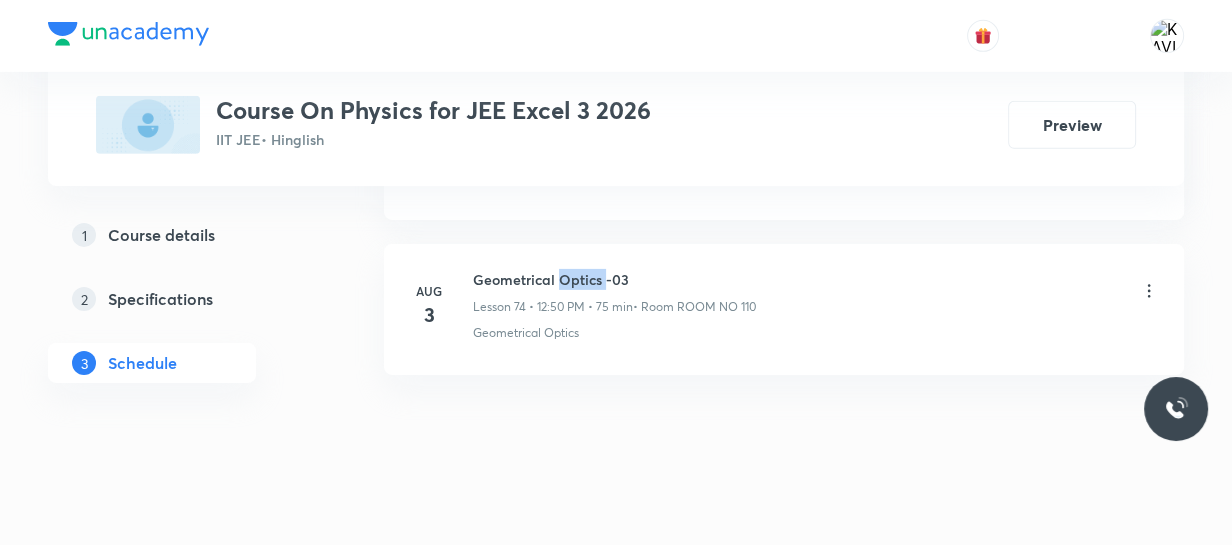 click on "Geometrical Optics -03" at bounding box center (614, 279) 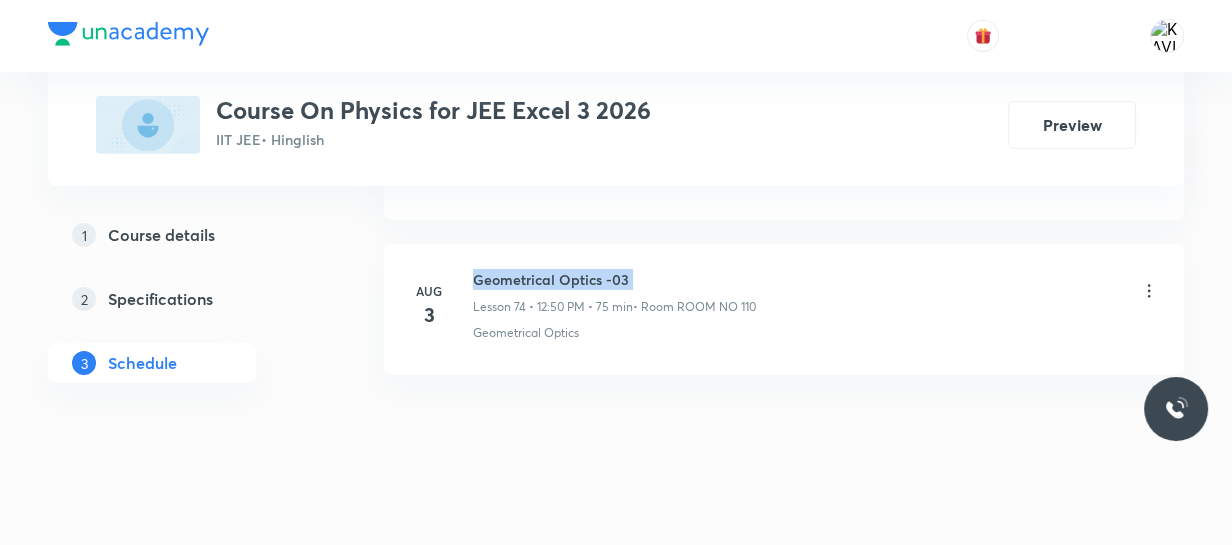 click on "Geometrical Optics -03" at bounding box center (614, 279) 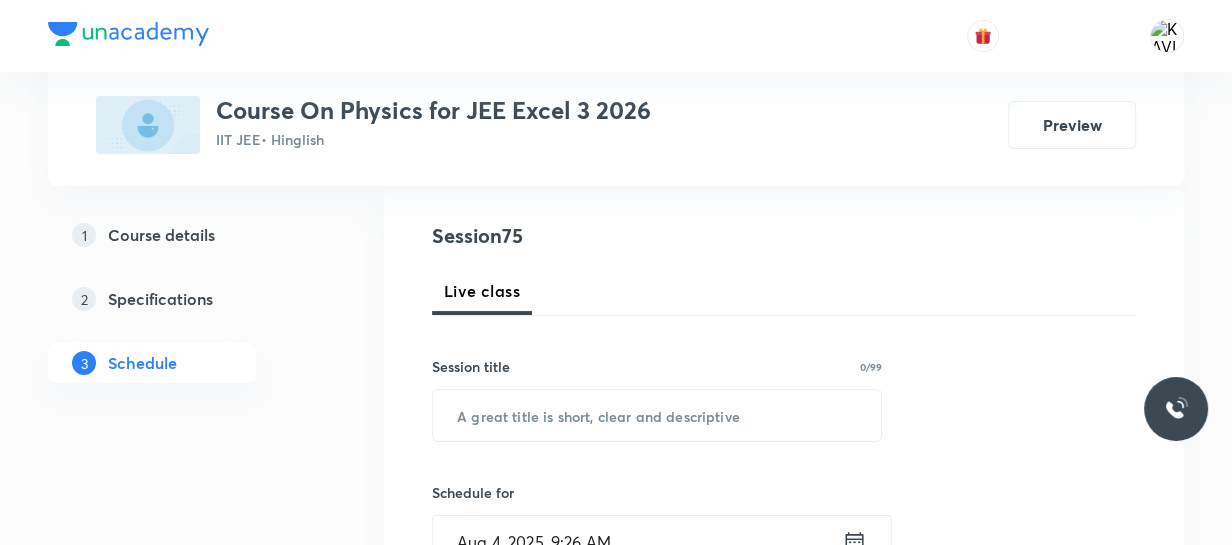 scroll, scrollTop: 212, scrollLeft: 0, axis: vertical 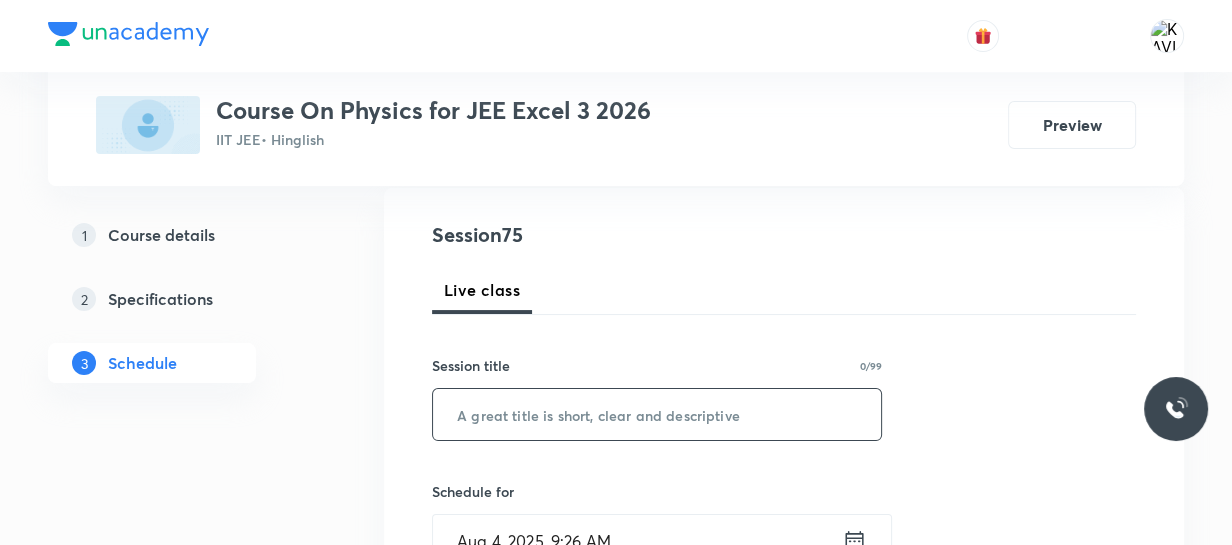 click at bounding box center (657, 414) 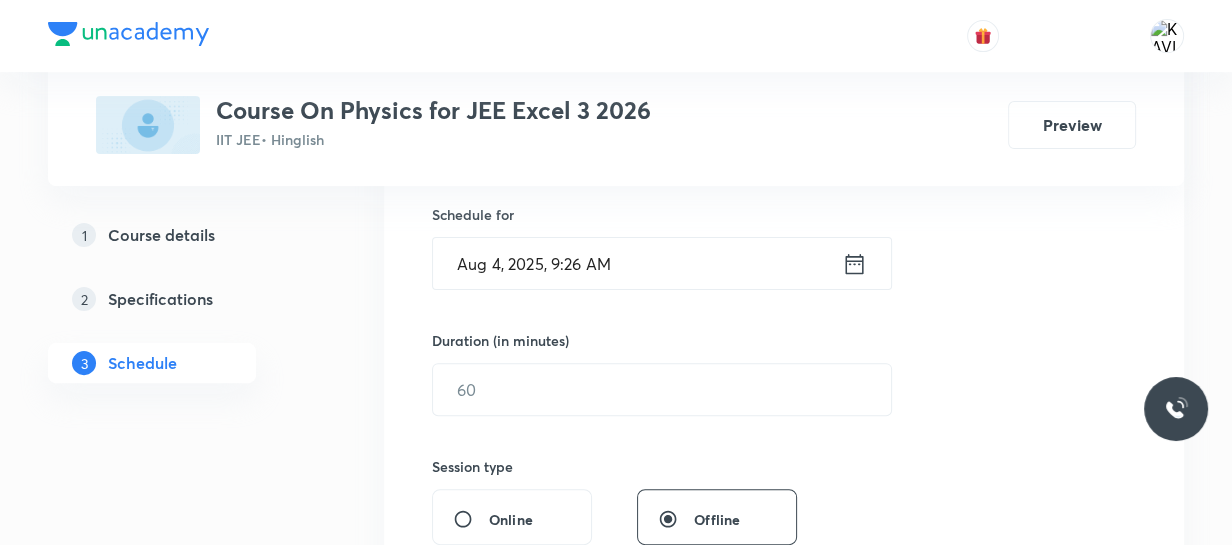 scroll, scrollTop: 488, scrollLeft: 0, axis: vertical 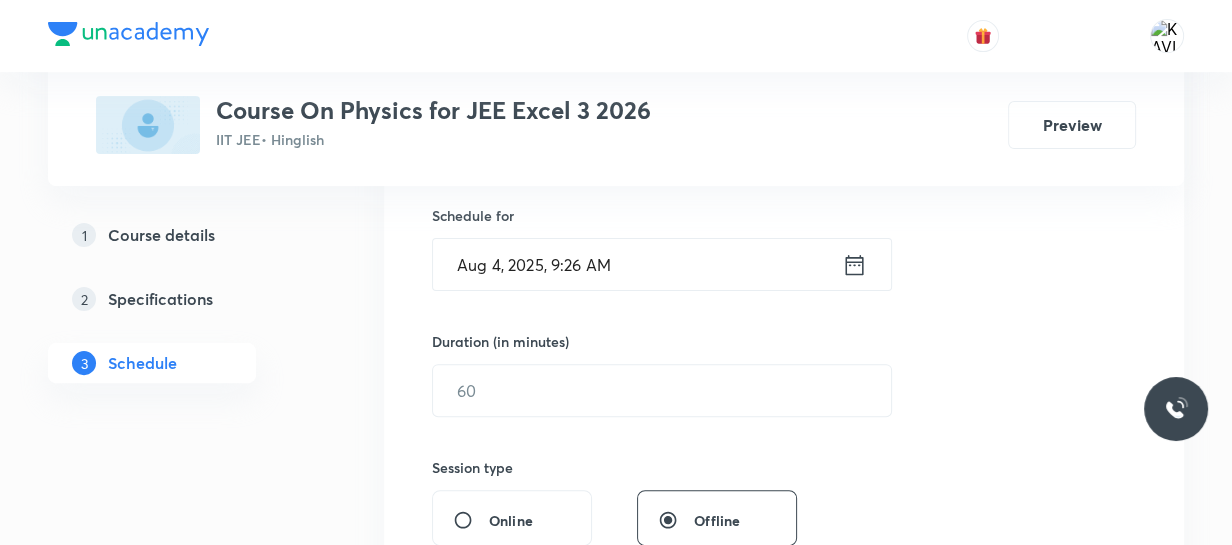 type on "Geometrical Optics -04" 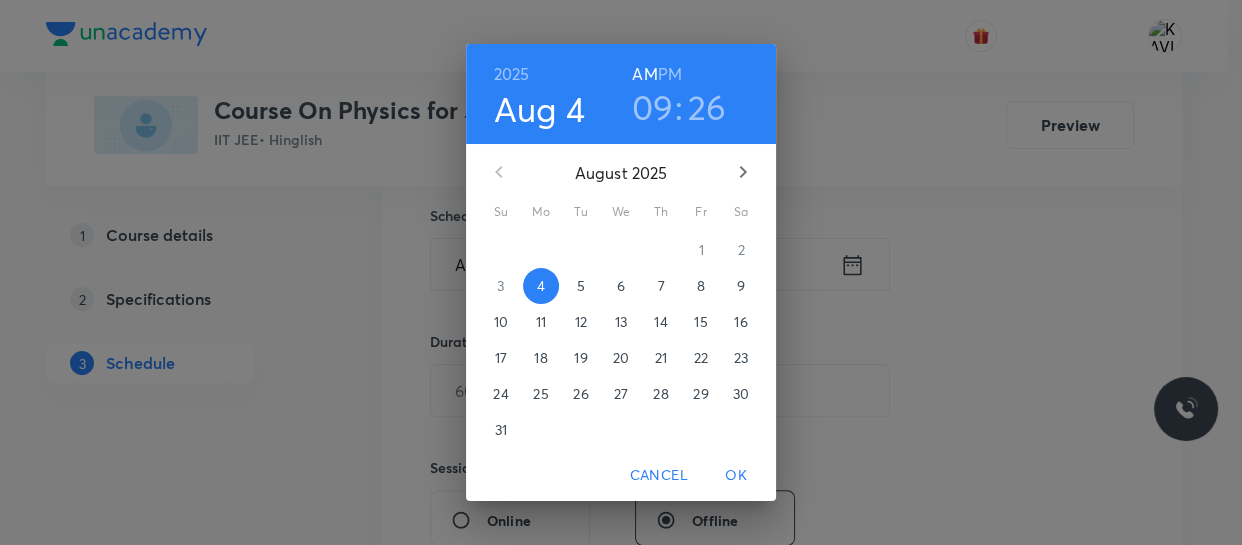 click on "09" at bounding box center [653, 107] 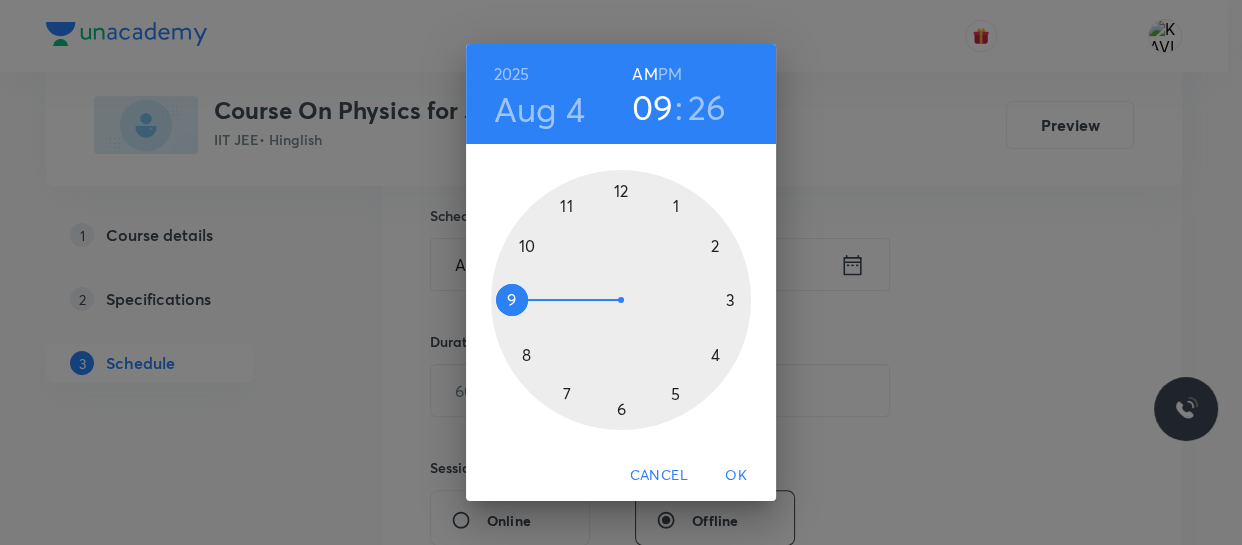 click at bounding box center [621, 300] 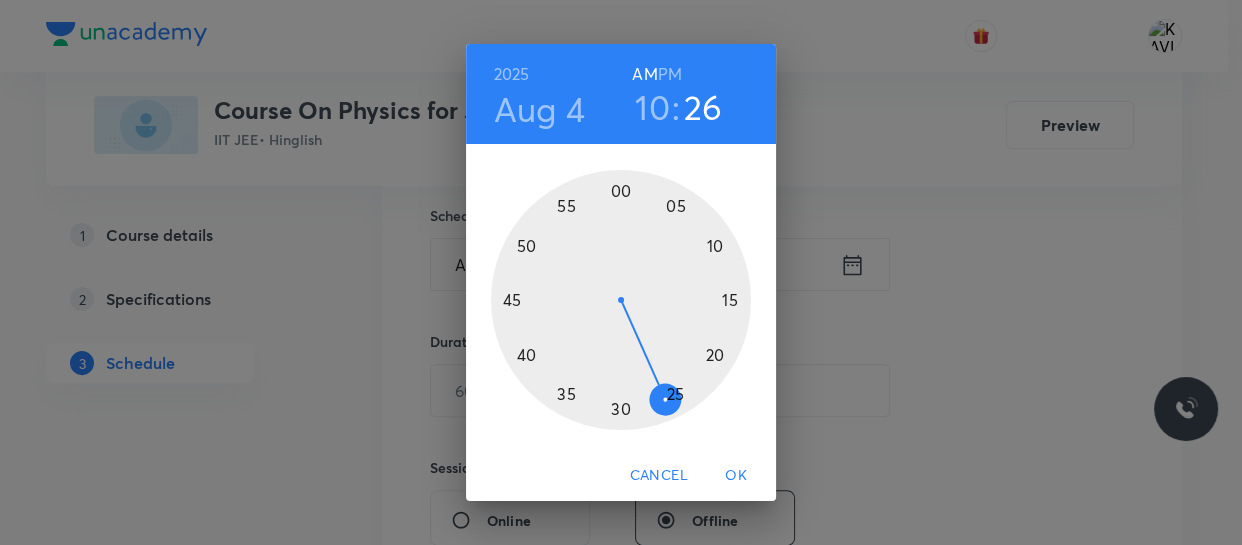 drag, startPoint x: 620, startPoint y: 195, endPoint x: 789, endPoint y: 418, distance: 279.8035 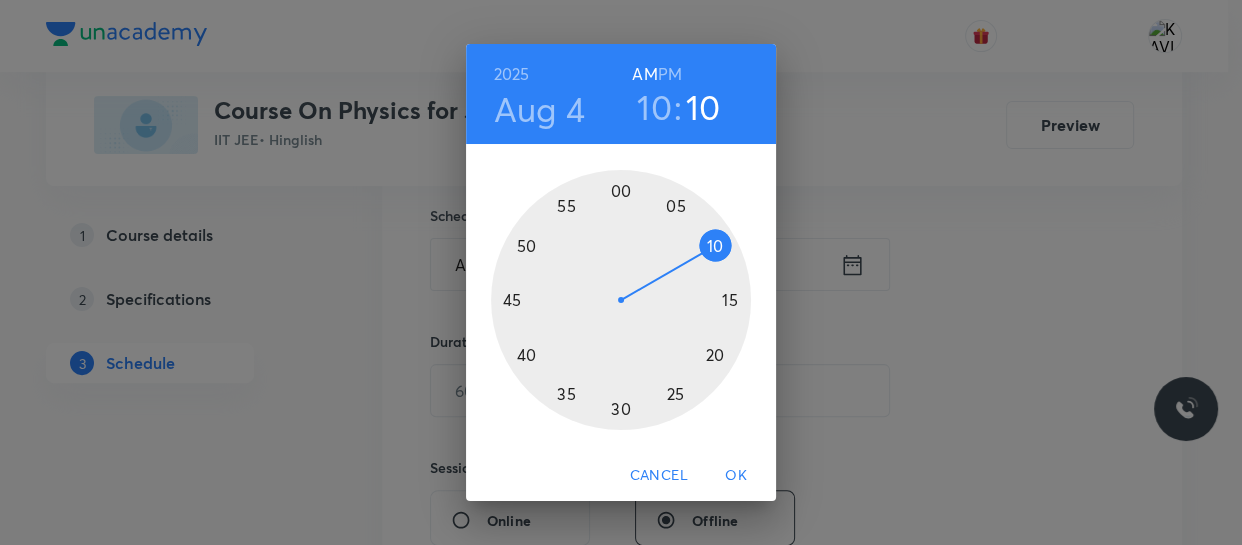 click at bounding box center [621, 300] 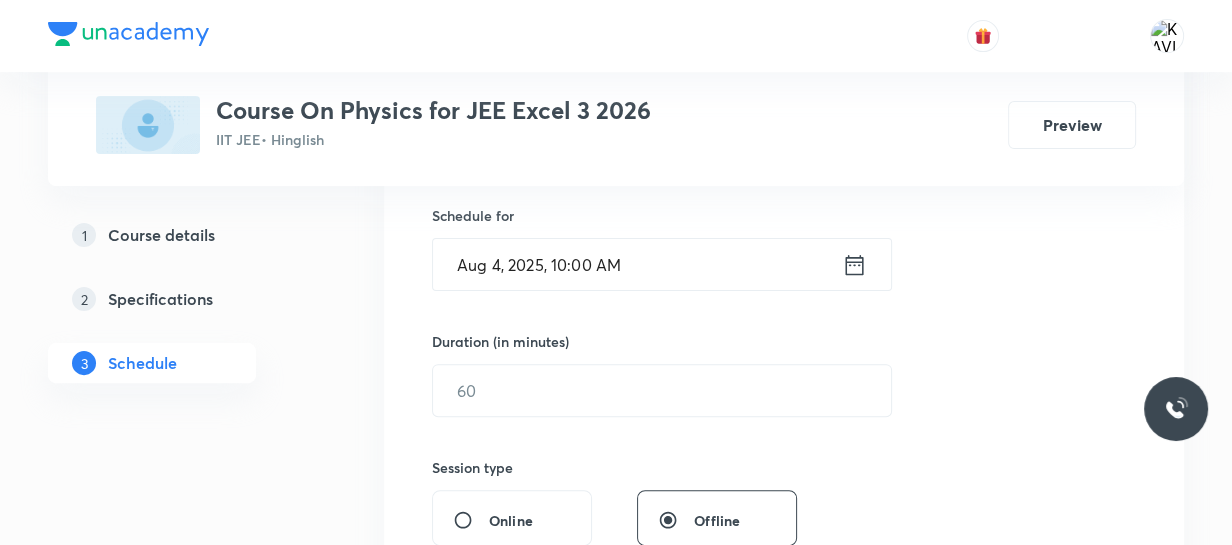 scroll, scrollTop: 594, scrollLeft: 0, axis: vertical 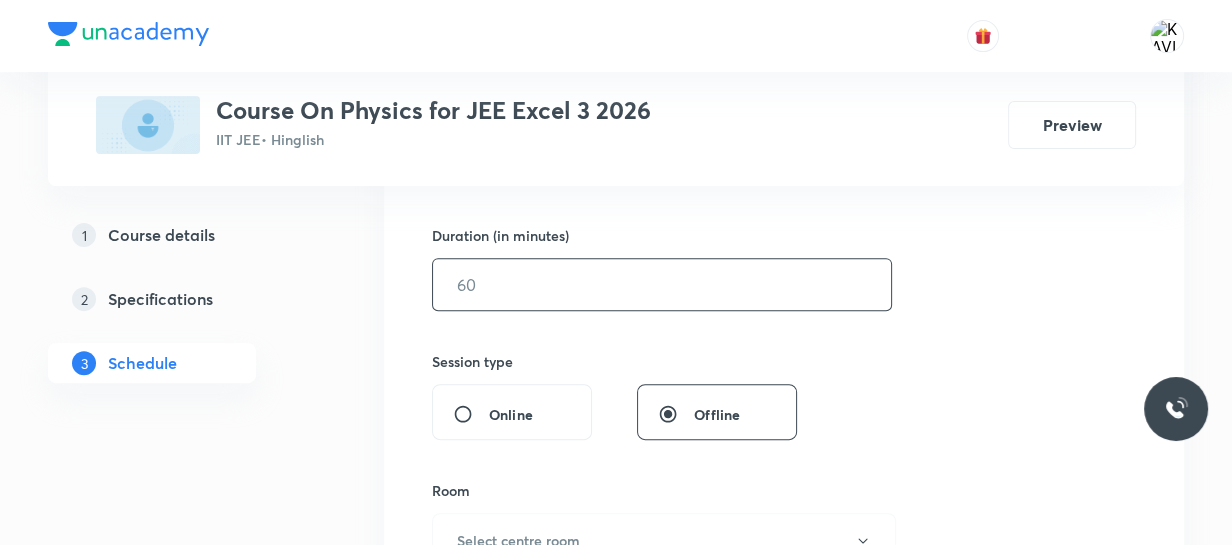 click at bounding box center (662, 284) 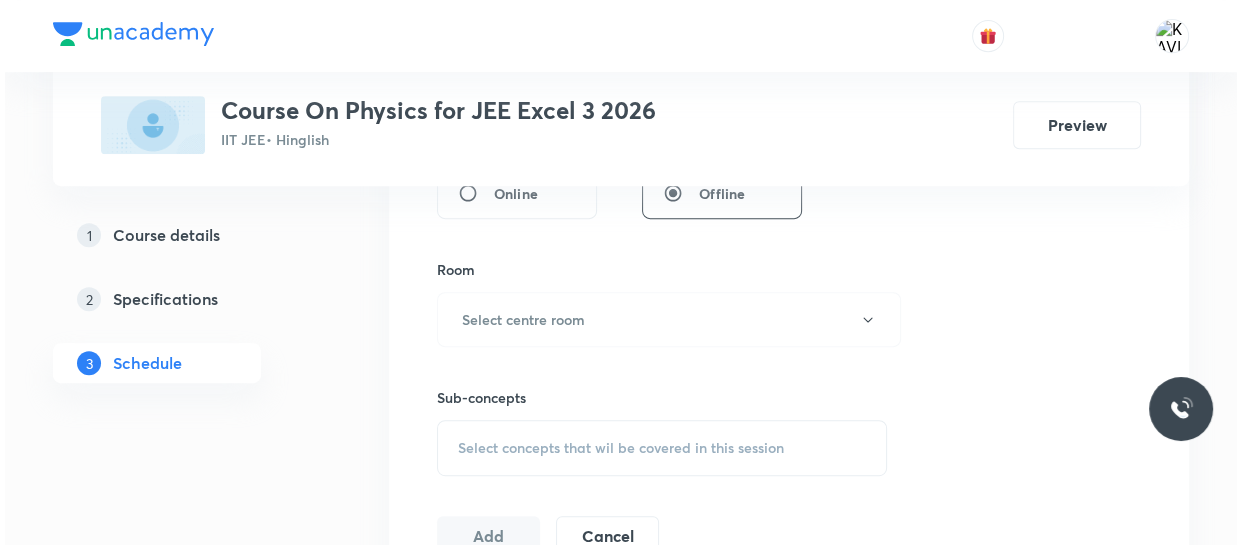scroll, scrollTop: 817, scrollLeft: 0, axis: vertical 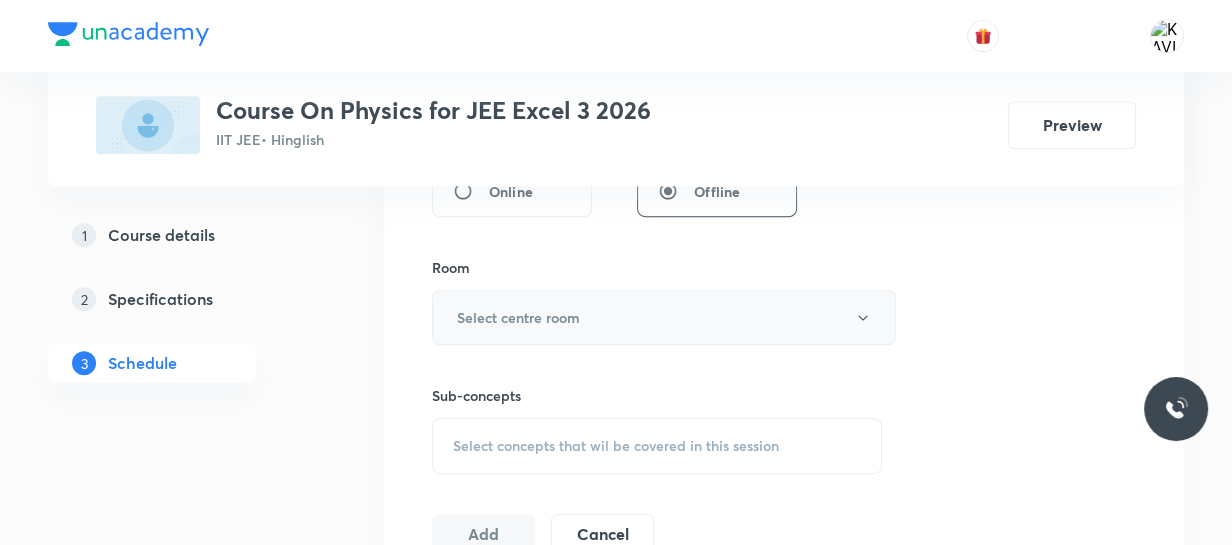 type on "75" 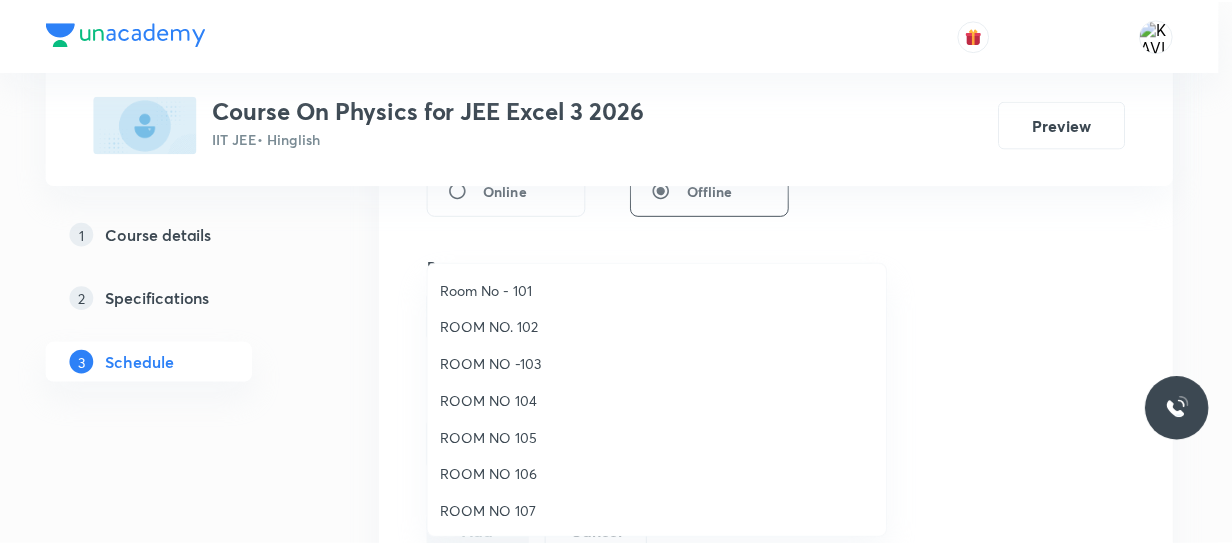 scroll, scrollTop: 222, scrollLeft: 0, axis: vertical 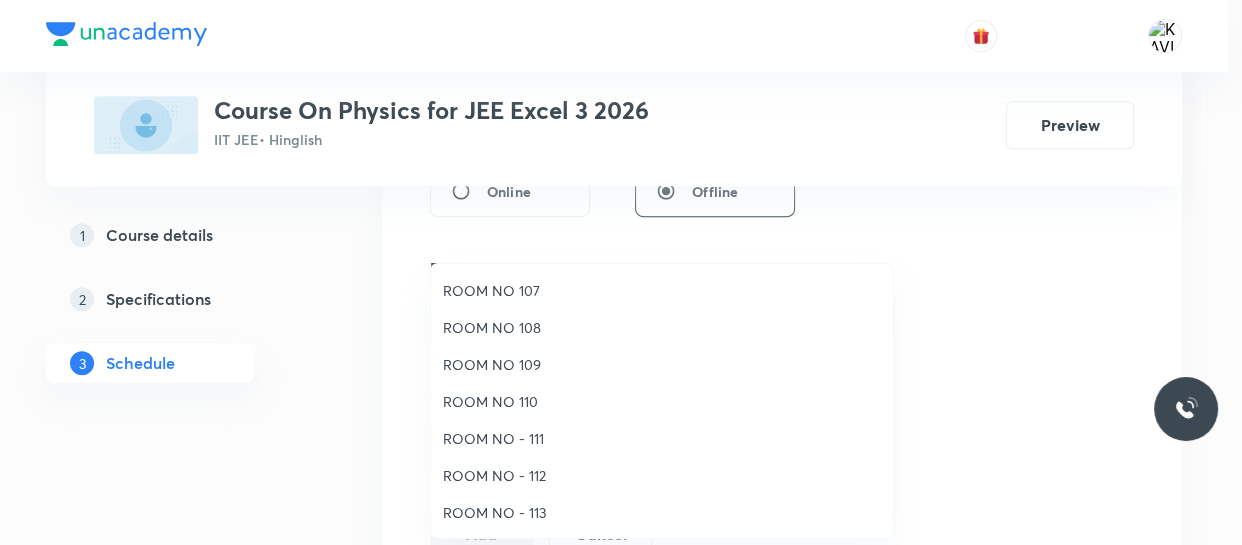 click on "ROOM NO 110" at bounding box center (662, 401) 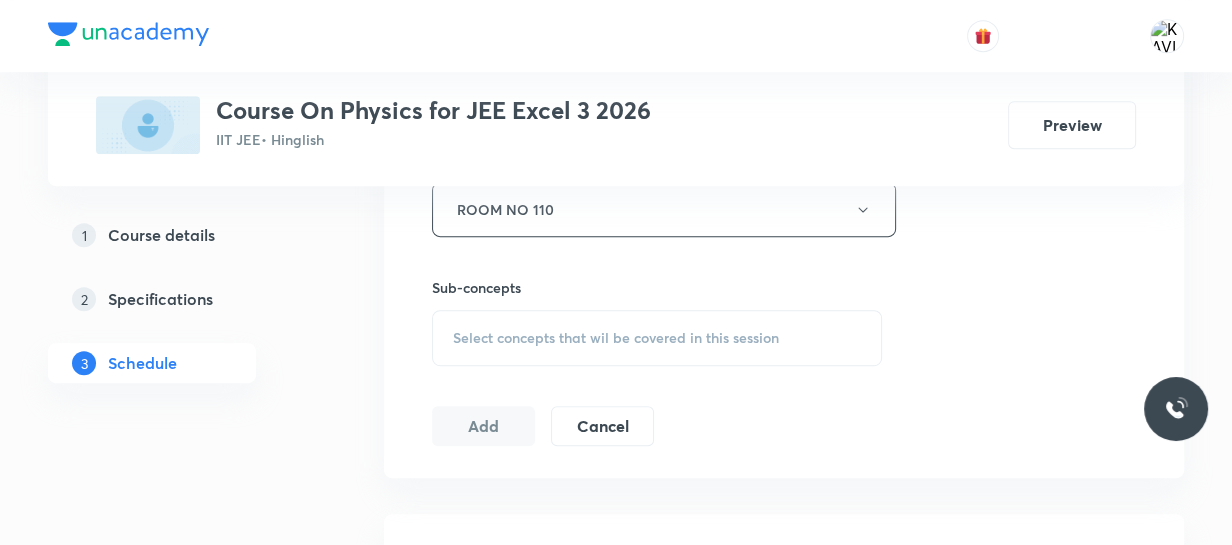 scroll, scrollTop: 929, scrollLeft: 0, axis: vertical 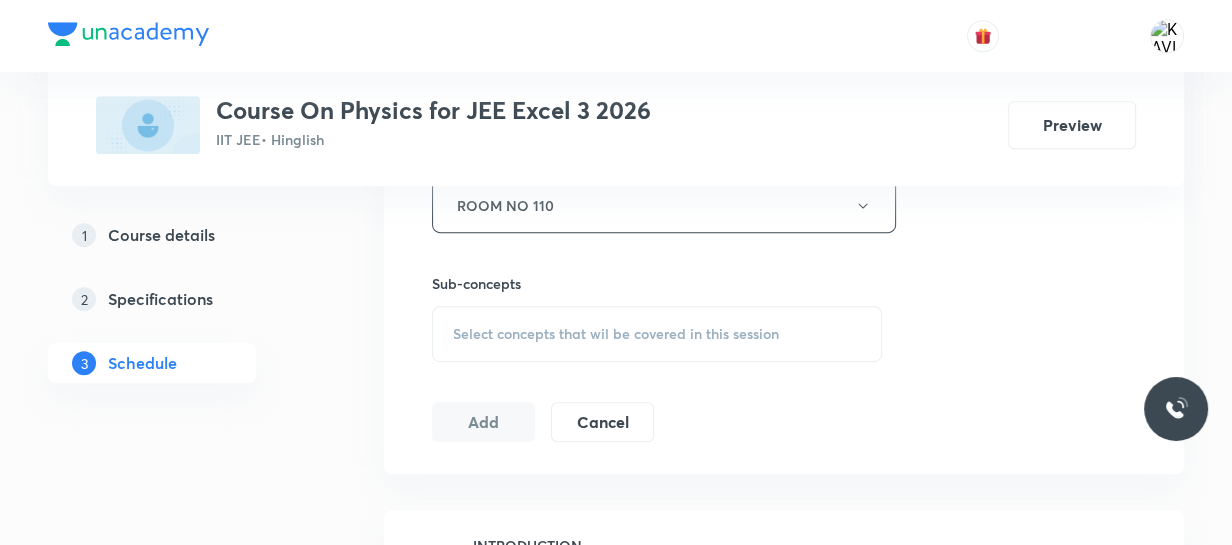 click on "Select concepts that wil be covered in this session" at bounding box center [616, 334] 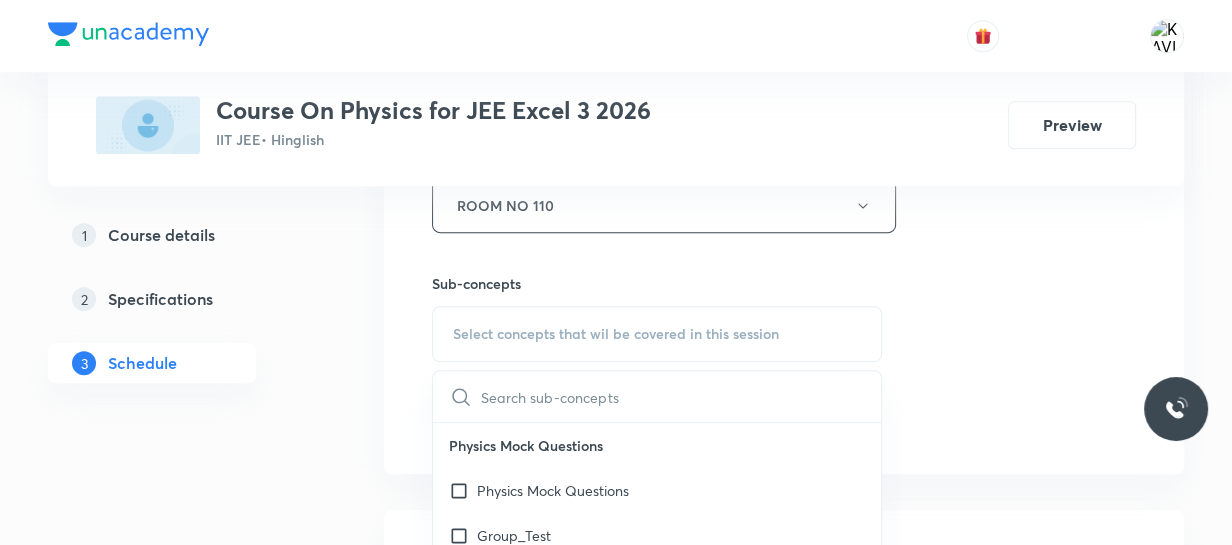 click on "Select concepts that wil be covered in this session" at bounding box center (616, 334) 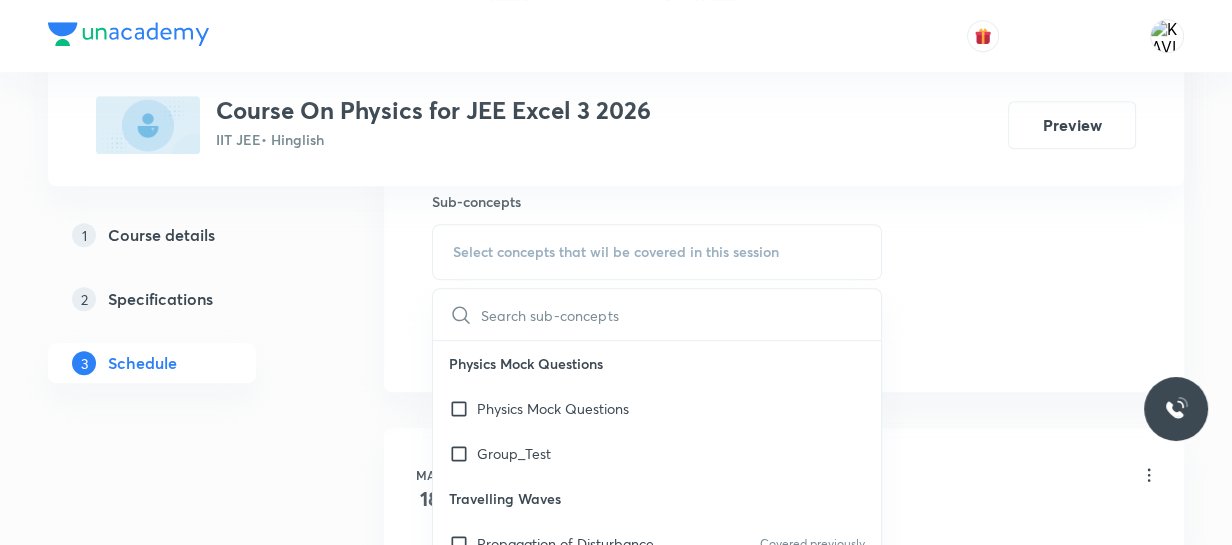 scroll, scrollTop: 1013, scrollLeft: 0, axis: vertical 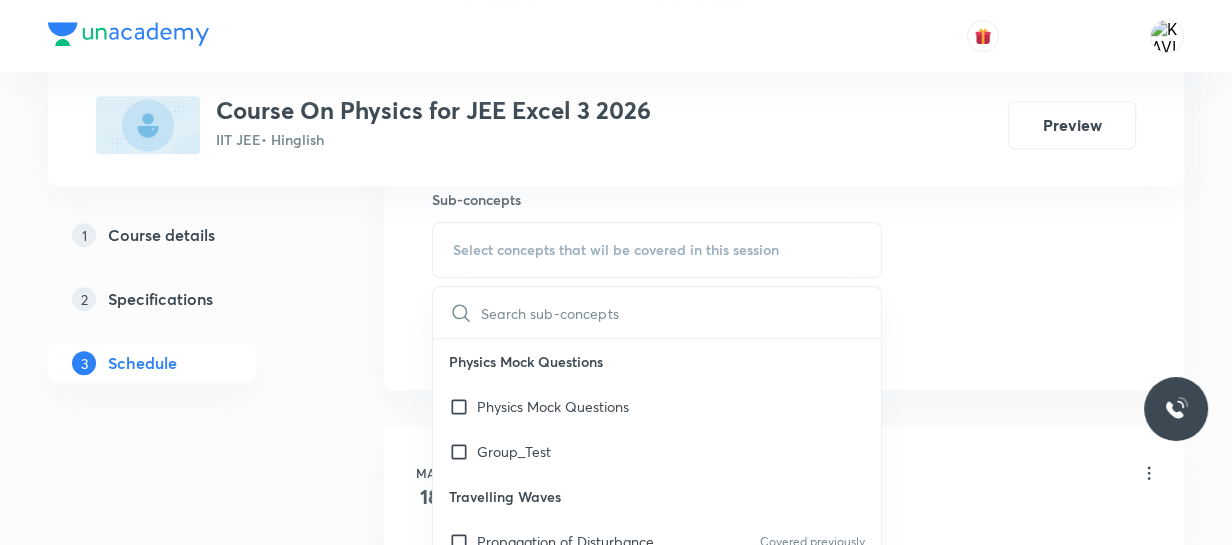 click at bounding box center (681, 312) 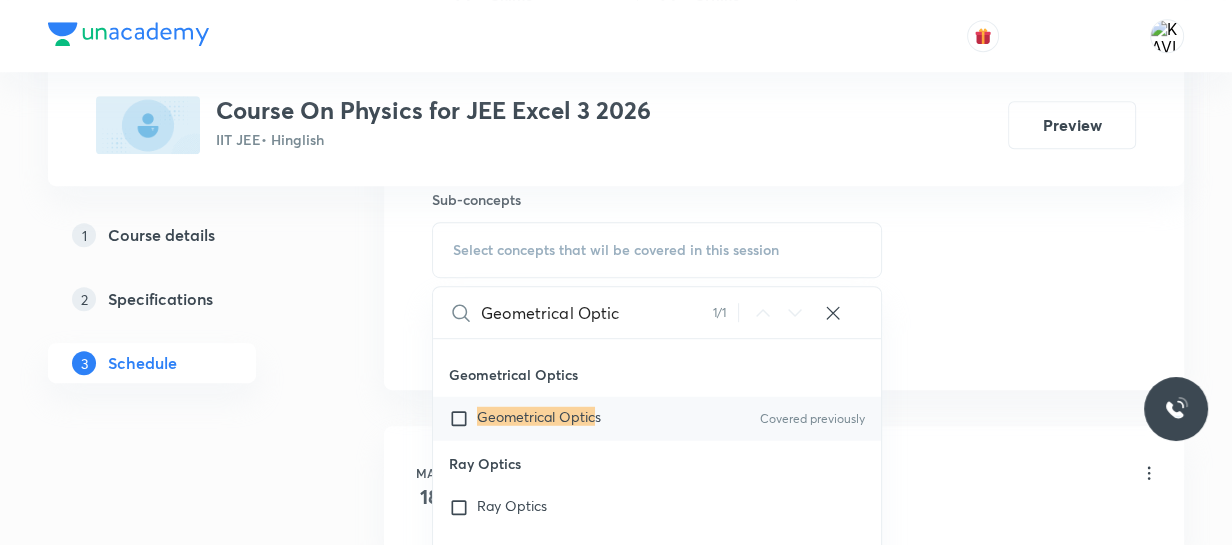 scroll, scrollTop: 5146, scrollLeft: 0, axis: vertical 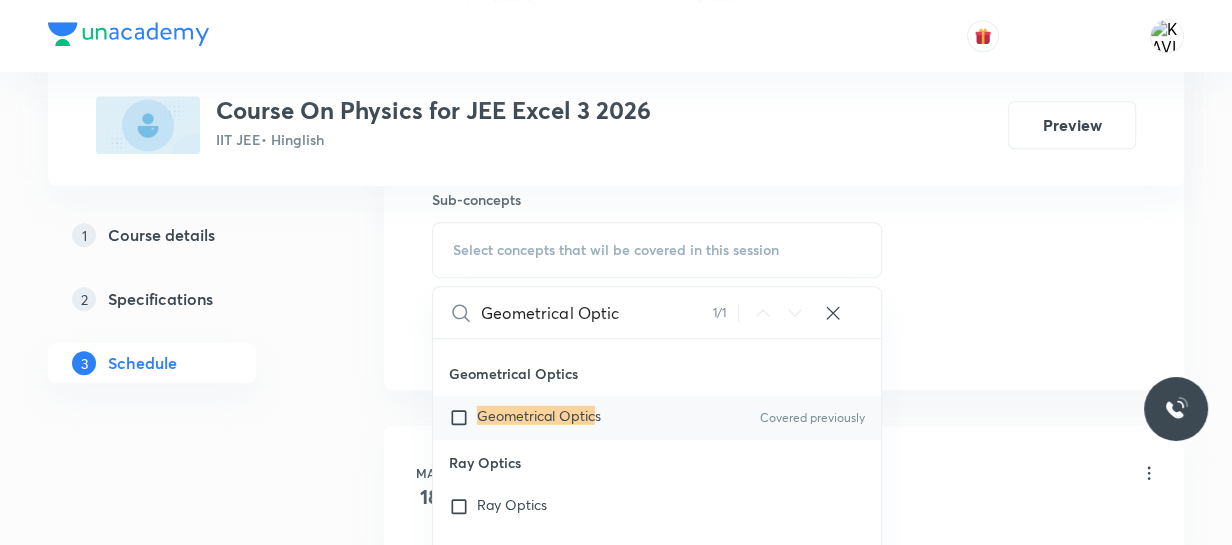 type on "Geometrical Optic" 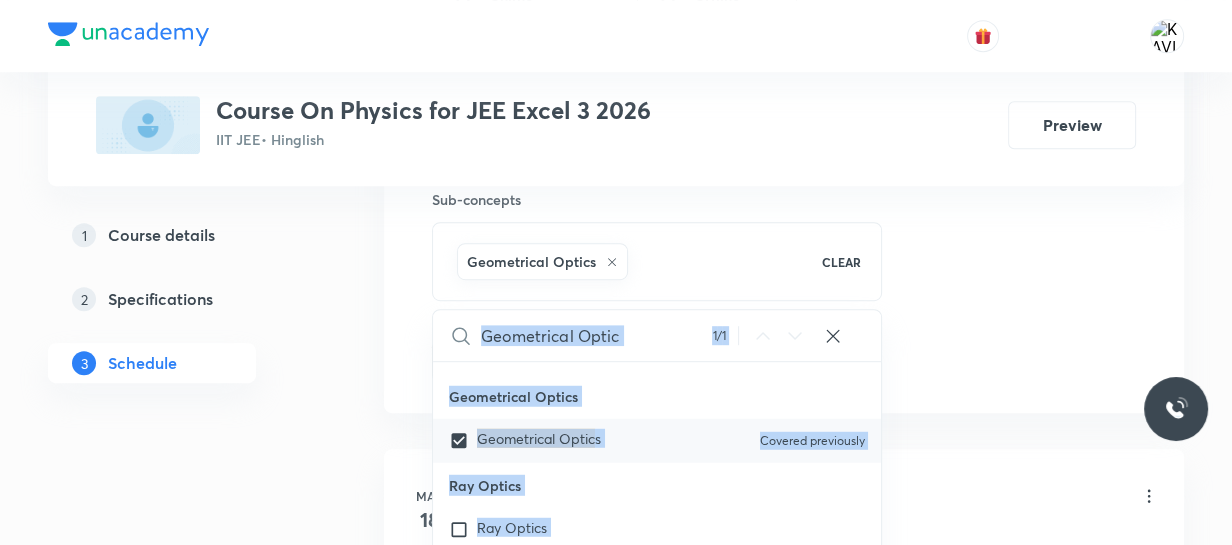 drag, startPoint x: 954, startPoint y: 227, endPoint x: 358, endPoint y: 363, distance: 611.3199 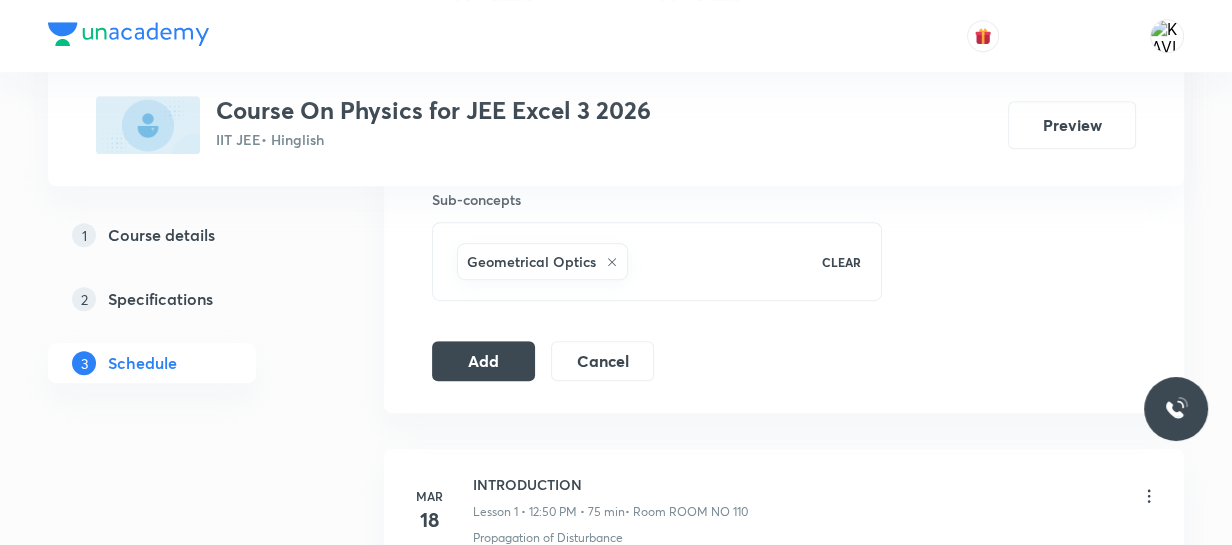 click on "Plus Courses Course On Physics for JEE Excel 3 2026 IIT JEE  • Hinglish Preview 1 Course details 2 Specifications 3 Schedule Schedule 74  classes Session  75 Live class Session title 22/99 Geometrical Optics -04 ​ Schedule for Aug 4, 2025, 10:00 AM ​ Duration (in minutes) 75 ​   Session type Online Offline Room ROOM NO 110 Sub-concepts Geometrical Optics CLEAR Add Cancel Mar 18 INTRODUCTION Lesson 1 • 12:50 PM • 75 min  • Room ROOM NO 110 Propagation of Disturbance Mar 20 INTRODUCTION -02 Lesson 2 • 10:00 AM • 75 min  • Room ROOM NO 110 Propagation of Disturbance Mar 21 INTRODUCTION -03 Lesson 3 • 11:25 AM • 75 min  • Room ROOM NO 110 Speed of Sound:Newton's Formula Mar 22 INTRODUCTION -04 Lesson 4 • 12:50 PM • 75 min  • Room ROOM NO 110 Waves on Strings Mar 24 INTRODUCTION -05 Lesson 5 • 10:00 AM • 75 min  • Room ROOM NO 110 Factors Affecting Speed of Sound in Gas  Mar 25 INTRODUCTION -06 Lesson 6 • 11:25 AM • 75 min  • Room ROOM NO 110 Mar 27 Mar 28 Mar 29 1" at bounding box center (616, 5573) 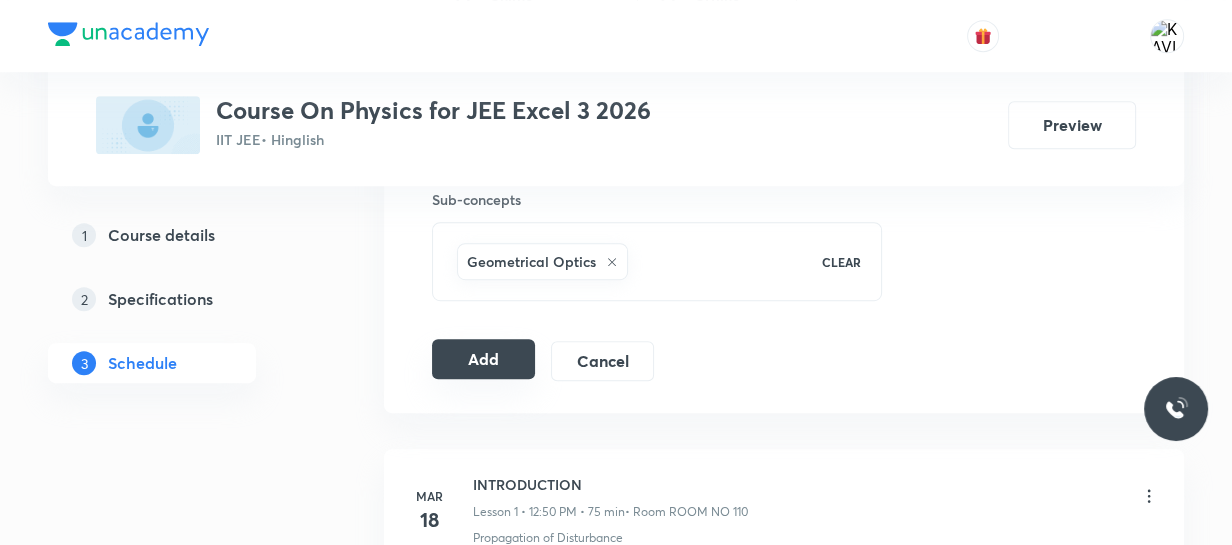 click on "Add" at bounding box center (483, 359) 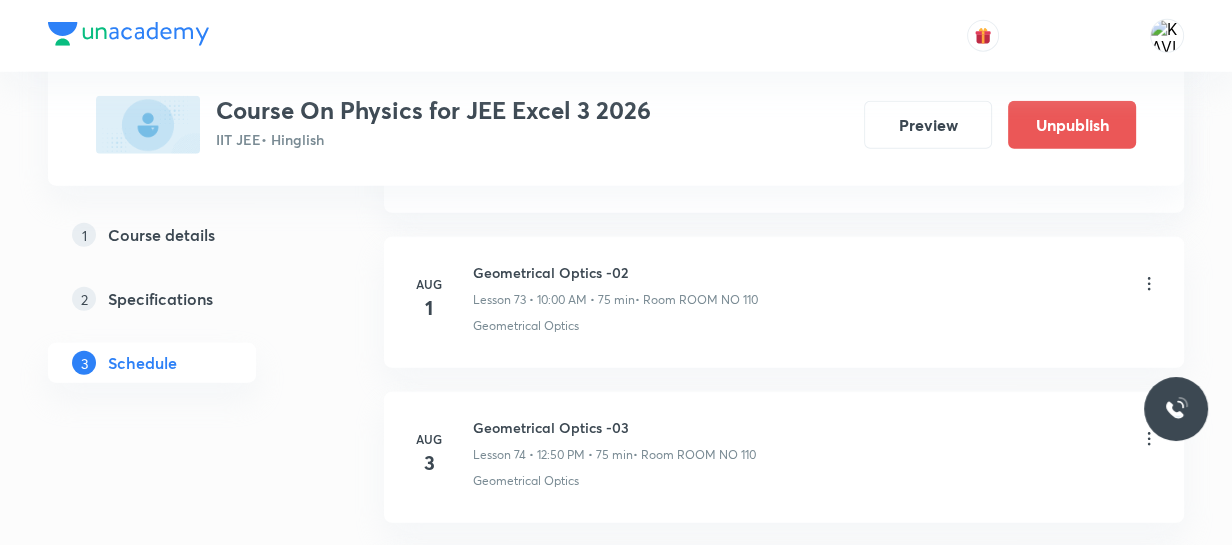 scroll, scrollTop: 11747, scrollLeft: 0, axis: vertical 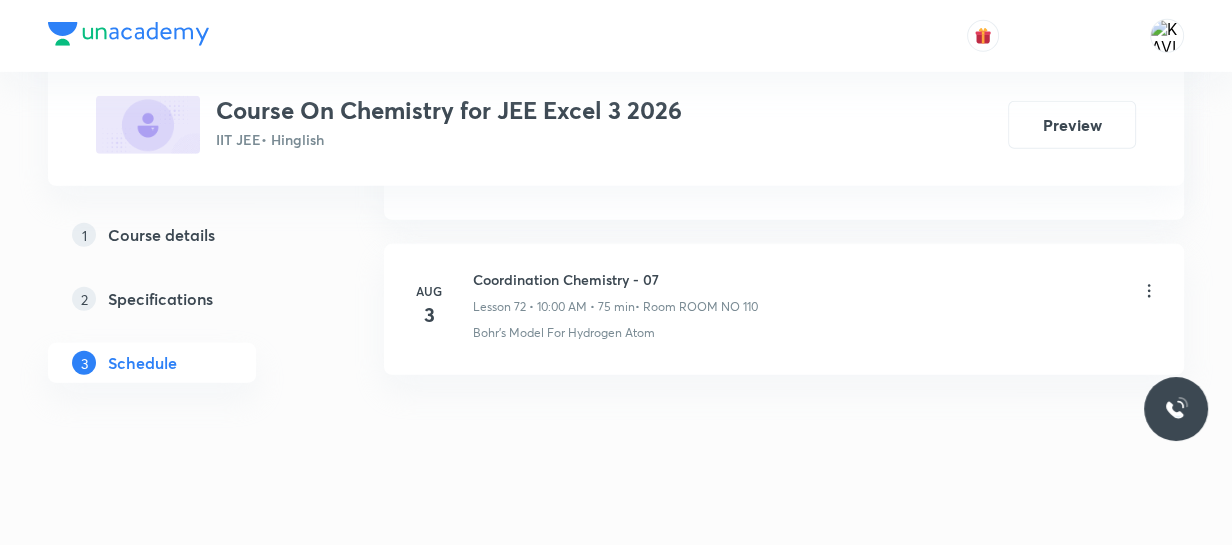 click on "Coordination Chemistry - 07" at bounding box center (615, 279) 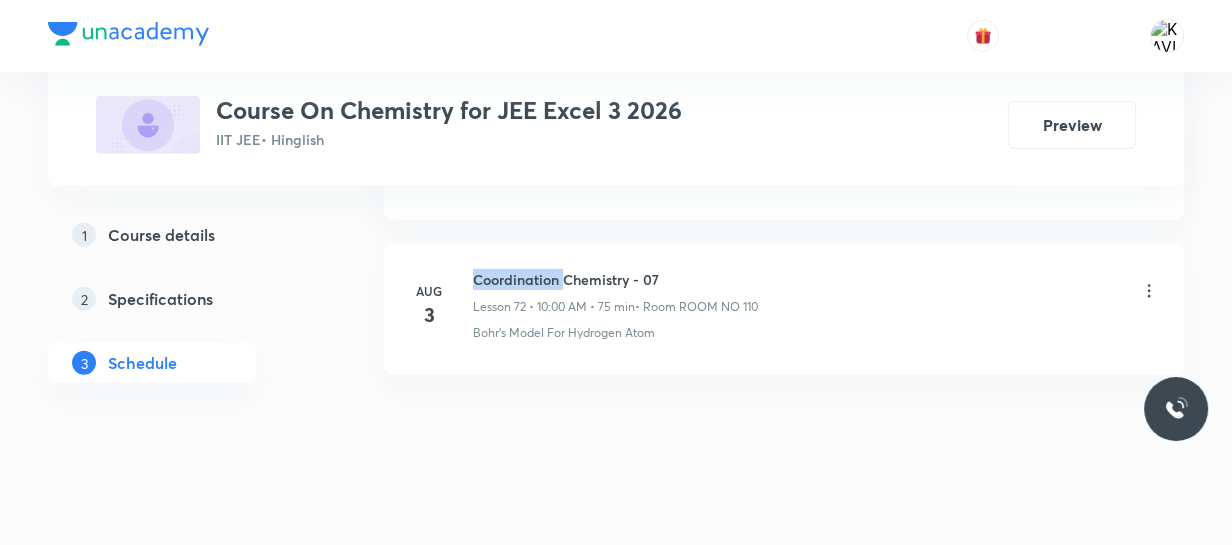 click on "Coordination Chemistry - 07" at bounding box center (615, 279) 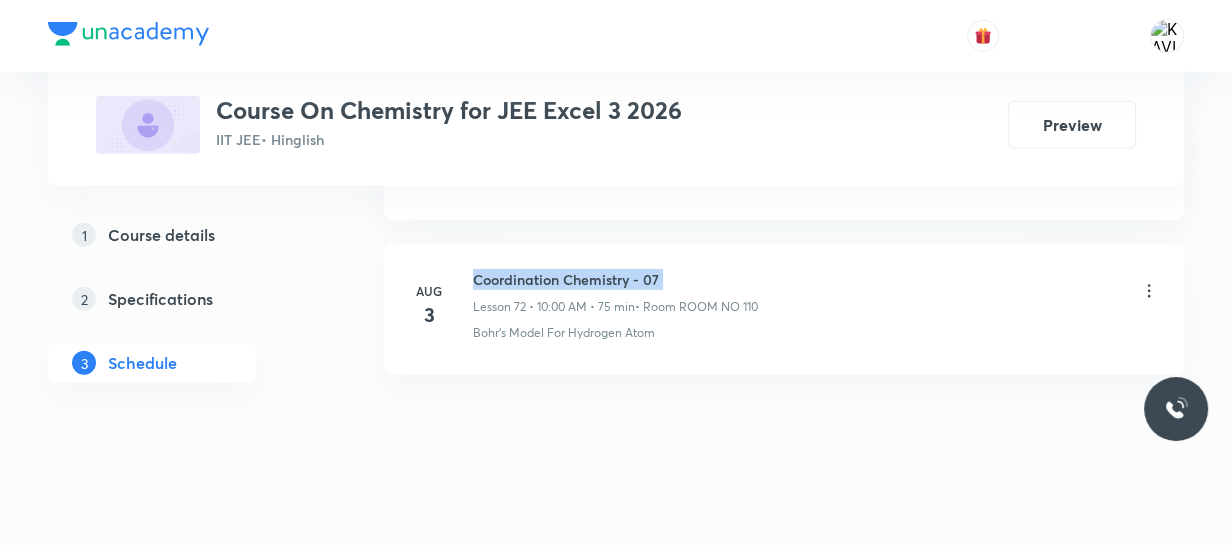 click on "Coordination Chemistry - 07" at bounding box center [615, 279] 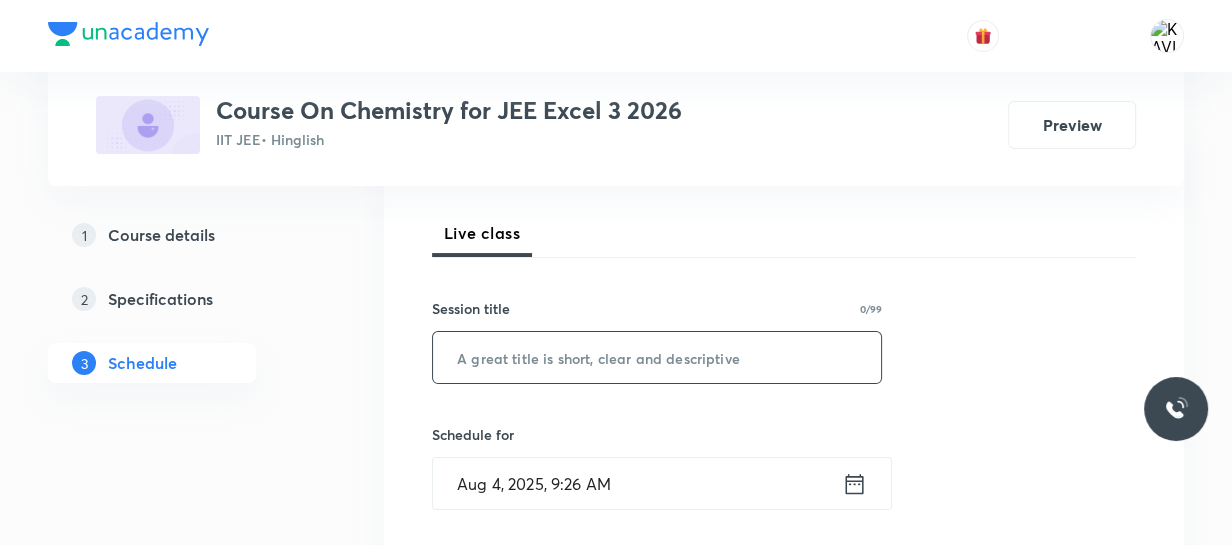scroll, scrollTop: 270, scrollLeft: 0, axis: vertical 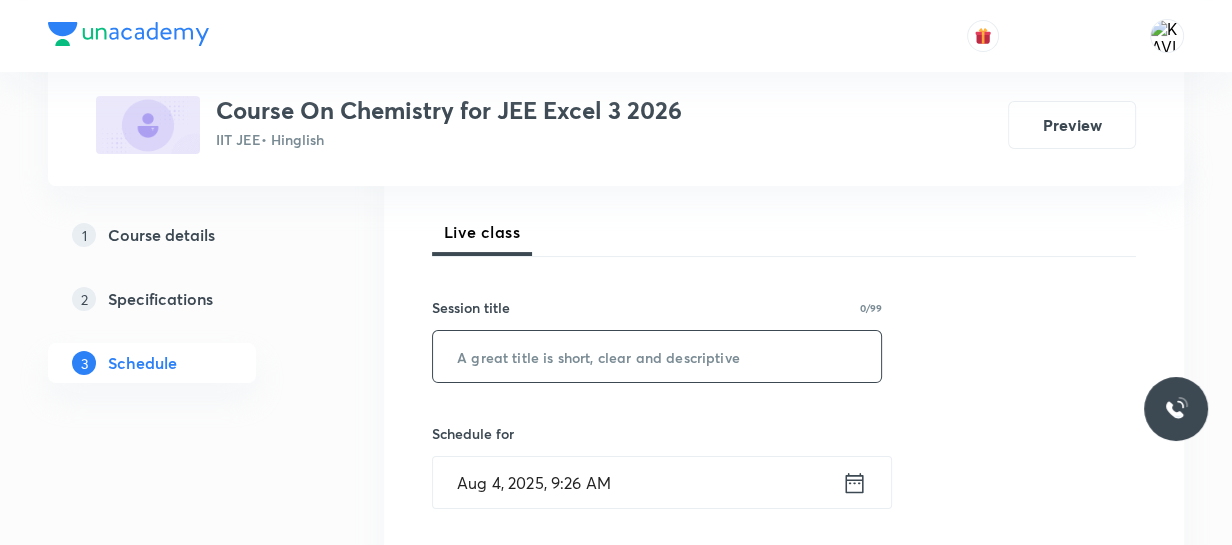 click at bounding box center (657, 356) 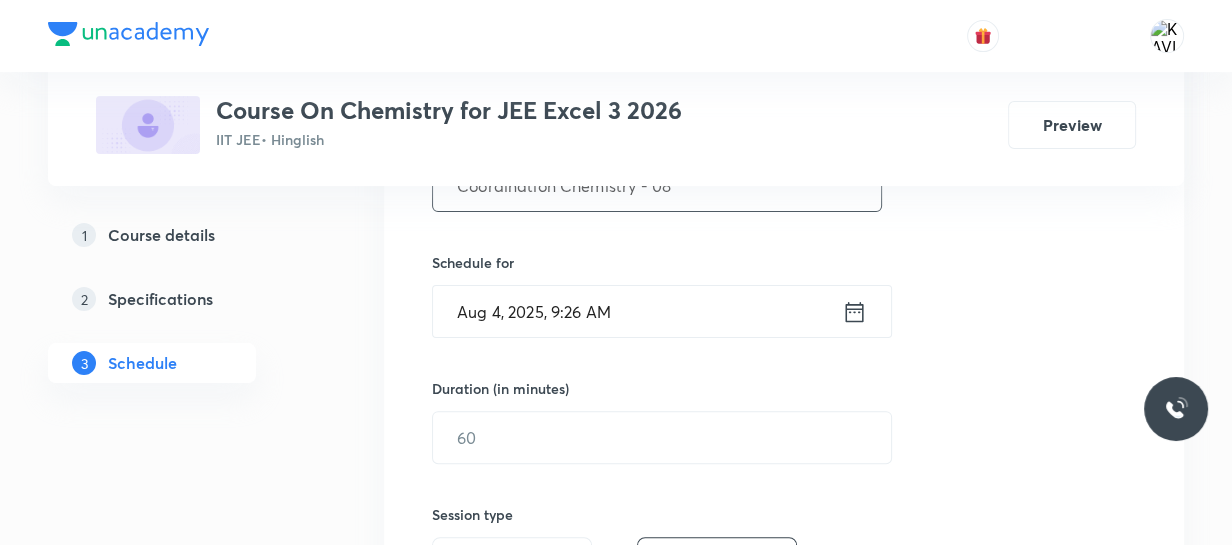 scroll, scrollTop: 442, scrollLeft: 0, axis: vertical 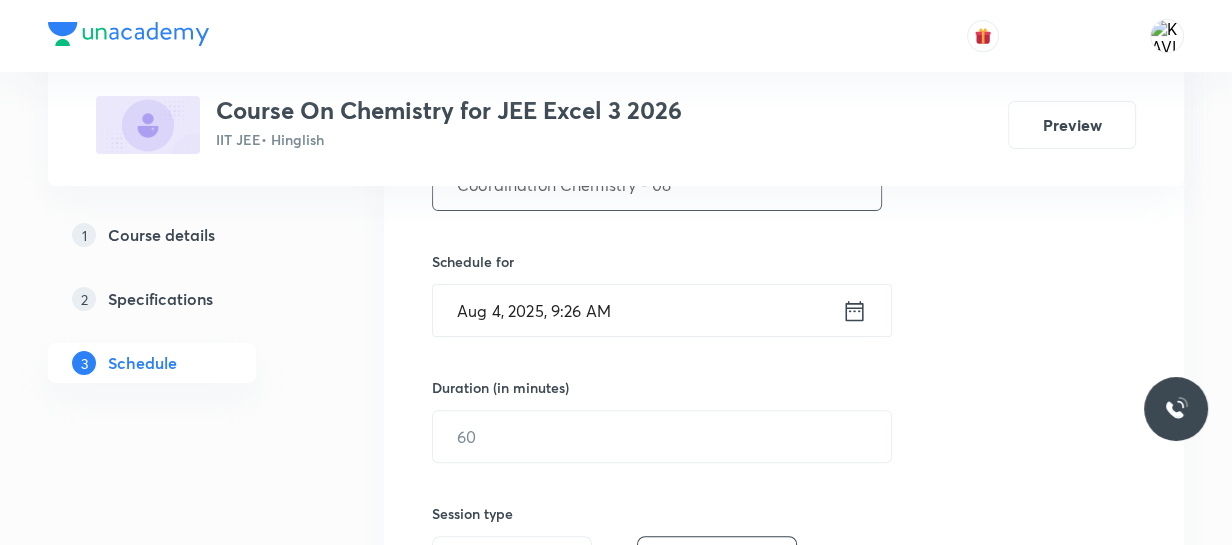 type on "Coordination Chemistry - 08" 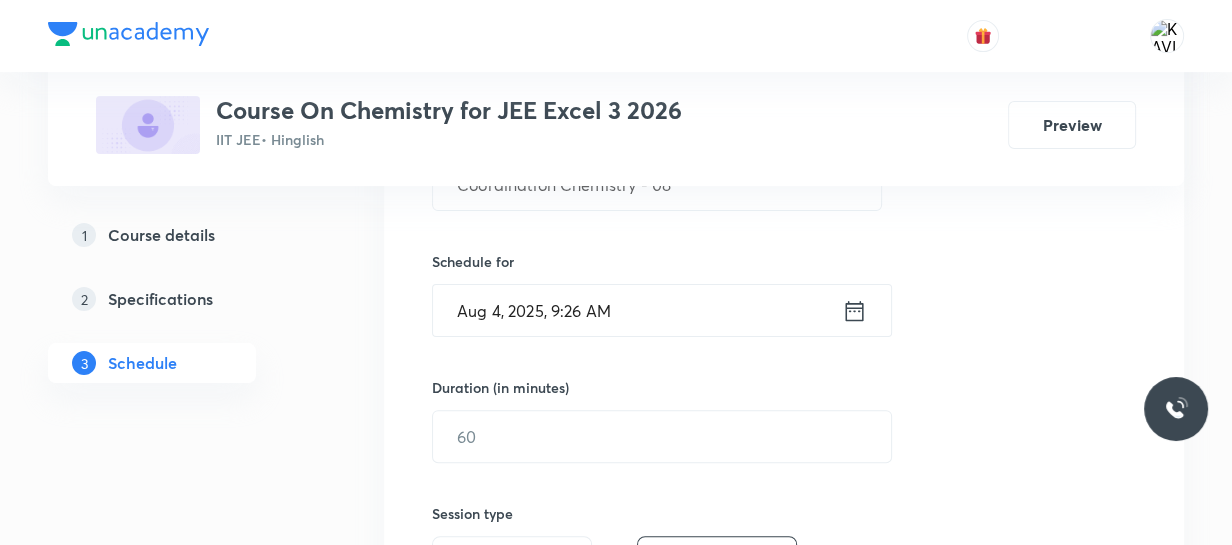 click on "Aug 4, 2025, 9:26 AM" at bounding box center (637, 310) 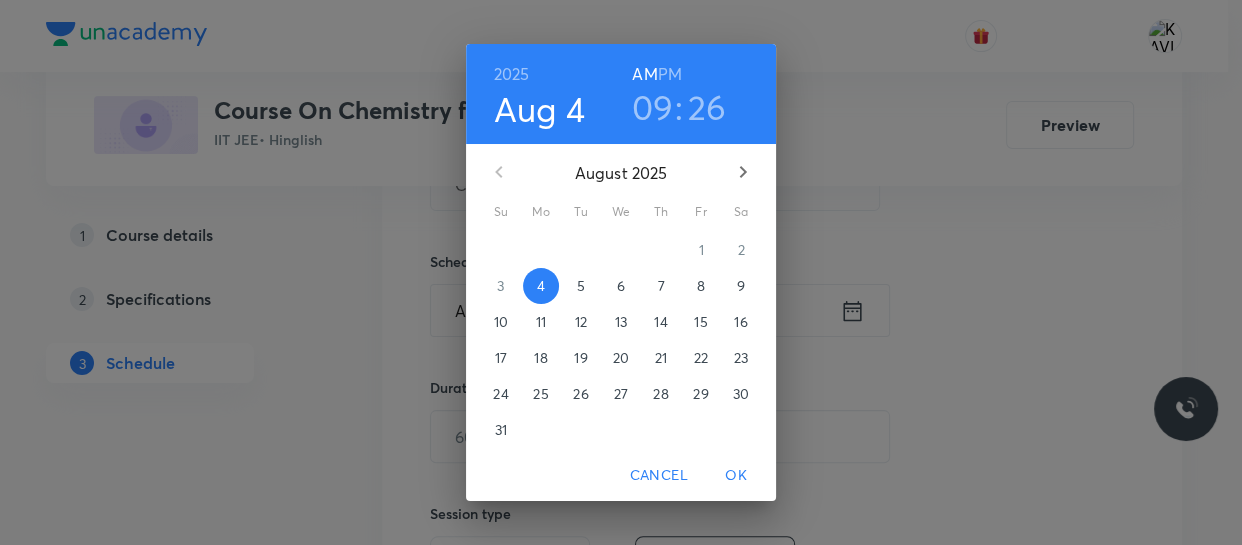 click on "PM" at bounding box center [670, 74] 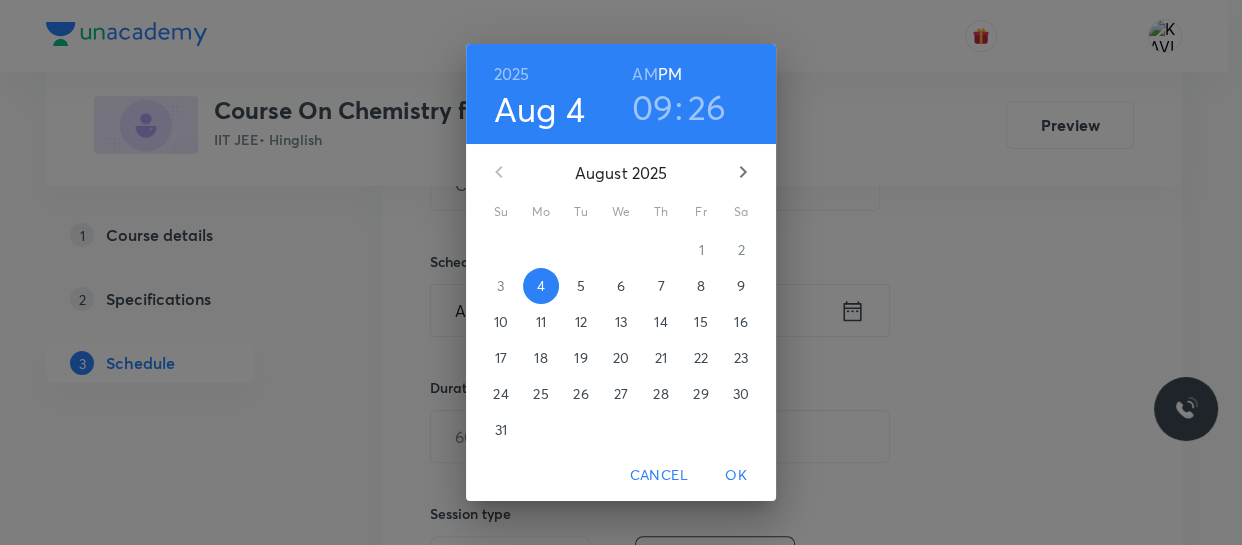 click on "PM" at bounding box center [670, 74] 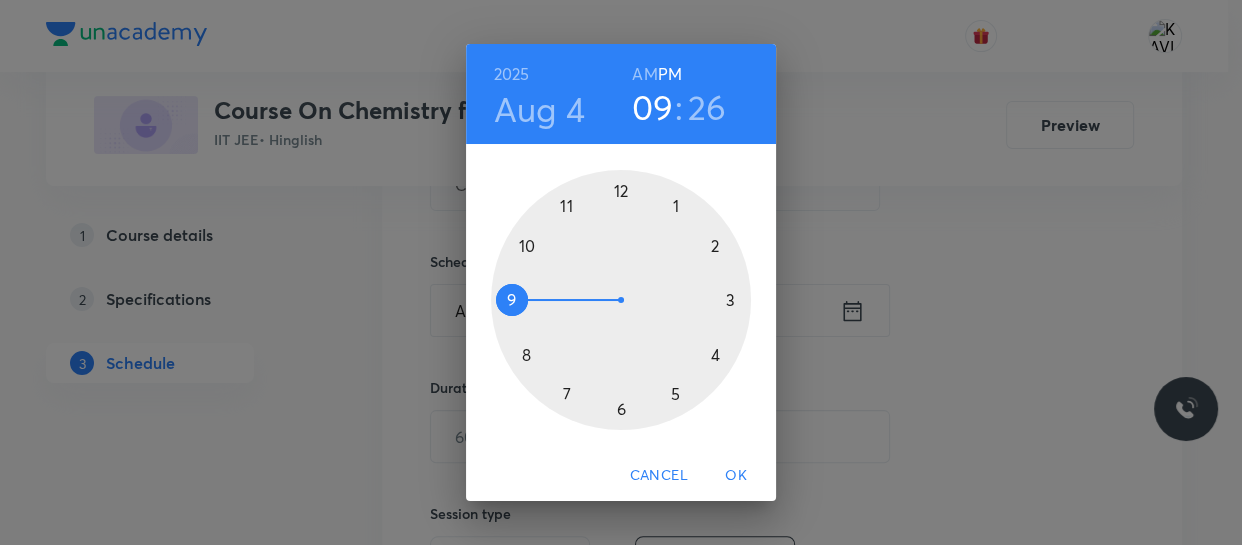 click at bounding box center (621, 300) 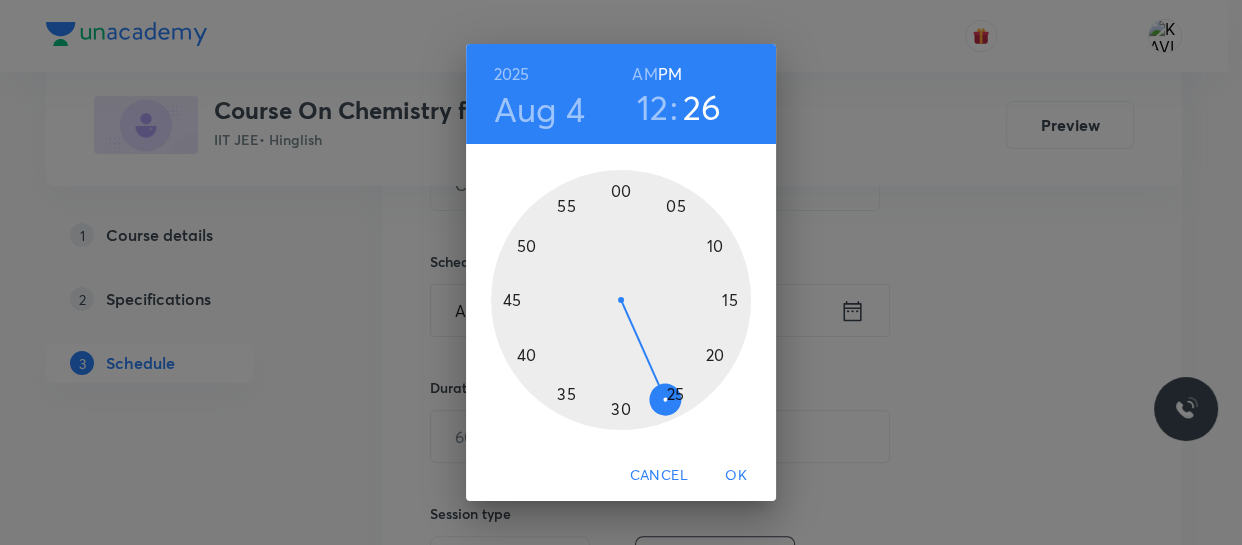 click at bounding box center (621, 300) 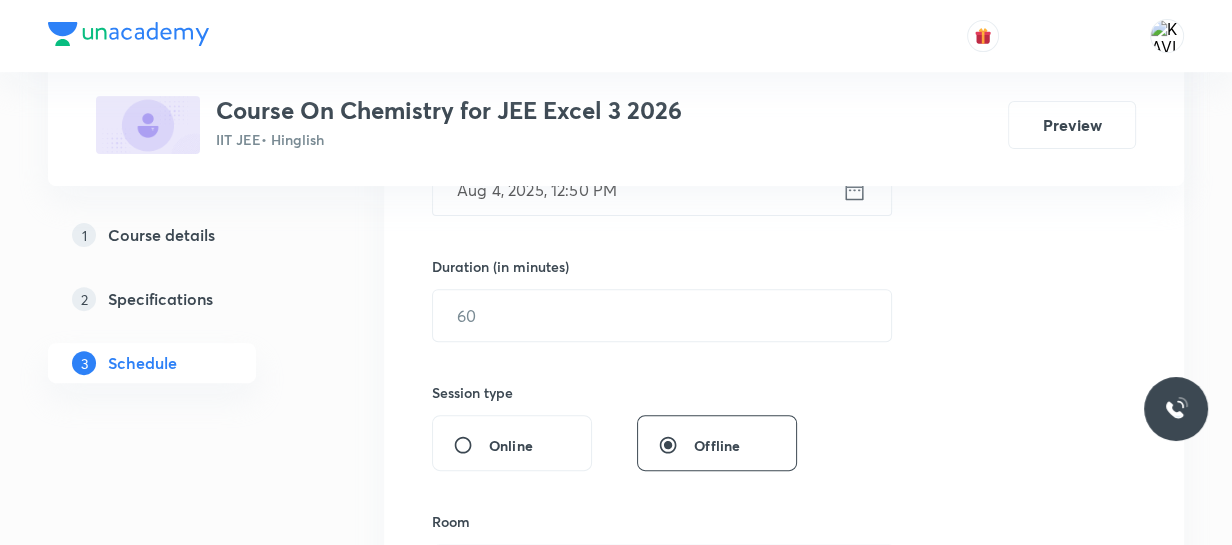 scroll, scrollTop: 569, scrollLeft: 0, axis: vertical 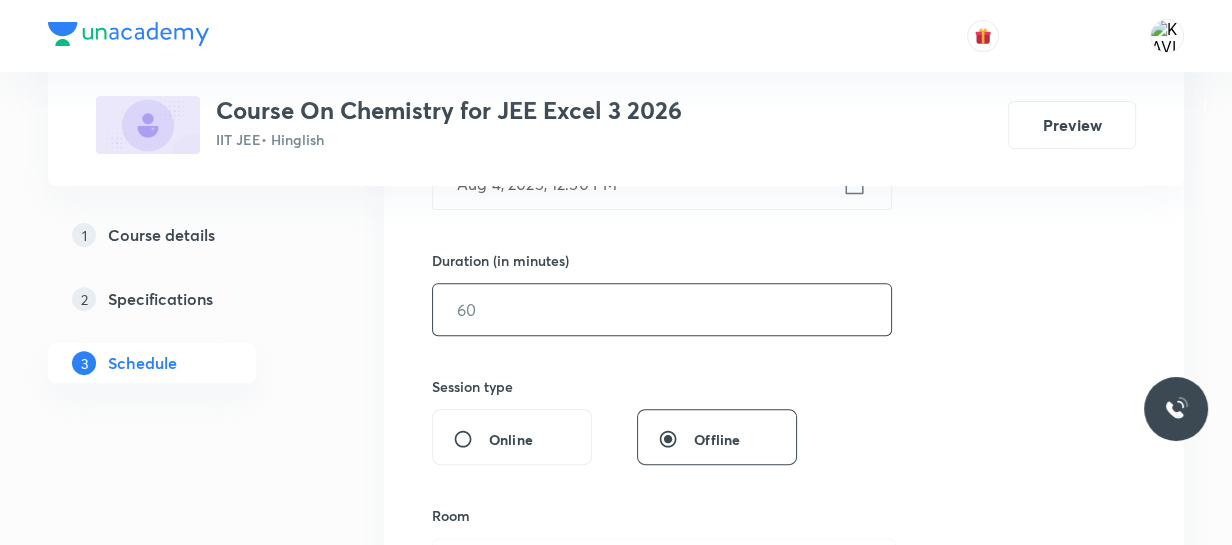 click at bounding box center (662, 309) 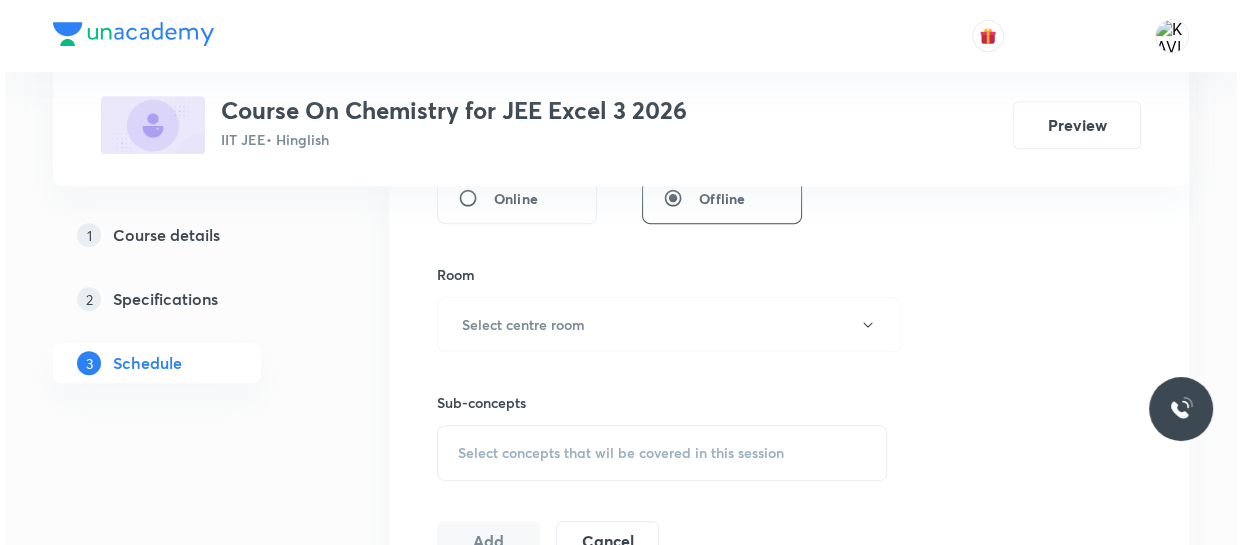scroll, scrollTop: 849, scrollLeft: 0, axis: vertical 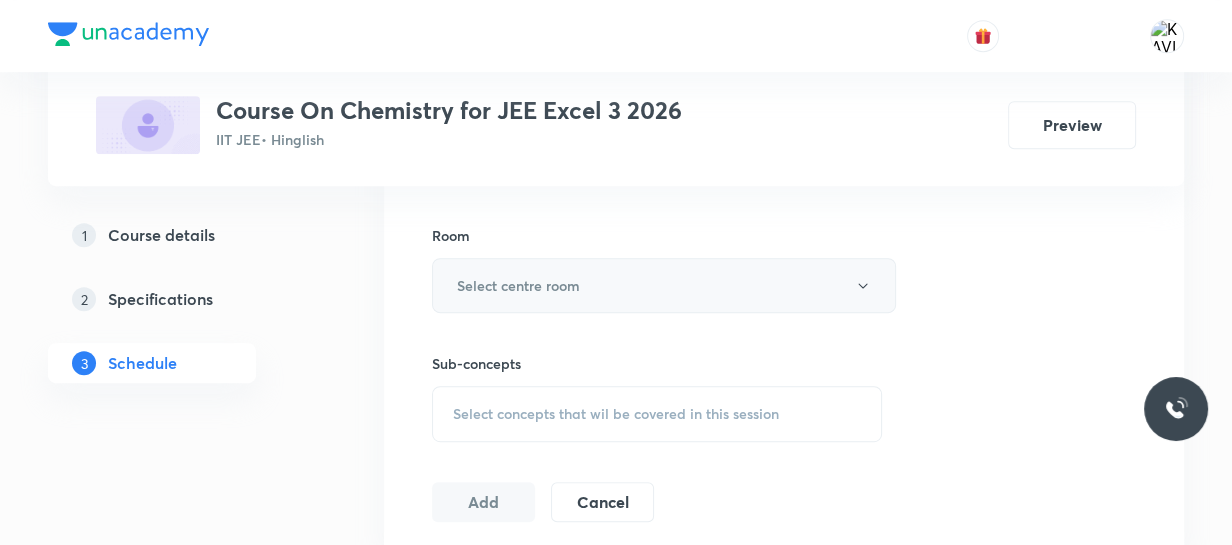 type on "75" 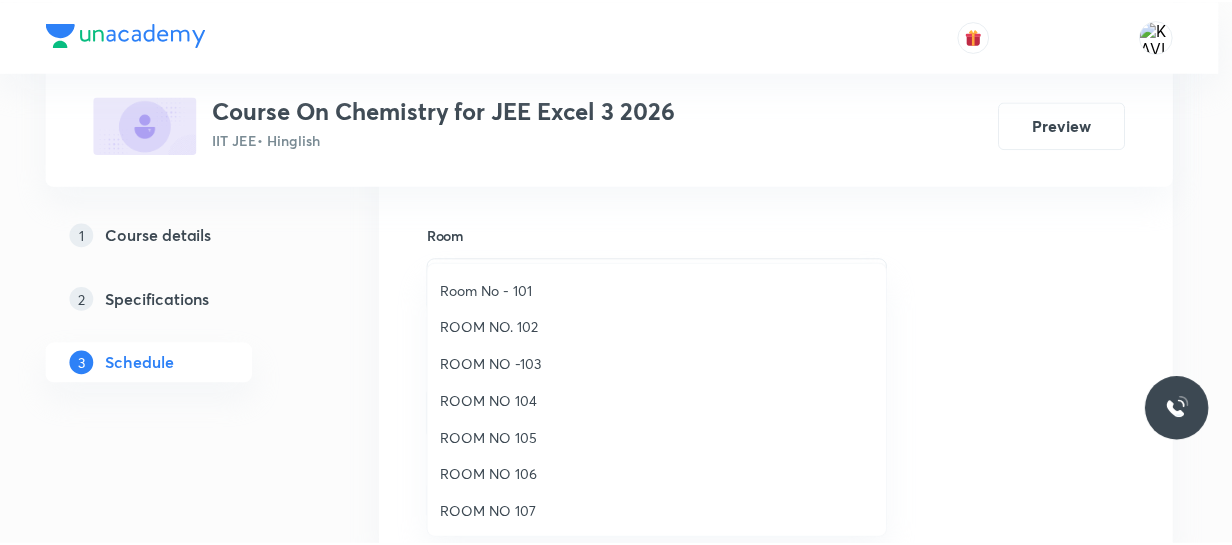 scroll, scrollTop: 222, scrollLeft: 0, axis: vertical 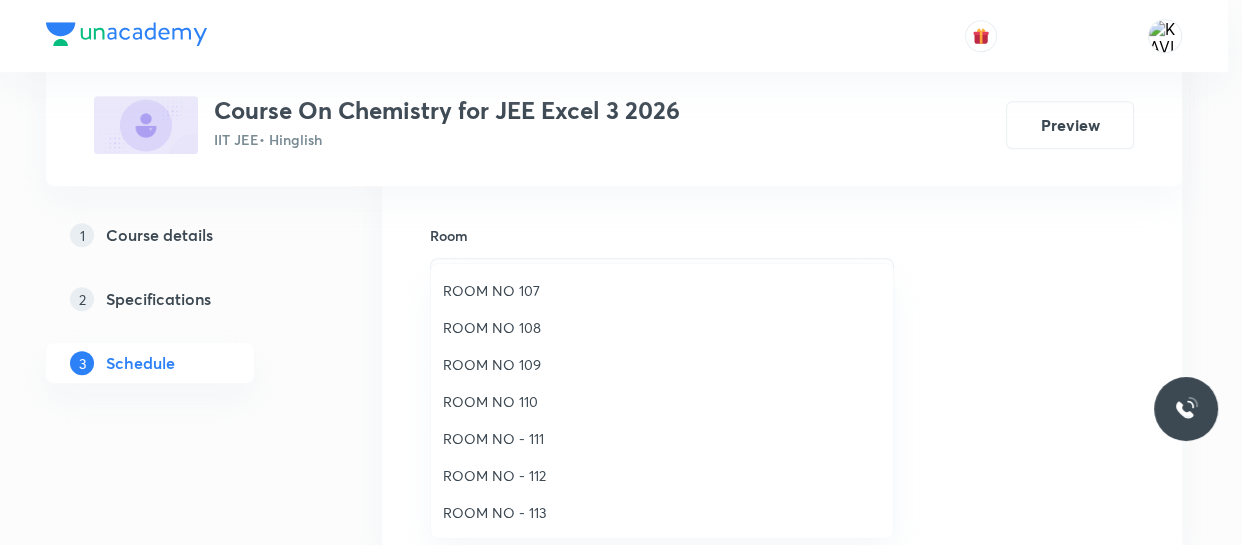 click on "ROOM NO 110" at bounding box center (662, 401) 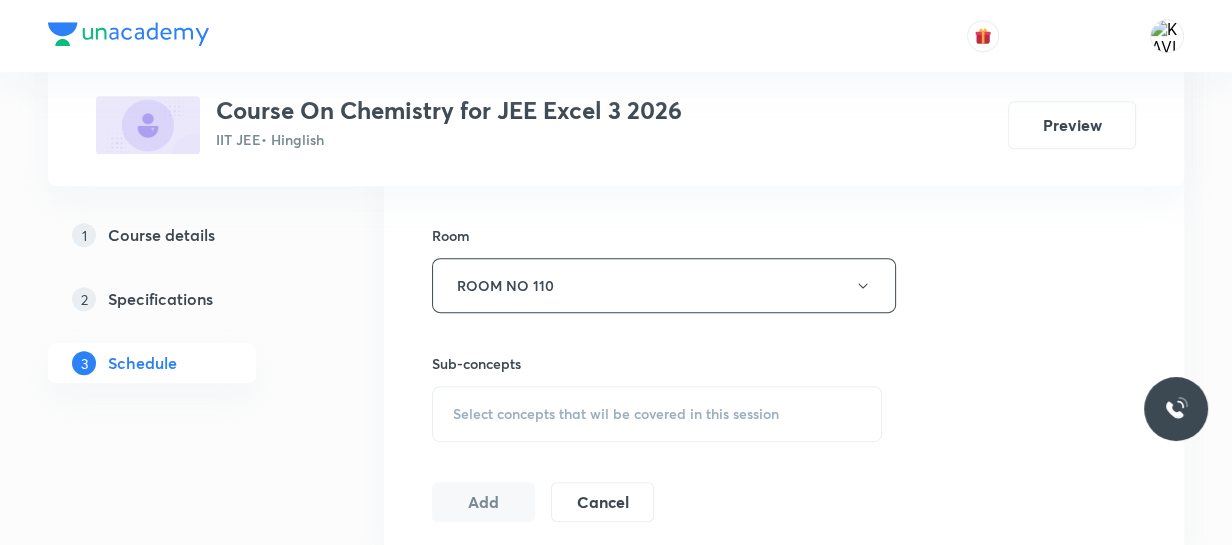 scroll, scrollTop: 1040, scrollLeft: 0, axis: vertical 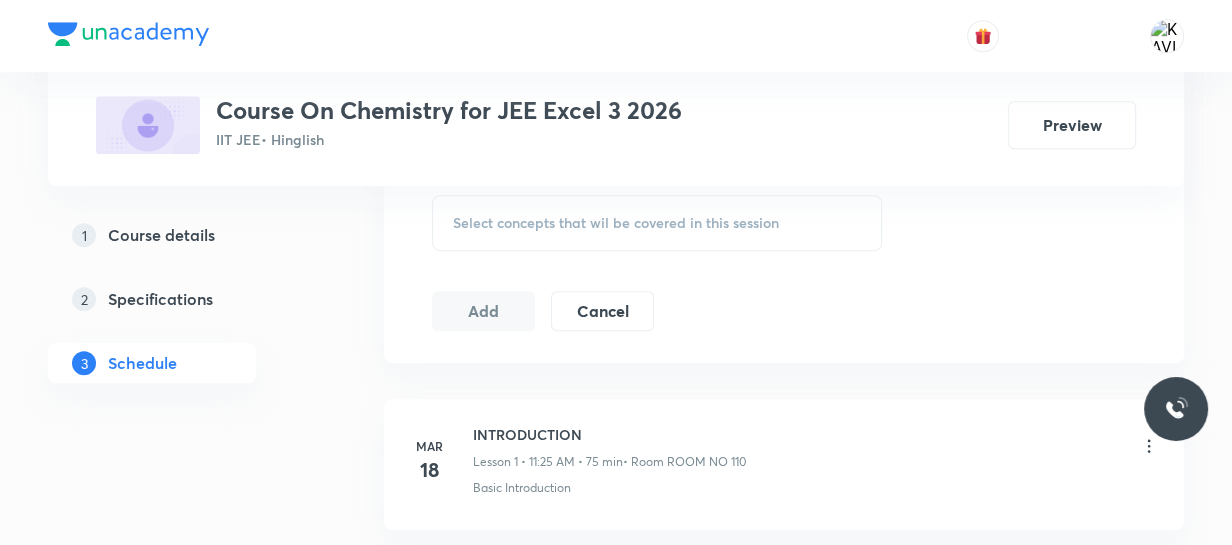 click on "Select concepts that wil be covered in this session" at bounding box center (616, 223) 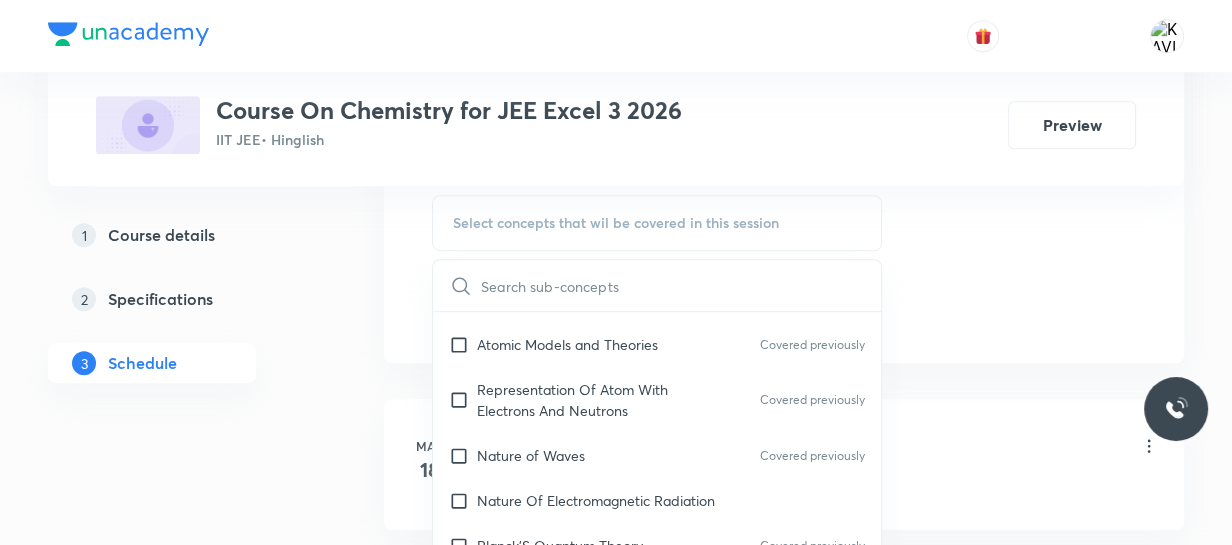 scroll, scrollTop: 926, scrollLeft: 0, axis: vertical 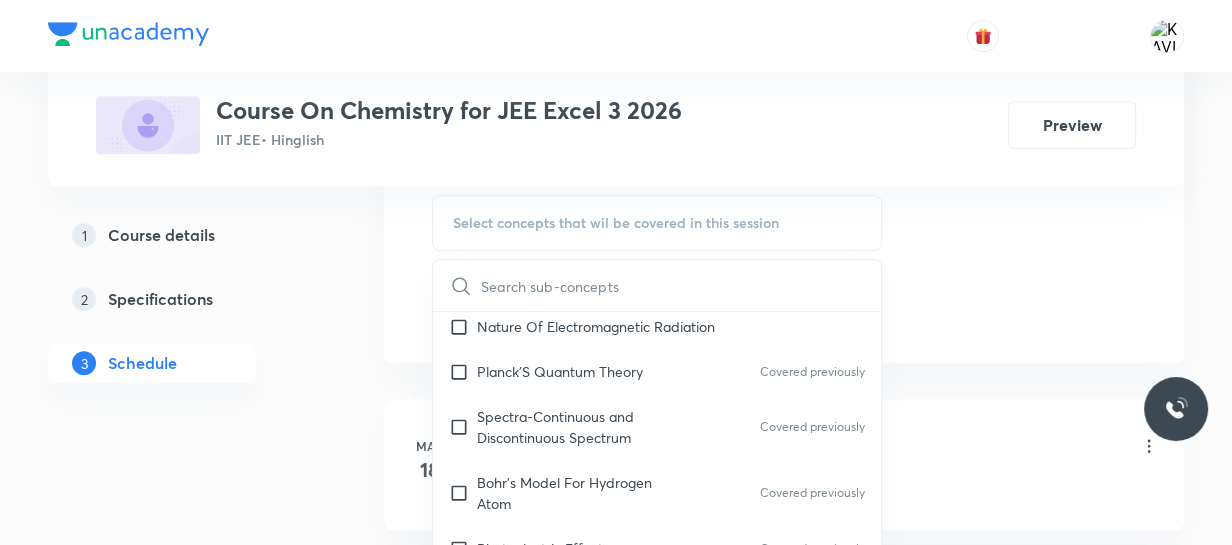 click at bounding box center [681, 285] 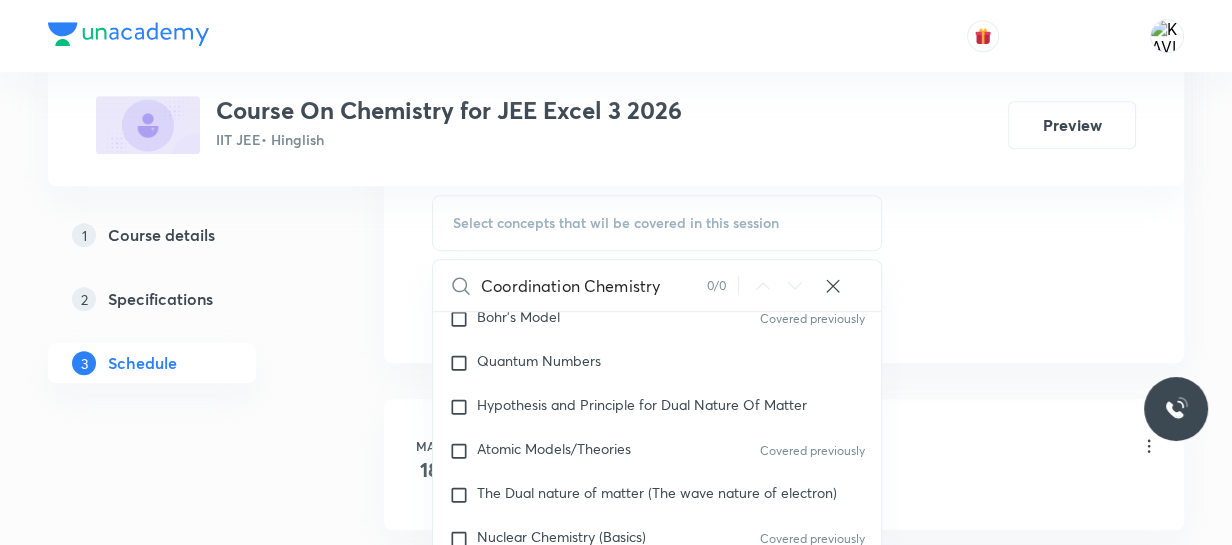 scroll, scrollTop: 1772, scrollLeft: 0, axis: vertical 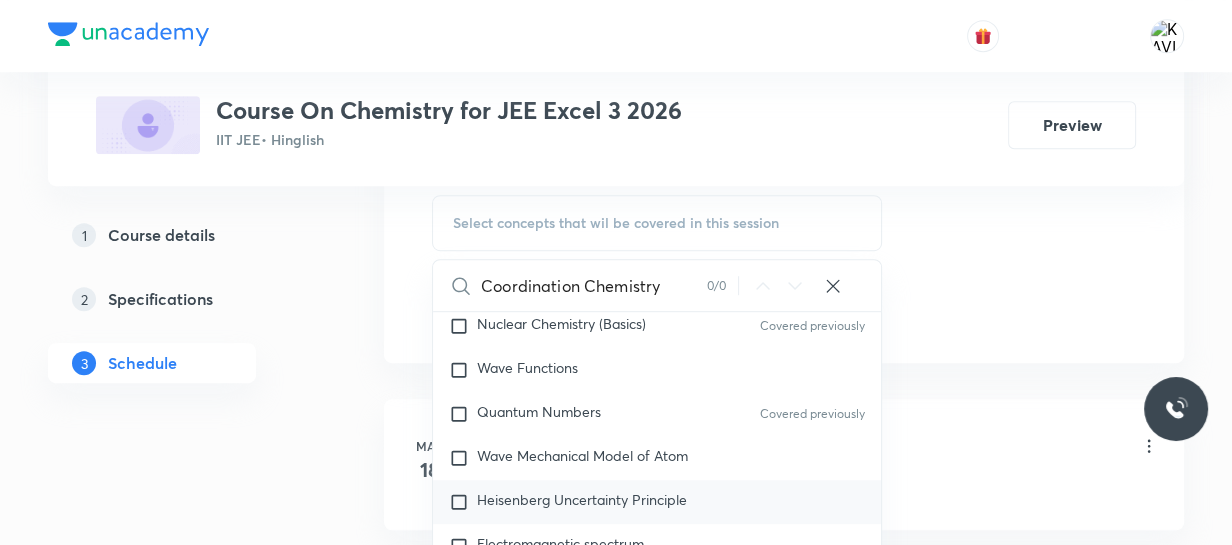 type on "Coordination Chemistry" 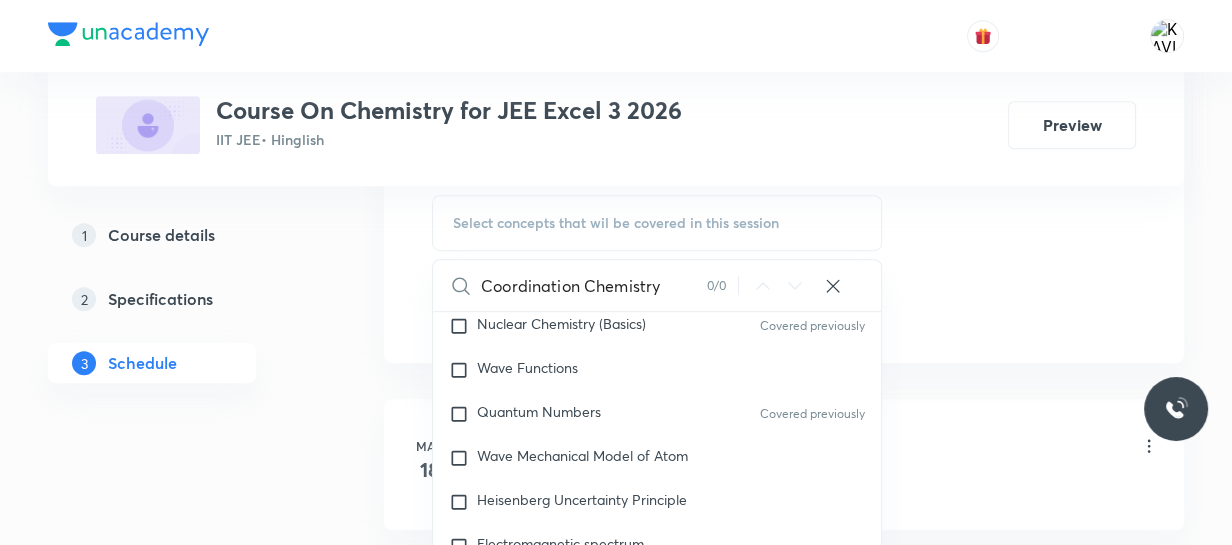 checkbox on "true" 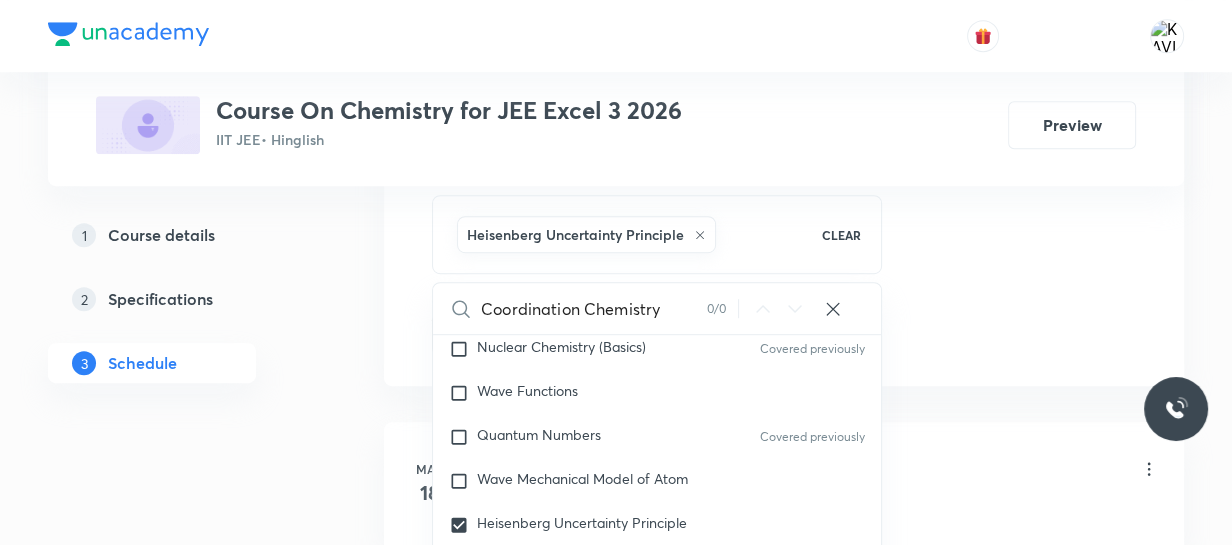 click on "Session  73 Live class Session title 27/99 Coordination Chemistry - 08 ​ Schedule for Aug 4, 2025, 12:50 PM ​ Duration (in minutes) 75 ​   Session type Online Offline Room ROOM NO 110 Sub-concepts Heisenberg Uncertainty Principle CLEAR Coordination Chemistry 0 / 0 ​ General Topics & Mole Concept Basic Concepts Covered previously Basic Introduction Covered previously Percentage Composition Covered previously Stoichiometry Covered previously Principle of Atom Conservation (POAC) Covered previously Relation between Stoichiometric Quantities Application of Mole Concept: Gravimetric Analysis Different Laws Formula and Composition Covered previously Concentration Terms Some basic concepts of Chemistry Atomic Structure Discovery Of Electron Covered previously Some Prerequisites of Physics Covered previously Discovery Of Protons And Neutrons Covered previously Atomic Models and Theories  Covered previously Representation Of Atom With Electrons And Neutrons Covered previously Nature of Waves Covered previously" at bounding box center (784, -127) 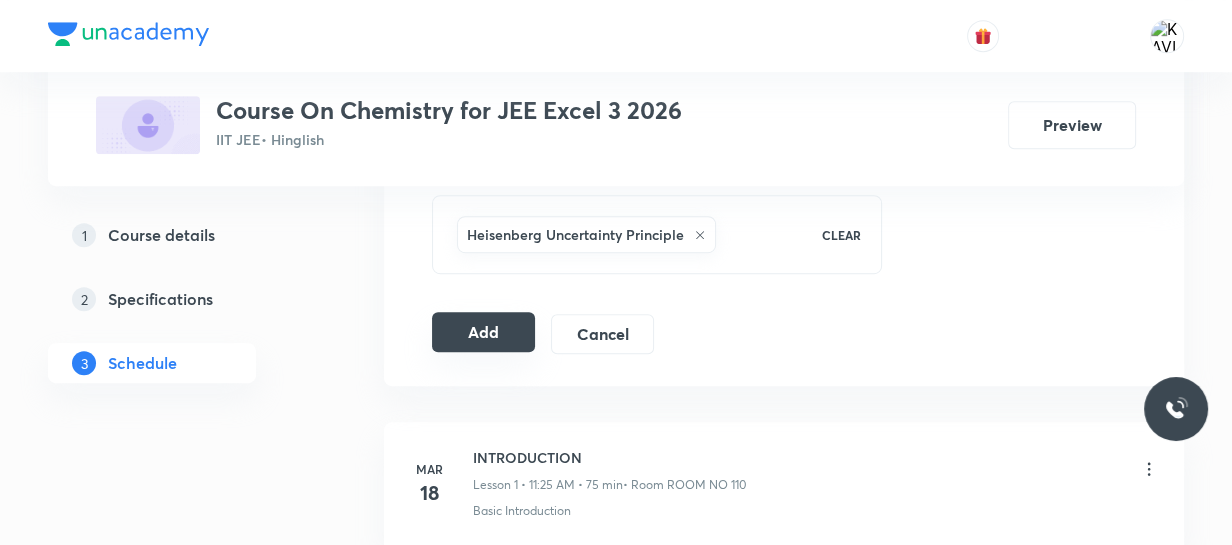 click on "Add" at bounding box center [483, 332] 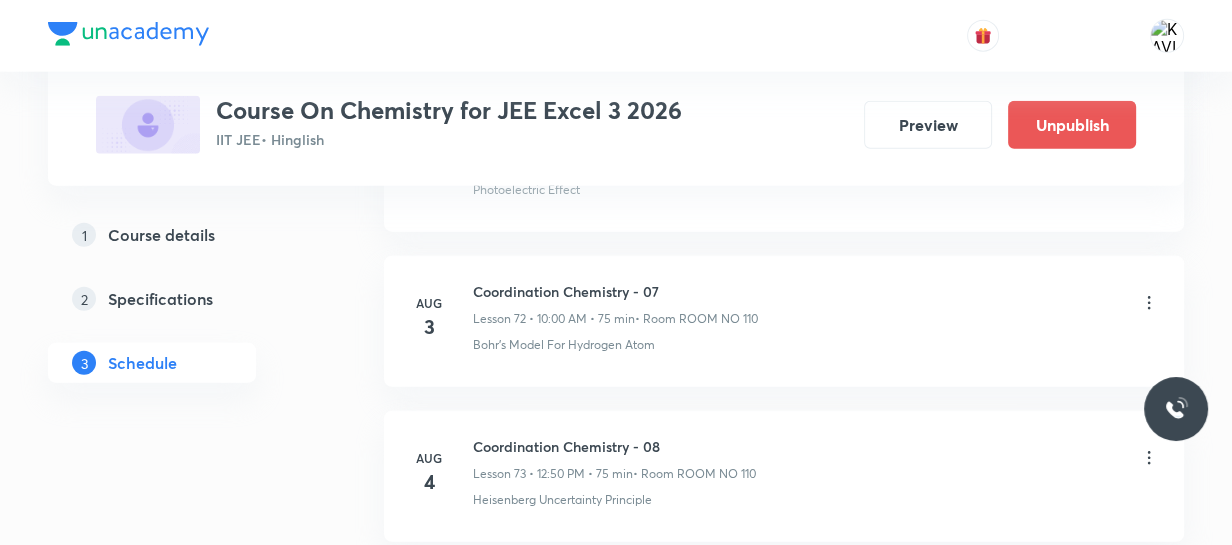 scroll, scrollTop: 11438, scrollLeft: 0, axis: vertical 